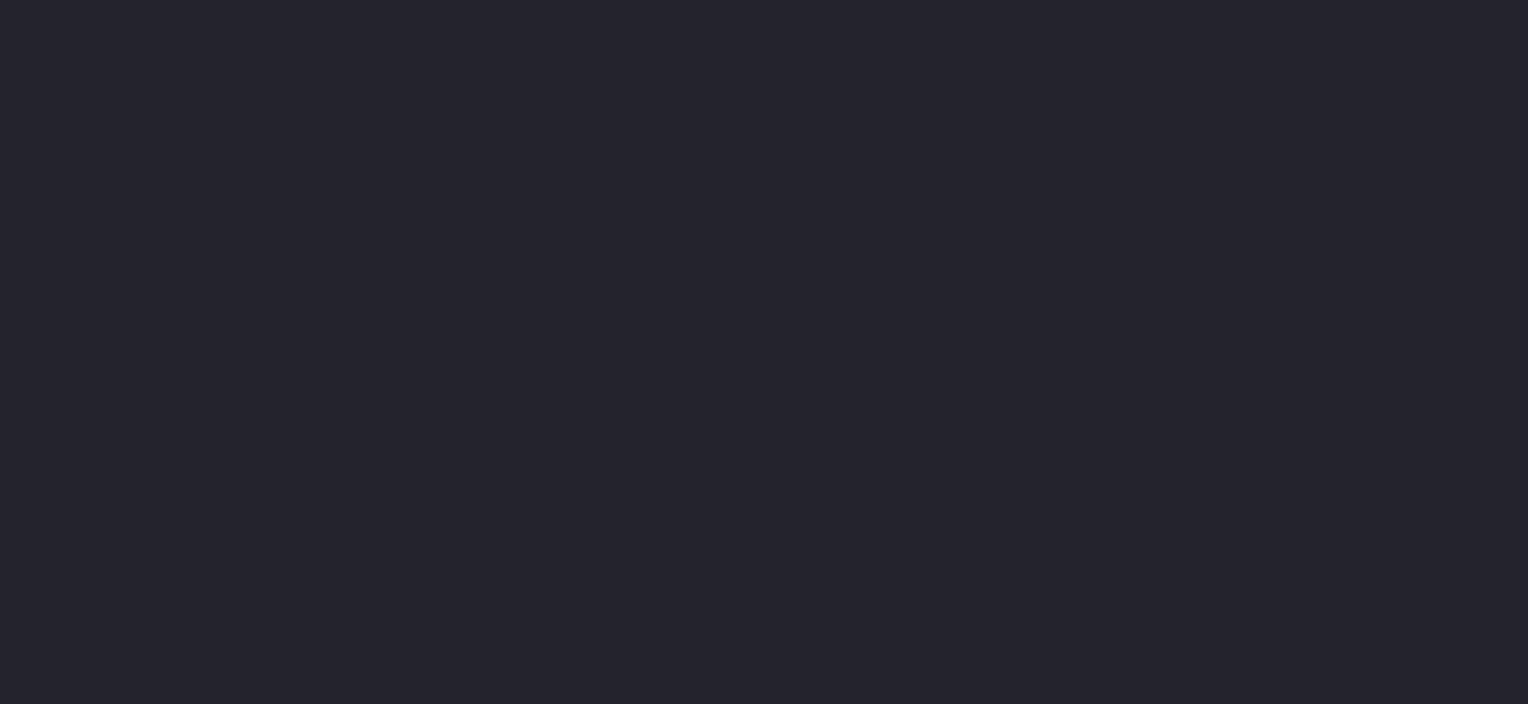 scroll, scrollTop: 0, scrollLeft: 0, axis: both 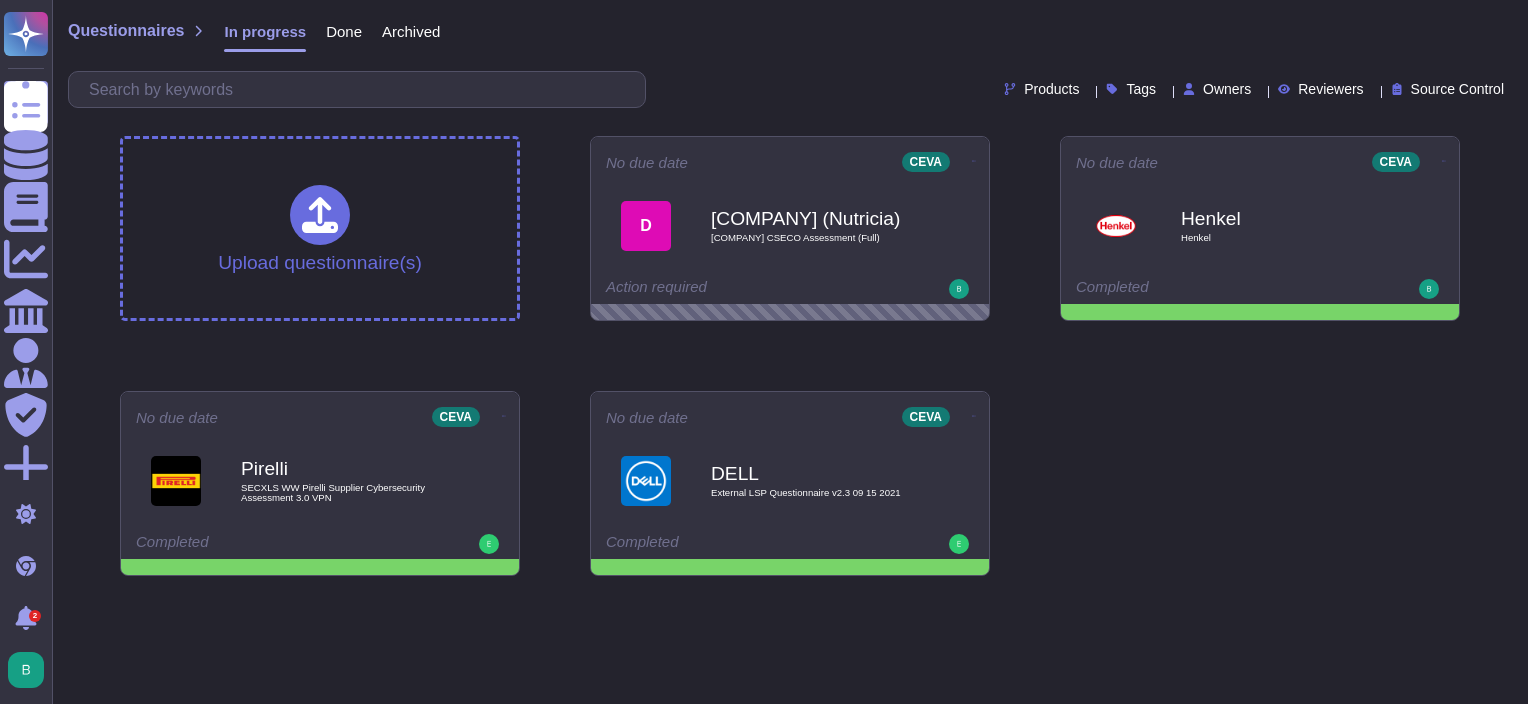 click on "Danone (Nutricia) Danone CSECO Assessment (Full)" at bounding box center (811, 226) 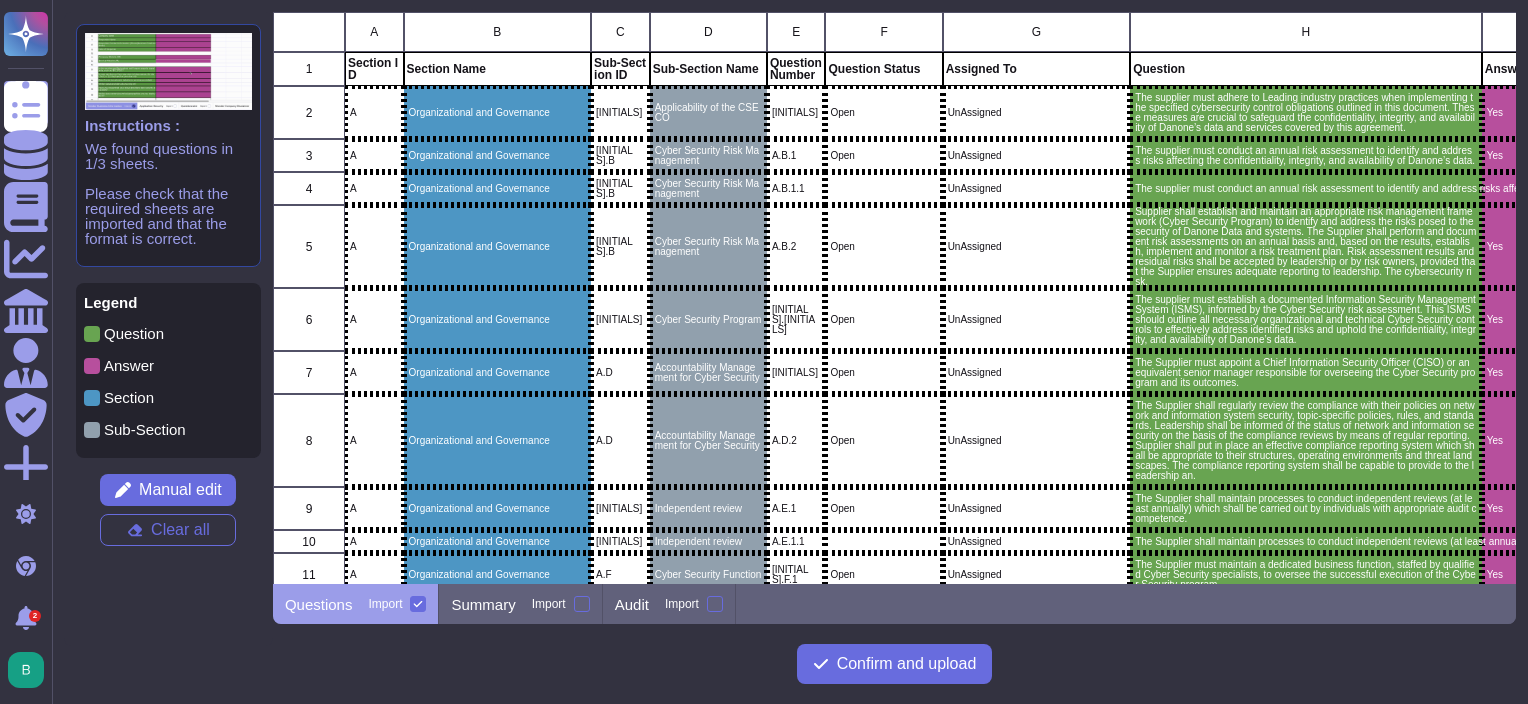 scroll, scrollTop: 16, scrollLeft: 16, axis: both 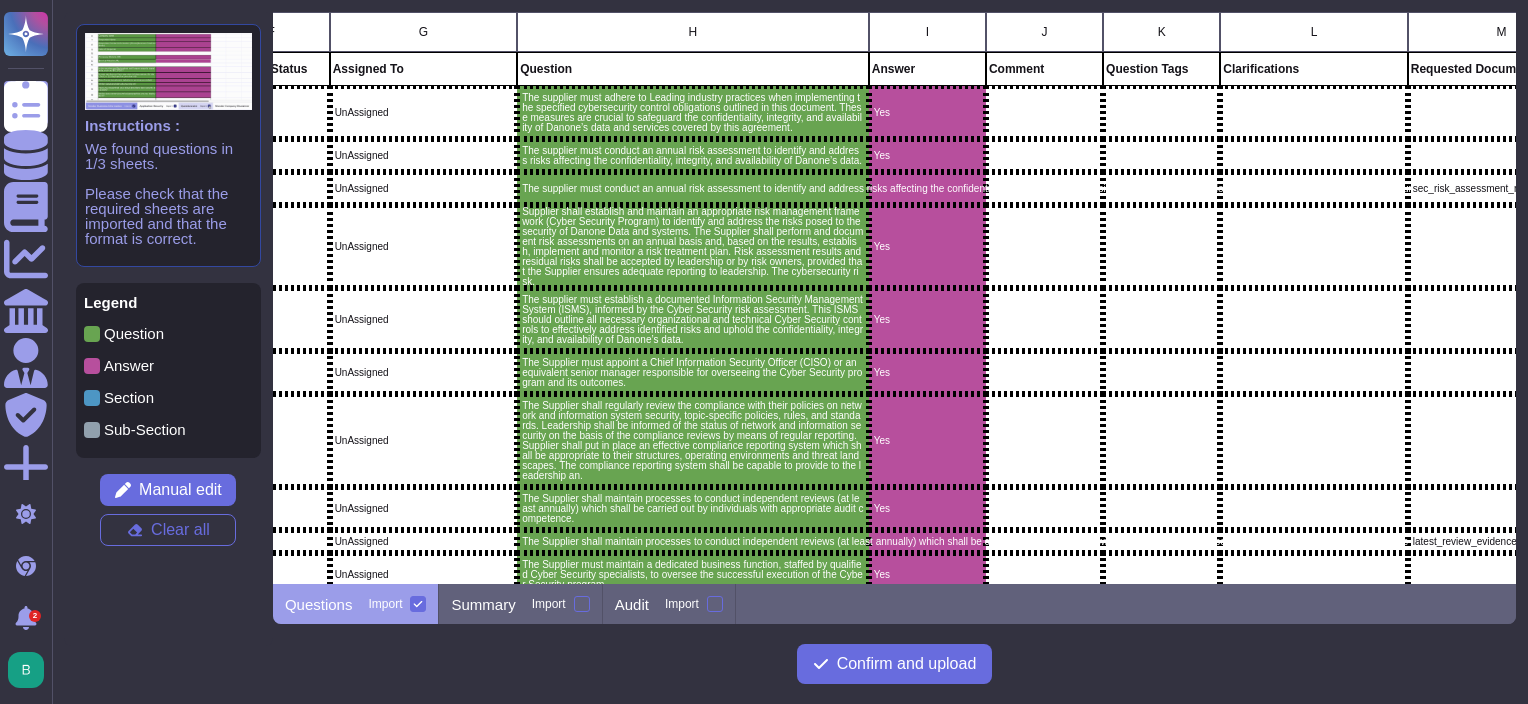 click at bounding box center [92, 366] 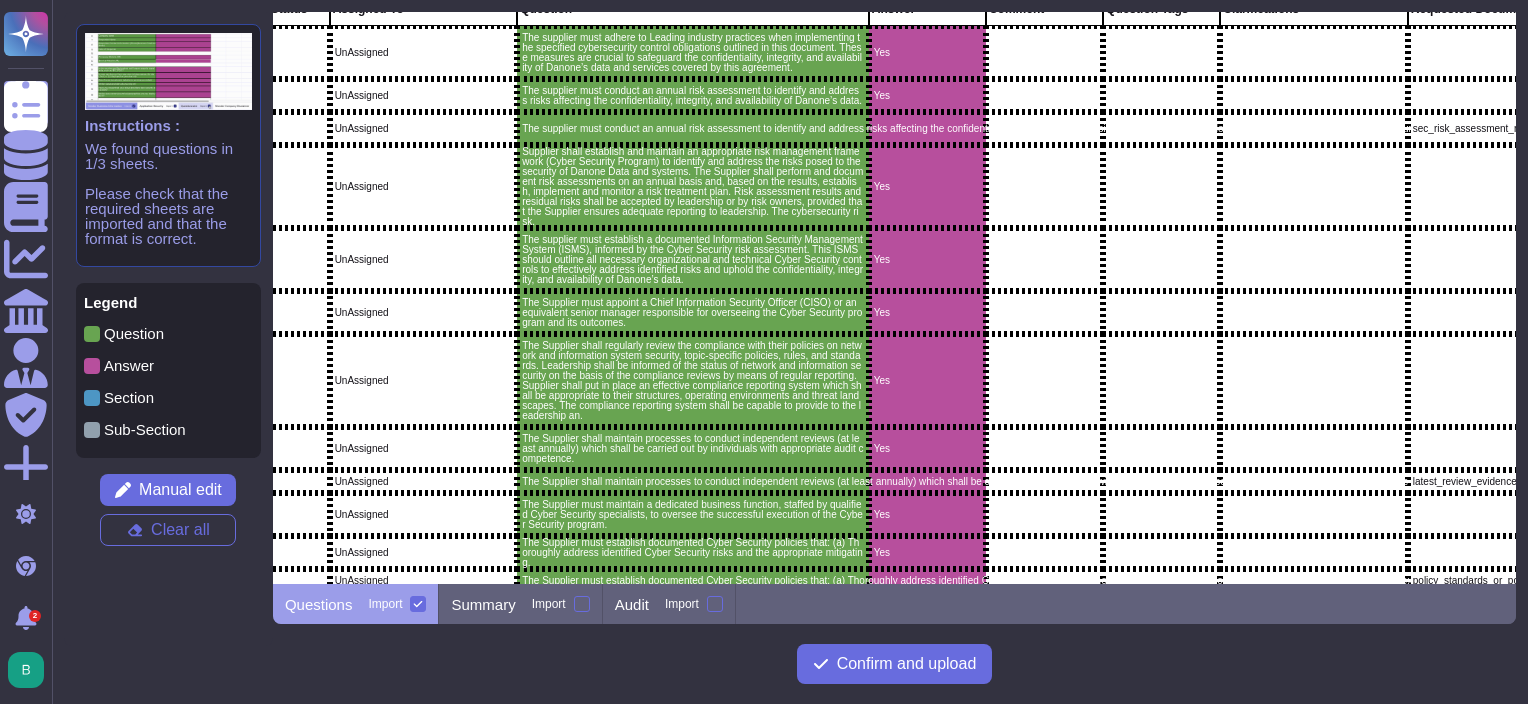 scroll, scrollTop: 0, scrollLeft: 613, axis: horizontal 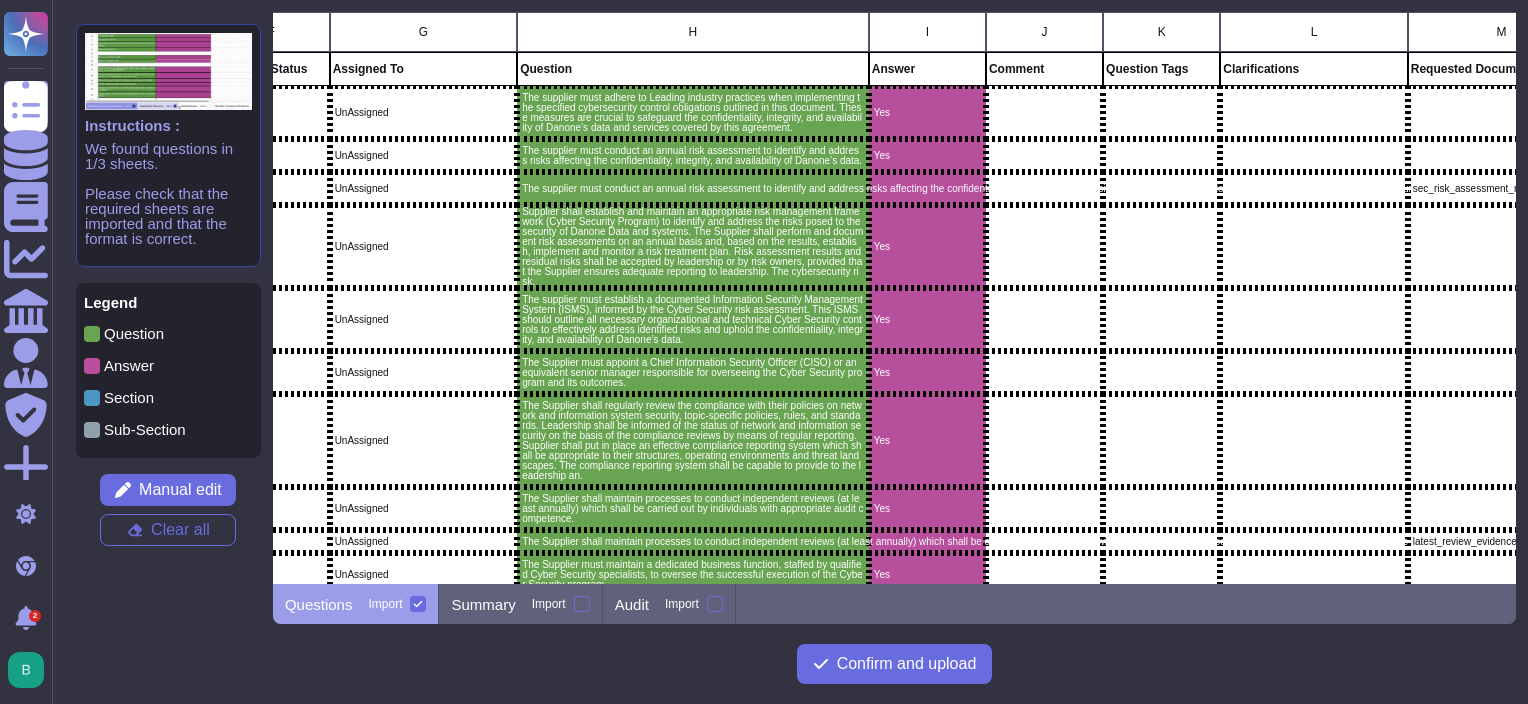 click on "Yes" at bounding box center (927, 112) 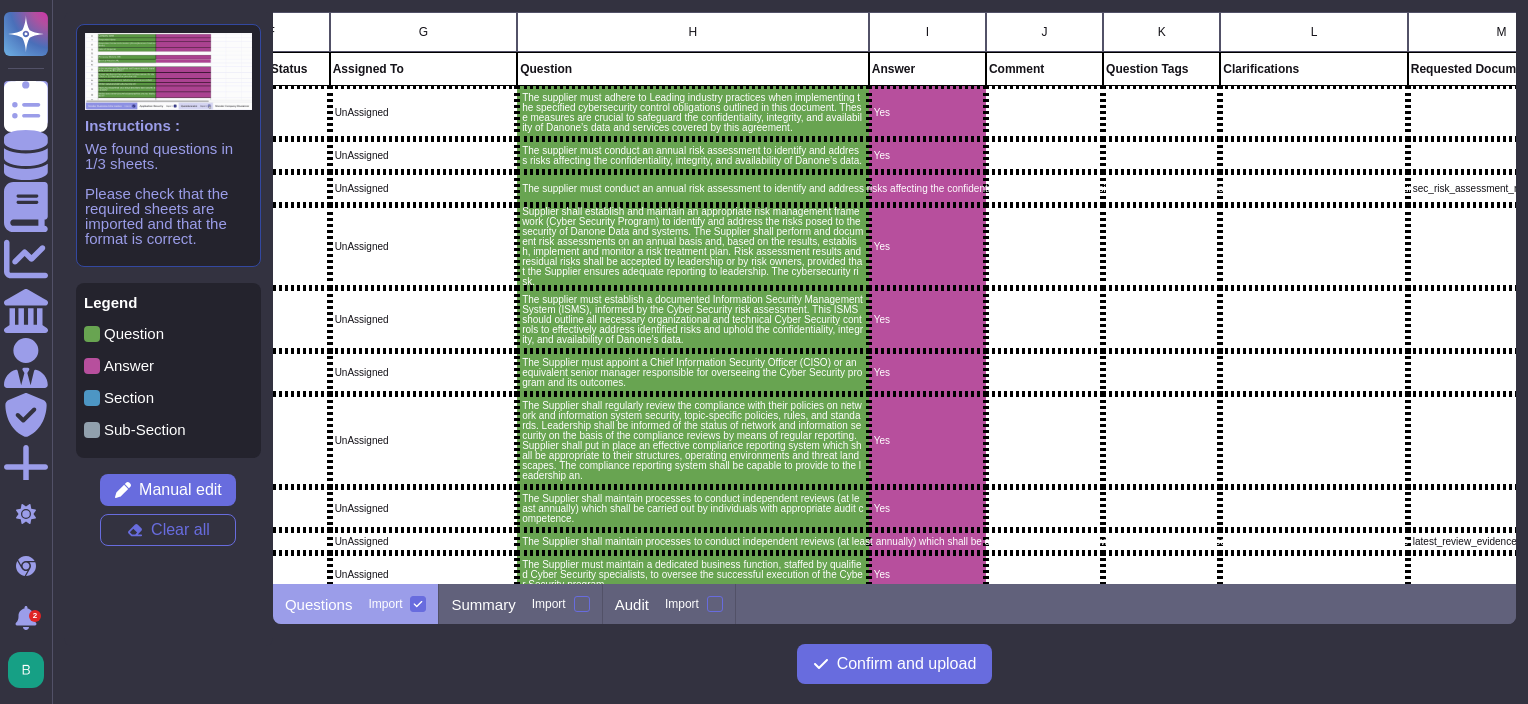 click on "Yes" at bounding box center (927, 113) 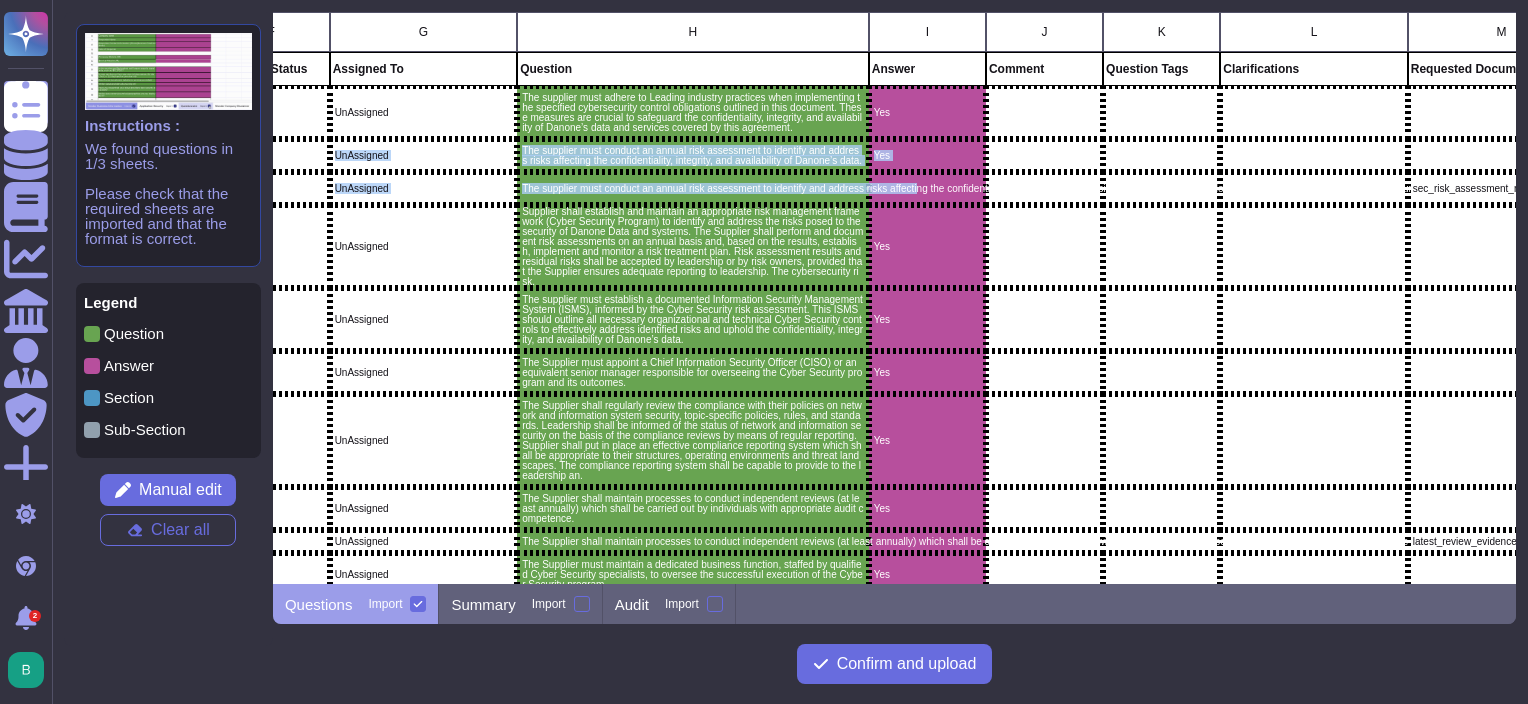 drag, startPoint x: 923, startPoint y: 108, endPoint x: 908, endPoint y: 214, distance: 107.05606 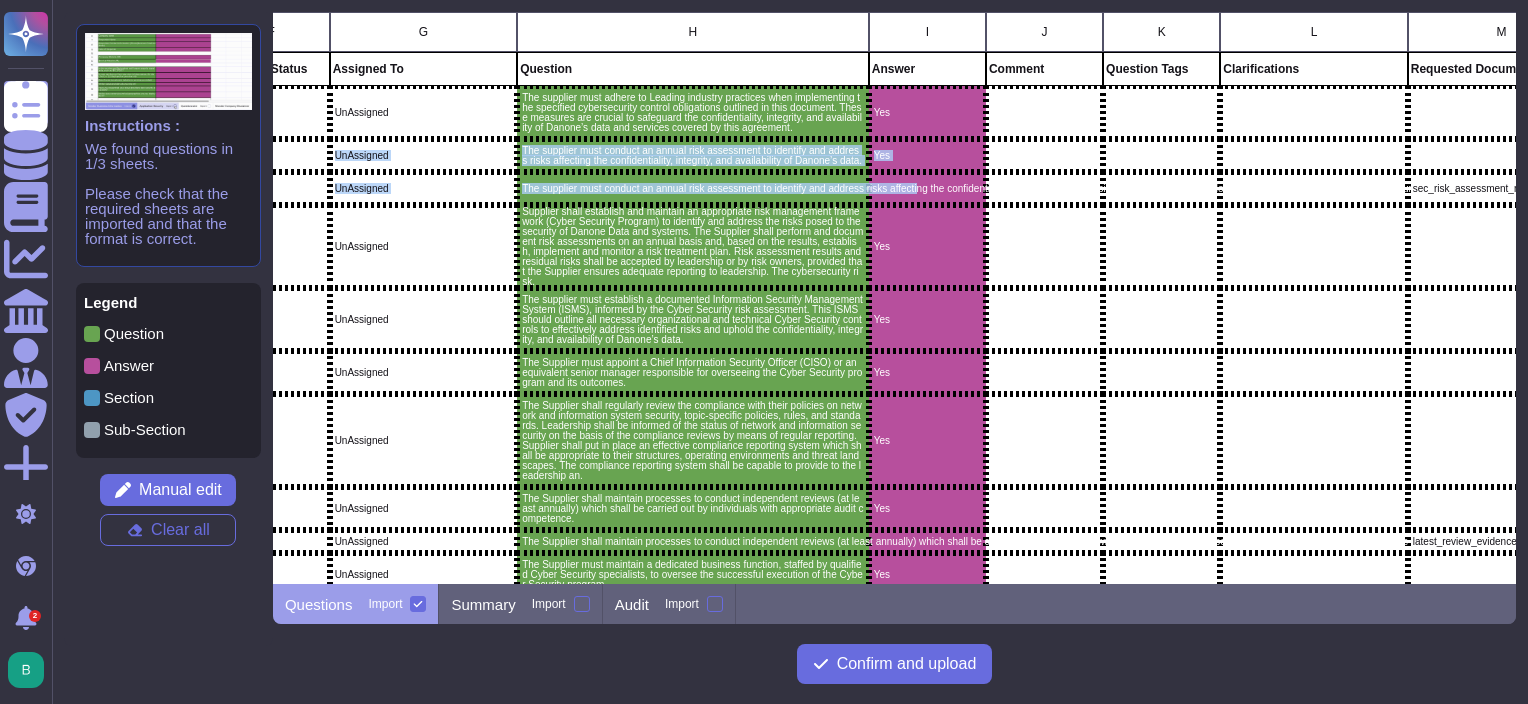 click on "2 [COMPANY] Organizational and Governance A.A Applicability of the CSECO A.A.1 Open UnAssigned The supplier must adhere to Leading industry practices when implementing the specified cybersecurity control obligations outlined in this document. These measures are crucial to safeguard the confidentiality, integrity, and availability of [COMPANY]’s data and services covered by this agreement. Yes 3 [COMPANY] Organizational and Governance A.B Cyber Security Risk Management A.B.1 Open UnAssigned The supplier must conduct an annual risk assessment to identify and address risks affecting the confidentiality, integrity, and availability of [COMPANY]’s data. Yes 4 [COMPANY] Organizational and Governance A.B Cyber Security Risk Management A.B.1.1 UnAssigned sec_risk_assessment_report risk_mgmt_policy_doc 5 [COMPANY] A.B A.B.2 Open" at bounding box center [1481, 1457] 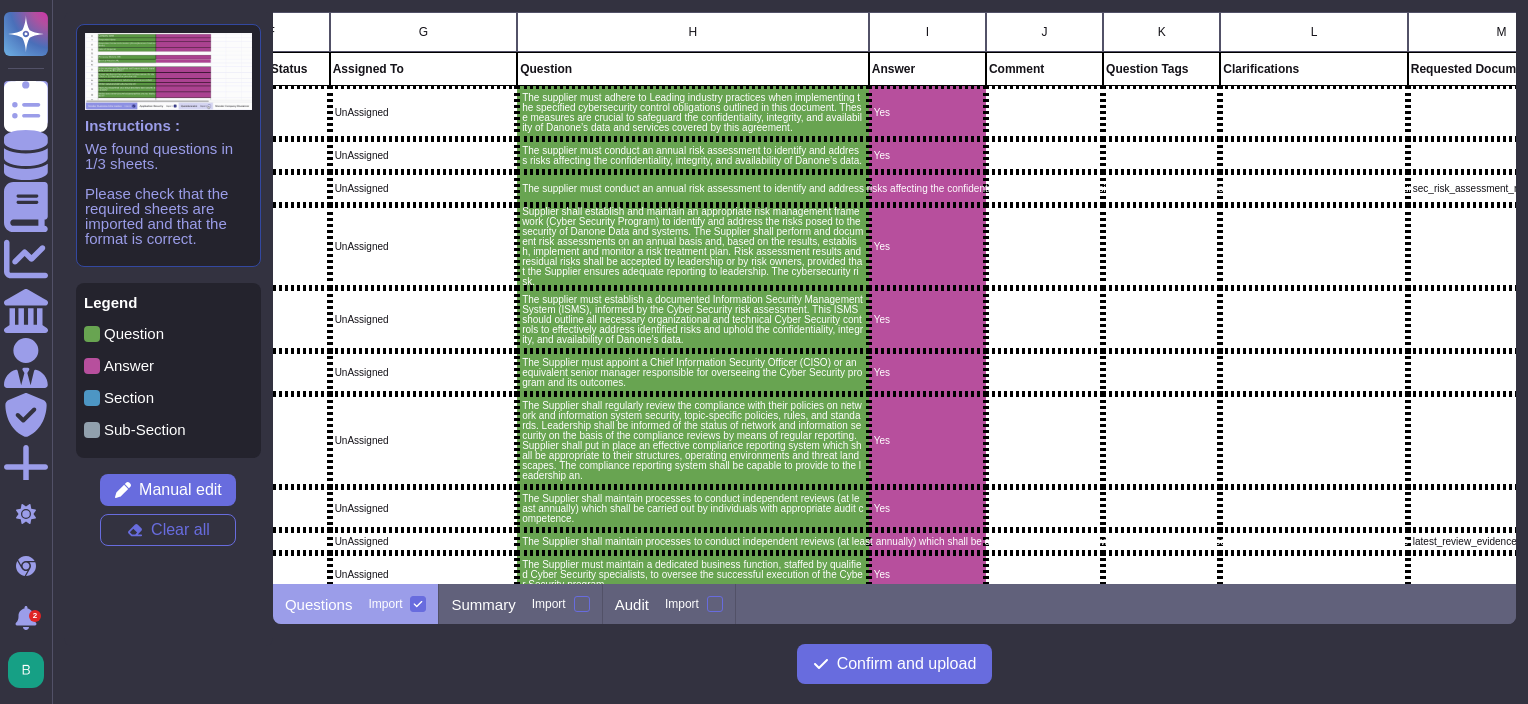 click at bounding box center (1314, 246) 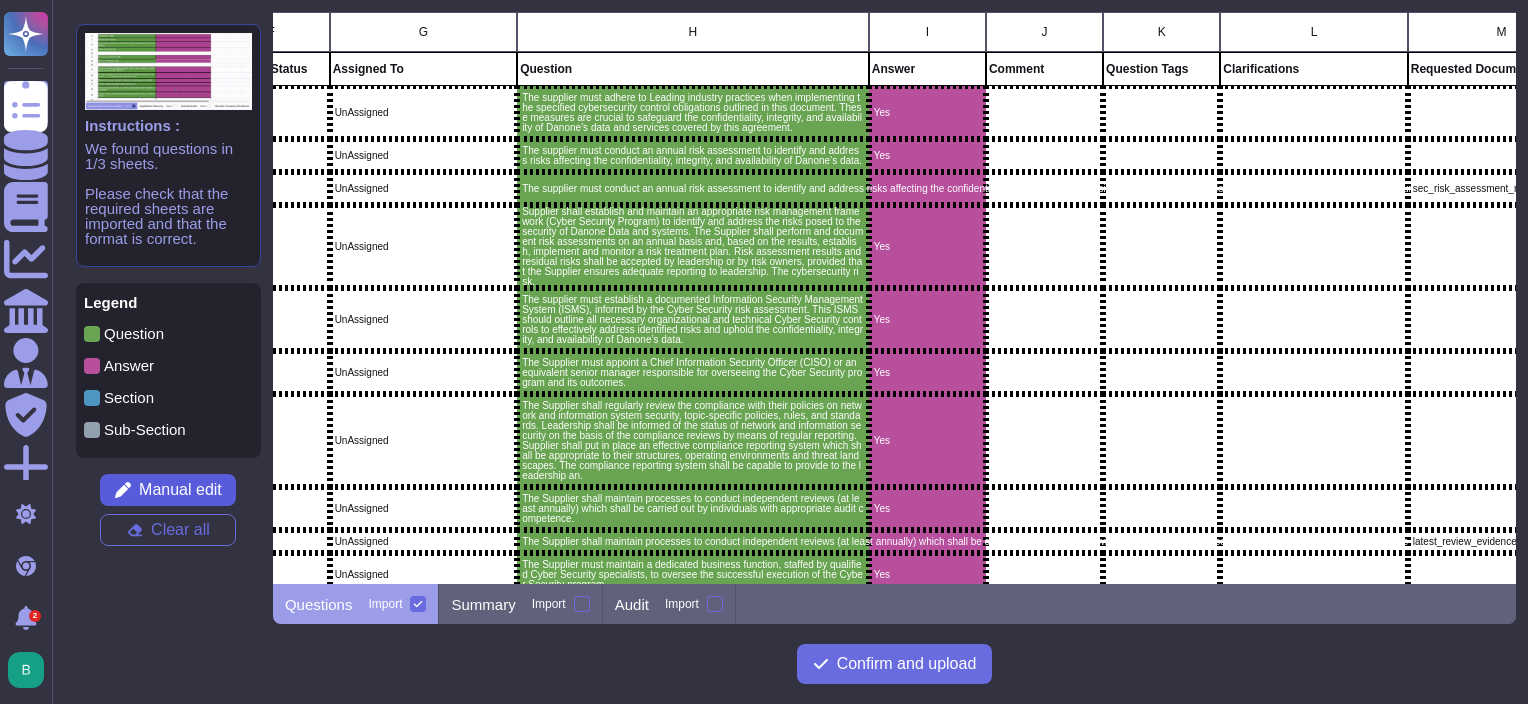 click on "Manual edit" at bounding box center [180, 490] 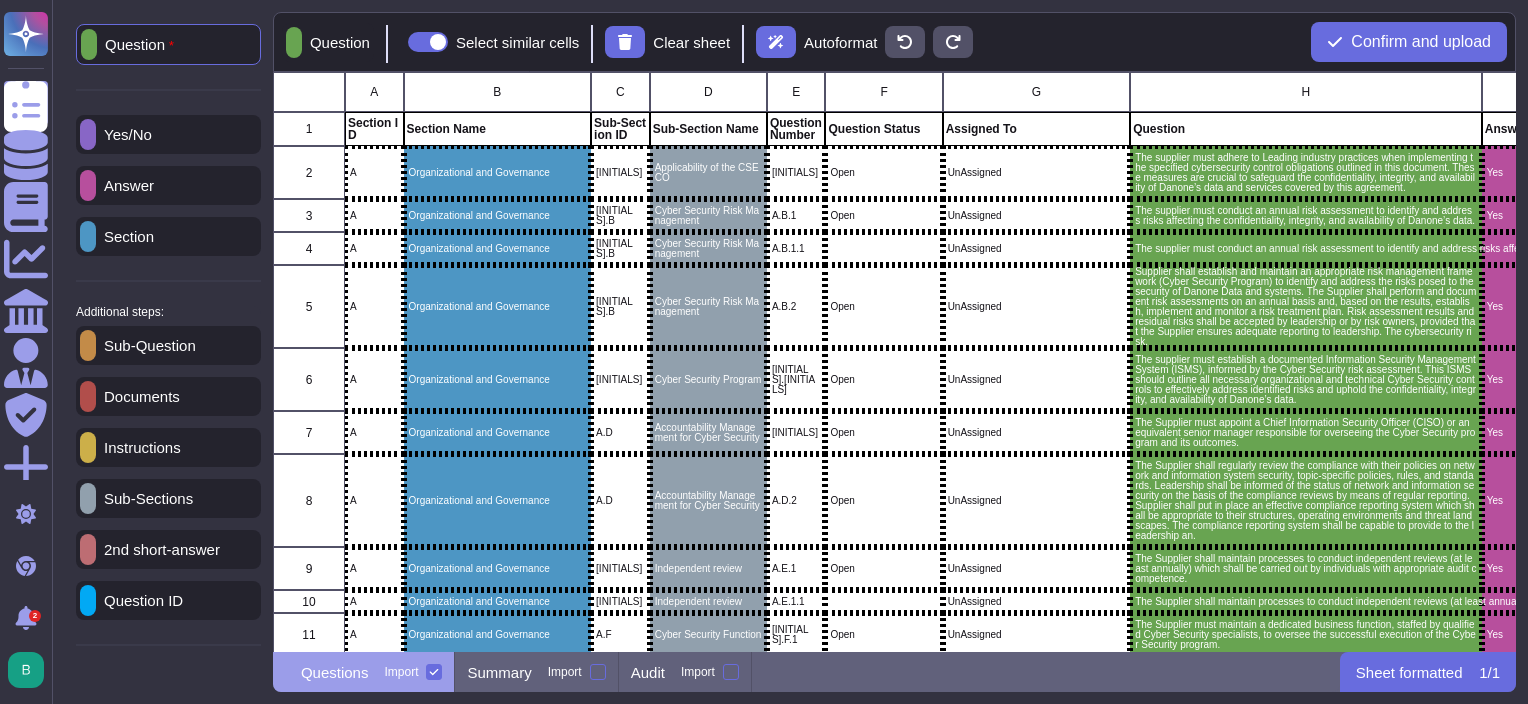 scroll, scrollTop: 15, scrollLeft: 16, axis: both 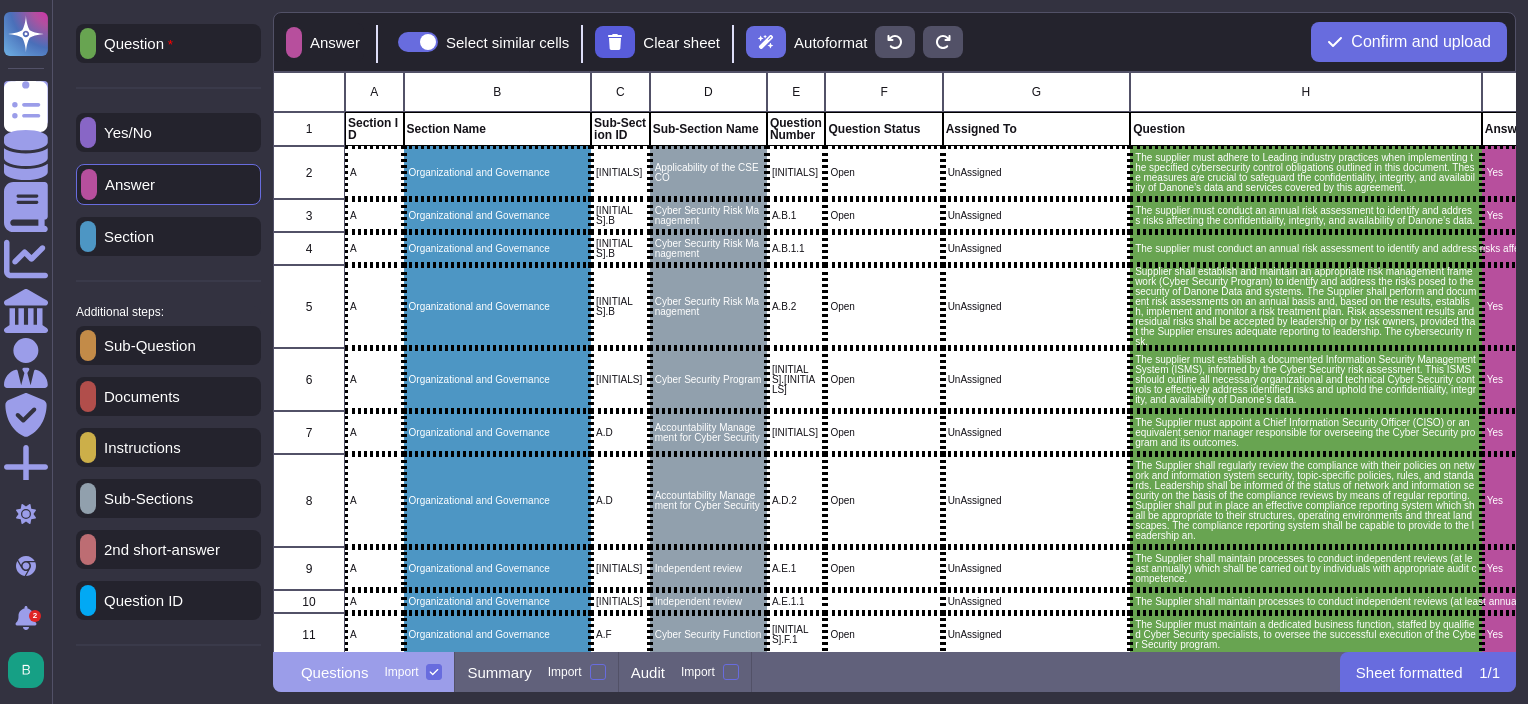 click at bounding box center (615, 42) 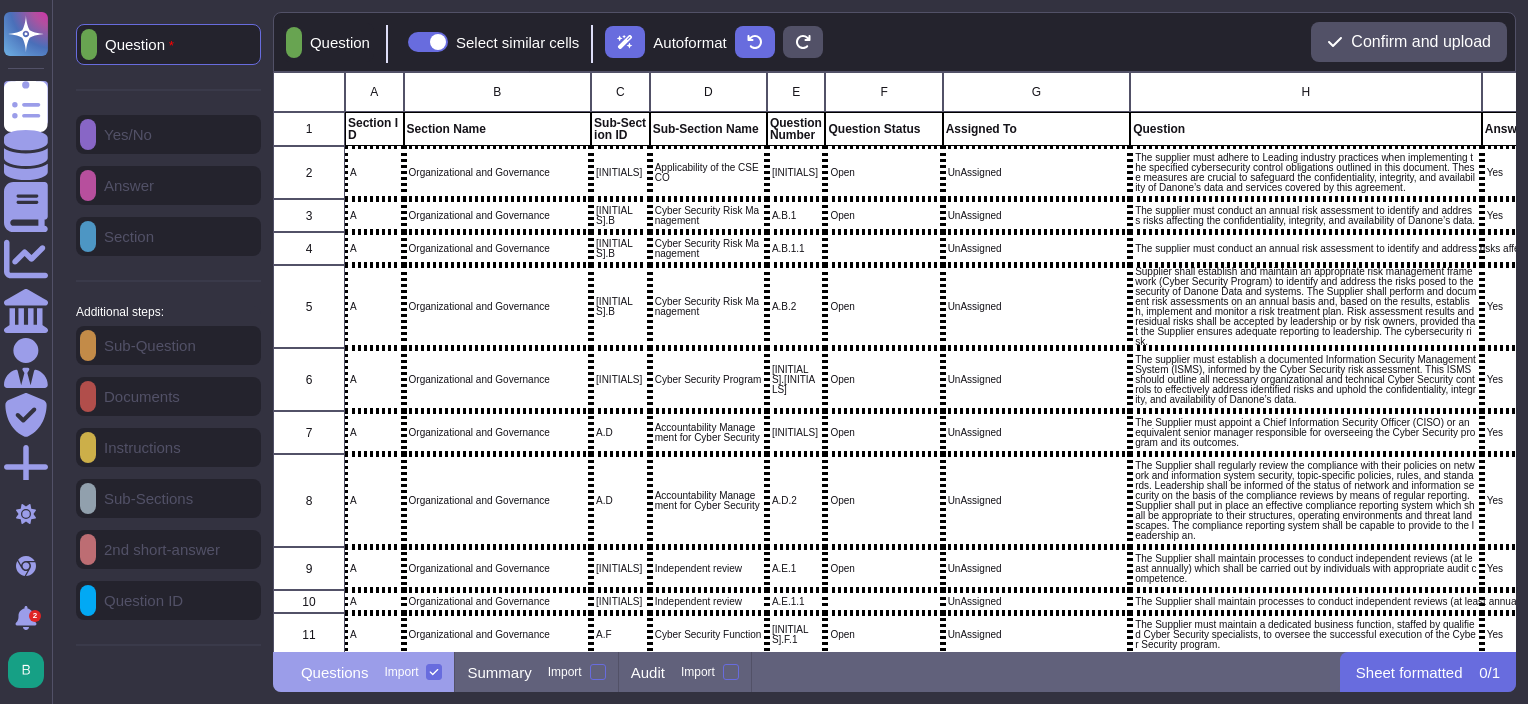click at bounding box center [755, 42] 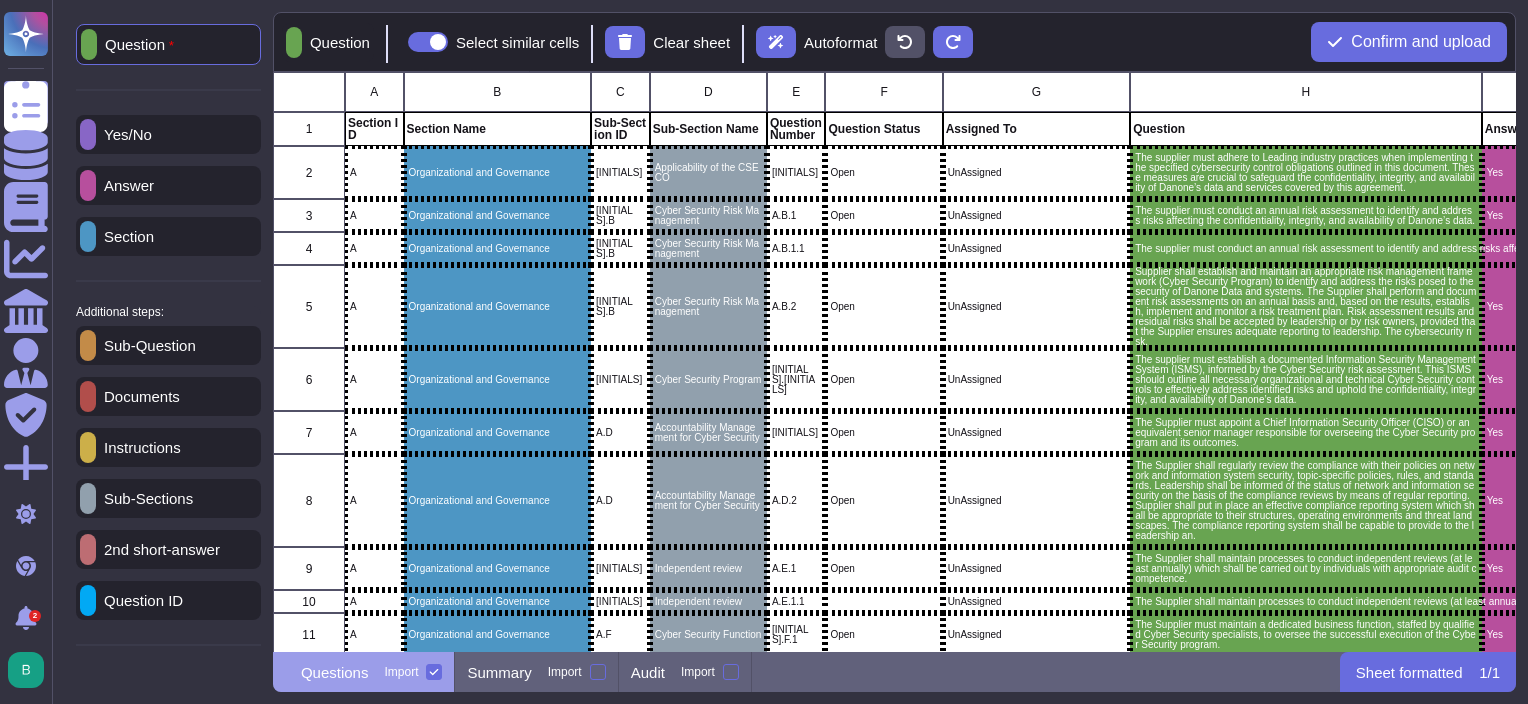 click on "Answer" at bounding box center [125, 185] 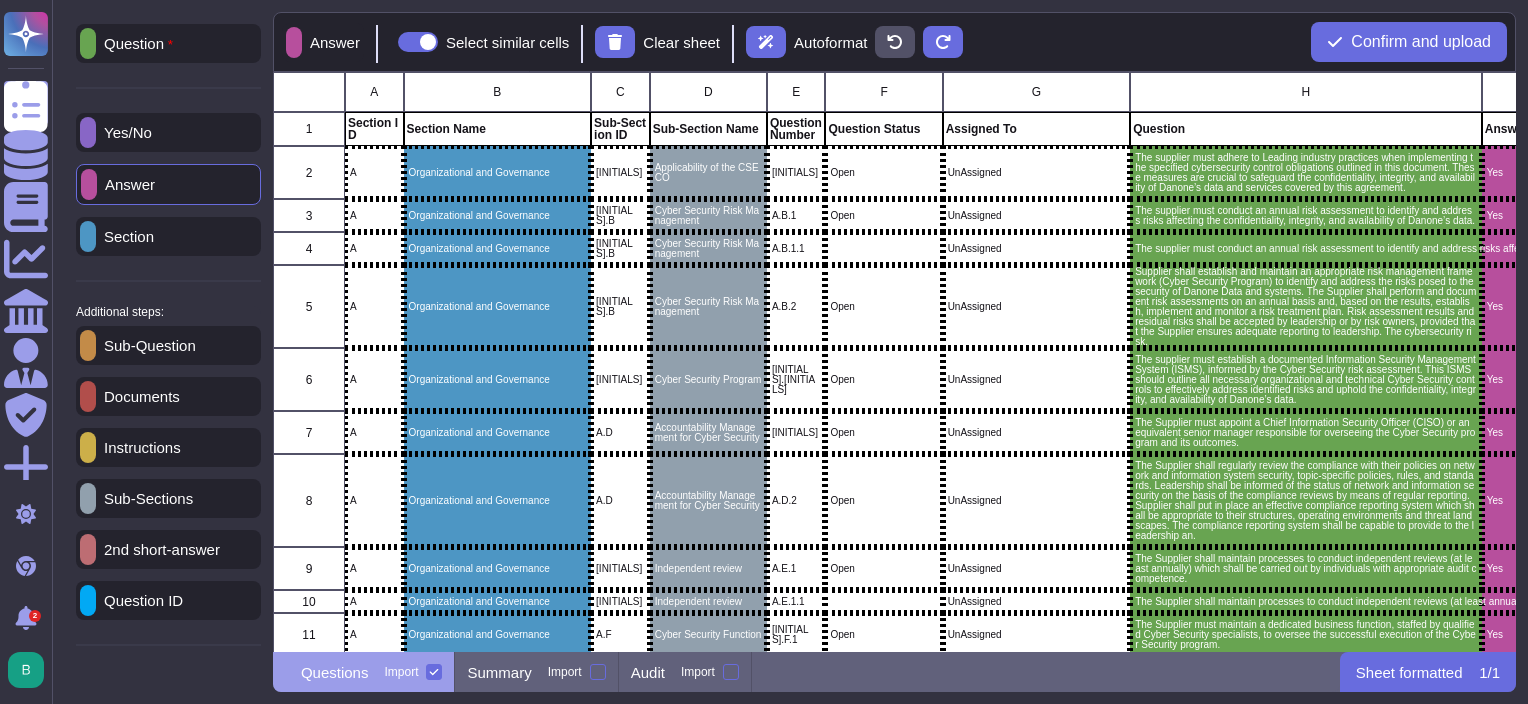 click on "Answer" at bounding box center (126, 184) 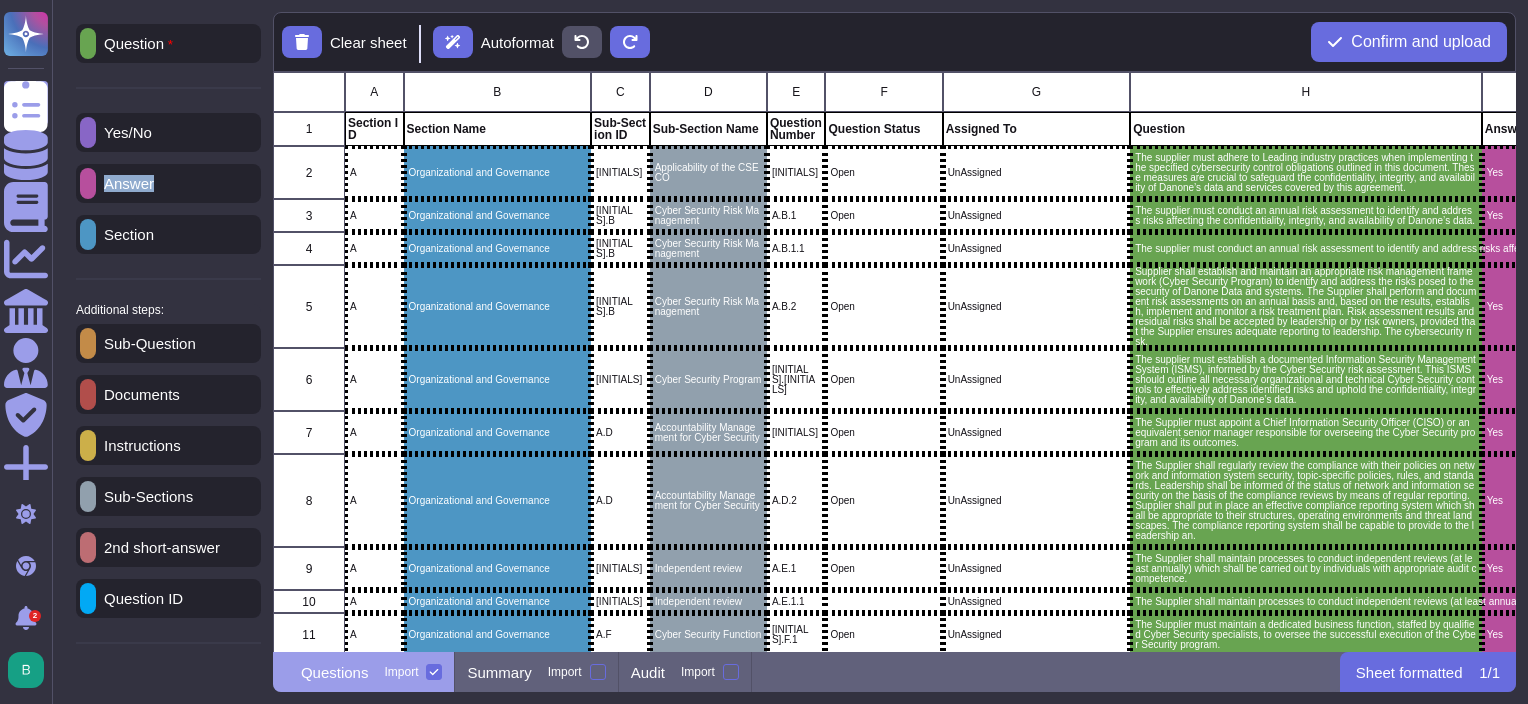 click on "Answer" at bounding box center [125, 183] 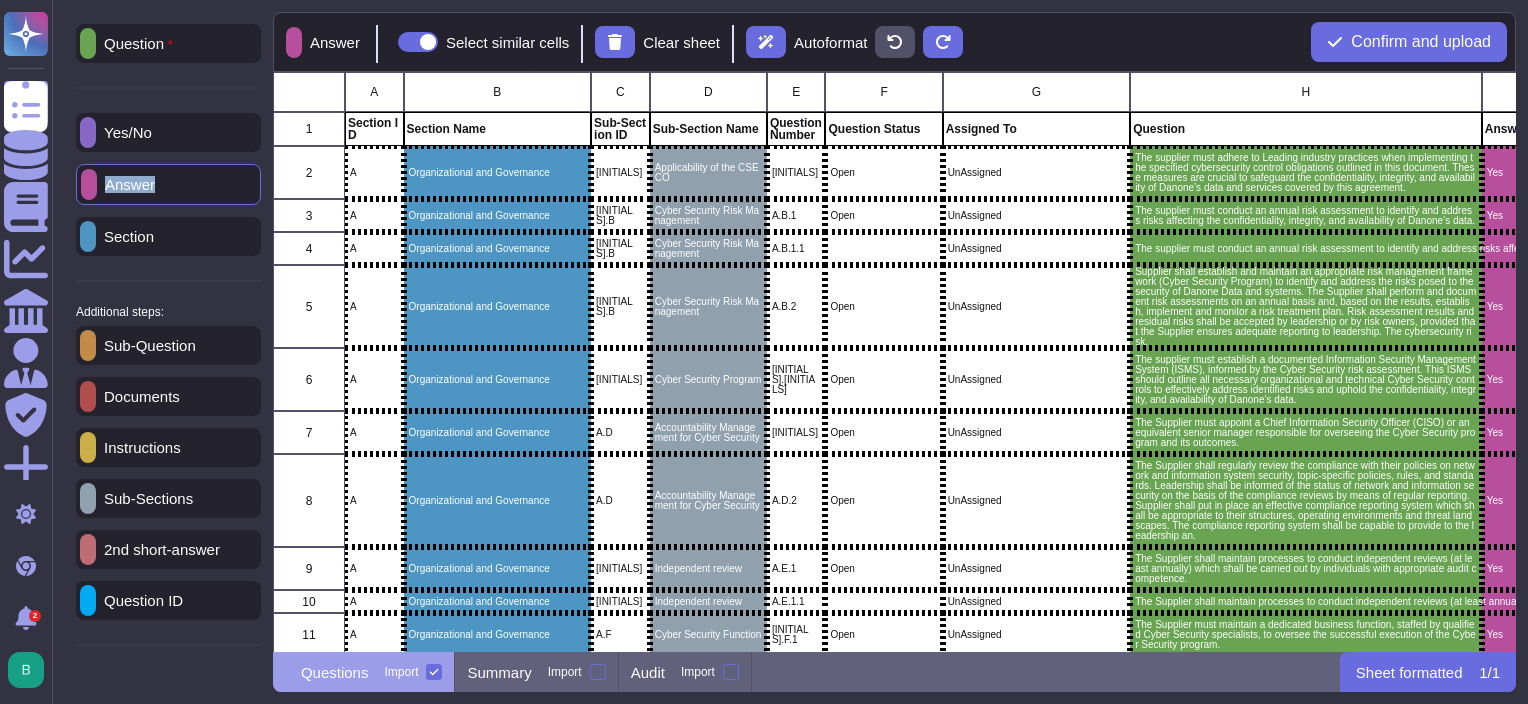 click on "Answer" at bounding box center (126, 184) 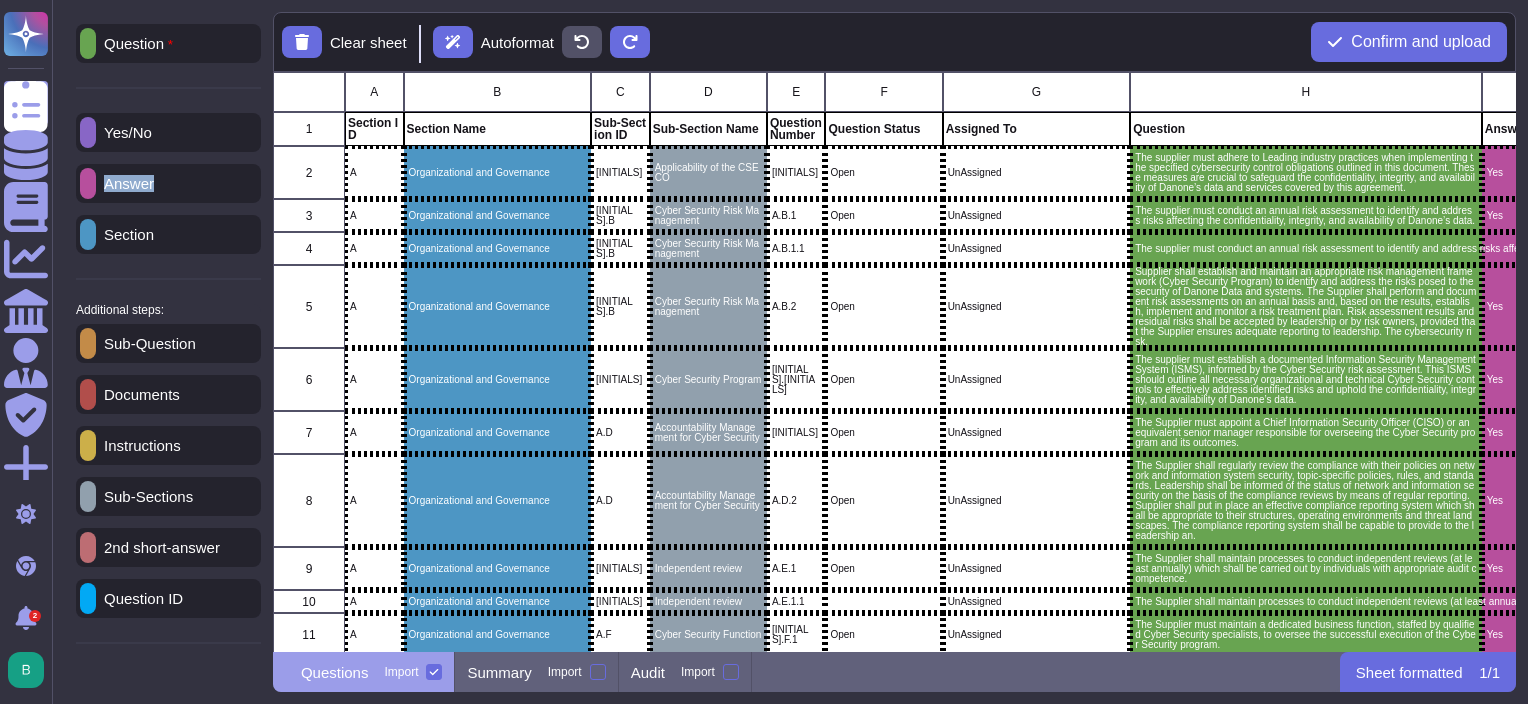 click on "Answer" at bounding box center [125, 183] 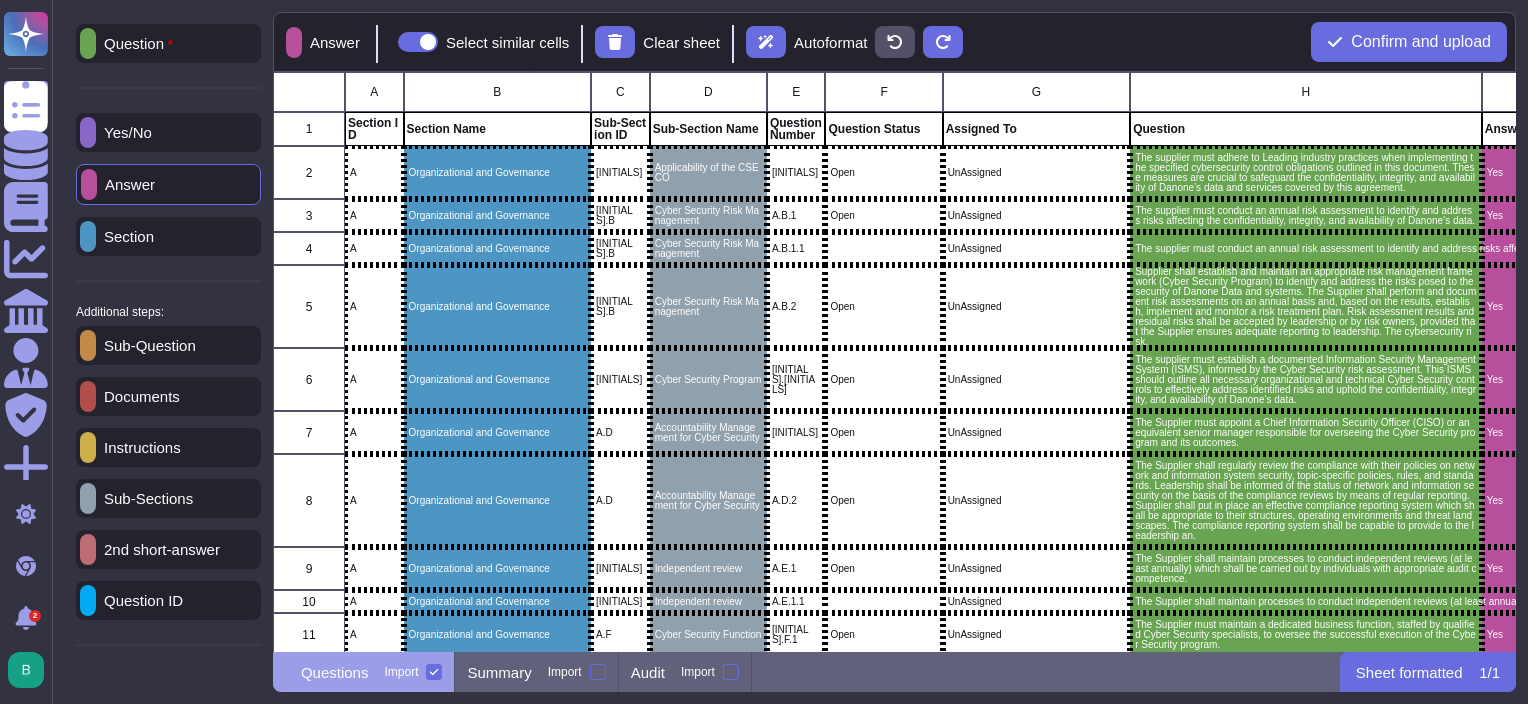 click at bounding box center [294, 42] 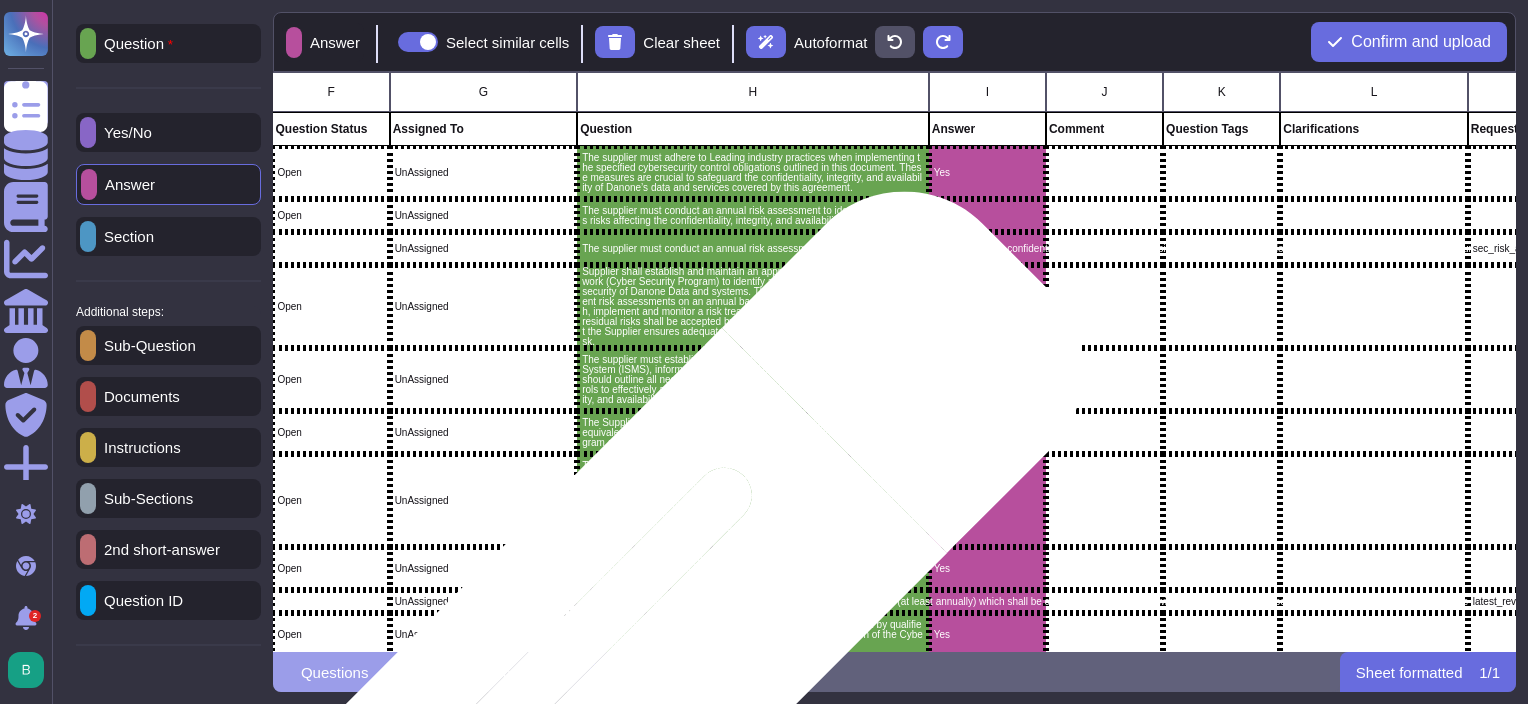 scroll, scrollTop: 0, scrollLeft: 556, axis: horizontal 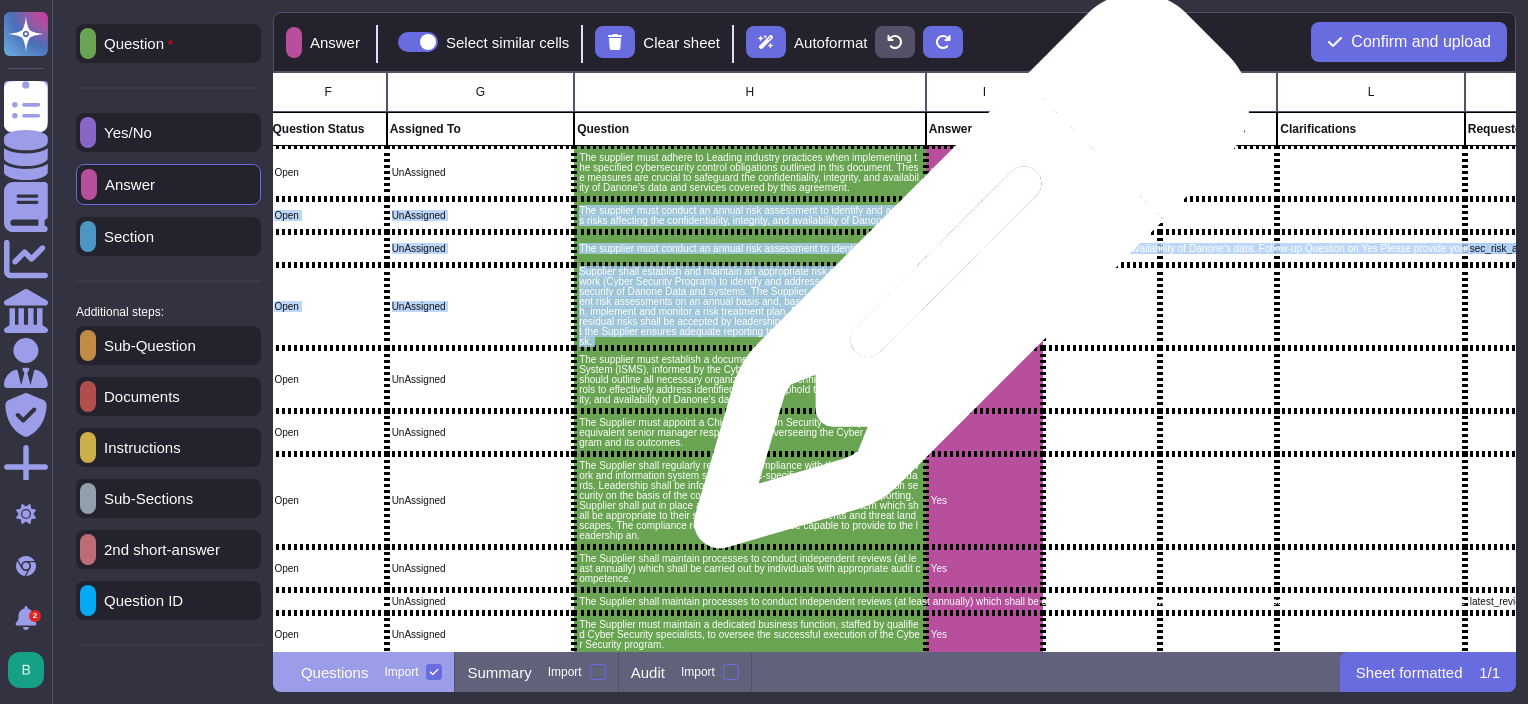 drag, startPoint x: 964, startPoint y: 161, endPoint x: 964, endPoint y: 280, distance: 119 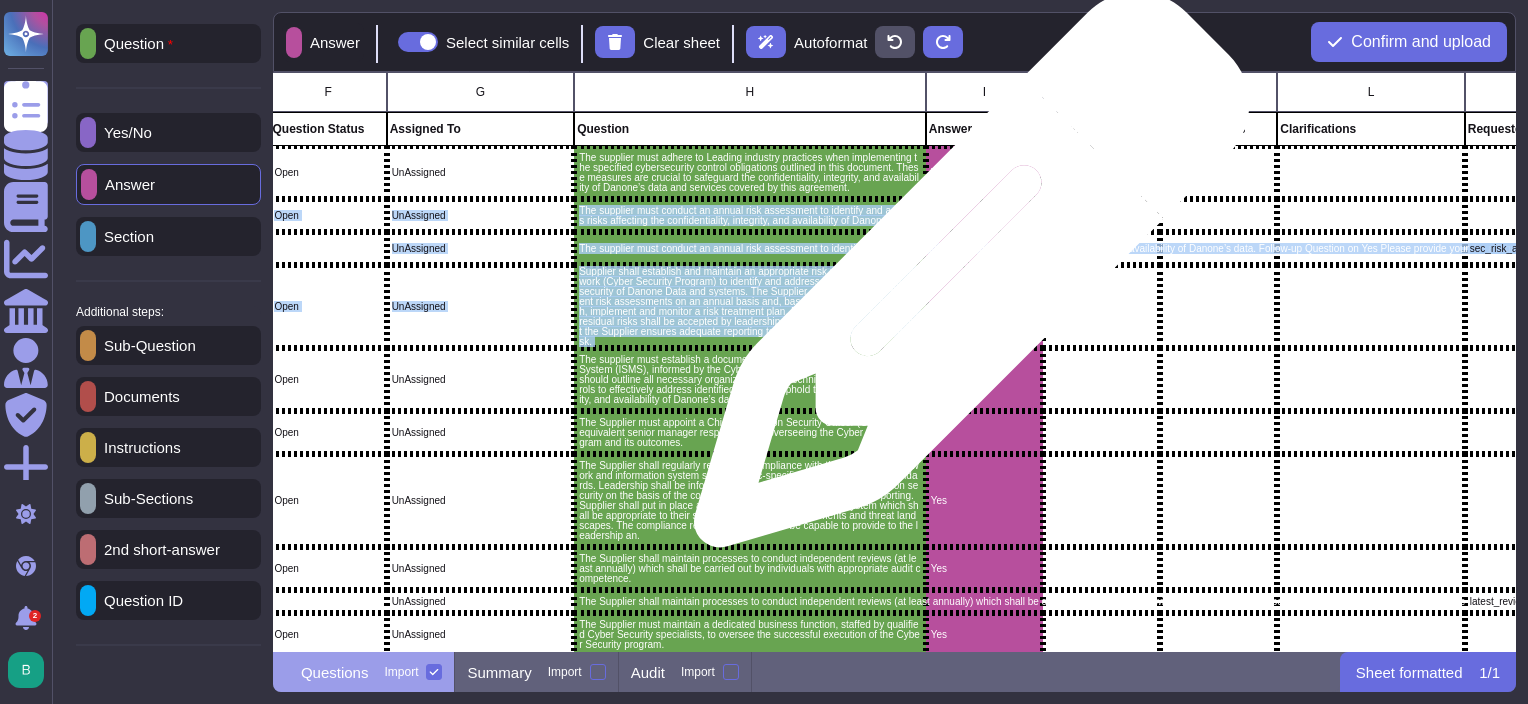 click on "Yes" at bounding box center (984, 306) 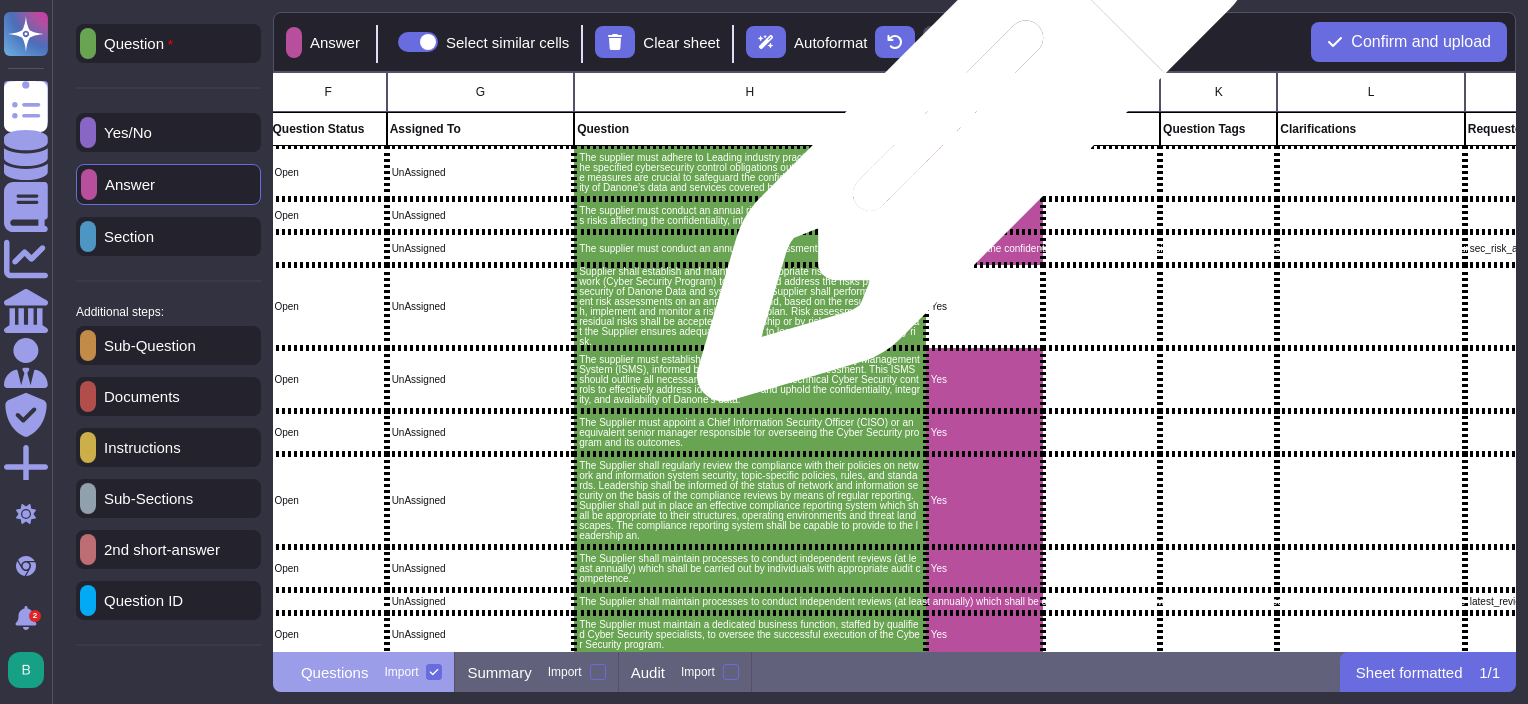 click on "Answer" at bounding box center (984, 129) 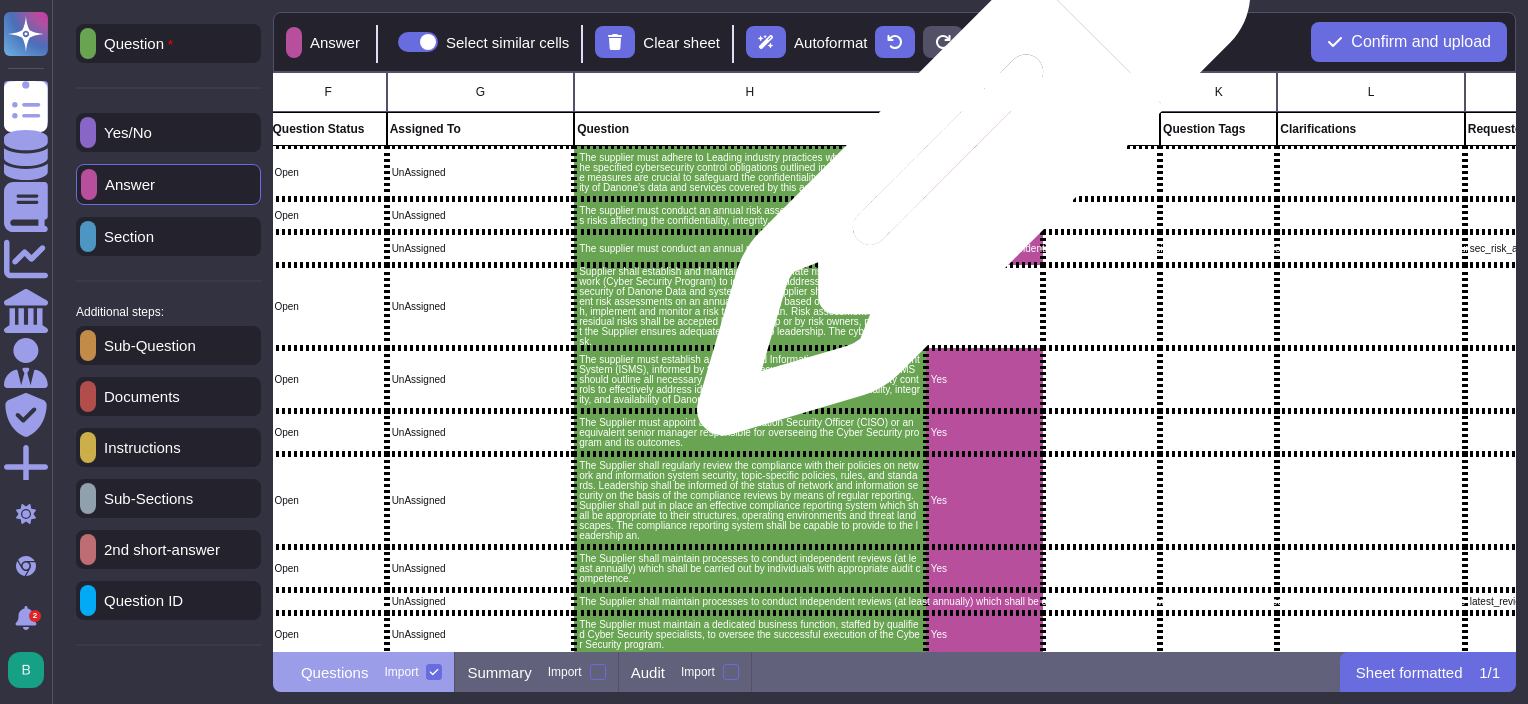 click on "Yes" at bounding box center [984, 173] 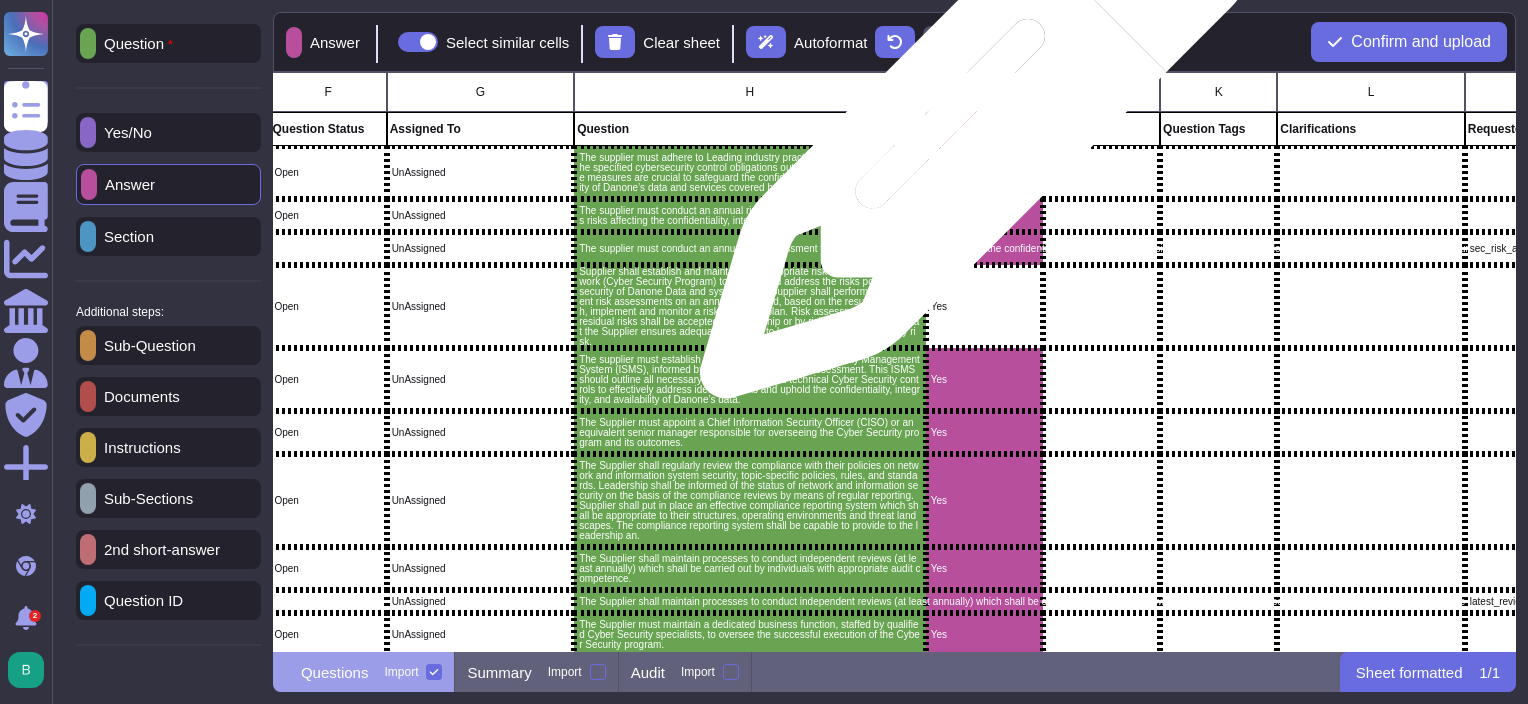 click on "Answer" at bounding box center [984, 129] 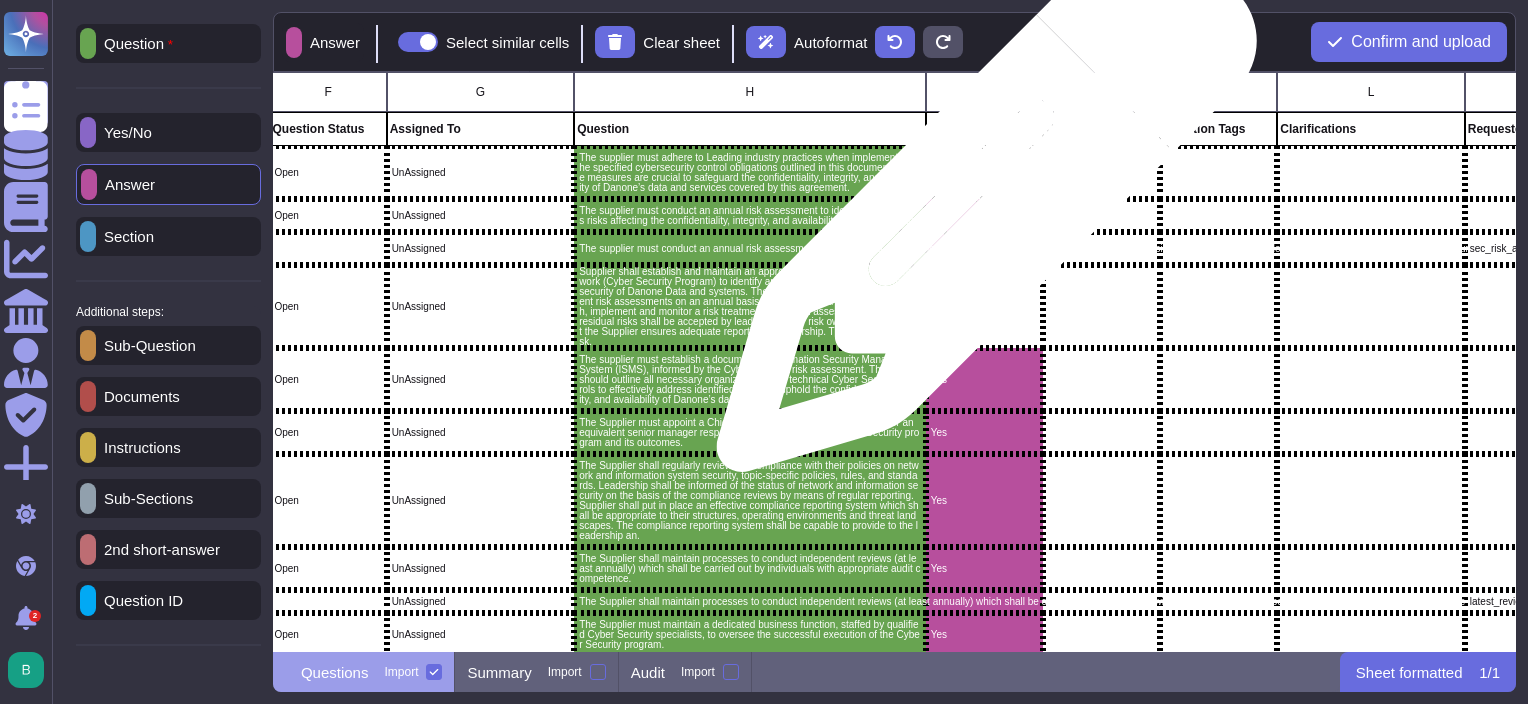click on "Yes" at bounding box center [984, 216] 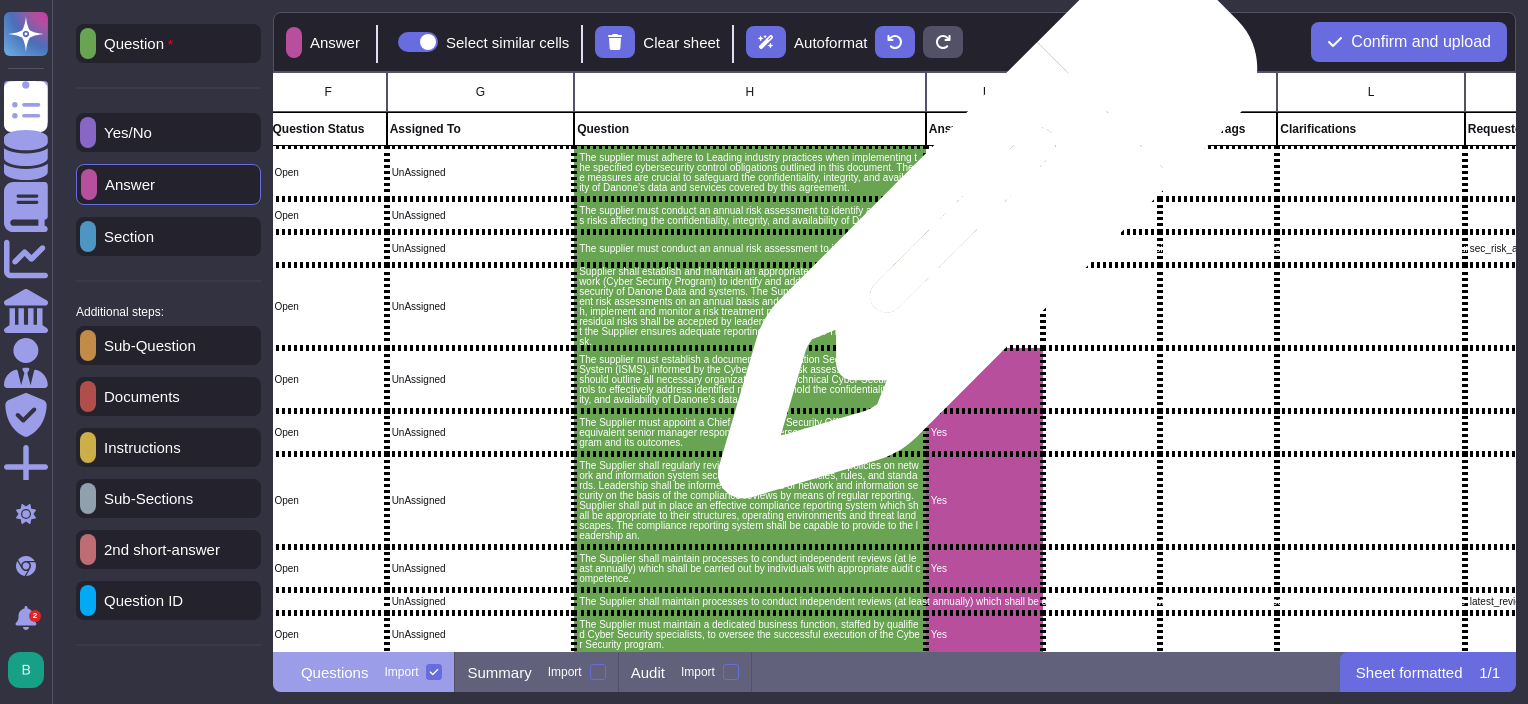 click at bounding box center [984, 248] 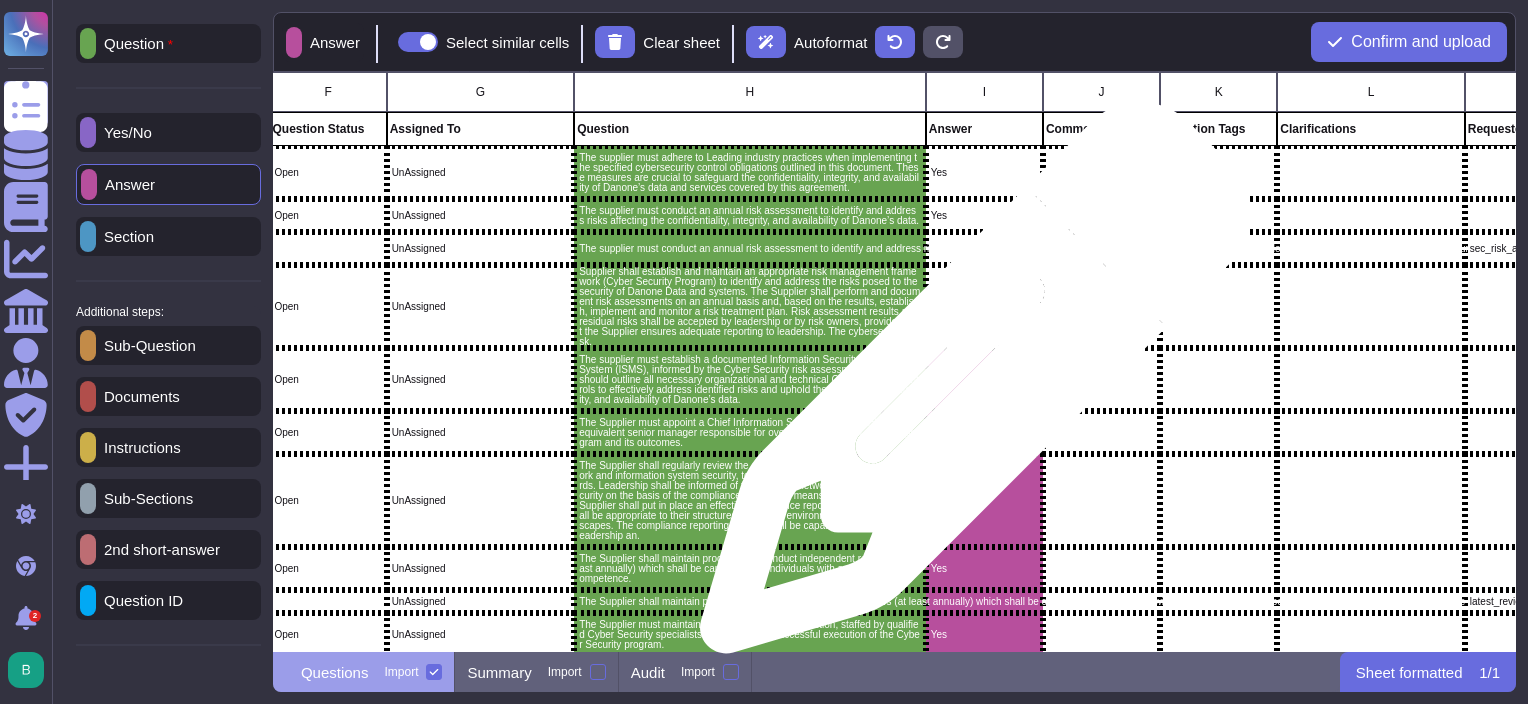 drag, startPoint x: 968, startPoint y: 388, endPoint x: 973, endPoint y: 420, distance: 32.38827 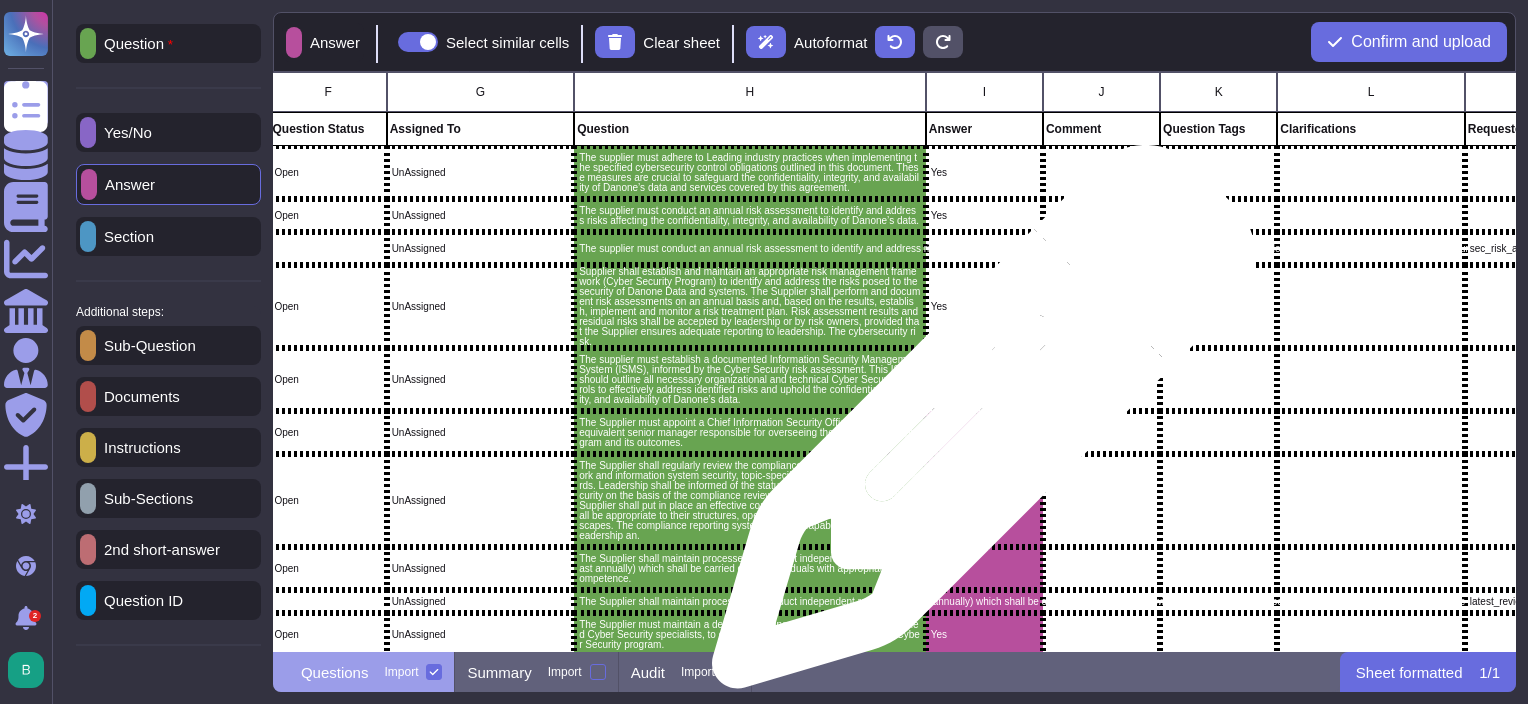 click on "Yes" at bounding box center (984, 432) 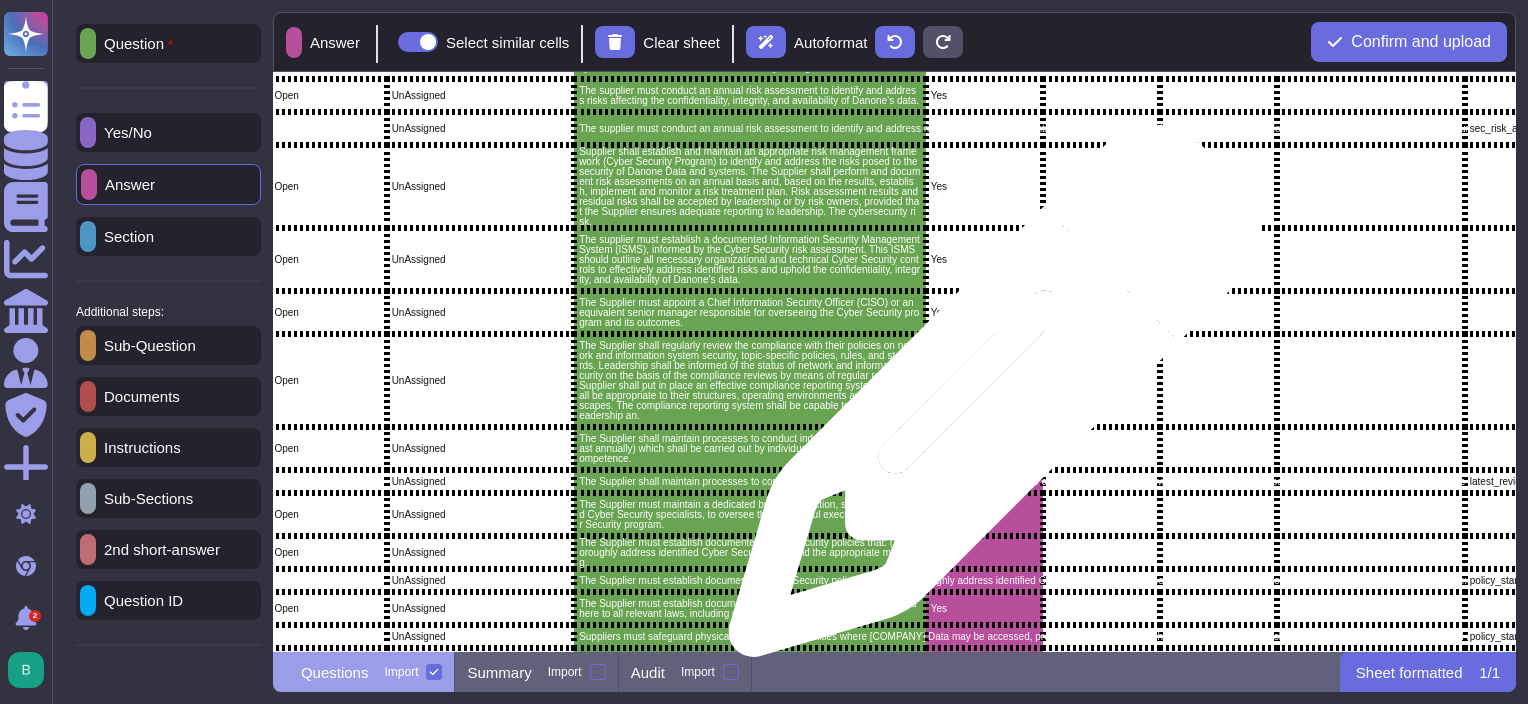 scroll, scrollTop: 300, scrollLeft: 556, axis: both 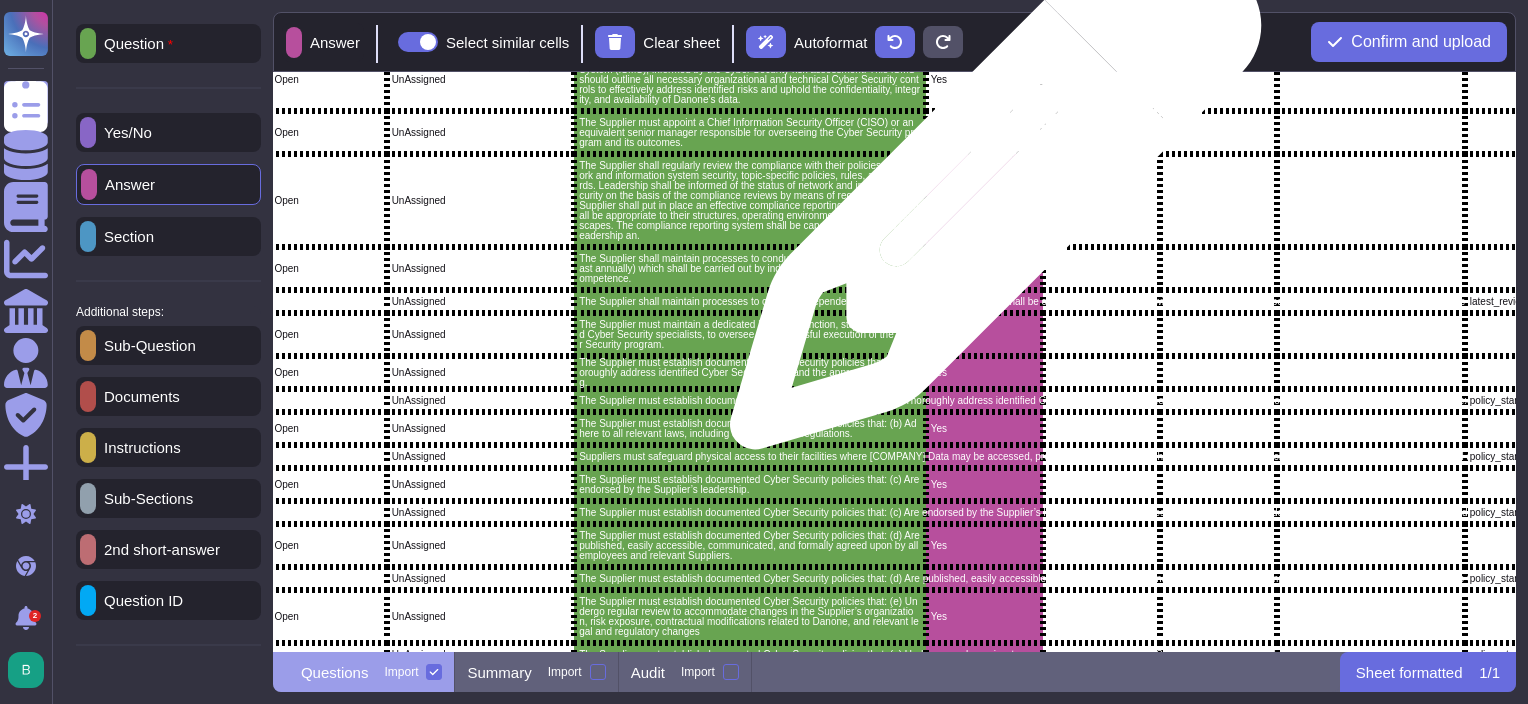 drag, startPoint x: 988, startPoint y: 194, endPoint x: 985, endPoint y: 239, distance: 45.099888 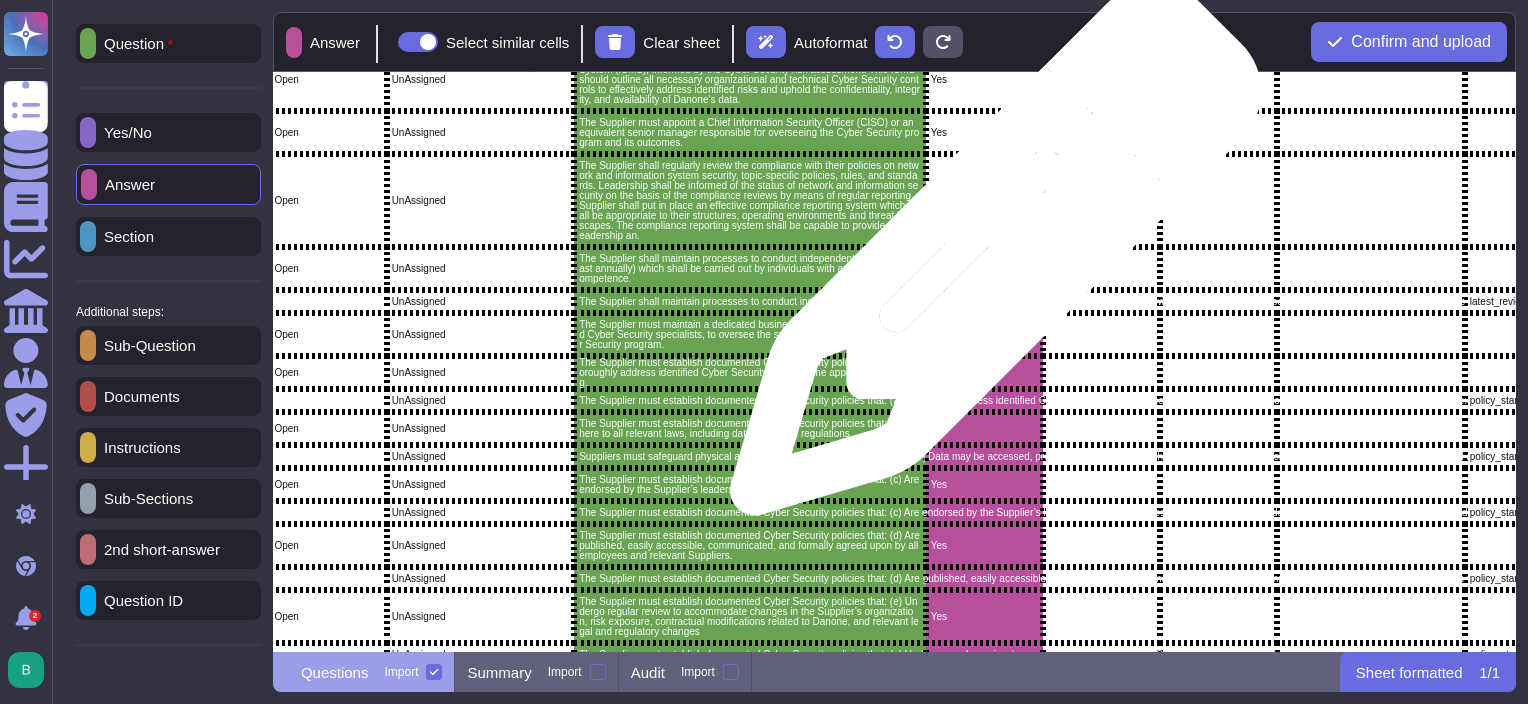 drag, startPoint x: 988, startPoint y: 260, endPoint x: 988, endPoint y: 277, distance: 17 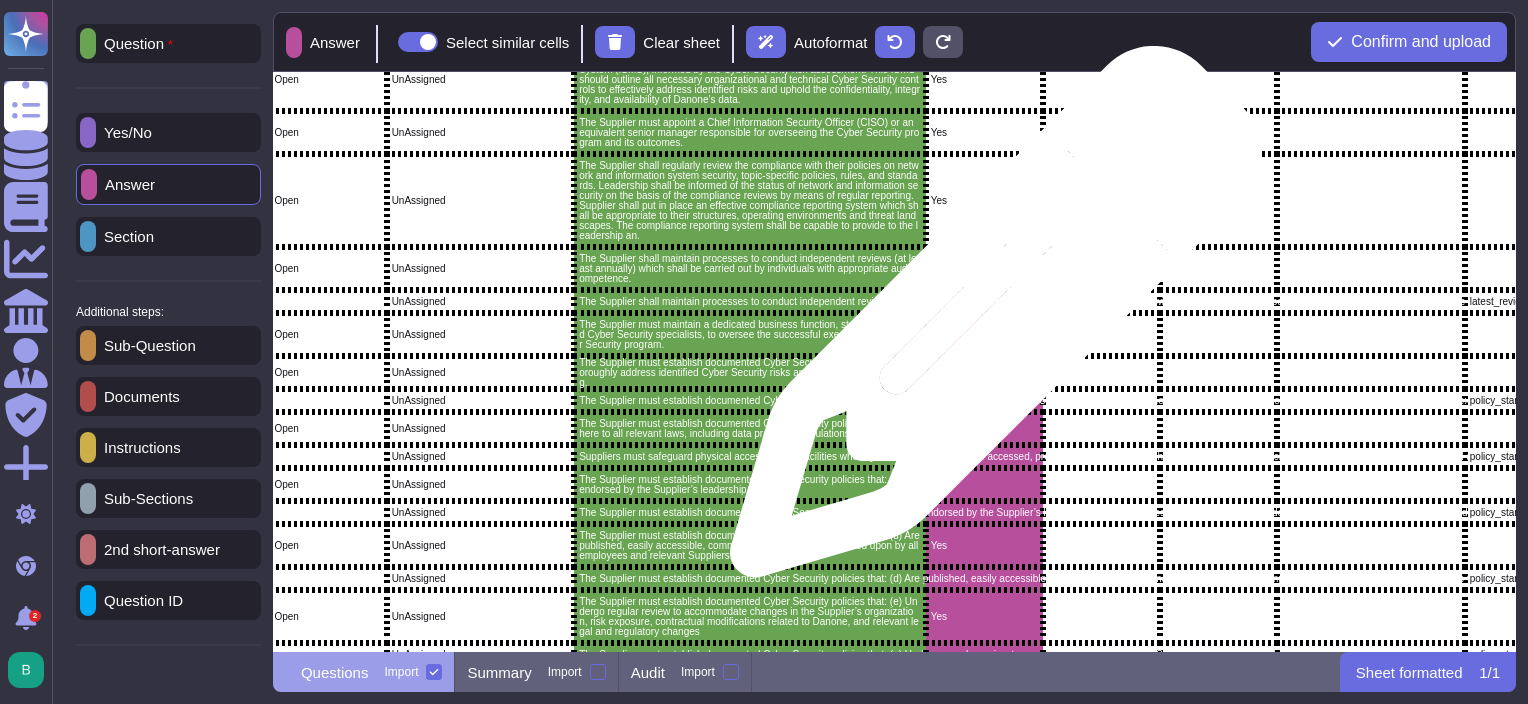 click on "Yes" at bounding box center [984, 334] 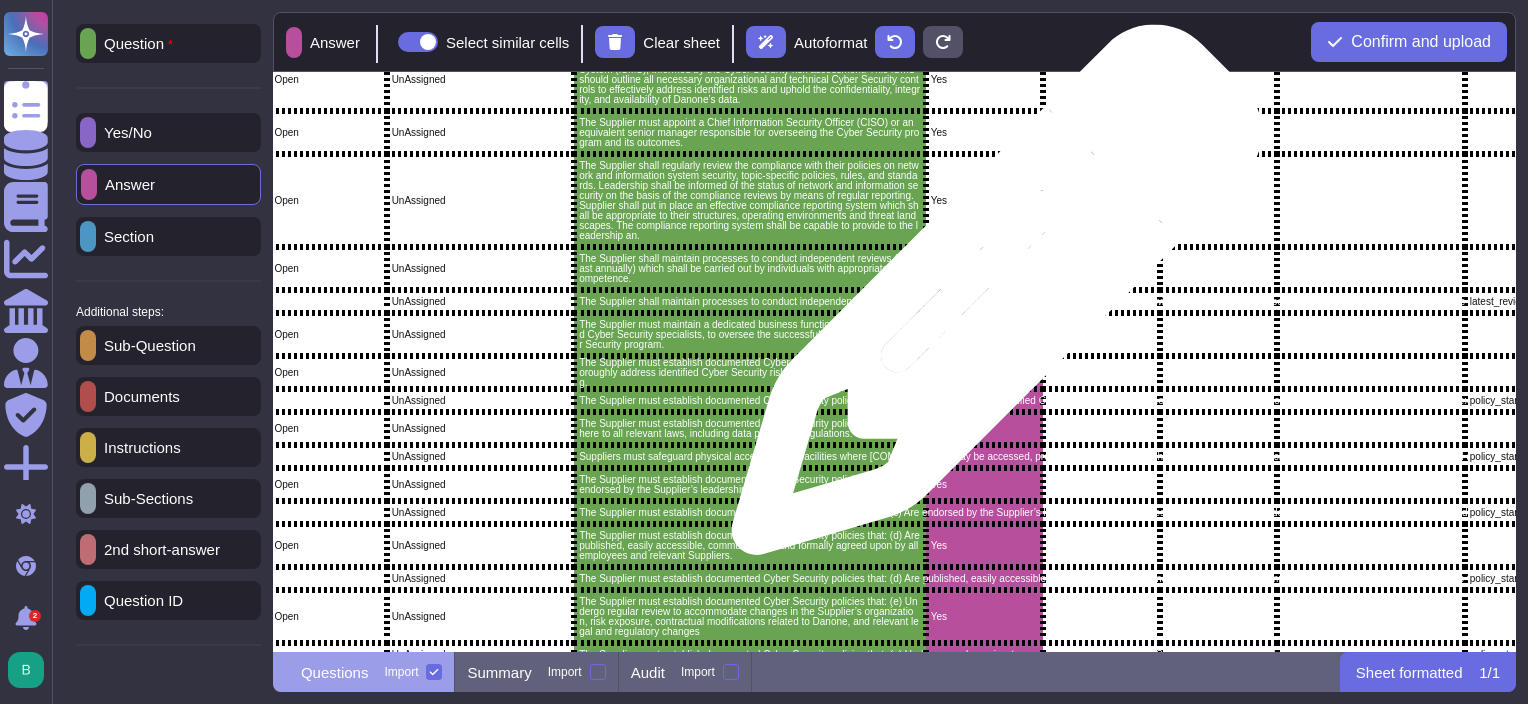 click on "The Supplier shall maintain processes to conduct independent reviews (at least annually) which shall be carried out by individuals with appropriate audit competence. Follow-up Question on Yes Please provide evidence and findings of the latest review." at bounding box center [750, 302] 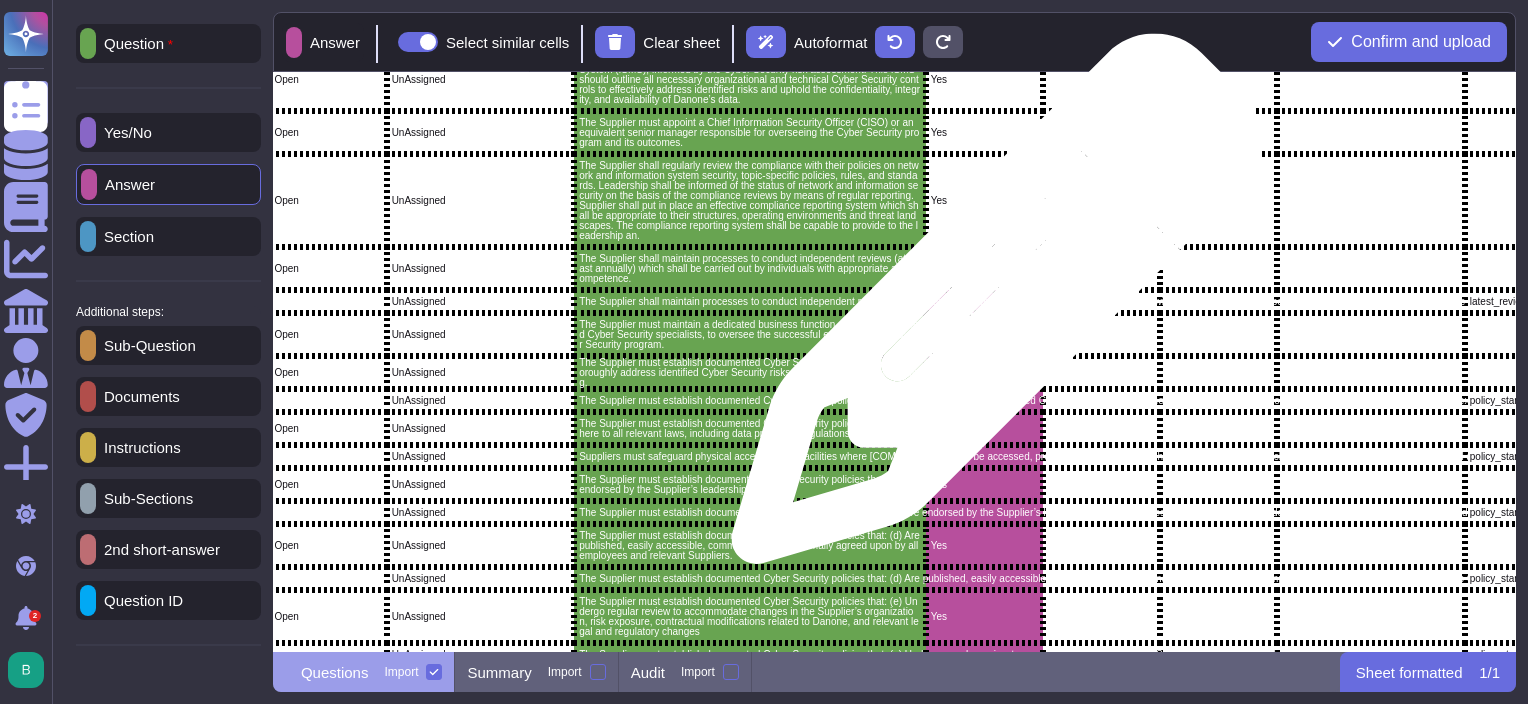 click on "The Supplier shall maintain processes to conduct independent reviews (at least annually) which shall be carried out by individuals with appropriate audit competence. Follow-up Question on Yes Please provide evidence and findings of the latest review." at bounding box center (750, 302) 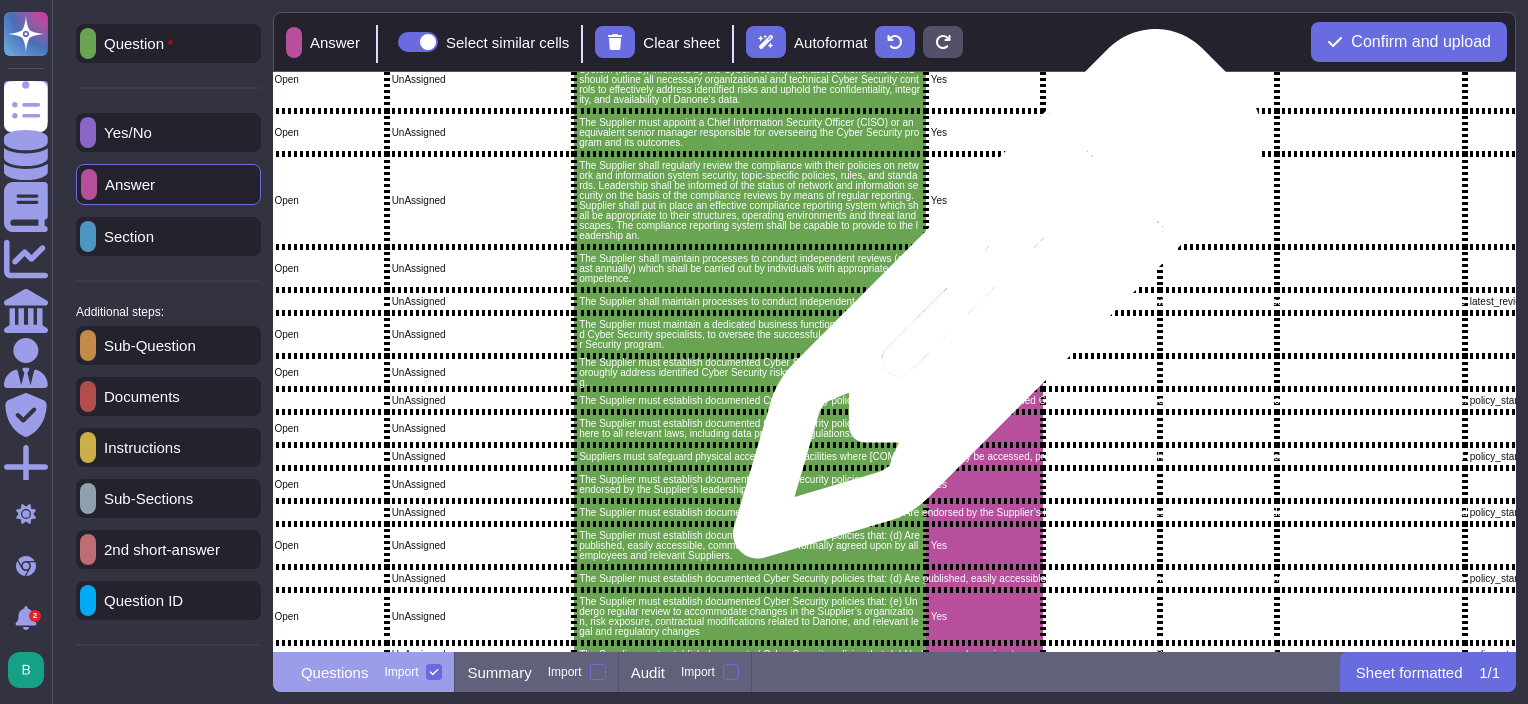 click on "The Supplier shall maintain processes to conduct independent reviews (at least annually) which shall be carried out by individuals with appropriate audit competence. Follow-up Question on Yes Please provide evidence and findings of the latest review." at bounding box center [750, 302] 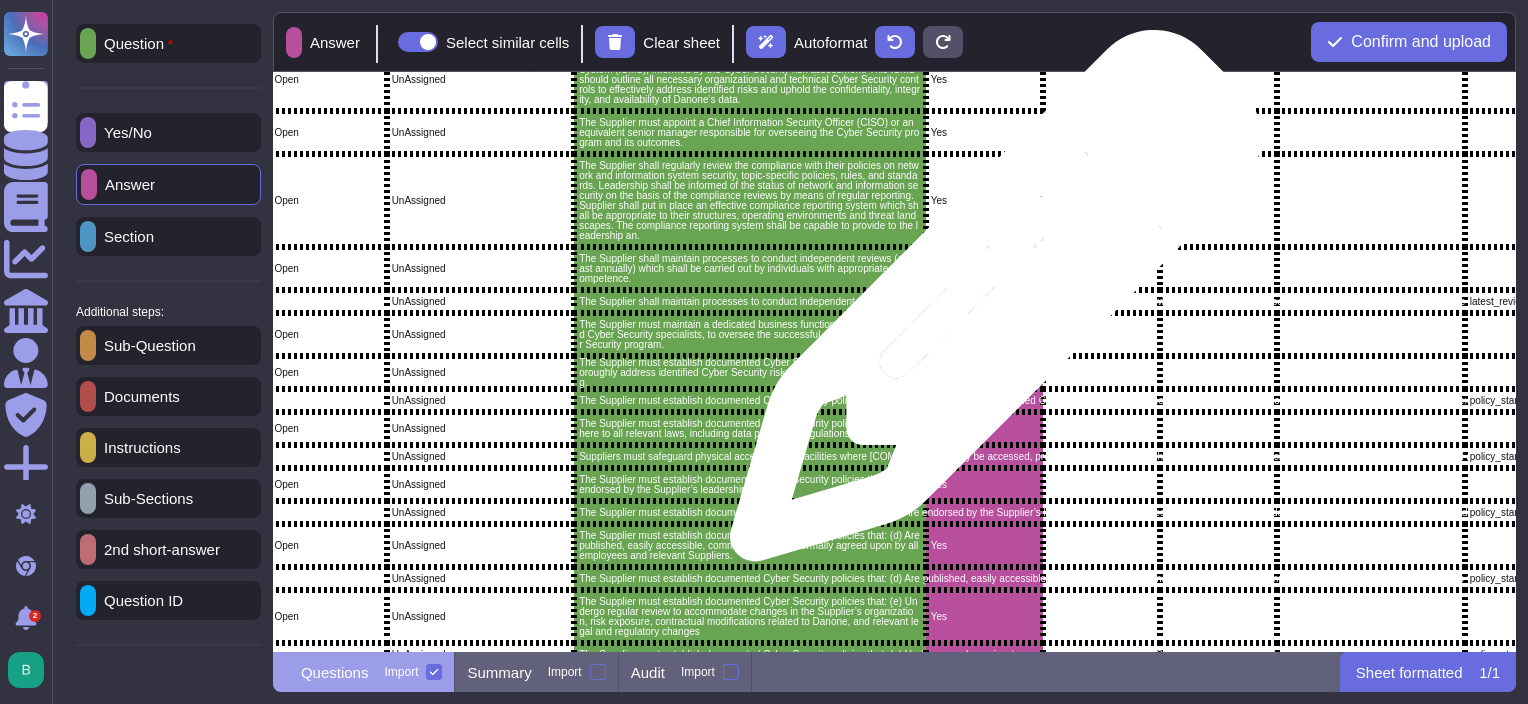 click on "The Supplier shall maintain processes to conduct independent reviews (at least annually) which shall be carried out by individuals with appropriate audit competence. Follow-up Question on Yes Please provide evidence and findings of the latest review." at bounding box center (750, 302) 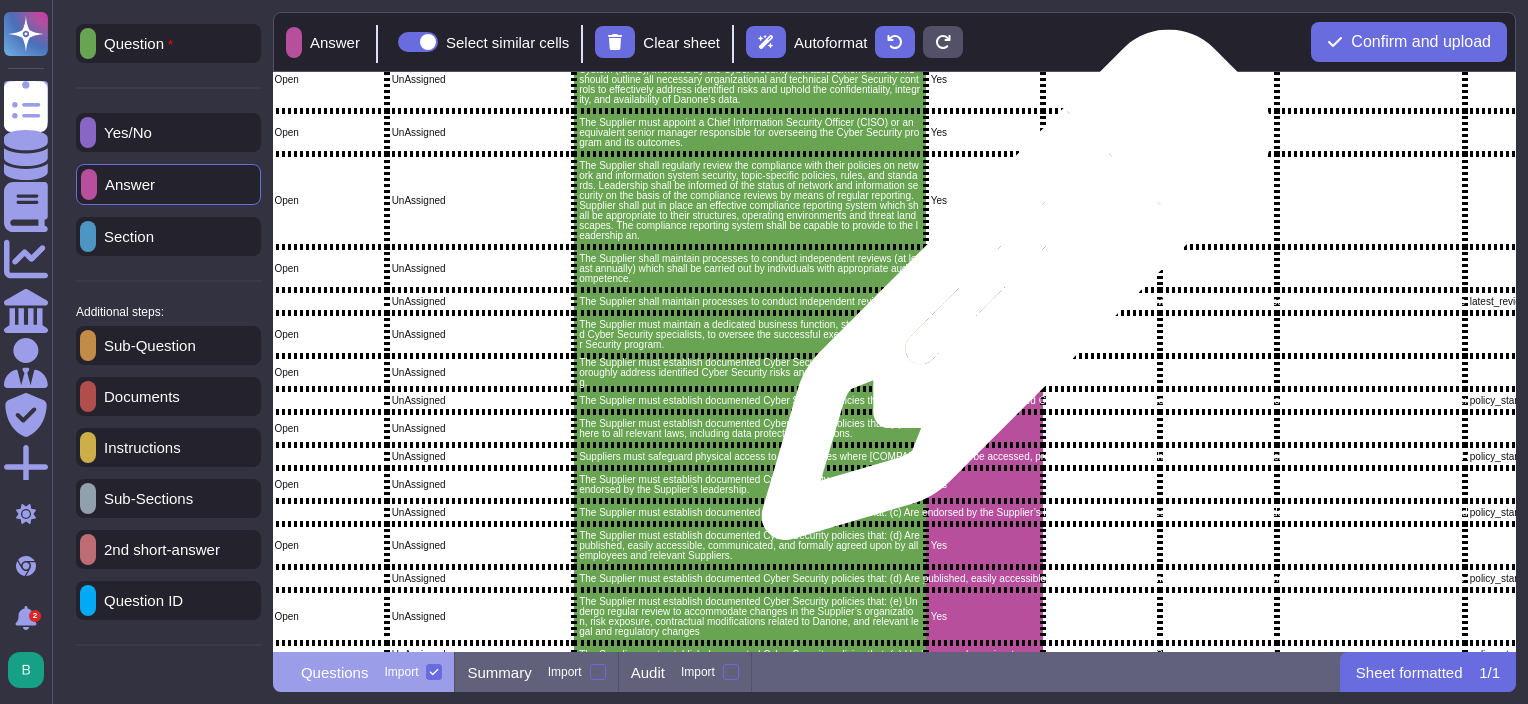 click on "The Supplier shall maintain processes to conduct independent reviews (at least annually) which shall be carried out by individuals with appropriate audit competence. Follow-up Question on Yes Please provide evidence and findings of the latest review." at bounding box center [750, 302] 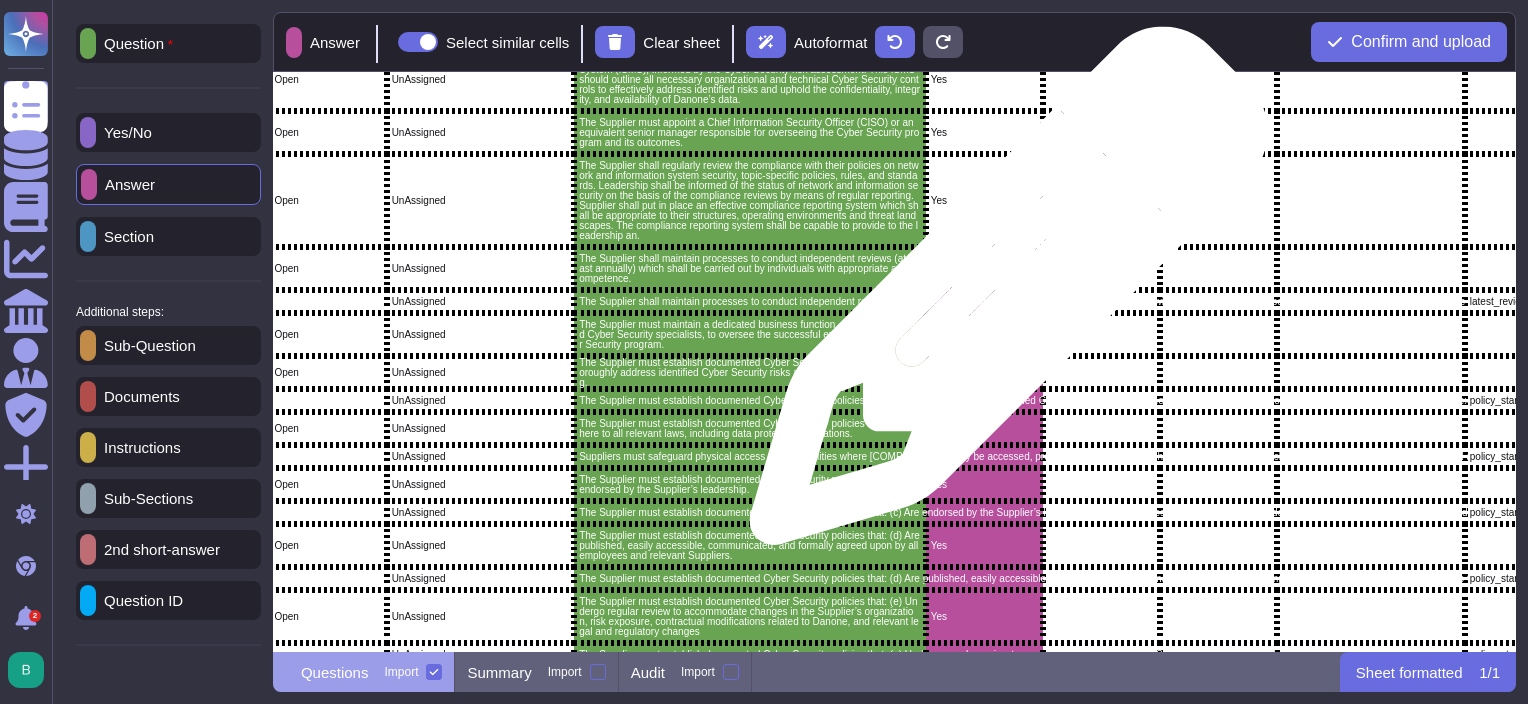 click on "The Supplier shall maintain processes to conduct independent reviews (at least annually) which shall be carried out by individuals with appropriate audit competence. Follow-up Question on Yes Please provide evidence and findings of the latest review." at bounding box center [750, 302] 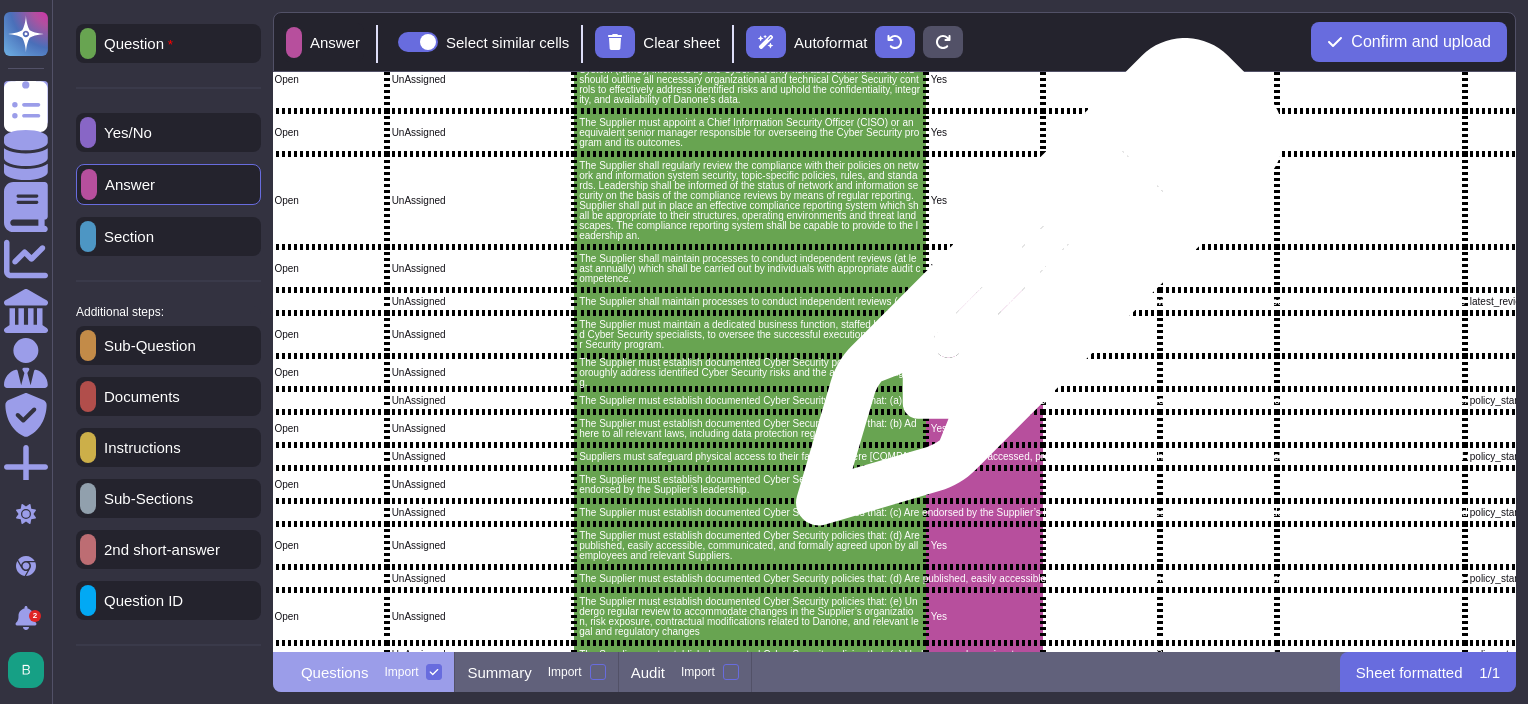 drag, startPoint x: 1001, startPoint y: 296, endPoint x: 1032, endPoint y: 292, distance: 31.257 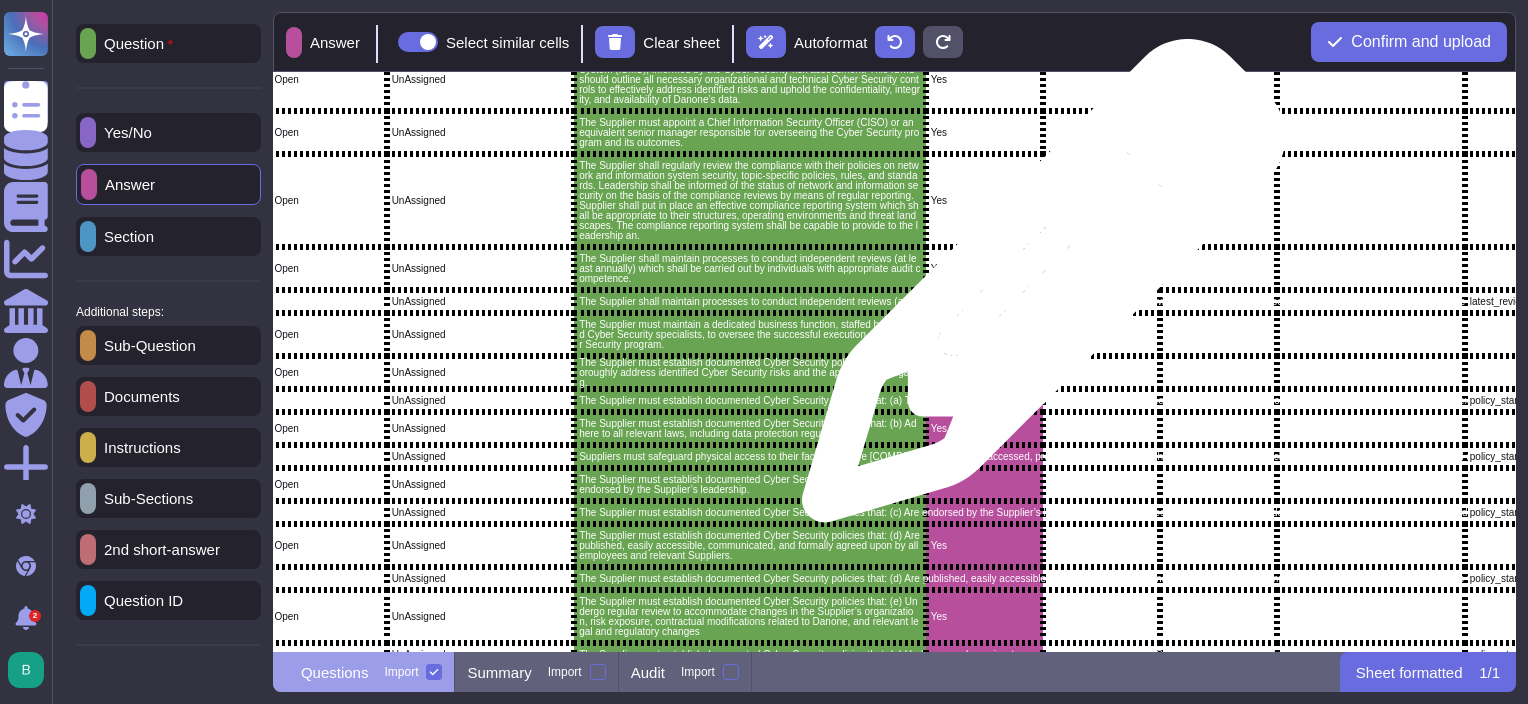 click at bounding box center [984, 301] 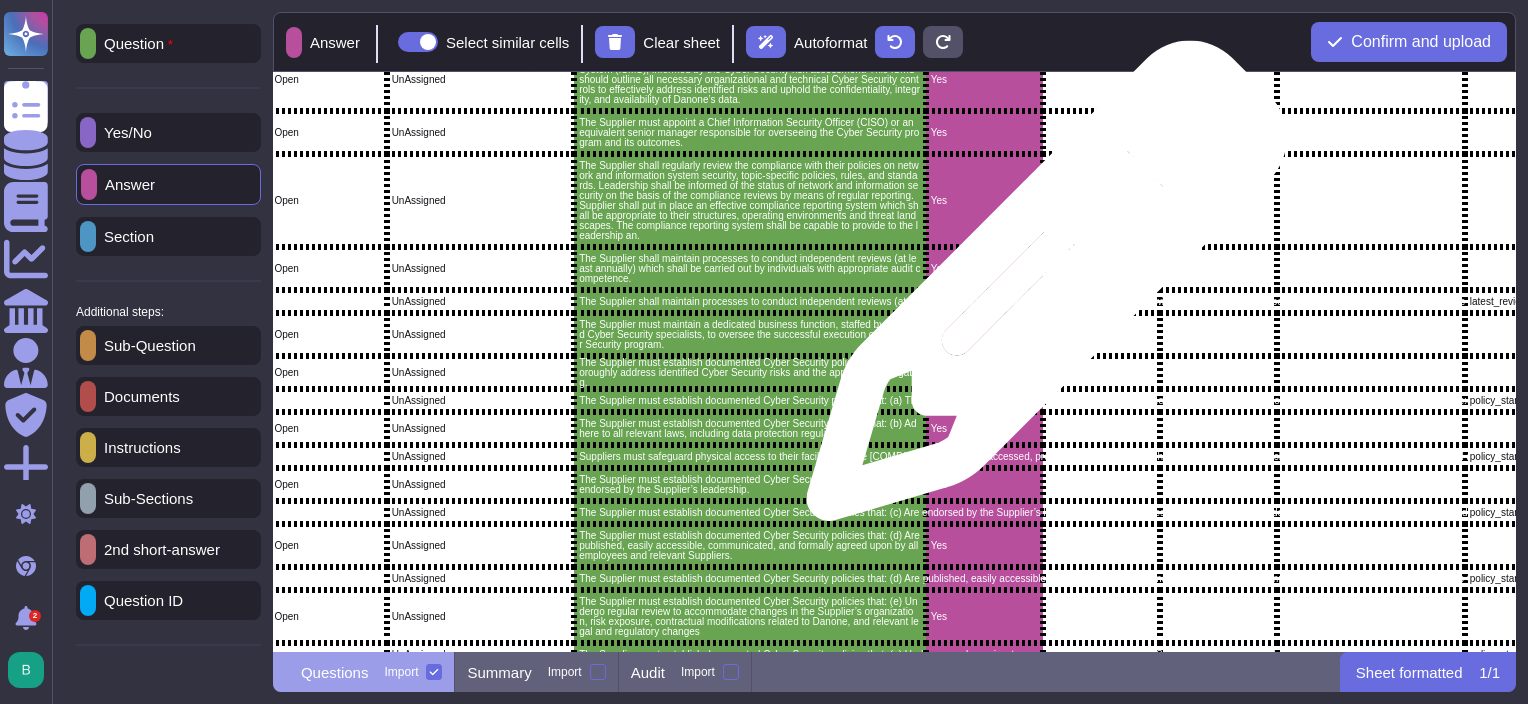click at bounding box center [984, 301] 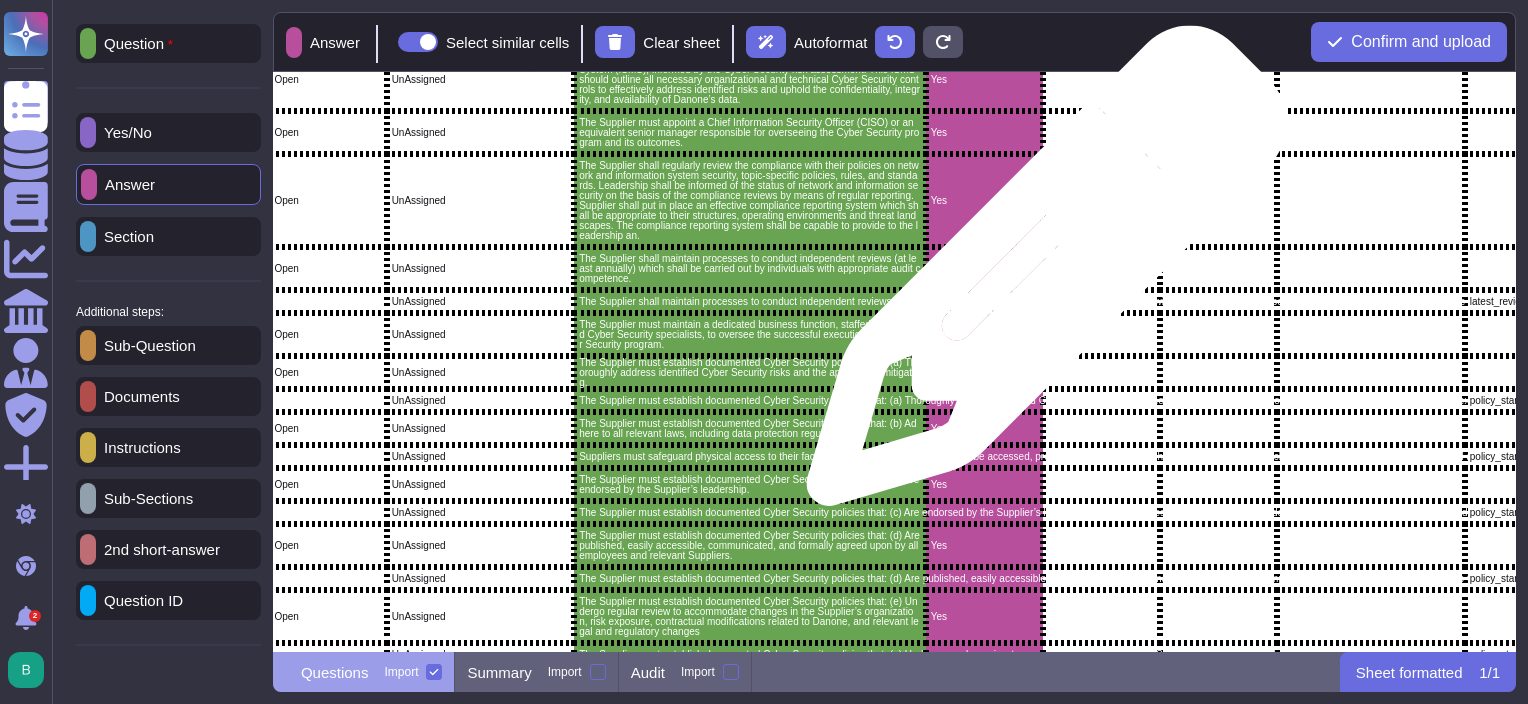 click on "Yes" at bounding box center [984, 268] 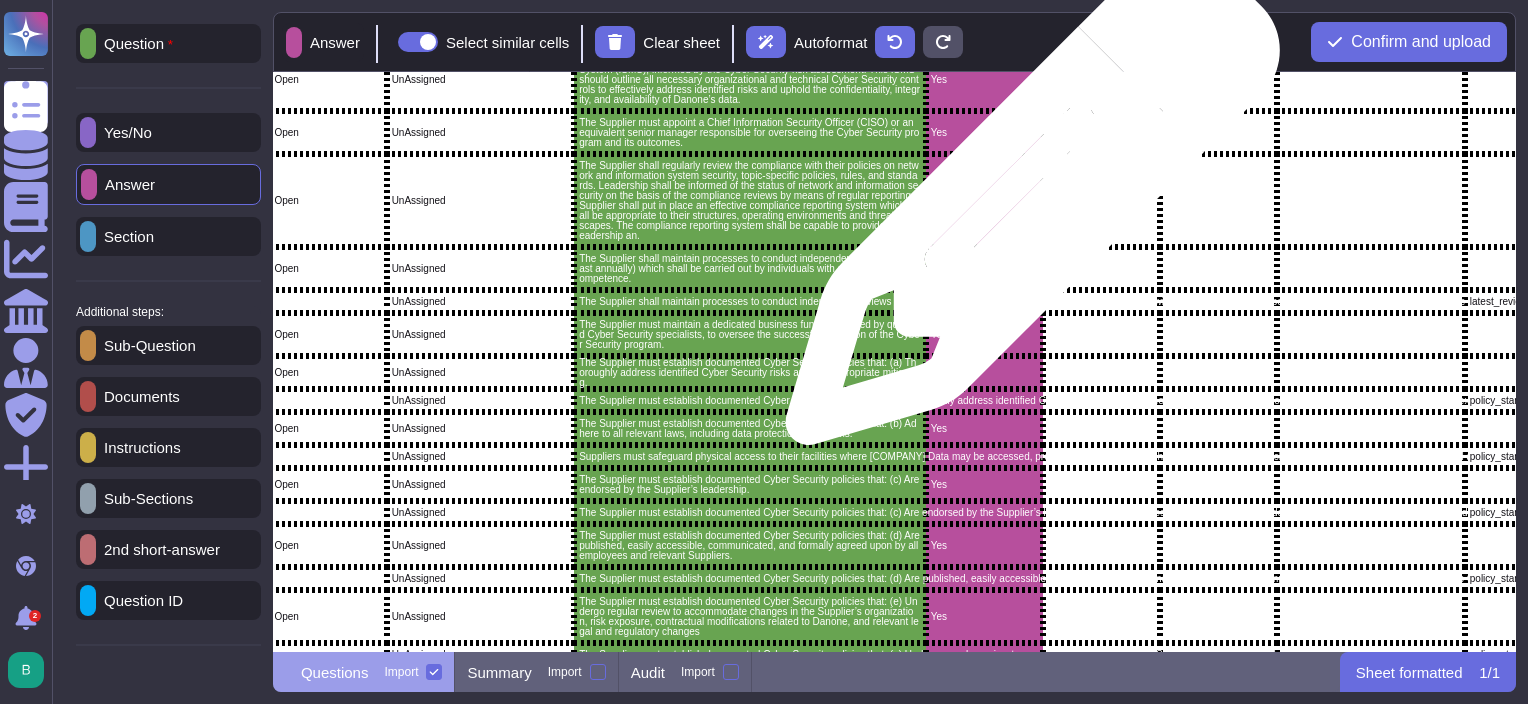 click on "Yes" at bounding box center (984, 200) 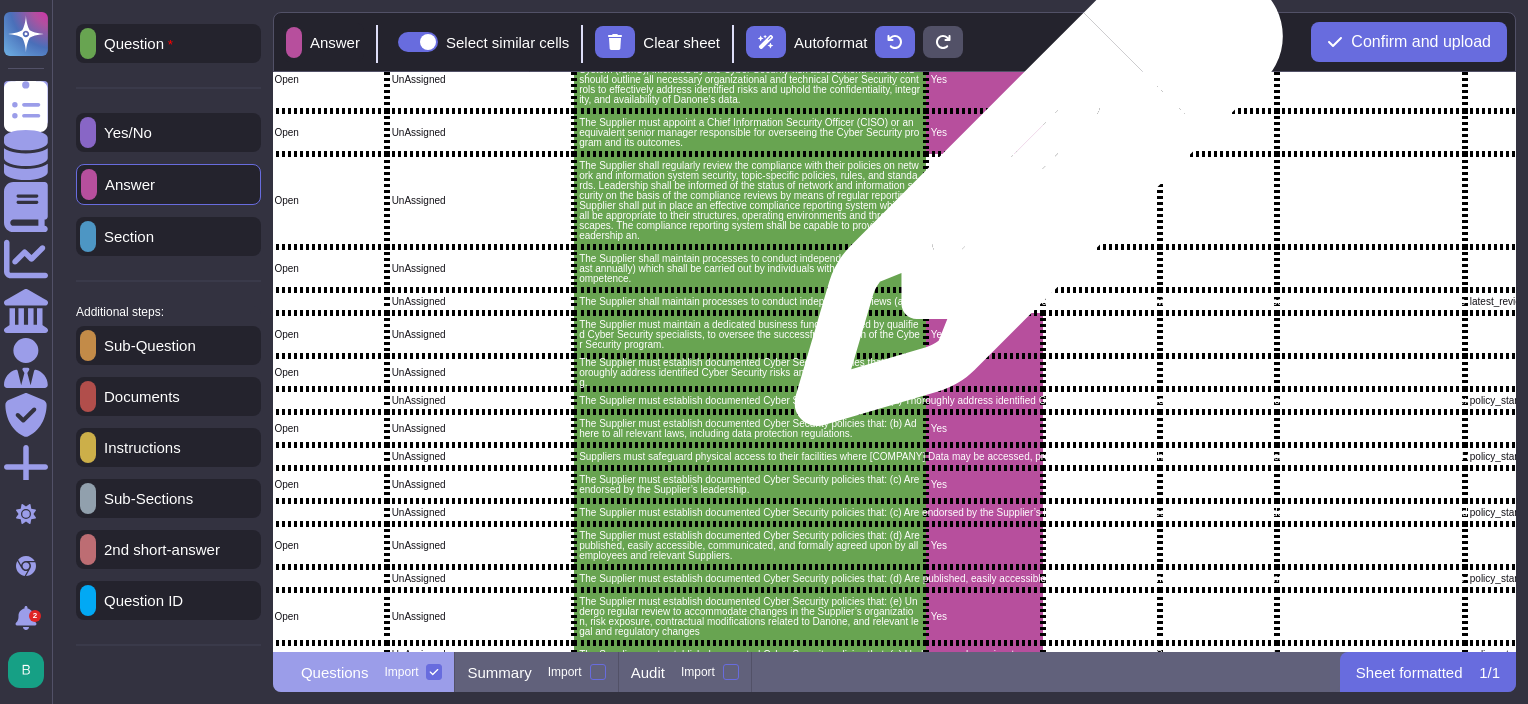 scroll, scrollTop: 0, scrollLeft: 556, axis: horizontal 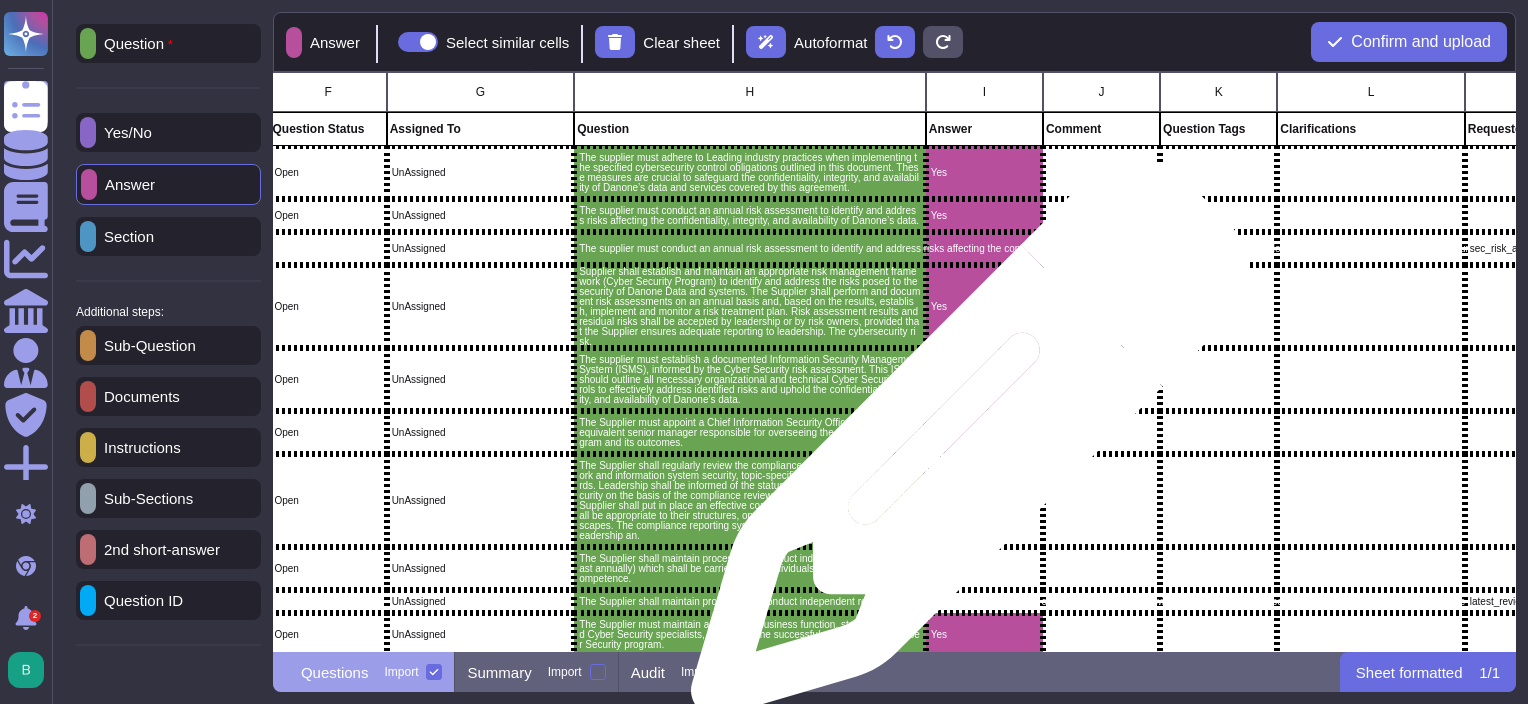 drag, startPoint x: 962, startPoint y: 448, endPoint x: 977, endPoint y: 418, distance: 33.54102 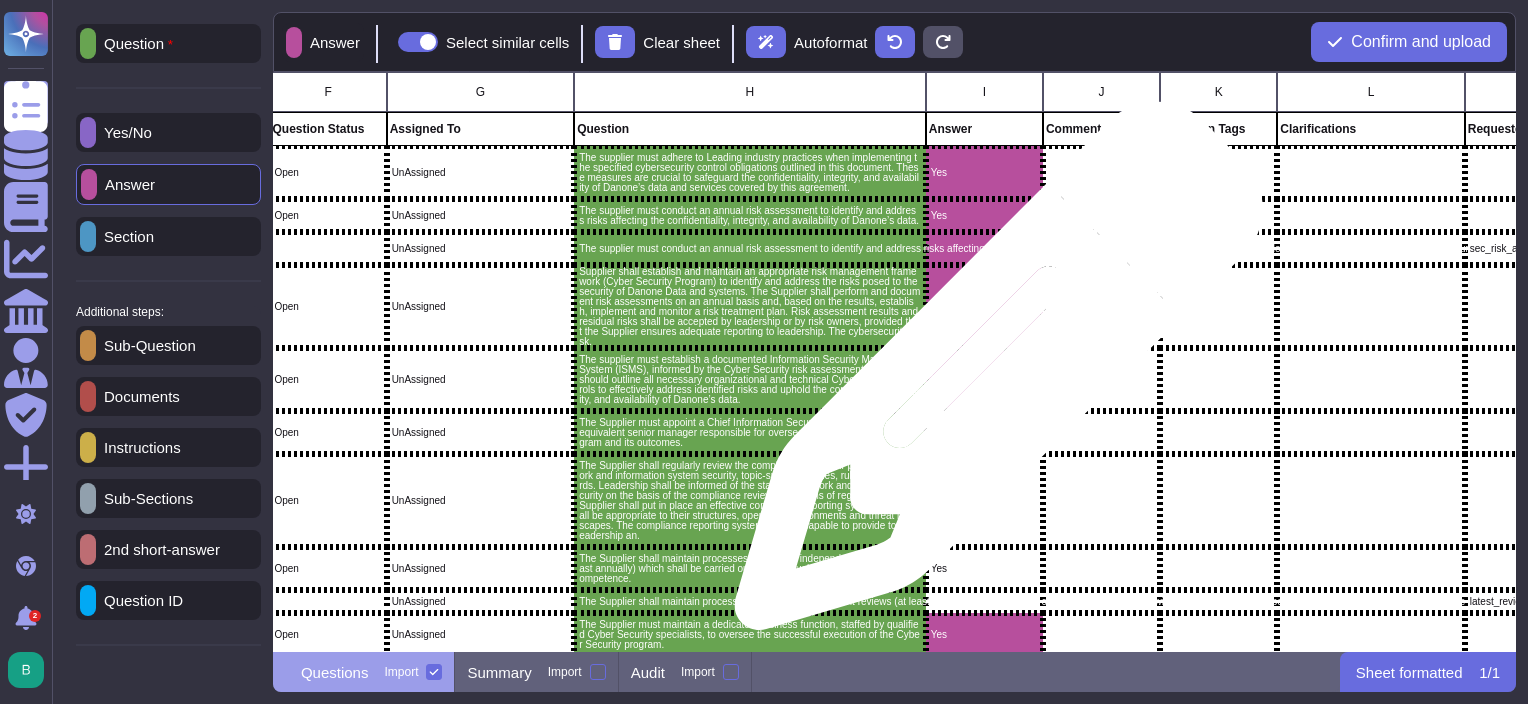 click on "Yes" at bounding box center [984, 379] 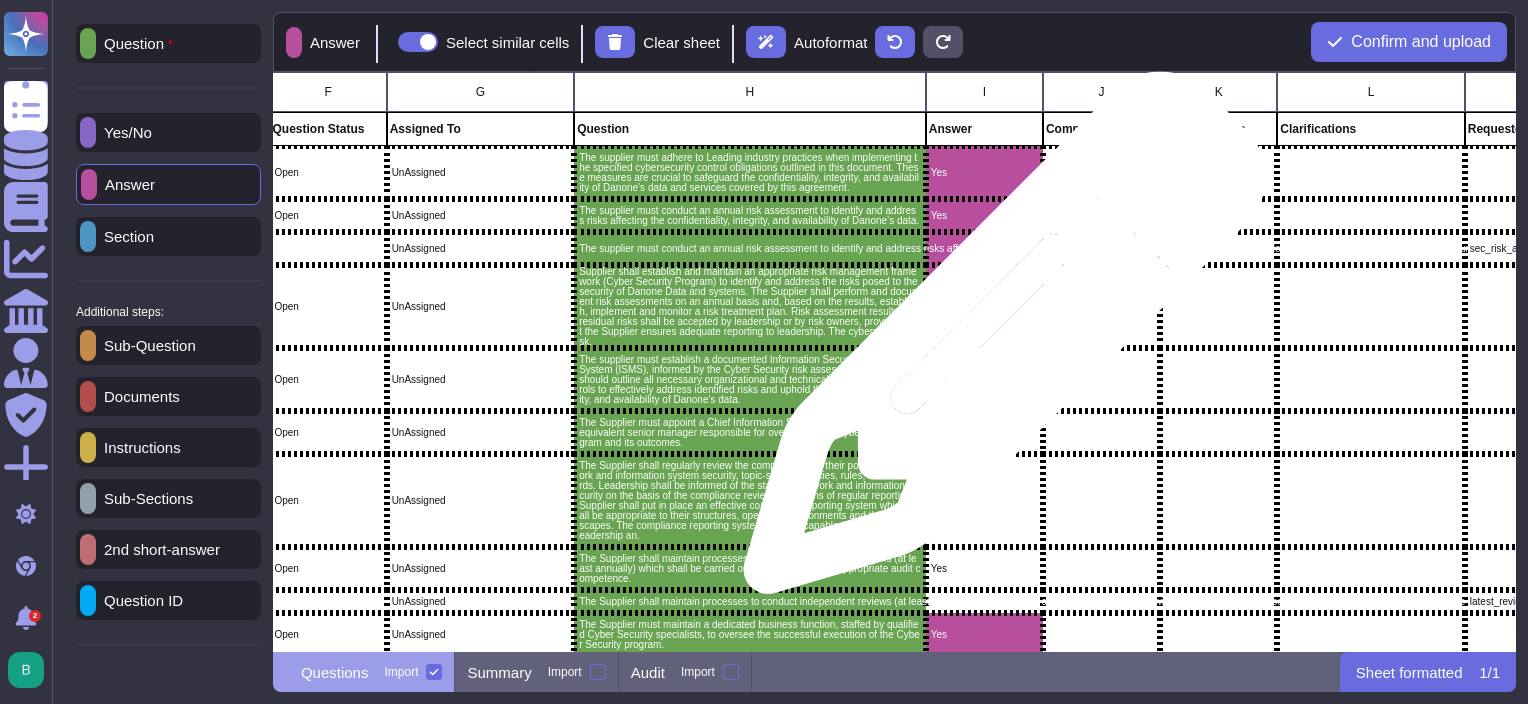 click on "Yes" at bounding box center (984, 306) 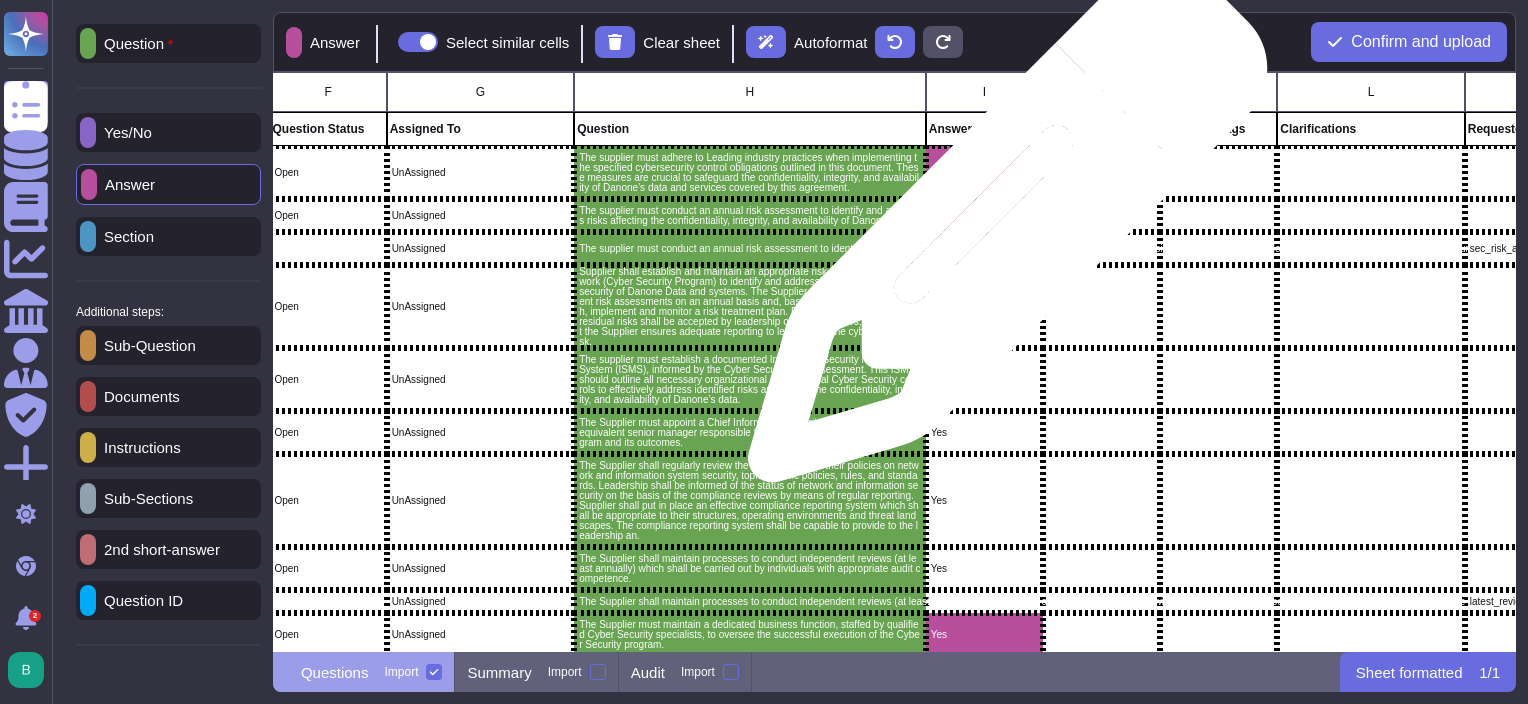 click at bounding box center [984, 248] 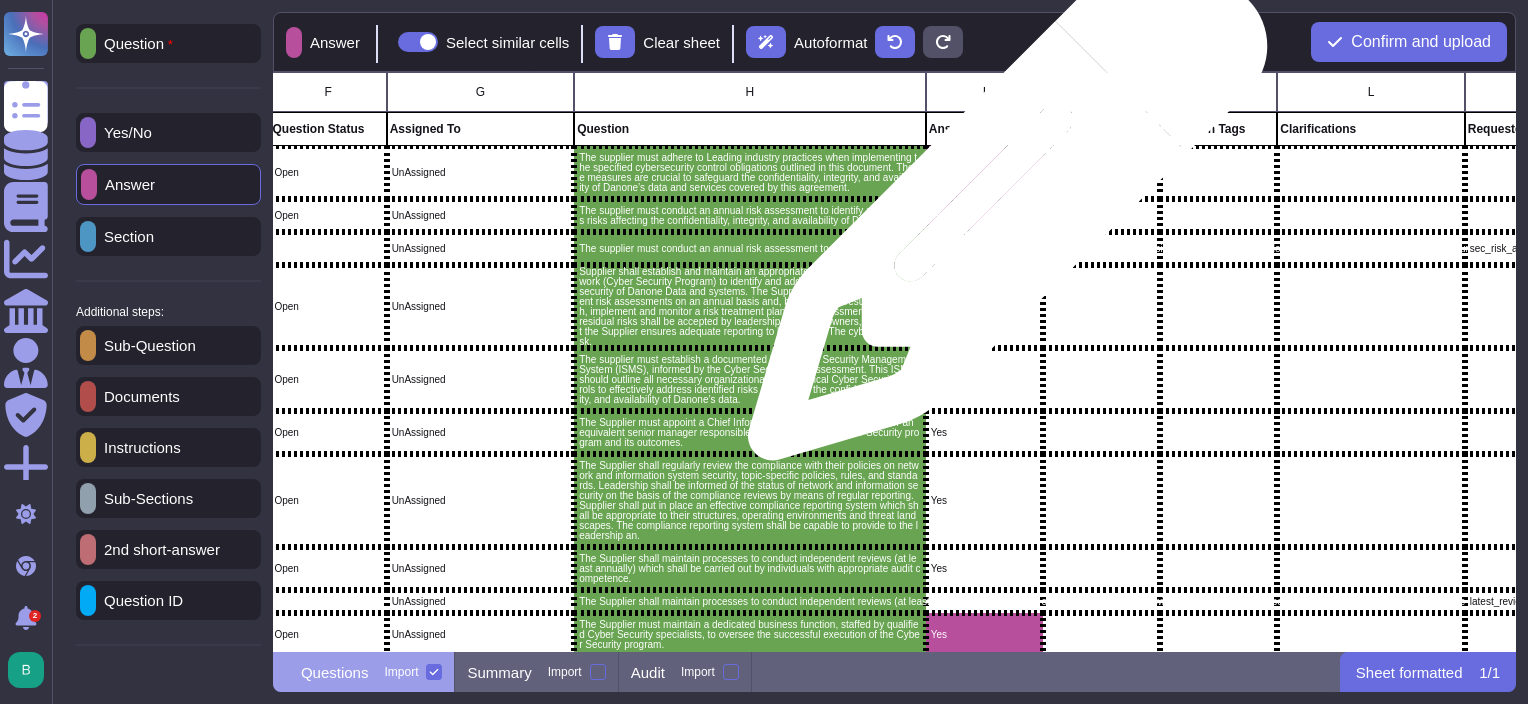 click on "Yes" at bounding box center (984, 216) 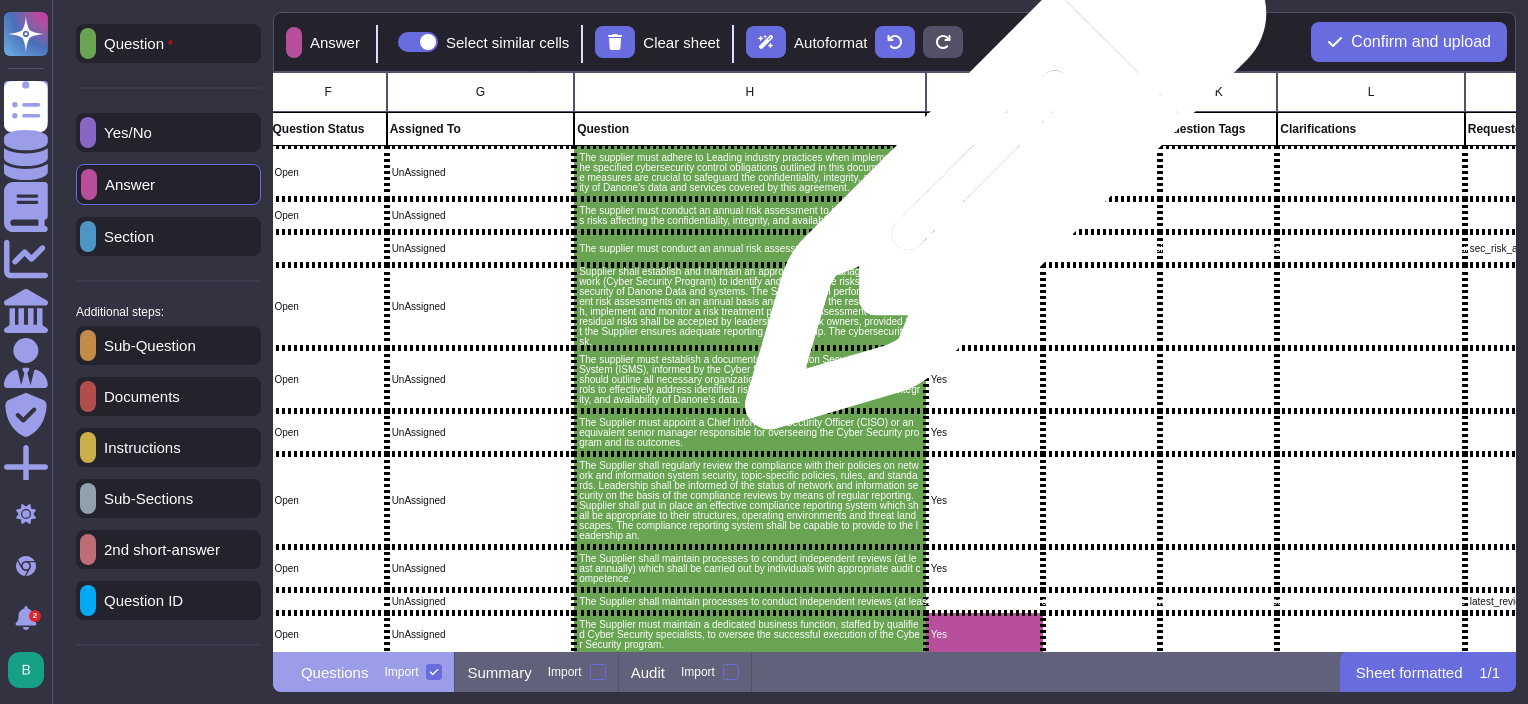 click on "Yes" at bounding box center (984, 172) 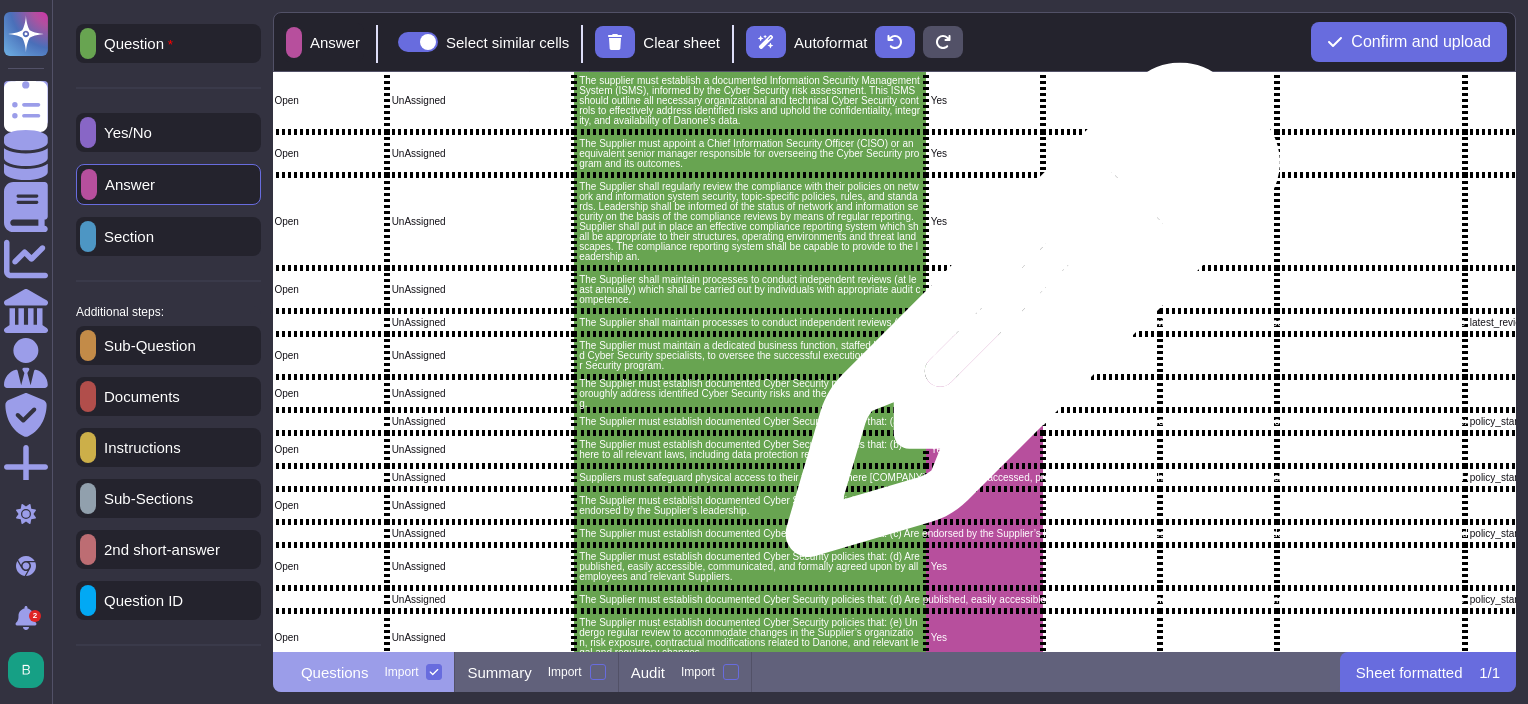 scroll, scrollTop: 300, scrollLeft: 556, axis: both 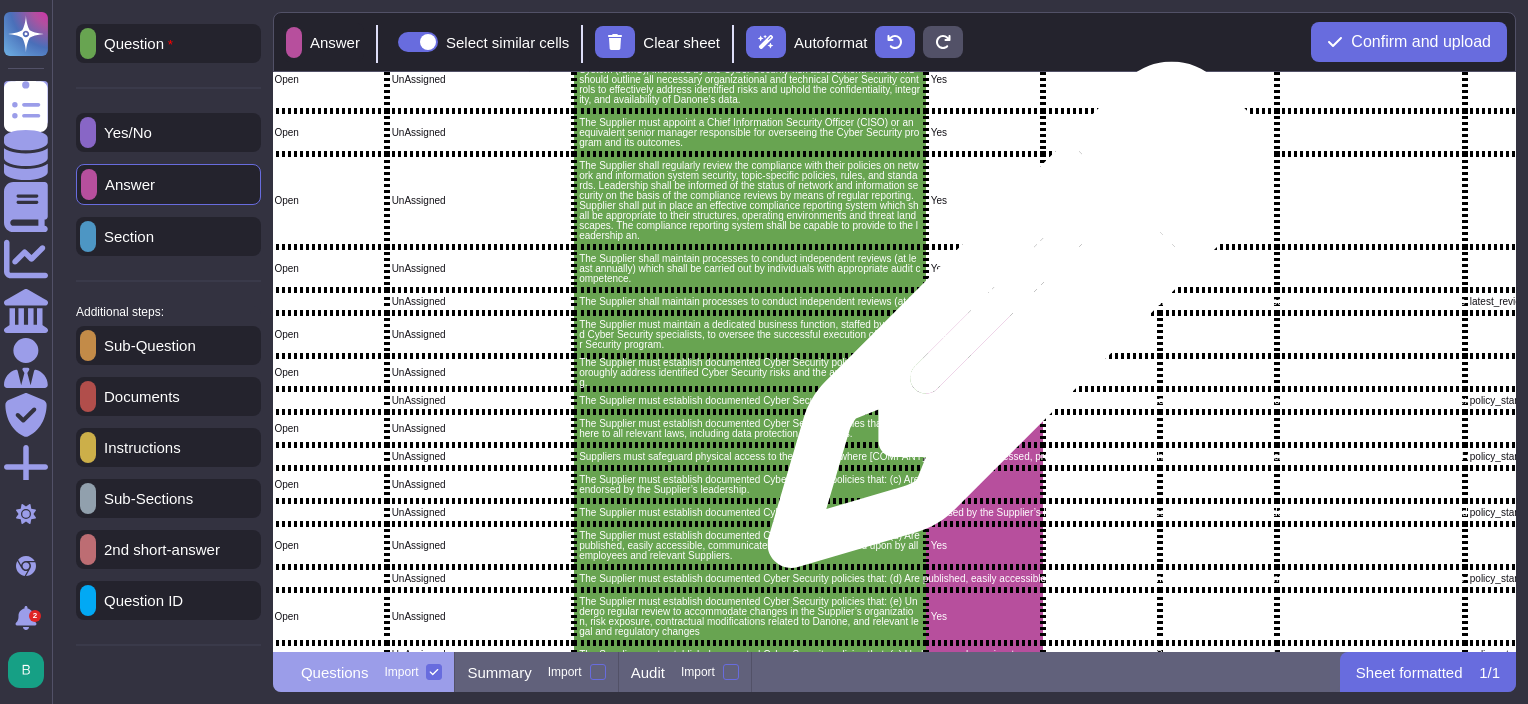 click on "Yes" at bounding box center (984, 334) 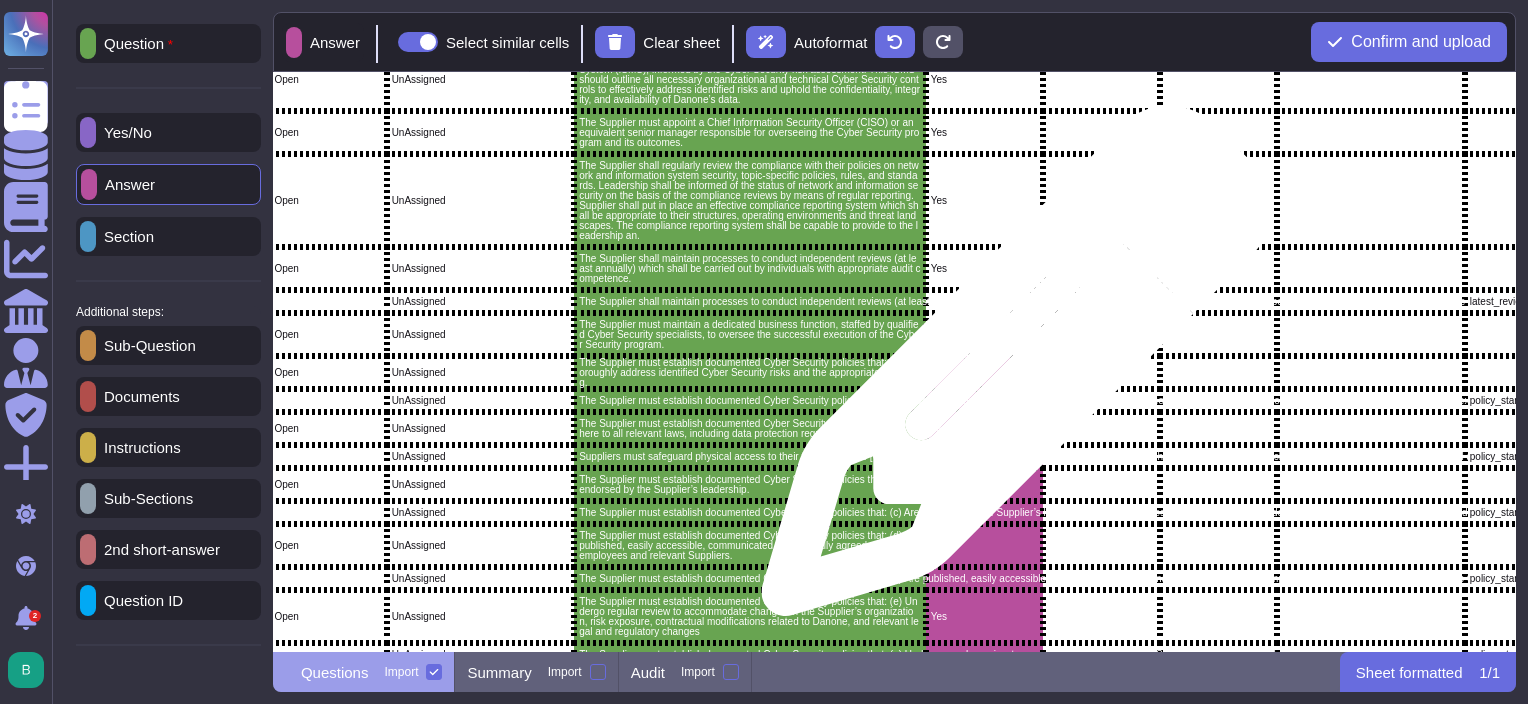 click on "Yes" at bounding box center (984, 373) 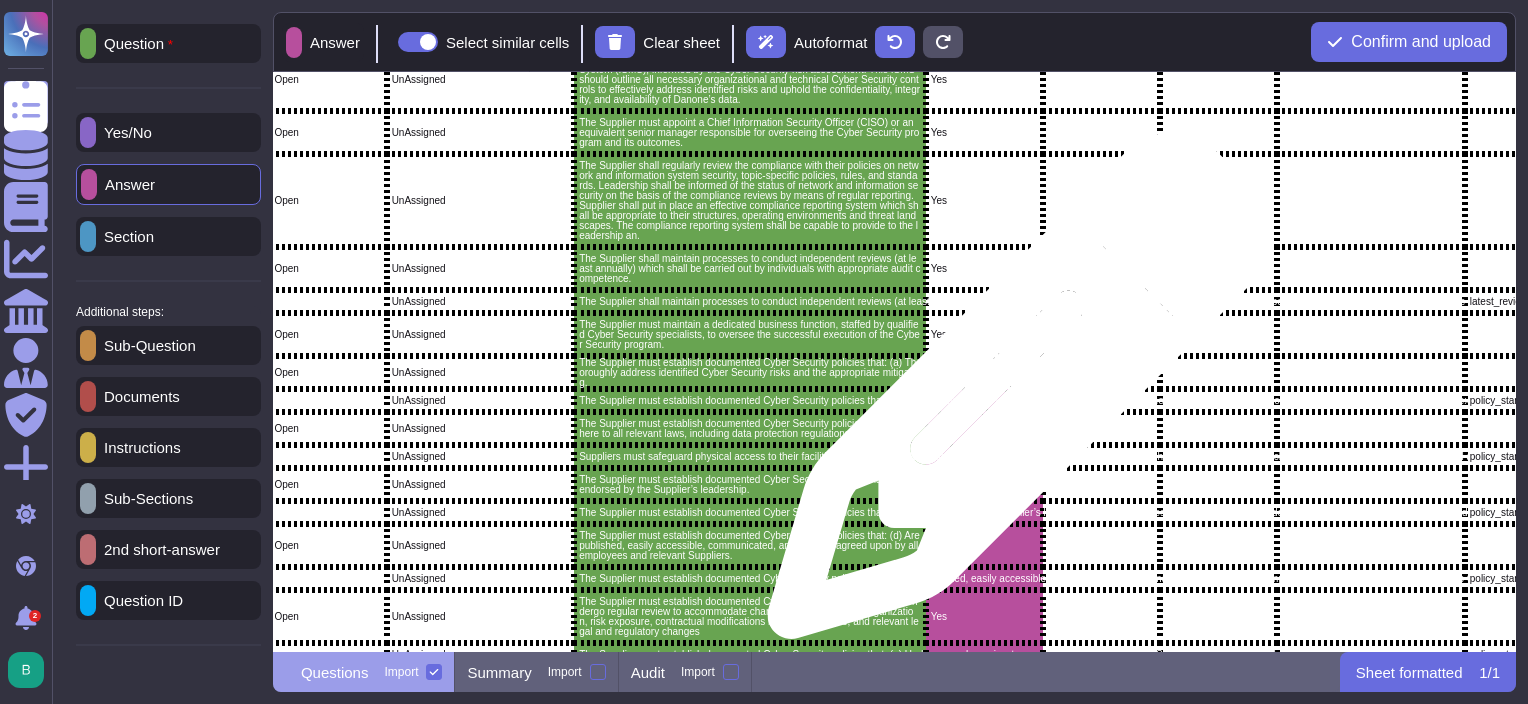 click on "The Supplier must establish documented Cyber Security policies that: (a) Thoroughly address identified Cyber Security risks and the appropriate mitigating. Follow-up Question on Yes Please provide extracts from at least 3 policies, standards or process documents that evidence which methodology is implemented." at bounding box center [750, 401] 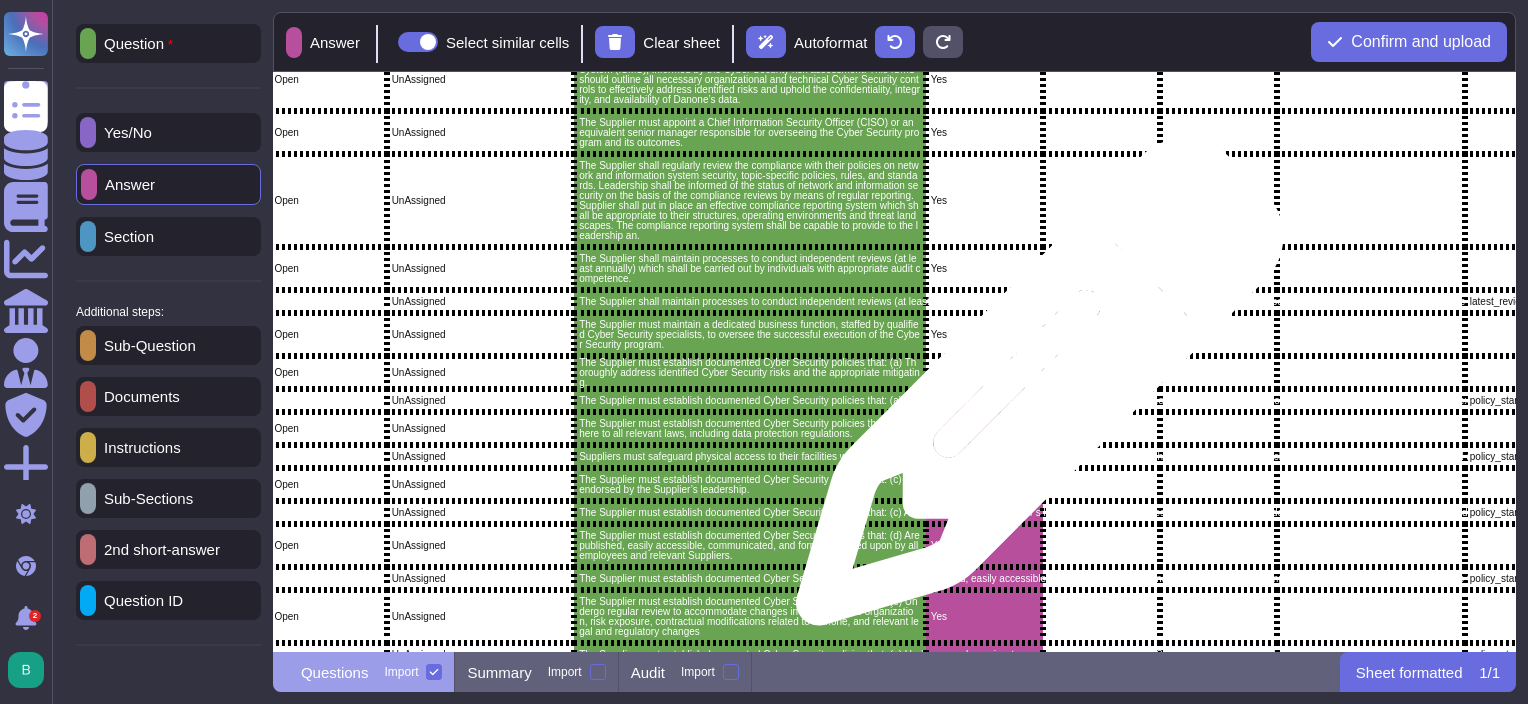 click at bounding box center [984, 400] 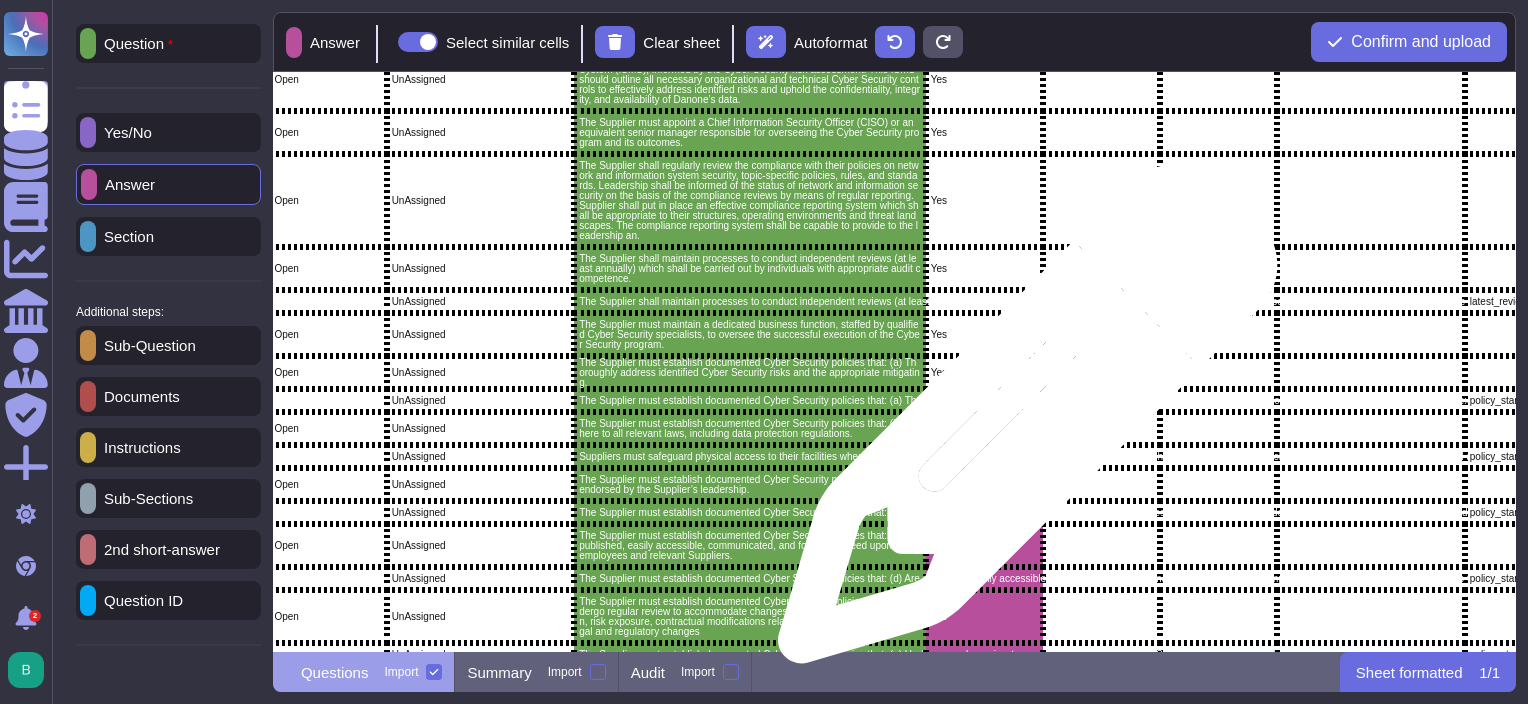 click on "Yes" at bounding box center (984, 429) 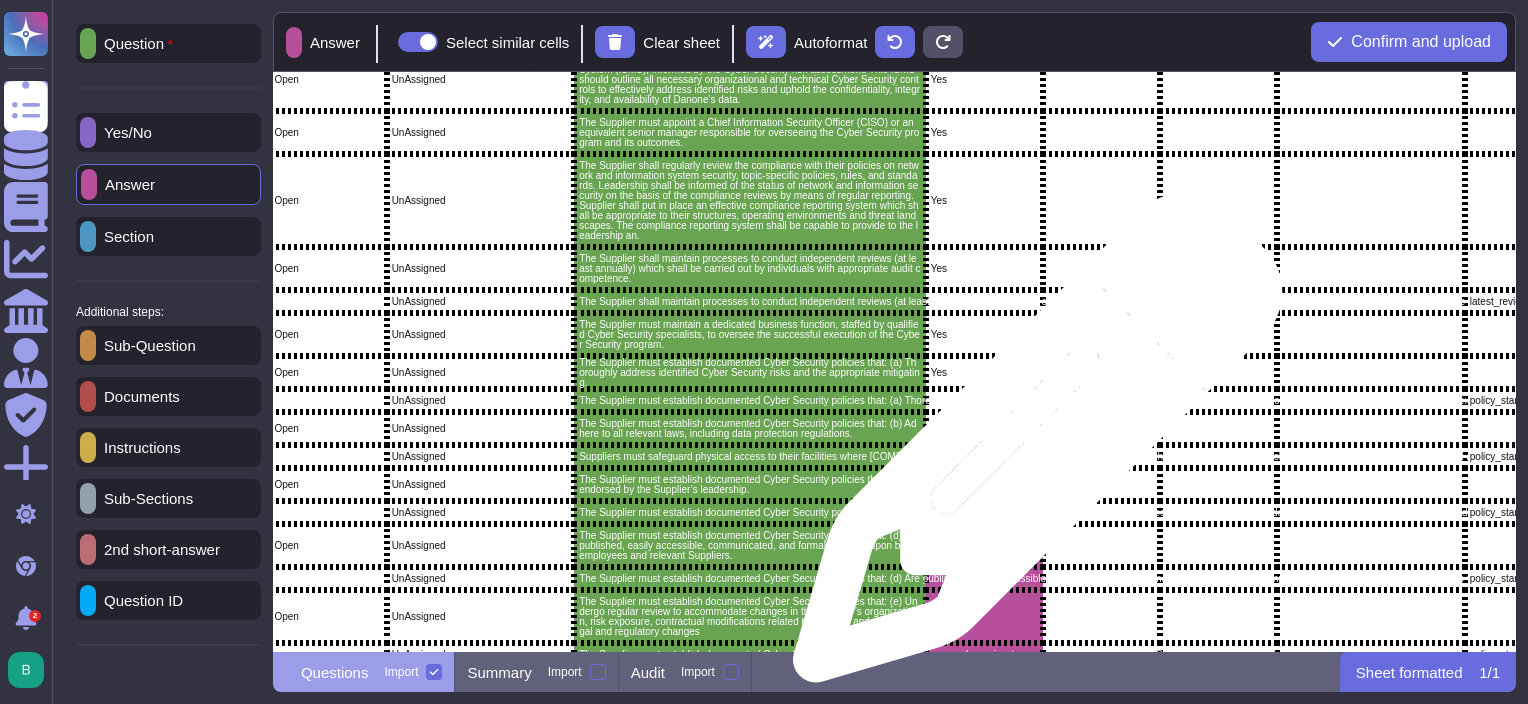 click at bounding box center (984, 456) 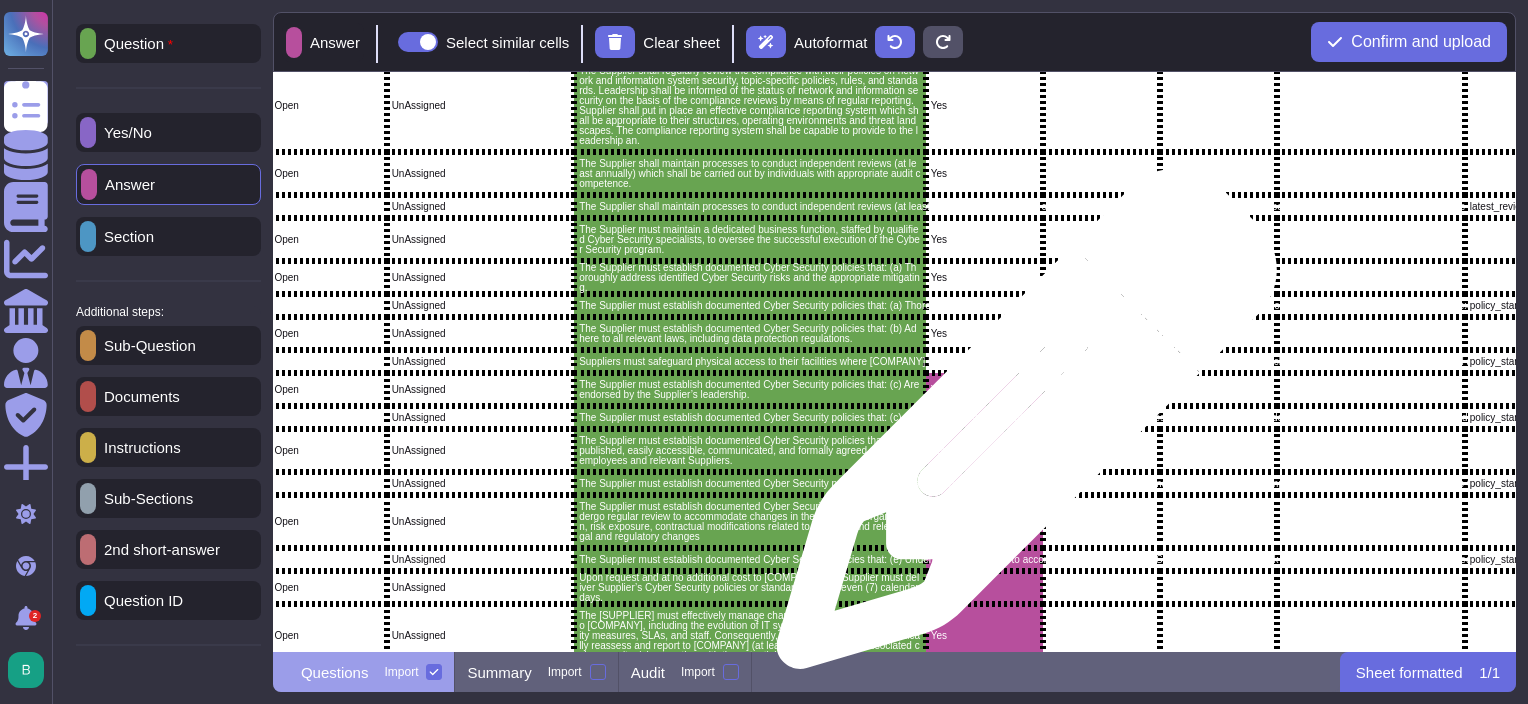 scroll, scrollTop: 400, scrollLeft: 556, axis: both 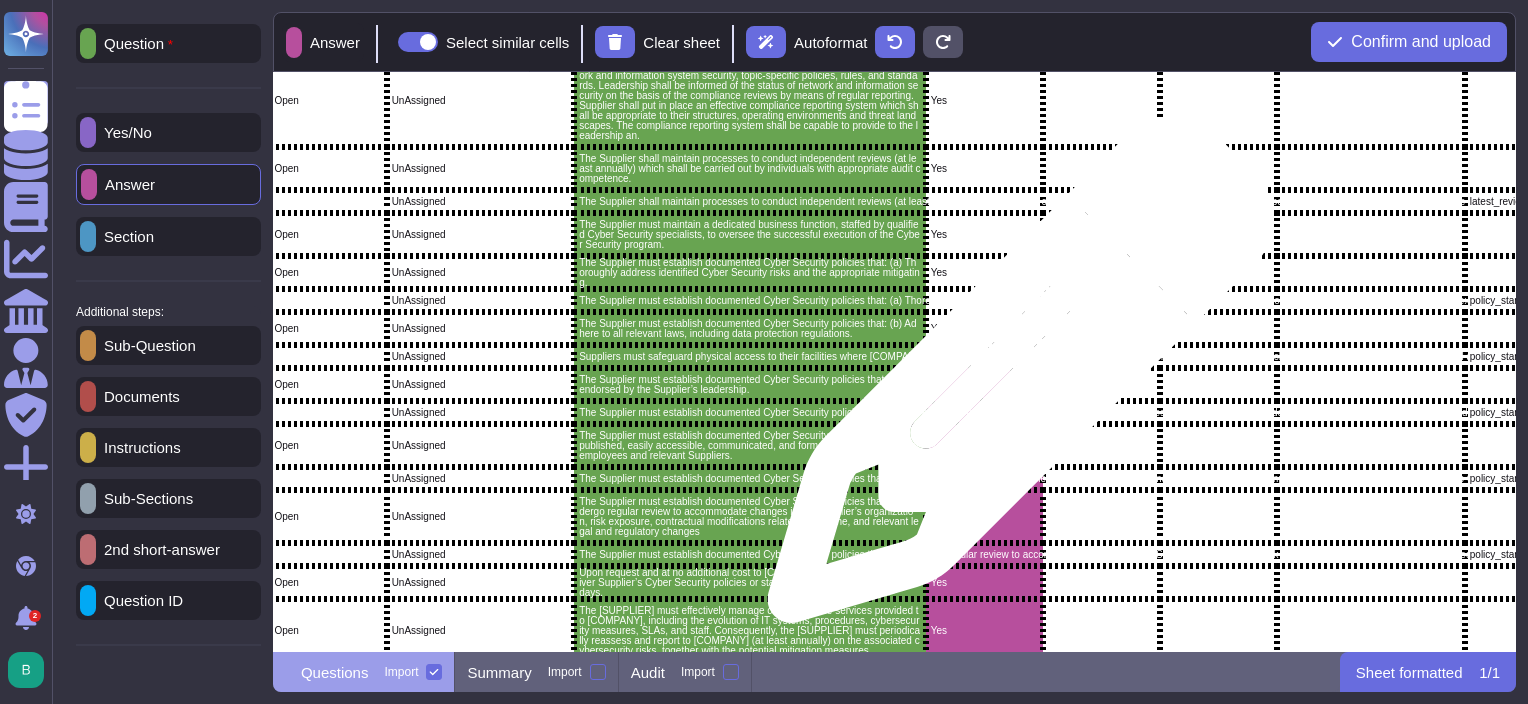 click on "Yes" at bounding box center [984, 385] 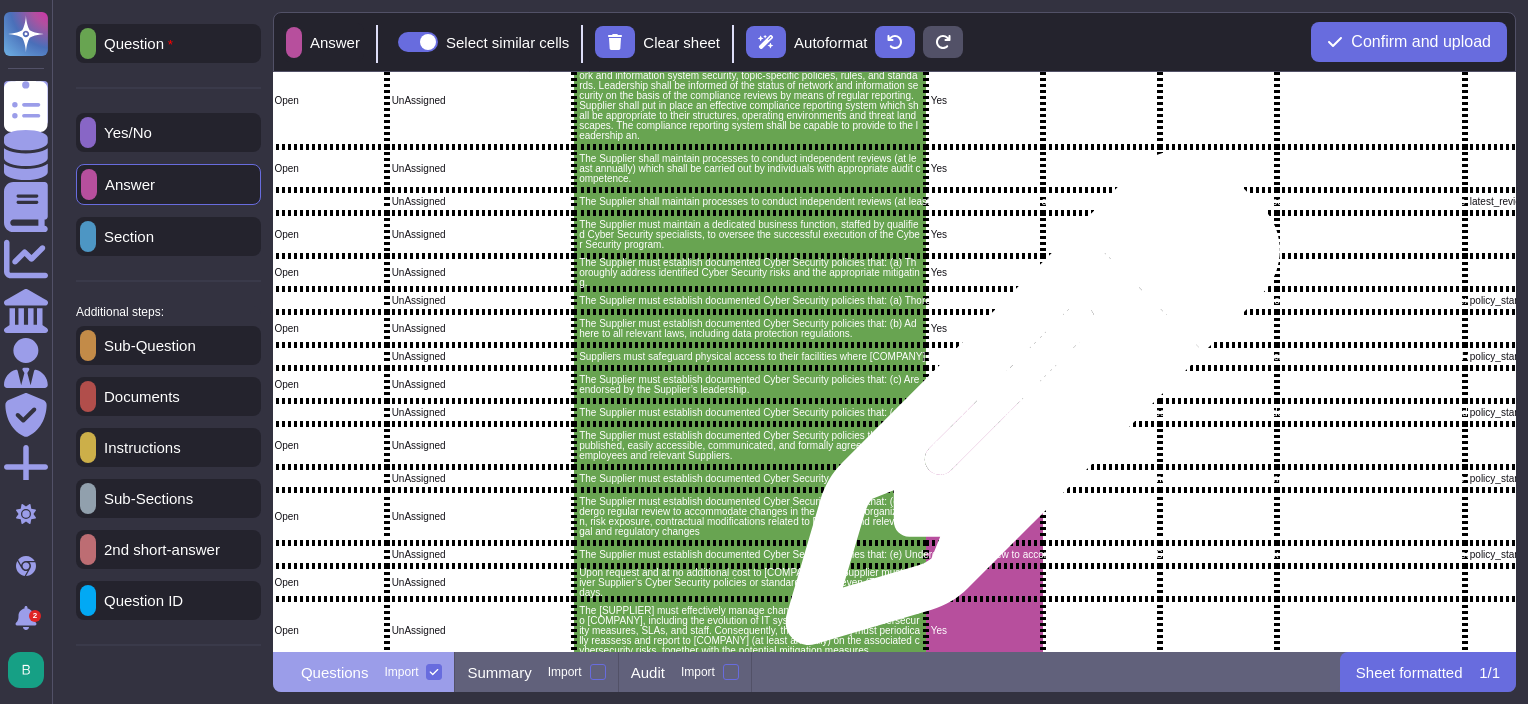 click on "The Supplier must establish documented Cyber Security policies that: (c) Are endorsed by the Supplier’s leadership. Follow-up Question on Yes Please provide extracts from at least 3 policies, standards or process documents that evidence which methodology is implemented." at bounding box center [750, 413] 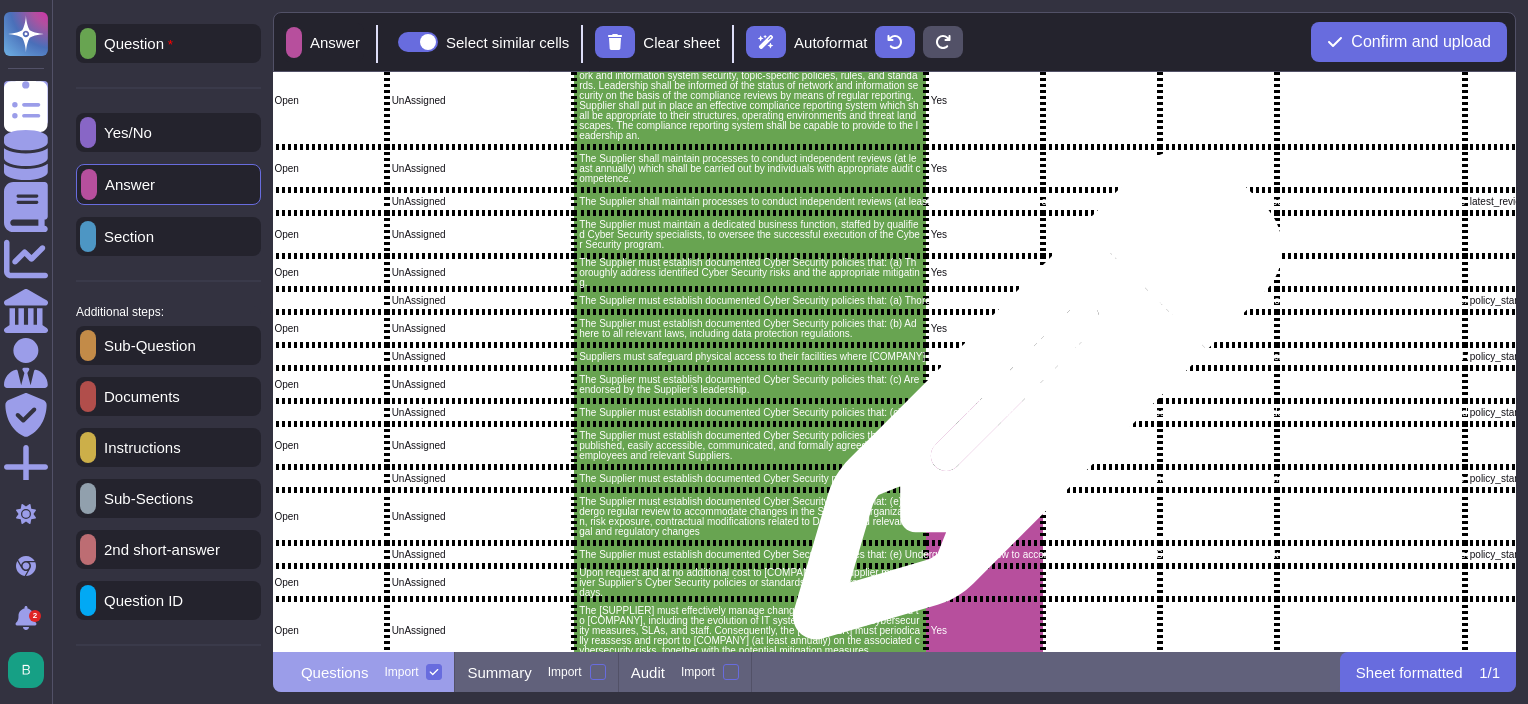 click on "The Supplier must establish documented Cyber Security policies that: (c) Are endorsed by the Supplier’s leadership. Follow-up Question on Yes Please provide extracts from at least 3 policies, standards or process documents that evidence which methodology is implemented." at bounding box center (750, 413) 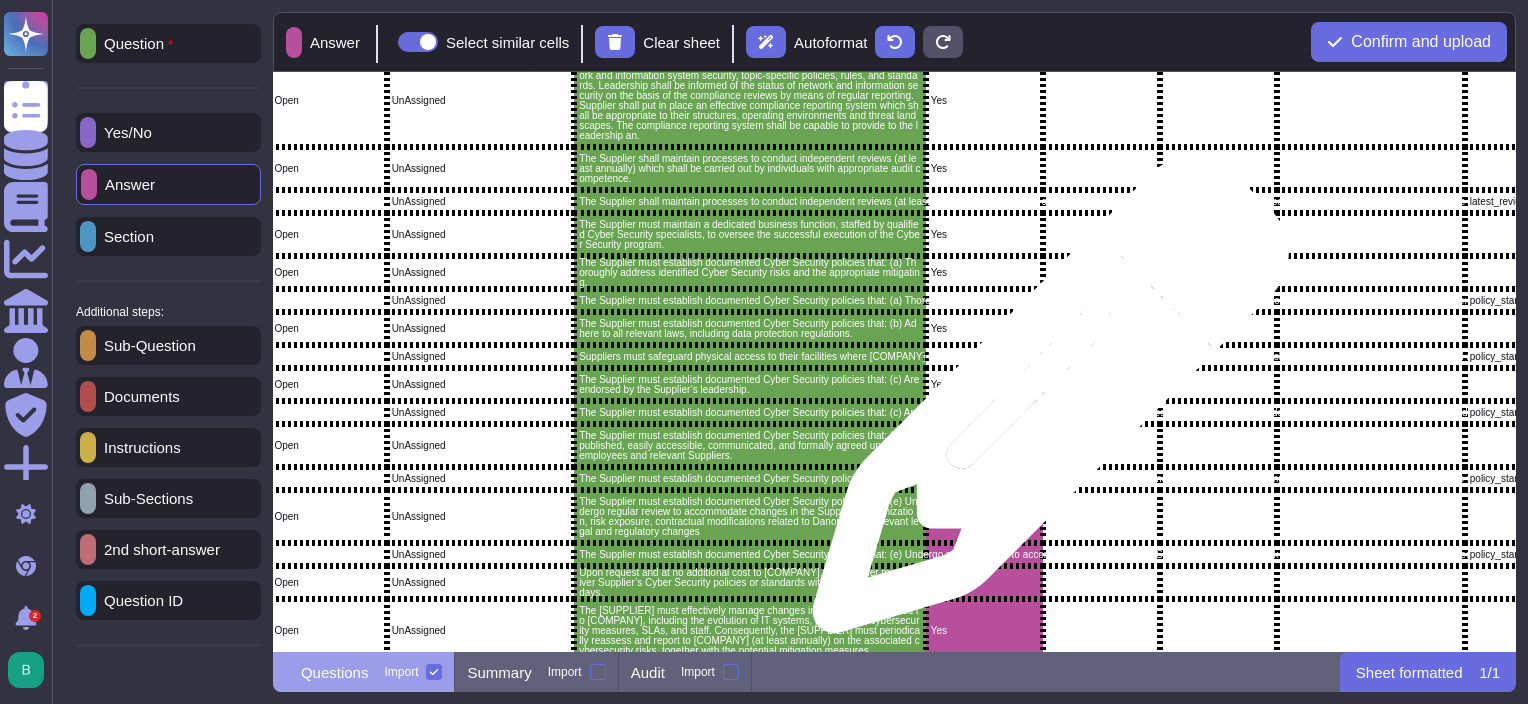 click on "The Supplier must establish documented Cyber Security policies that: (c) Are endorsed by the Supplier’s leadership. Follow-up Question on Yes Please provide extracts from at least 3 policies, standards or process documents that evidence which methodology is implemented." at bounding box center (750, 413) 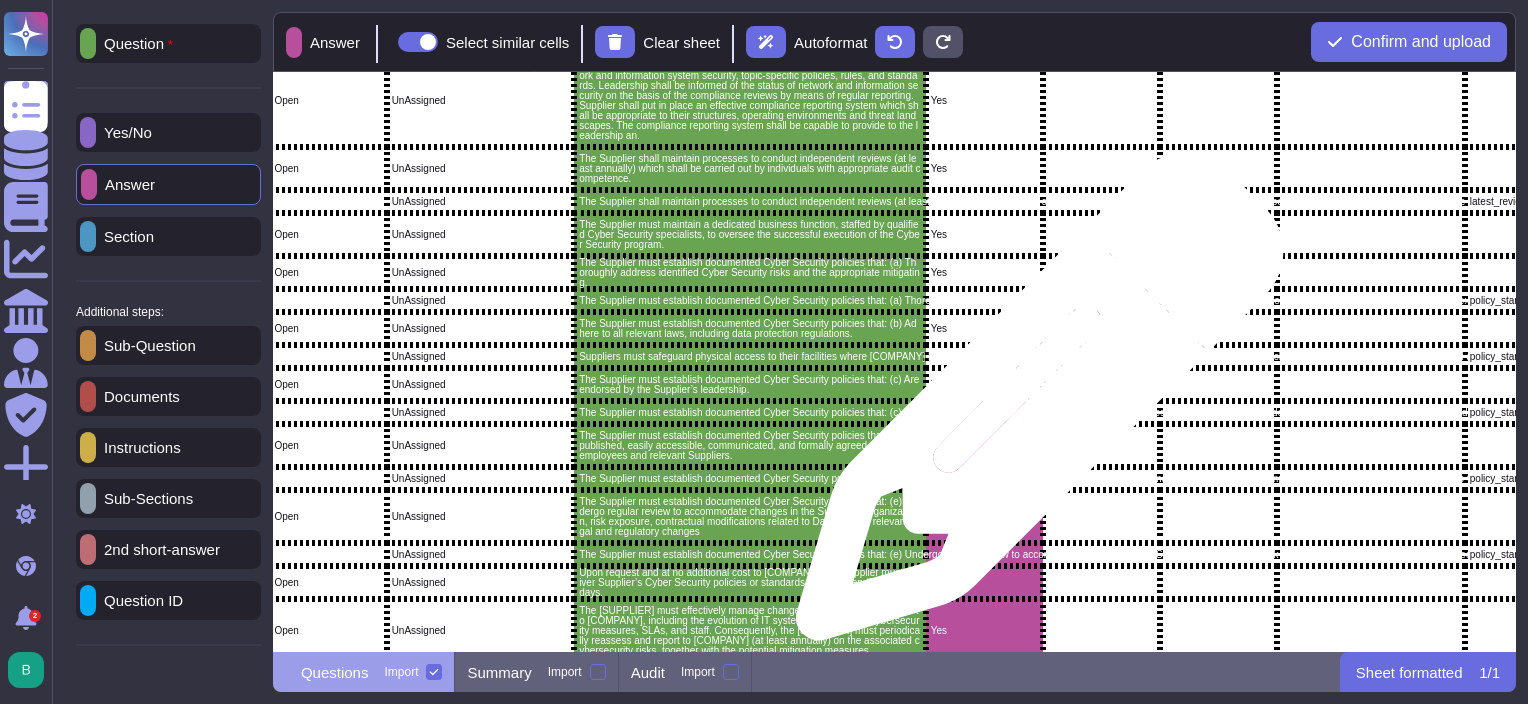 click on "The Supplier must establish documented Cyber Security policies that: (c) Are endorsed by the Supplier’s leadership. Follow-up Question on Yes Please provide extracts from at least 3 policies, standards or process documents that evidence which methodology is implemented." at bounding box center [750, 413] 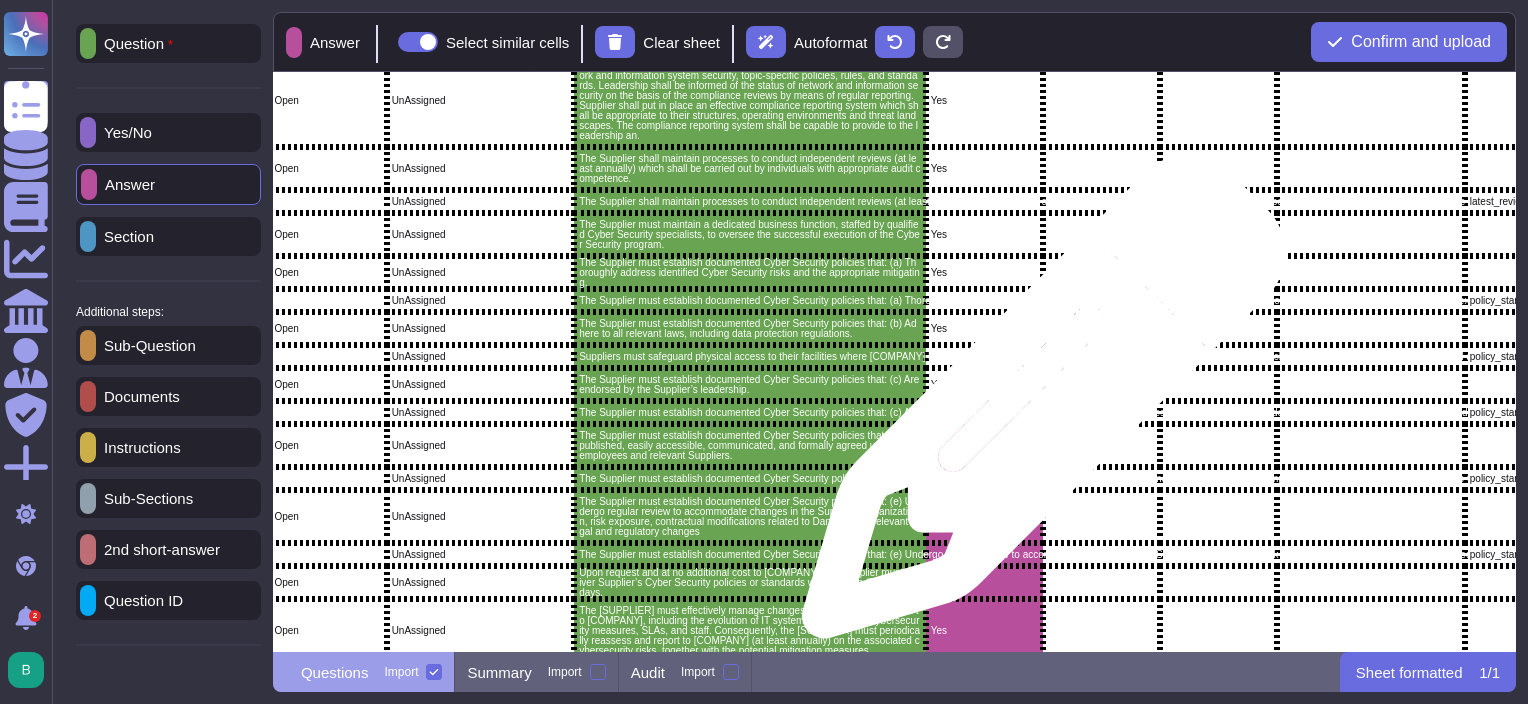 click on "The Supplier must establish documented Cyber Security policies that: (c) Are endorsed by the Supplier’s leadership. Follow-up Question on Yes Please provide extracts from at least 3 policies, standards or process documents that evidence which methodology is implemented." at bounding box center [750, 413] 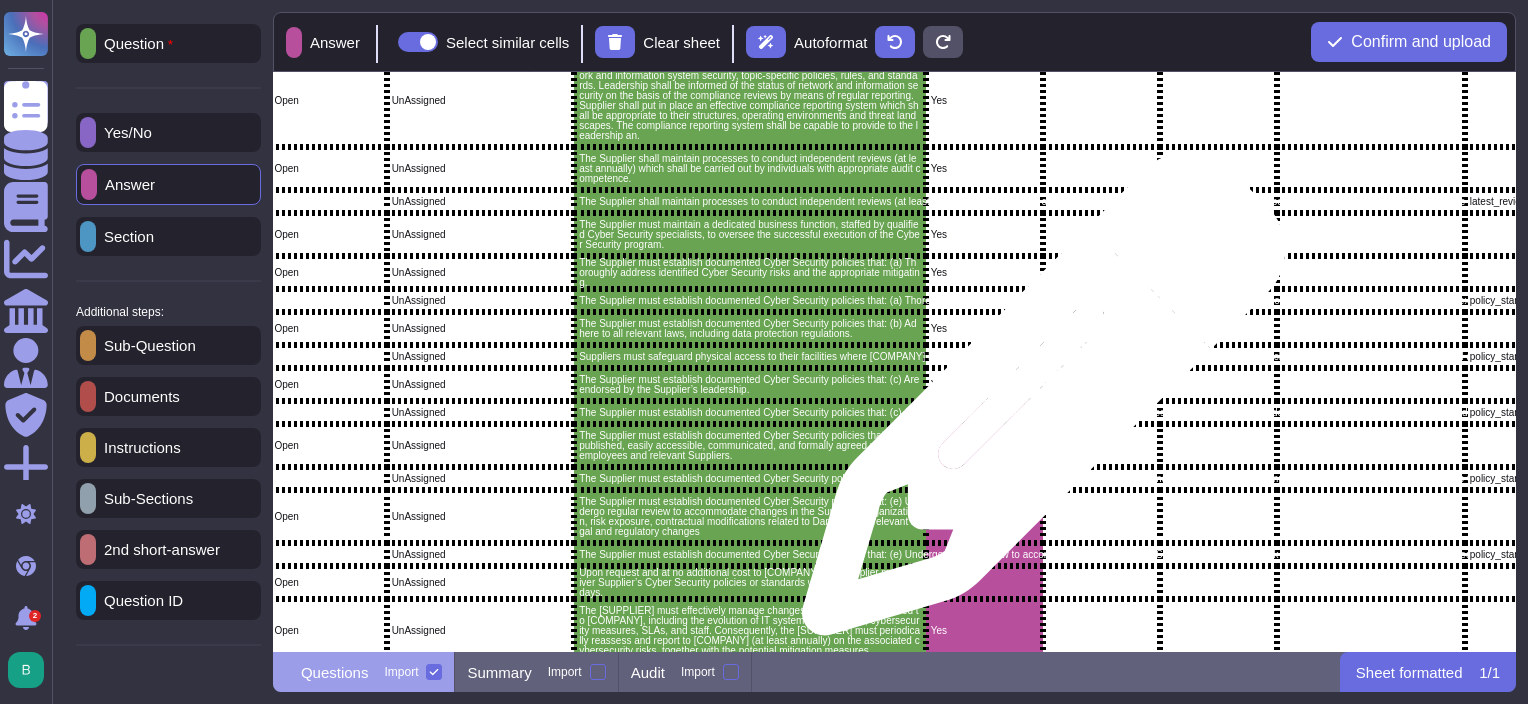 click at bounding box center [984, 412] 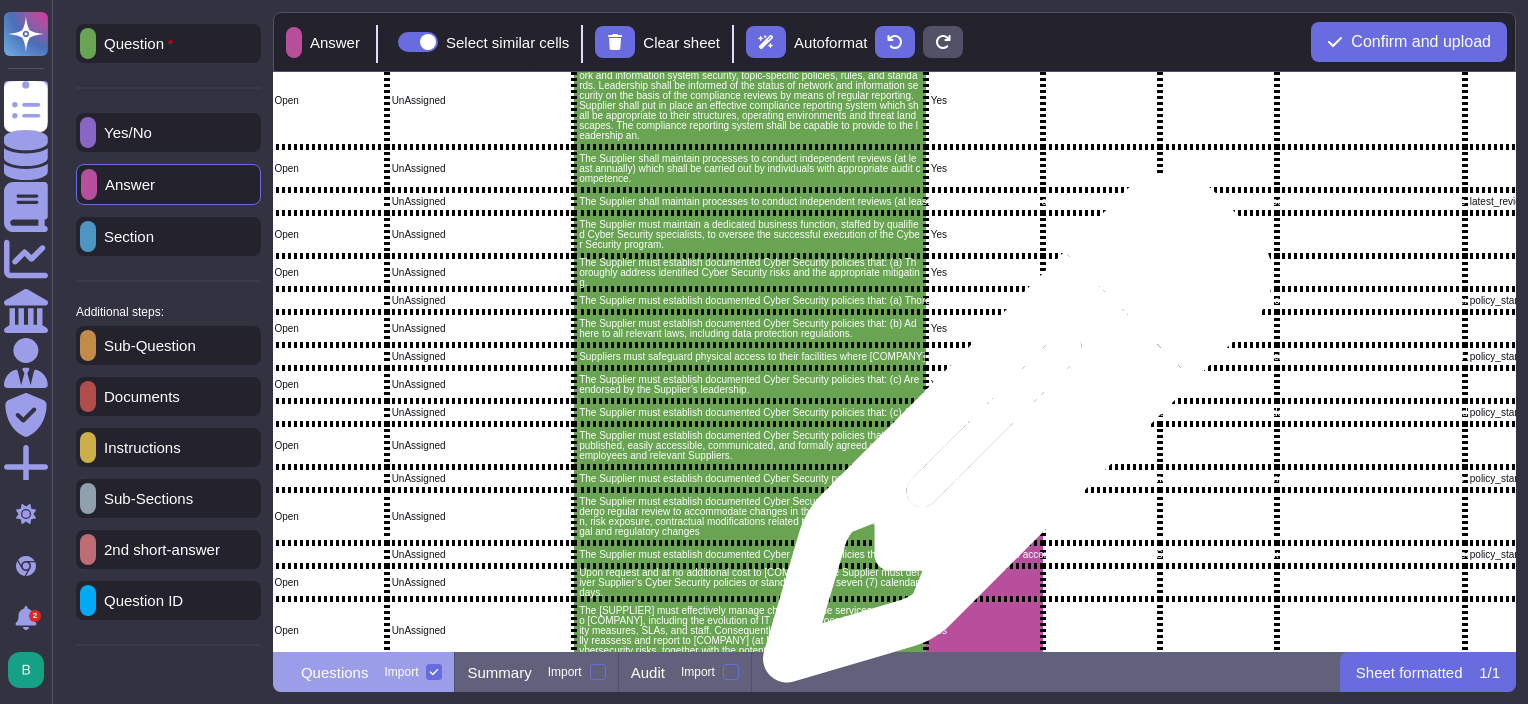 click on "Yes" at bounding box center [984, 445] 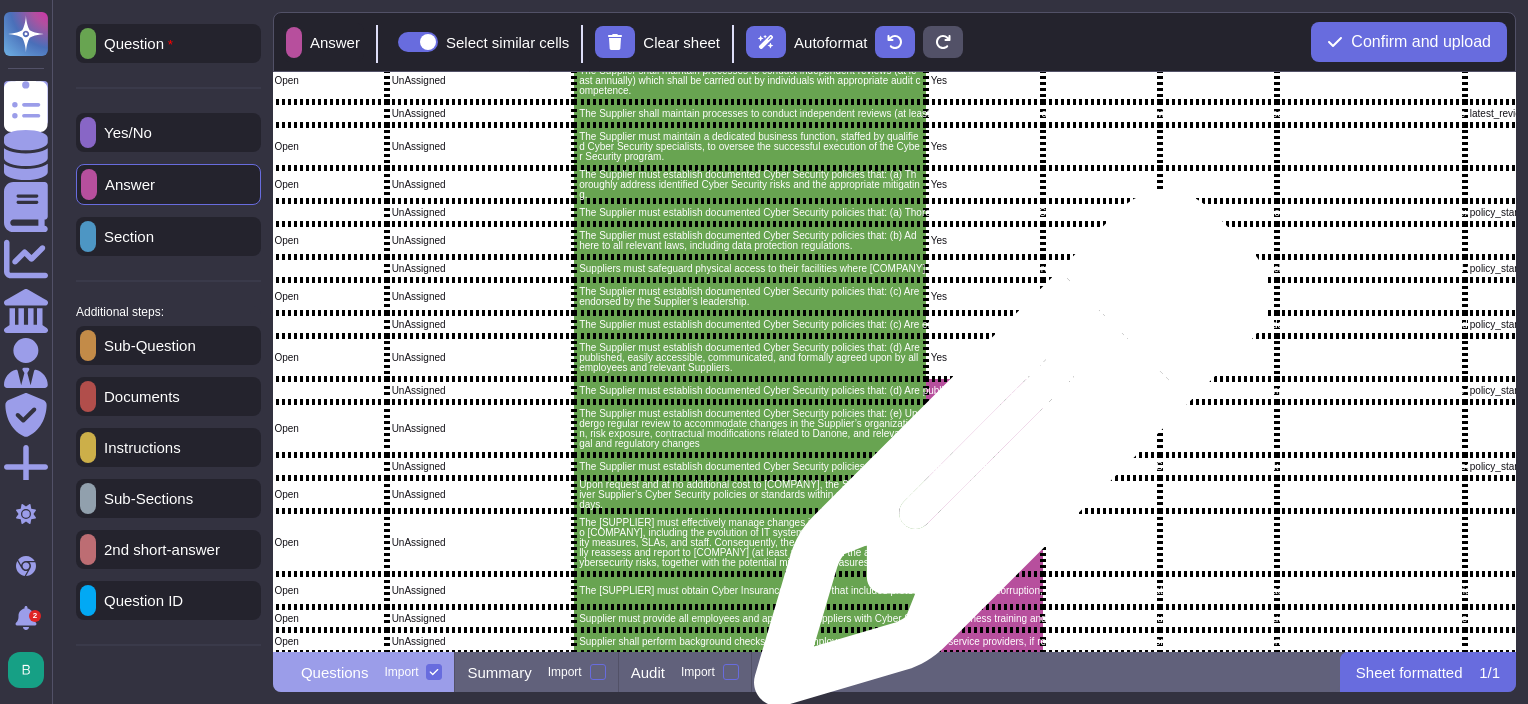 scroll, scrollTop: 500, scrollLeft: 556, axis: both 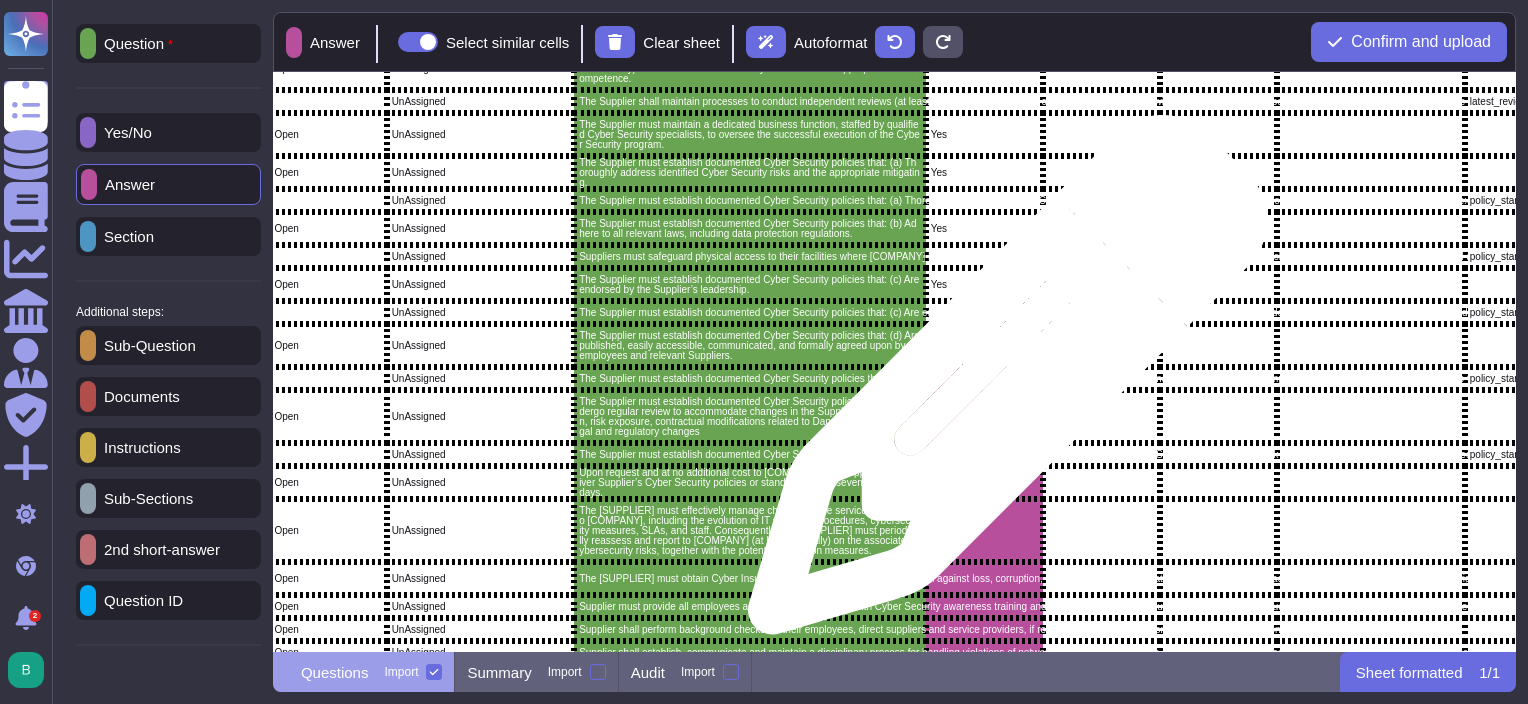 click at bounding box center [984, 378] 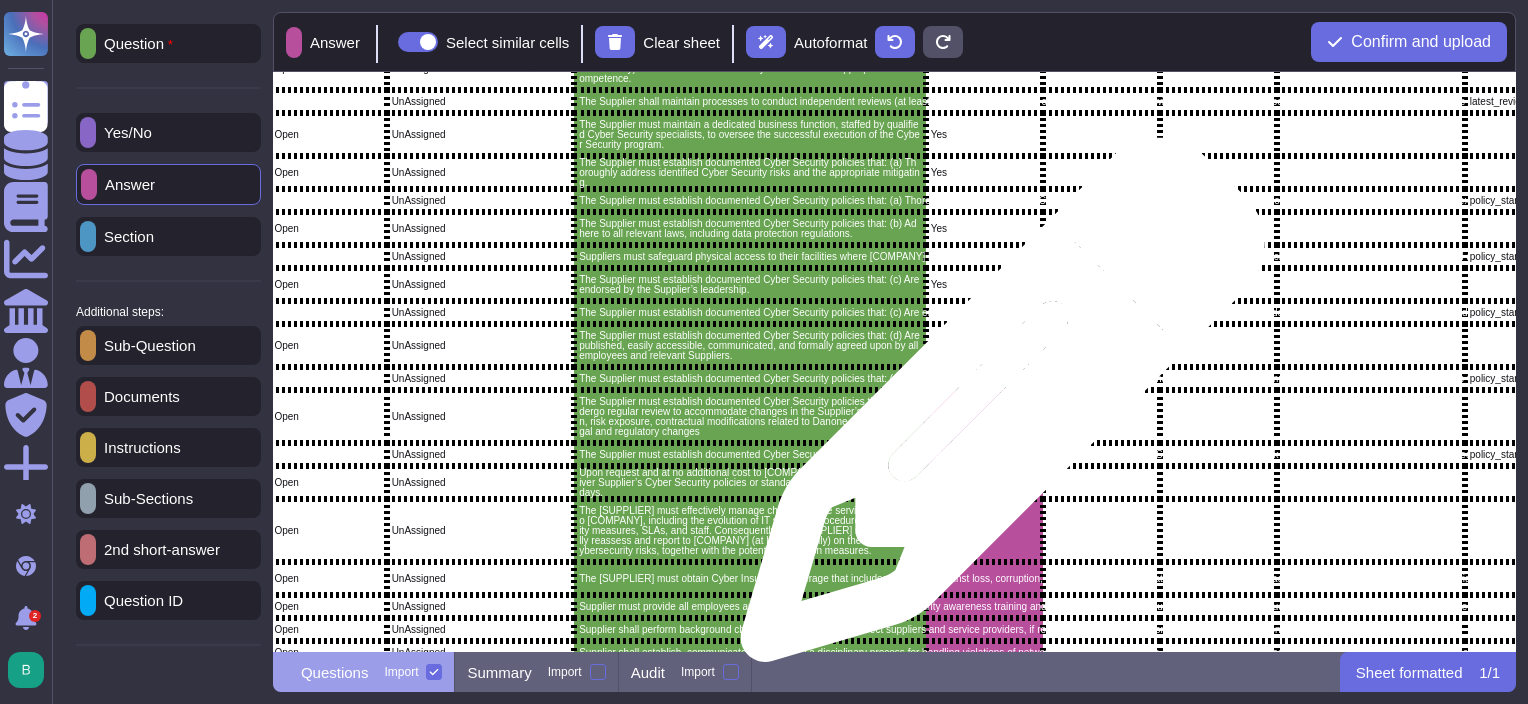 click on "Yes" at bounding box center [984, 416] 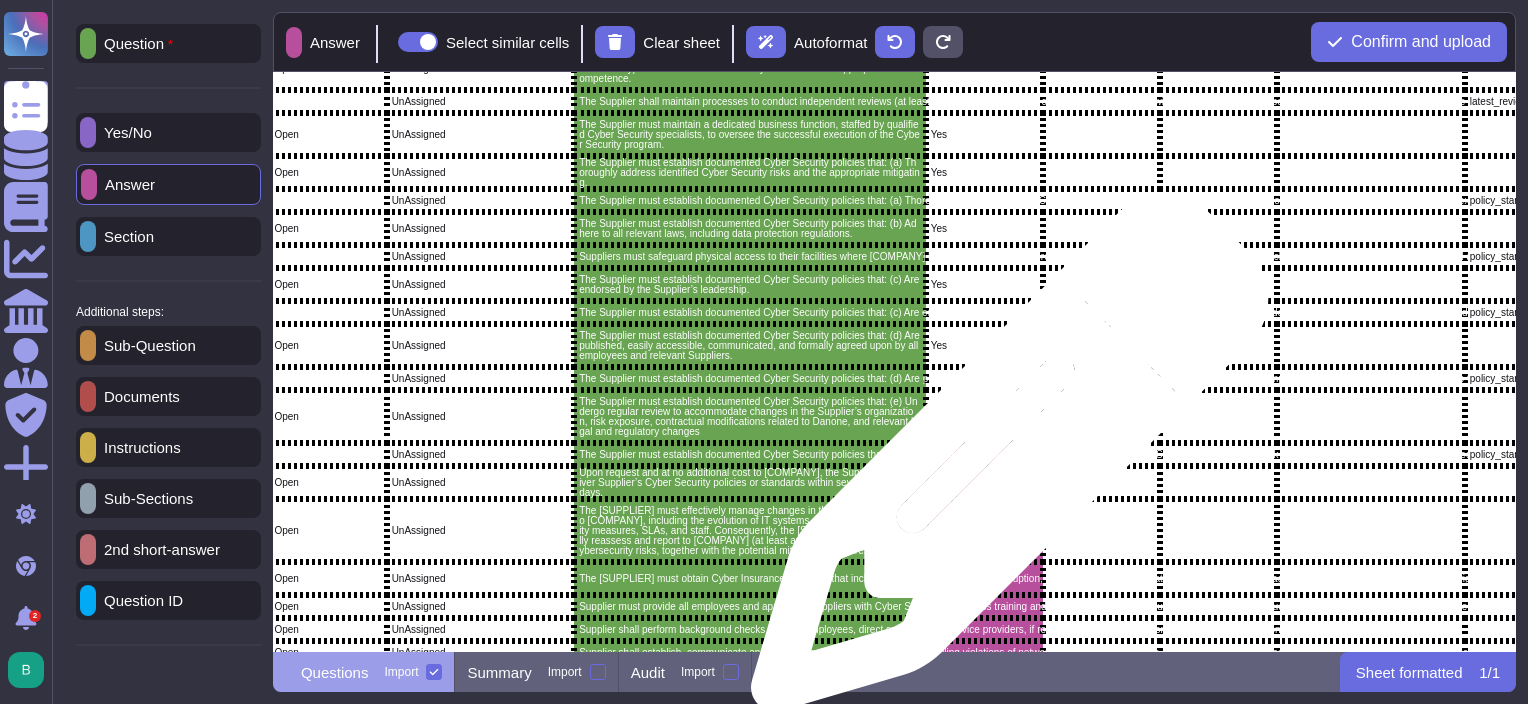 click at bounding box center (984, 454) 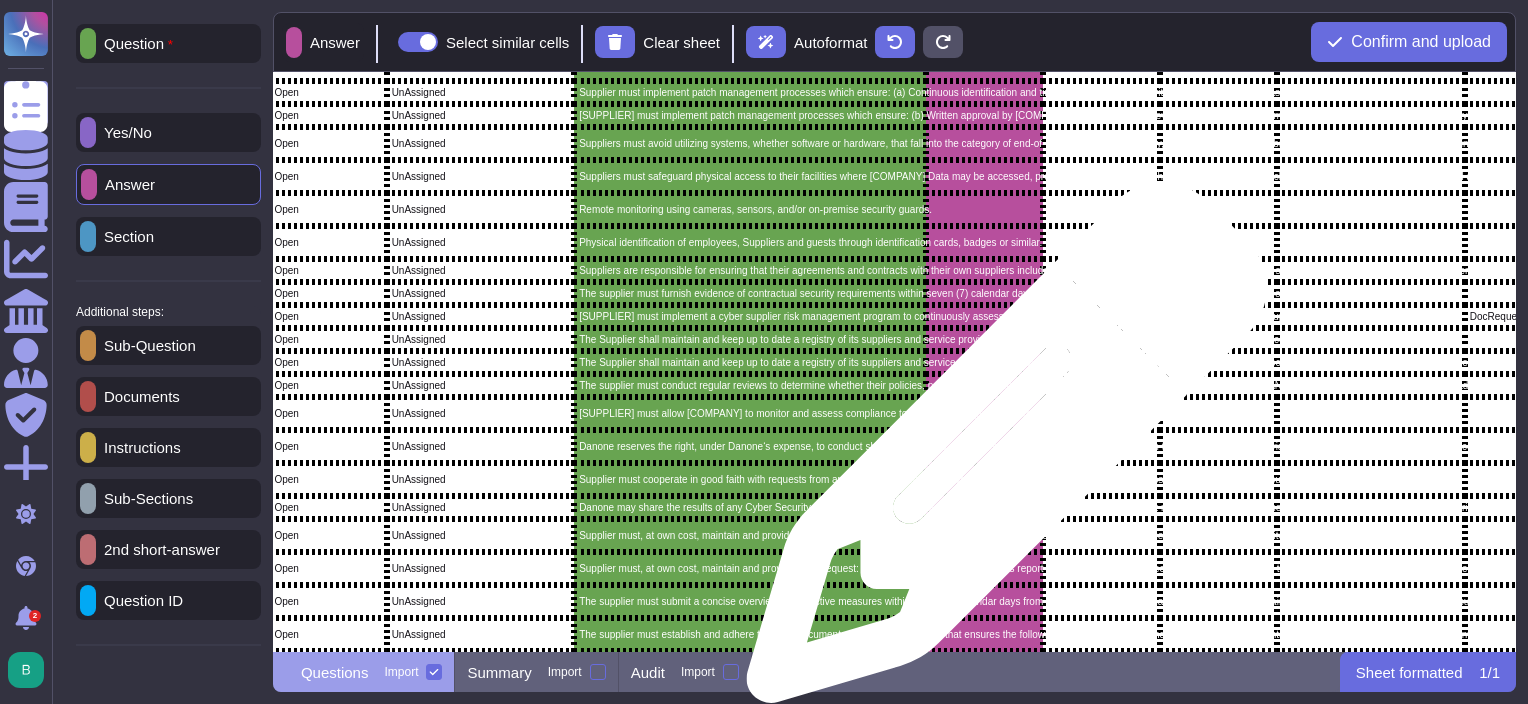 scroll, scrollTop: 2325, scrollLeft: 556, axis: both 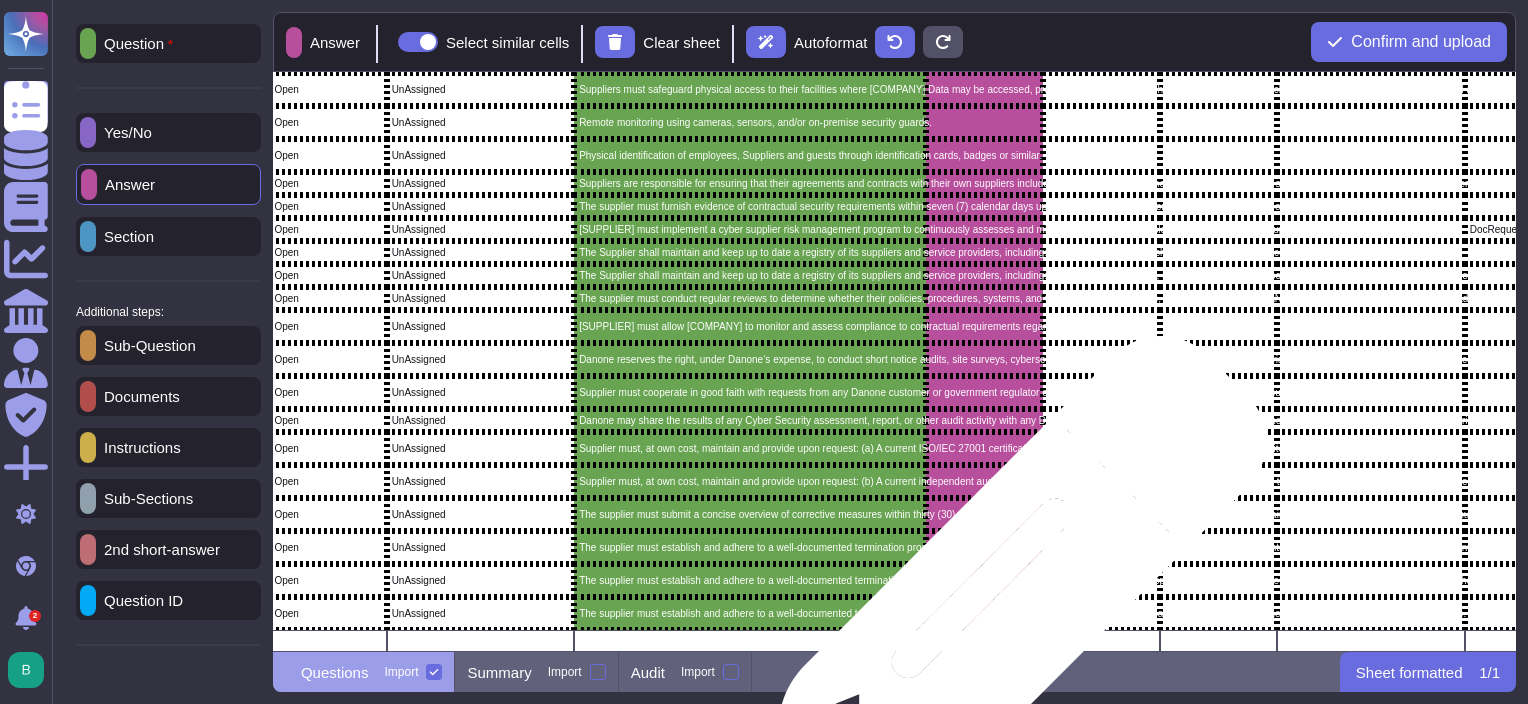 click at bounding box center [984, 613] 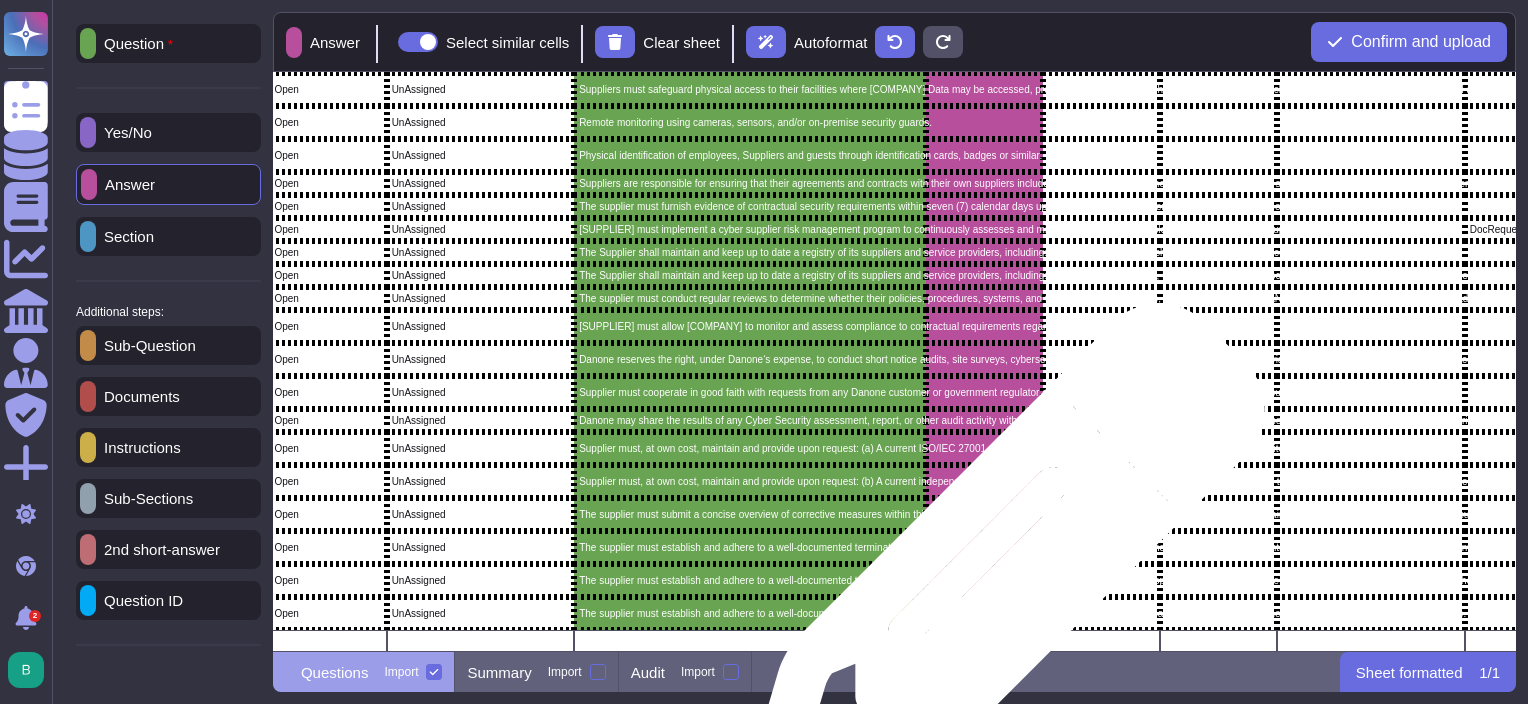 click at bounding box center (984, 580) 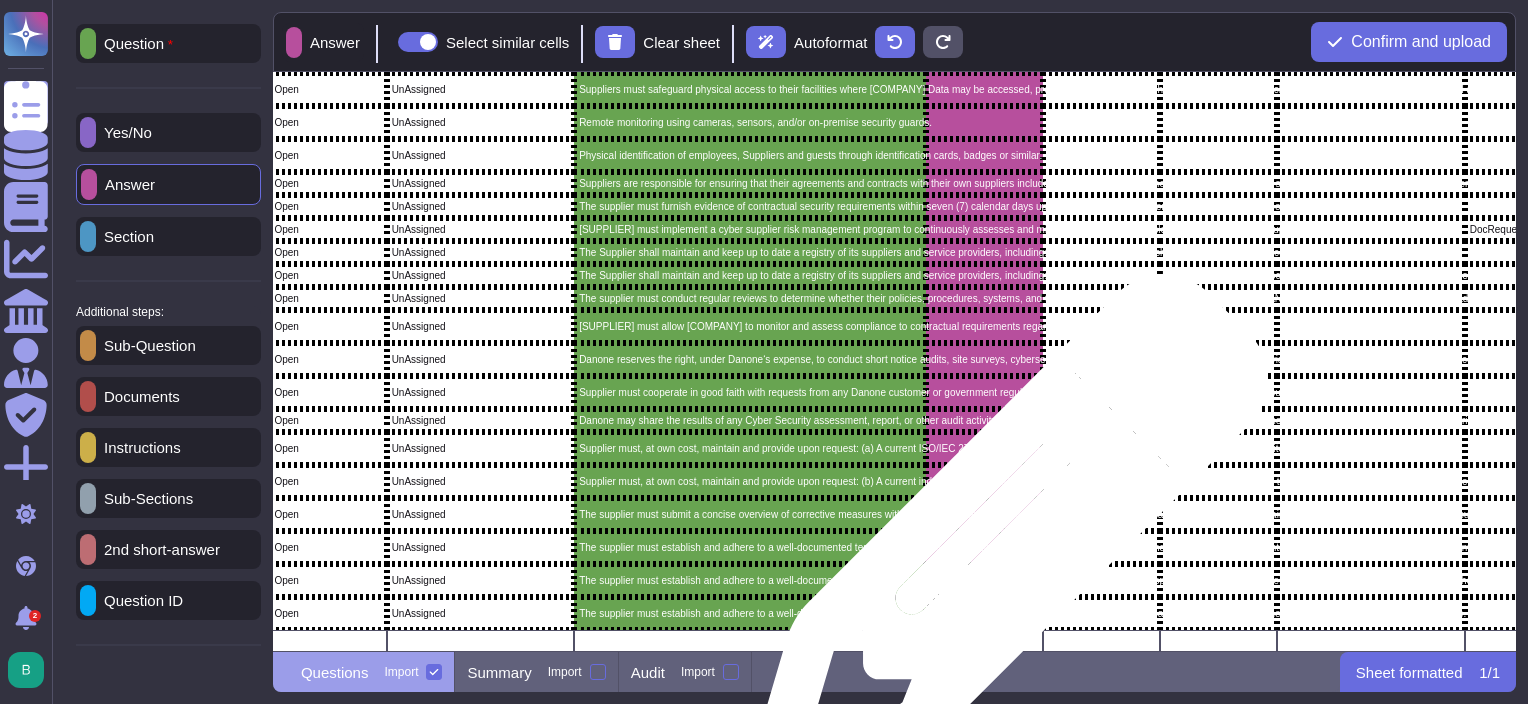 click at bounding box center [984, 547] 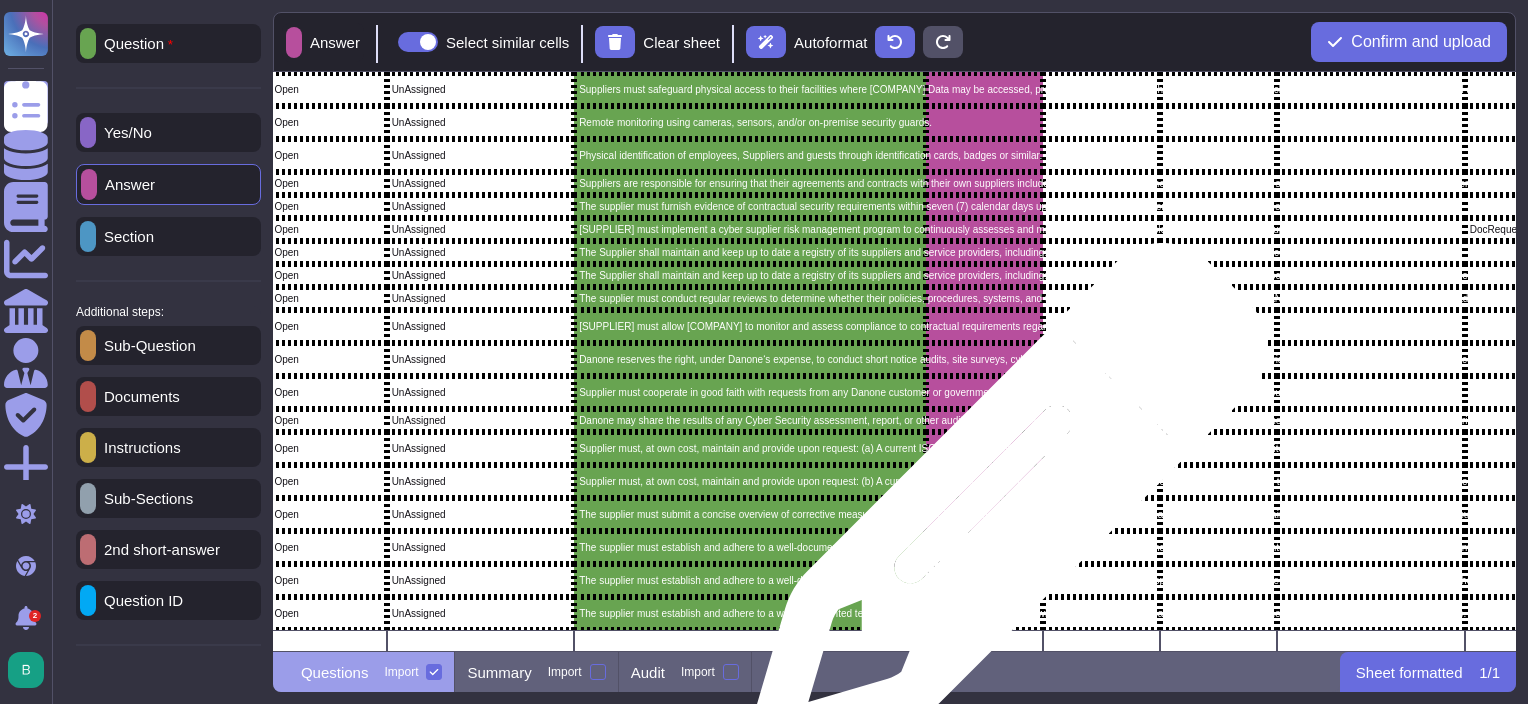 click at bounding box center (984, 514) 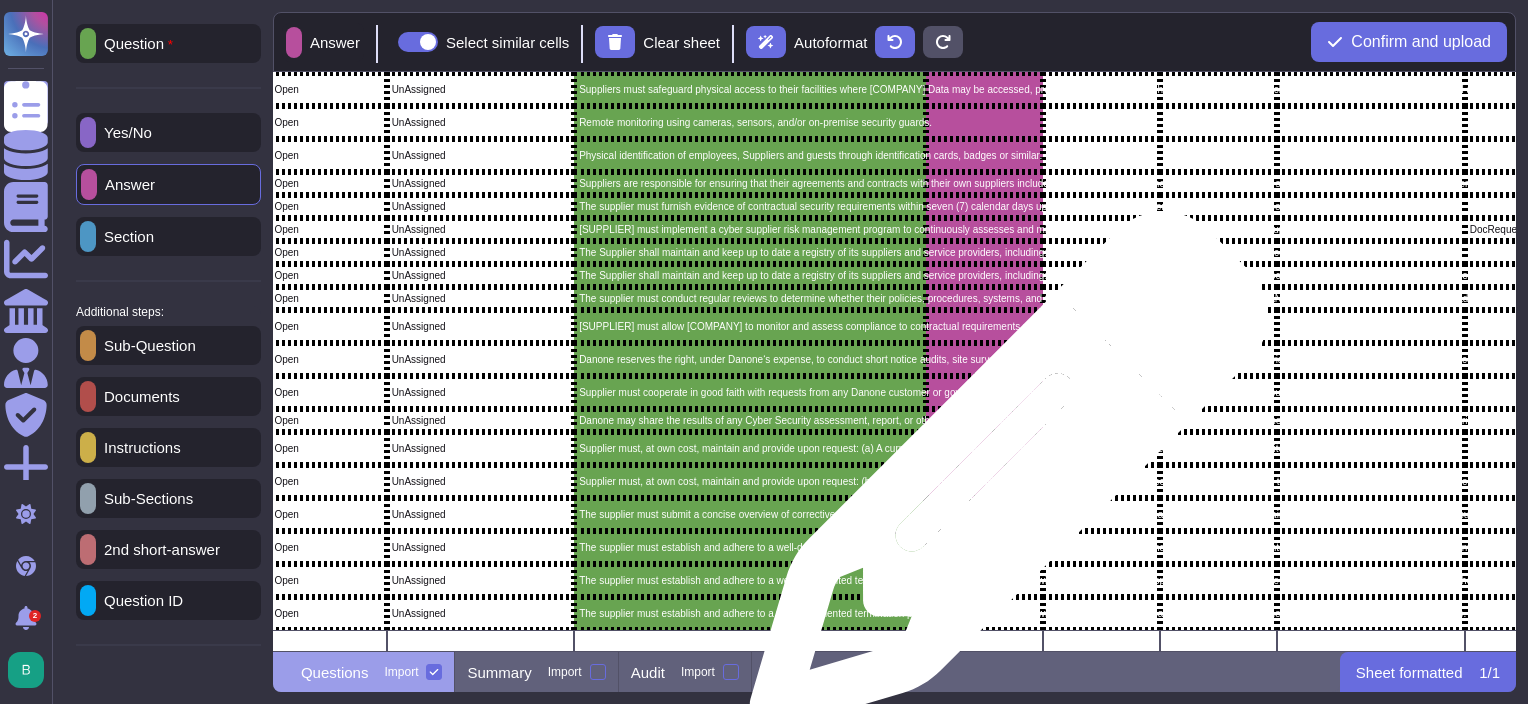 click at bounding box center [984, 481] 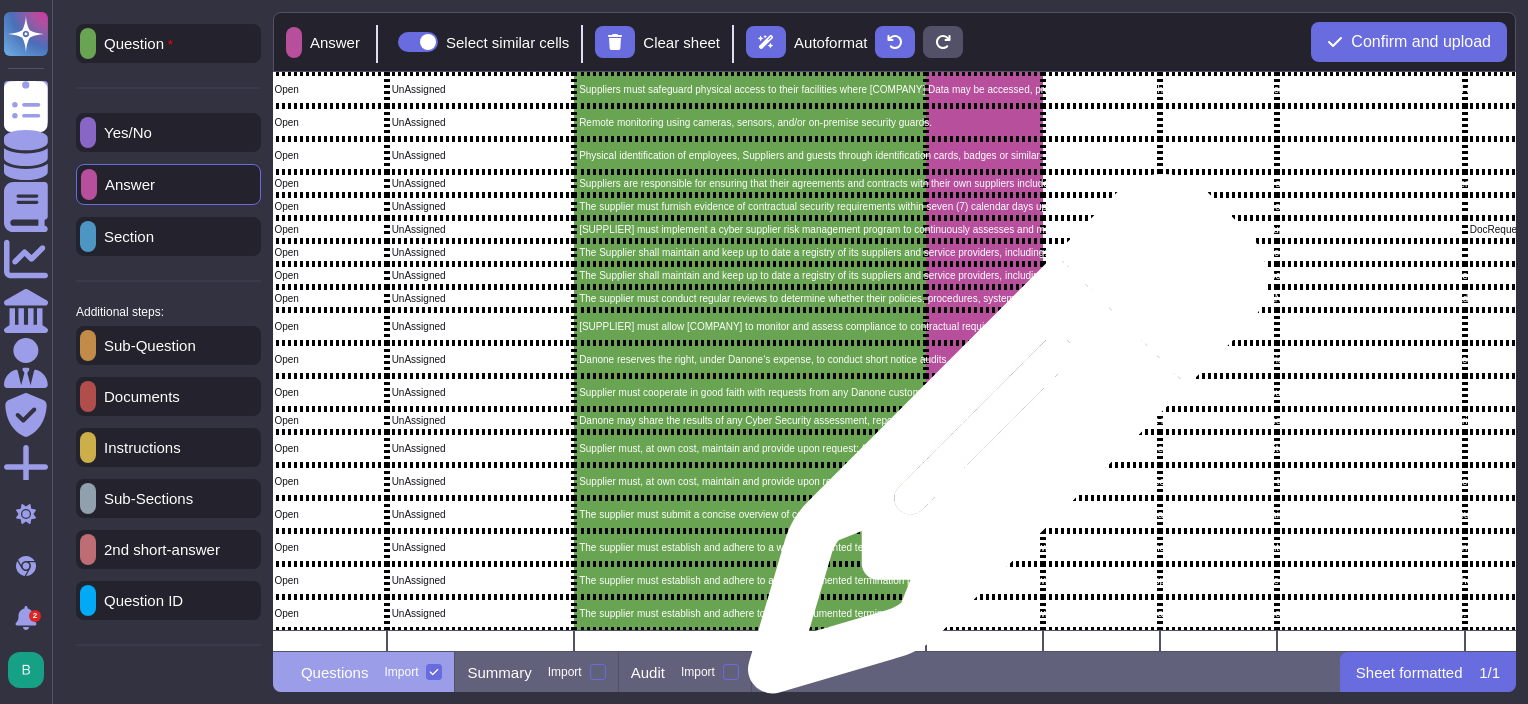 click at bounding box center (984, 448) 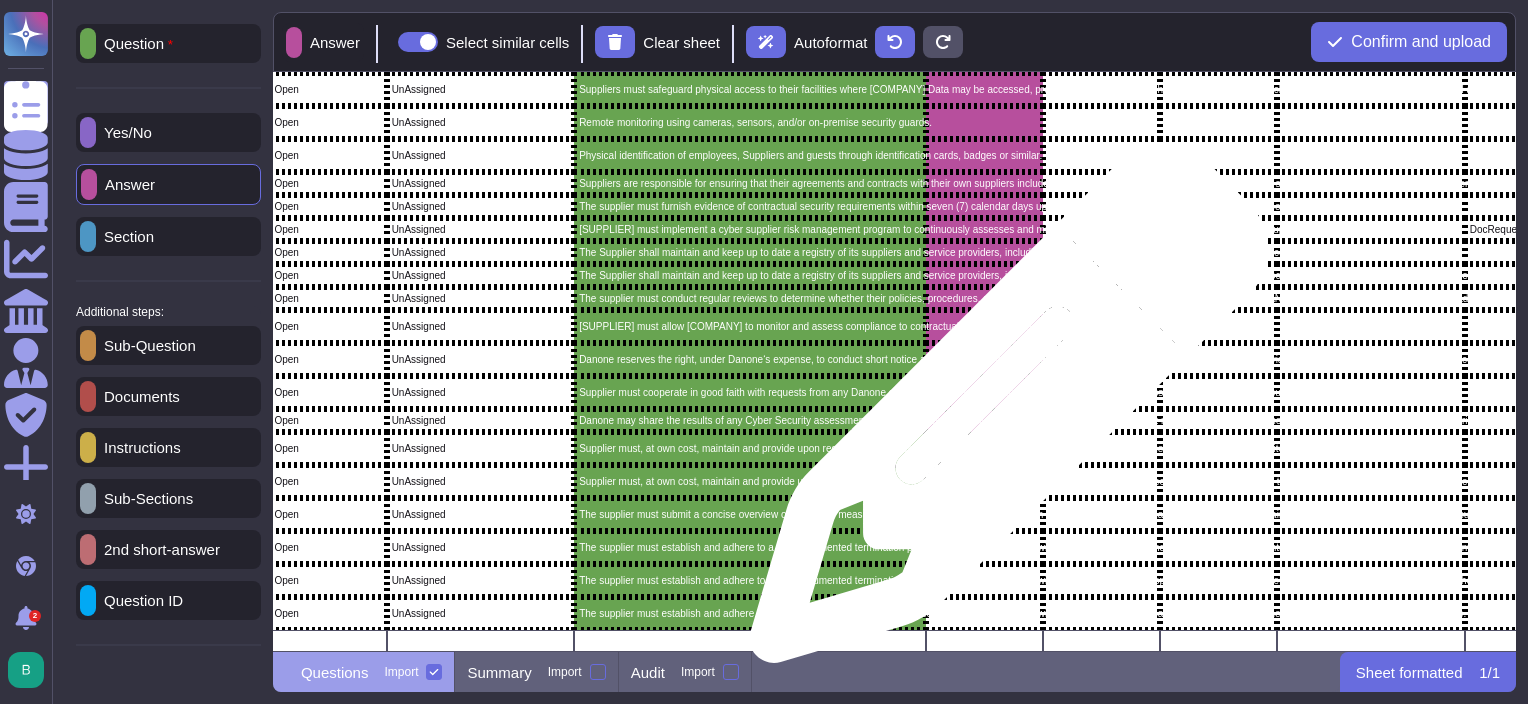 click at bounding box center [984, 420] 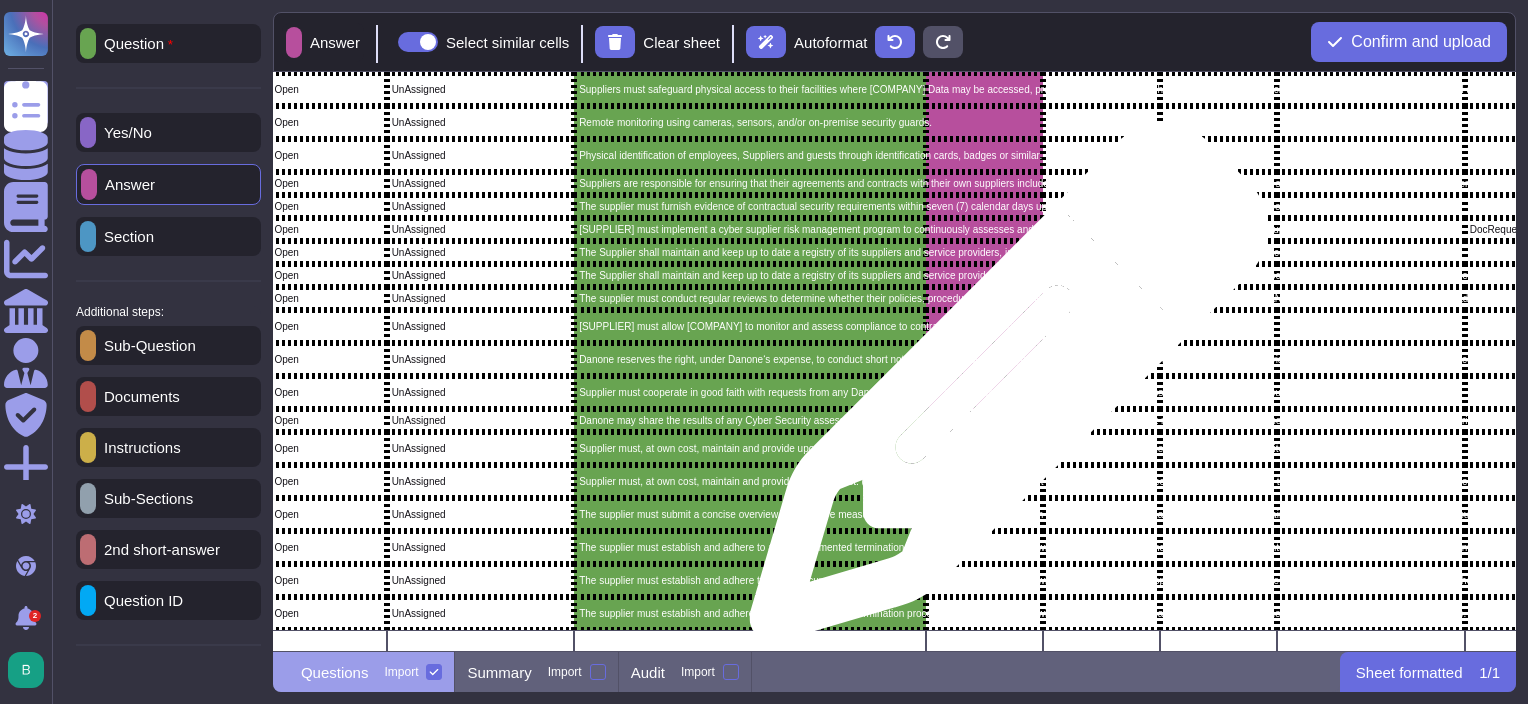 click at bounding box center [984, 392] 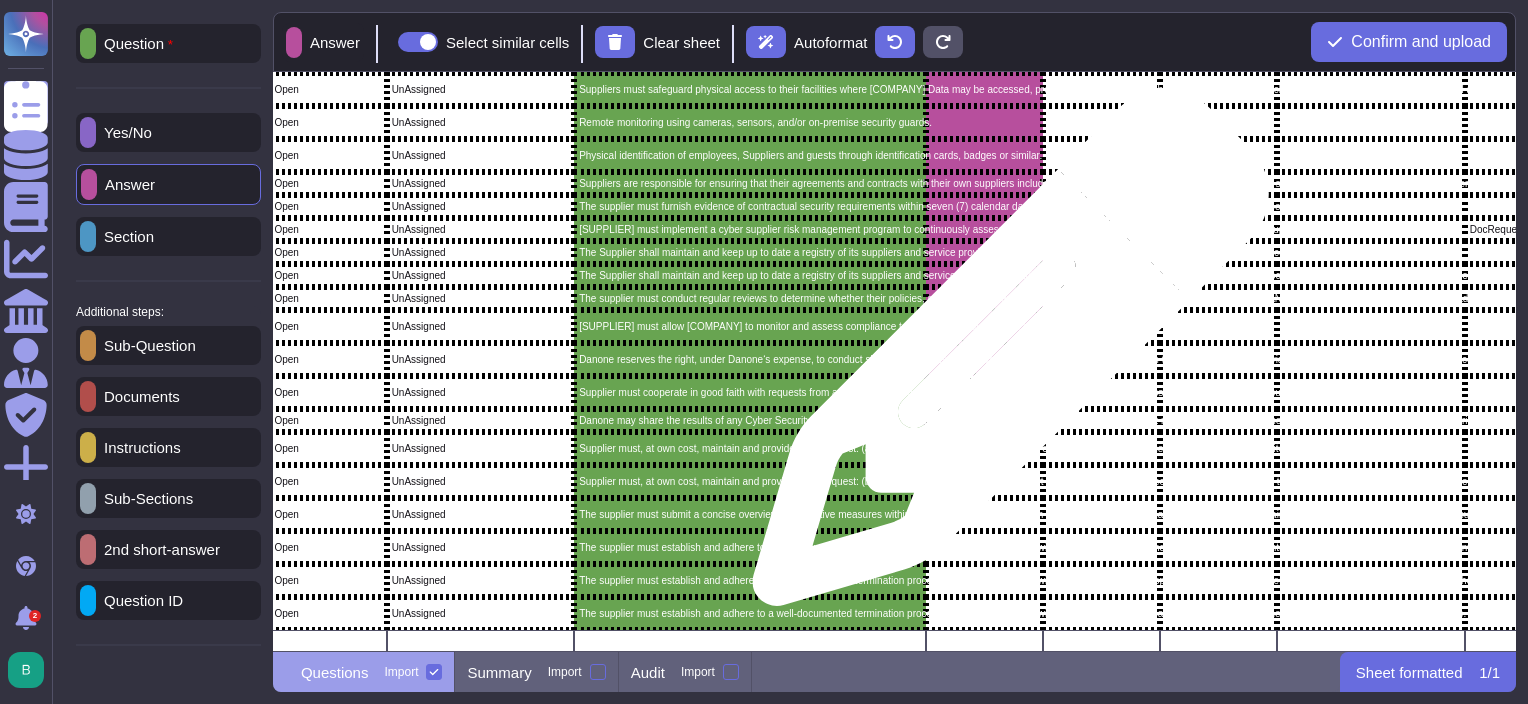 click at bounding box center [984, 359] 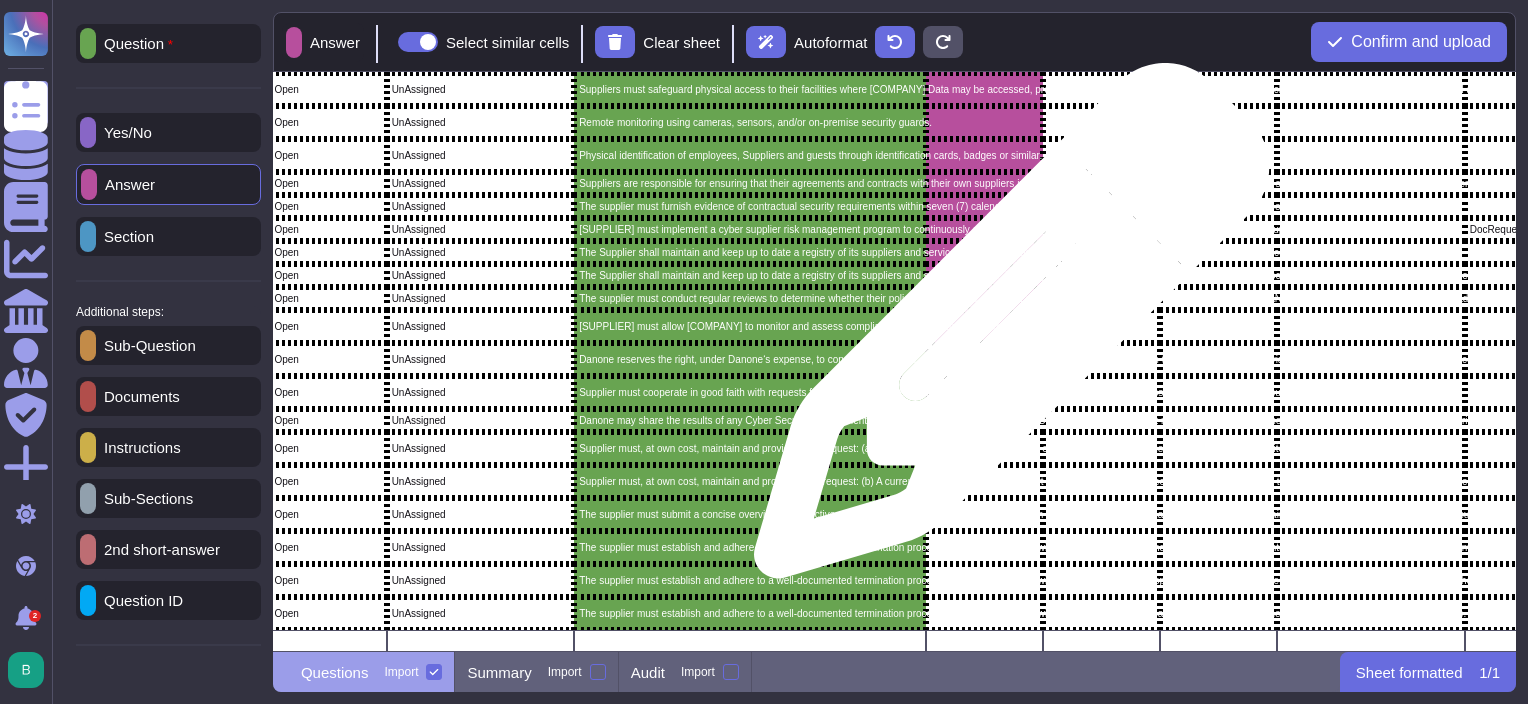 click at bounding box center [984, 326] 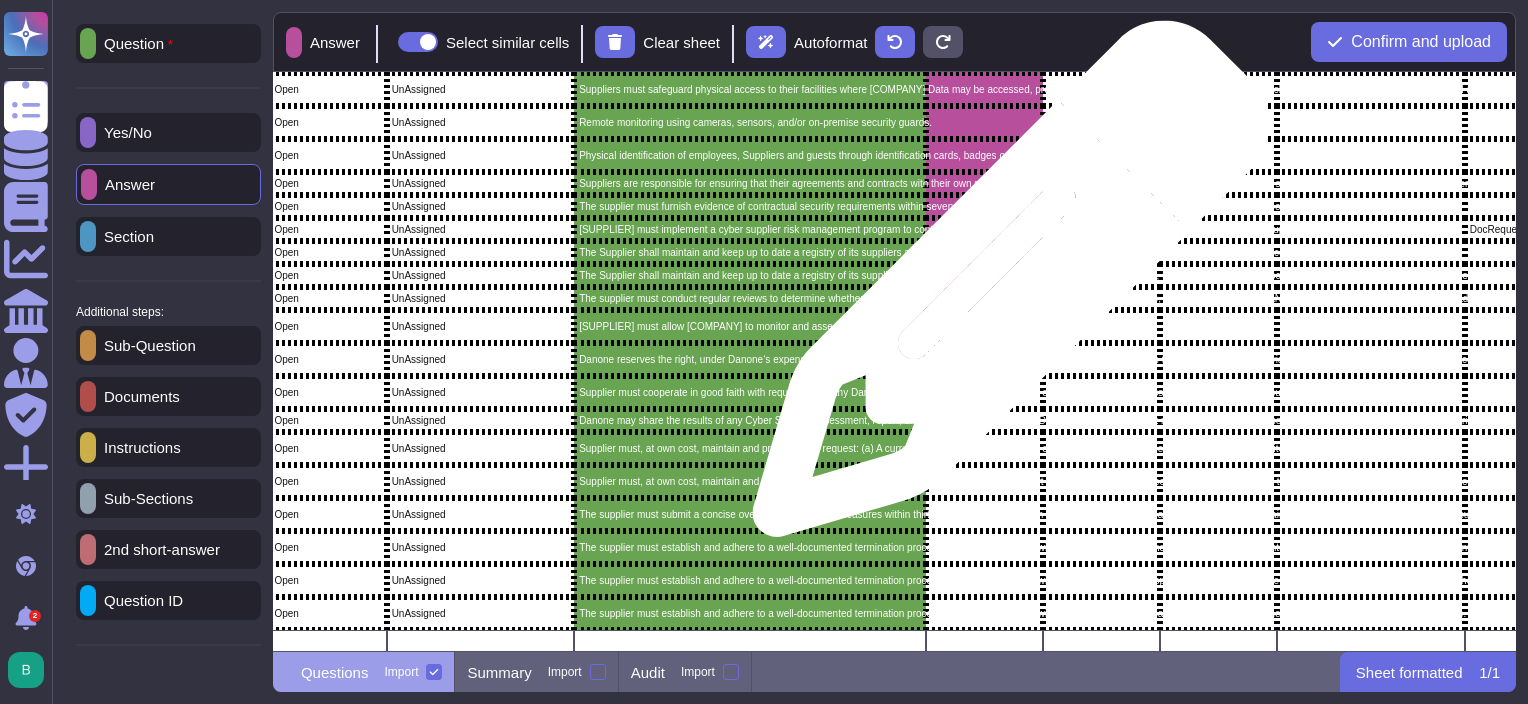 click at bounding box center (984, 298) 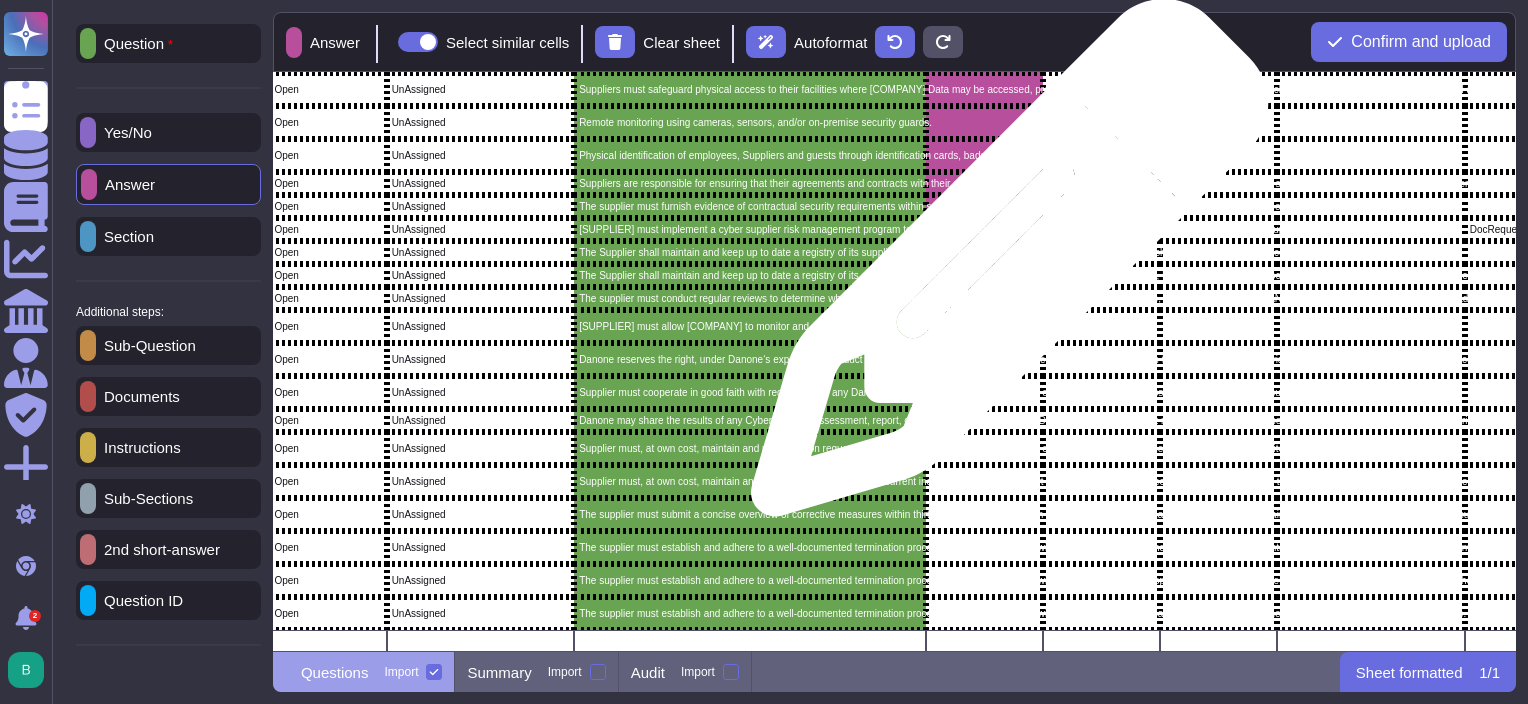 click at bounding box center [984, 275] 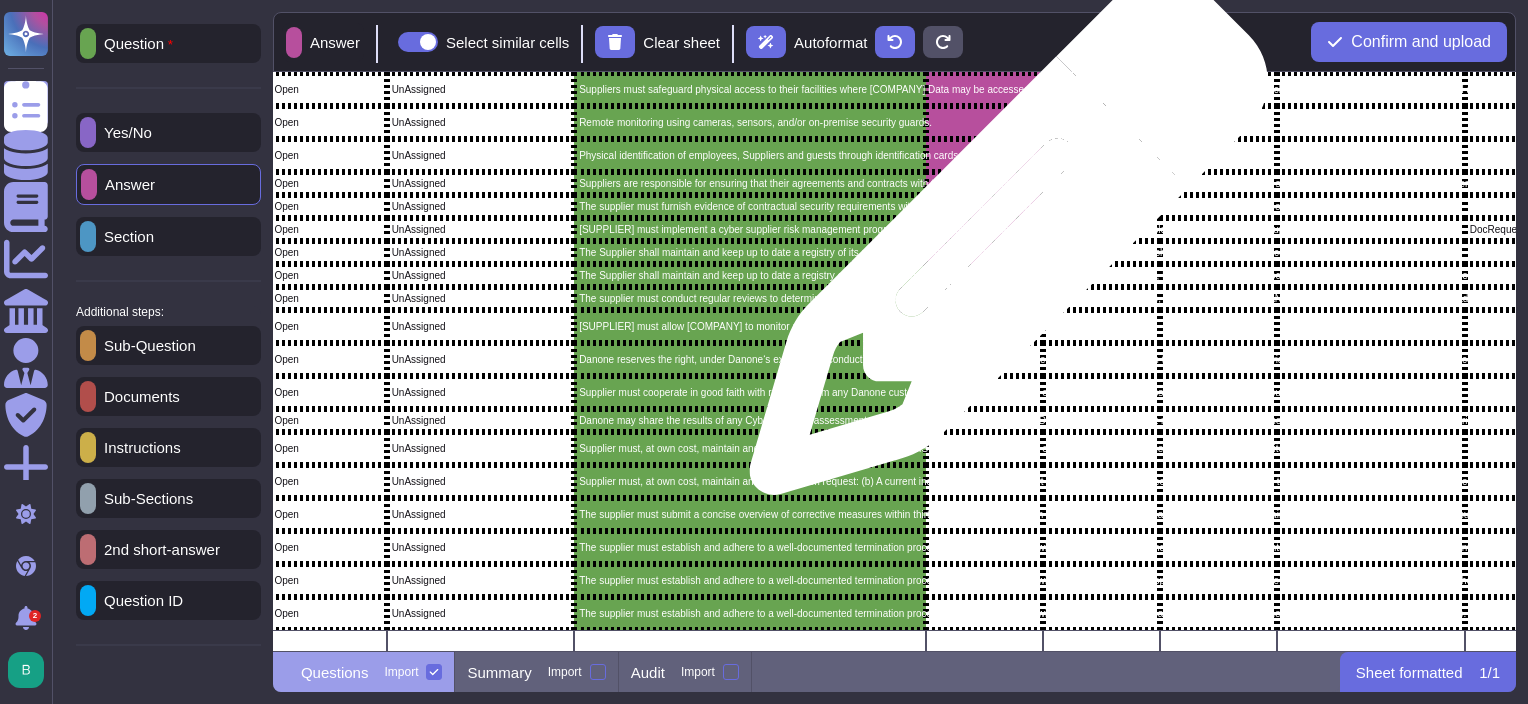 click at bounding box center [984, 252] 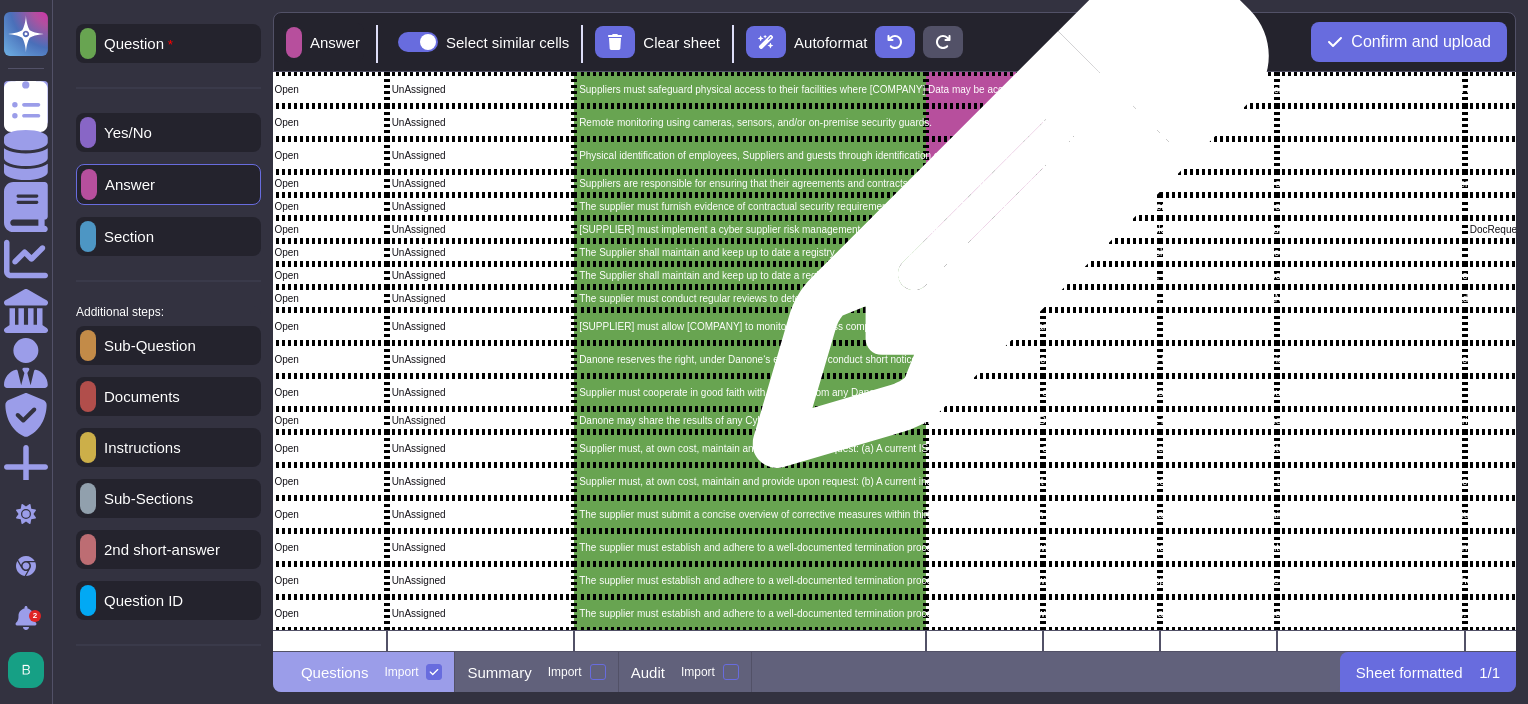 click at bounding box center [984, 229] 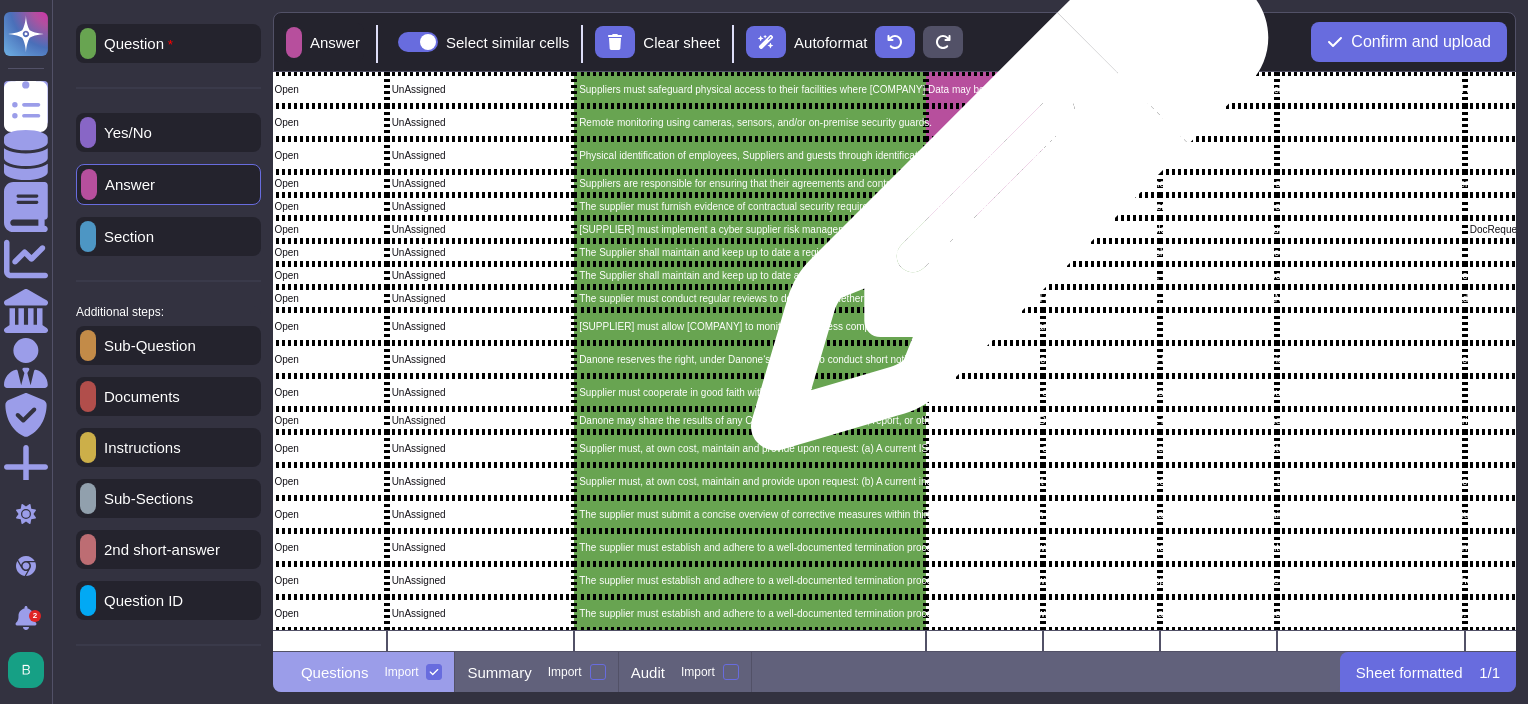 click at bounding box center (984, 229) 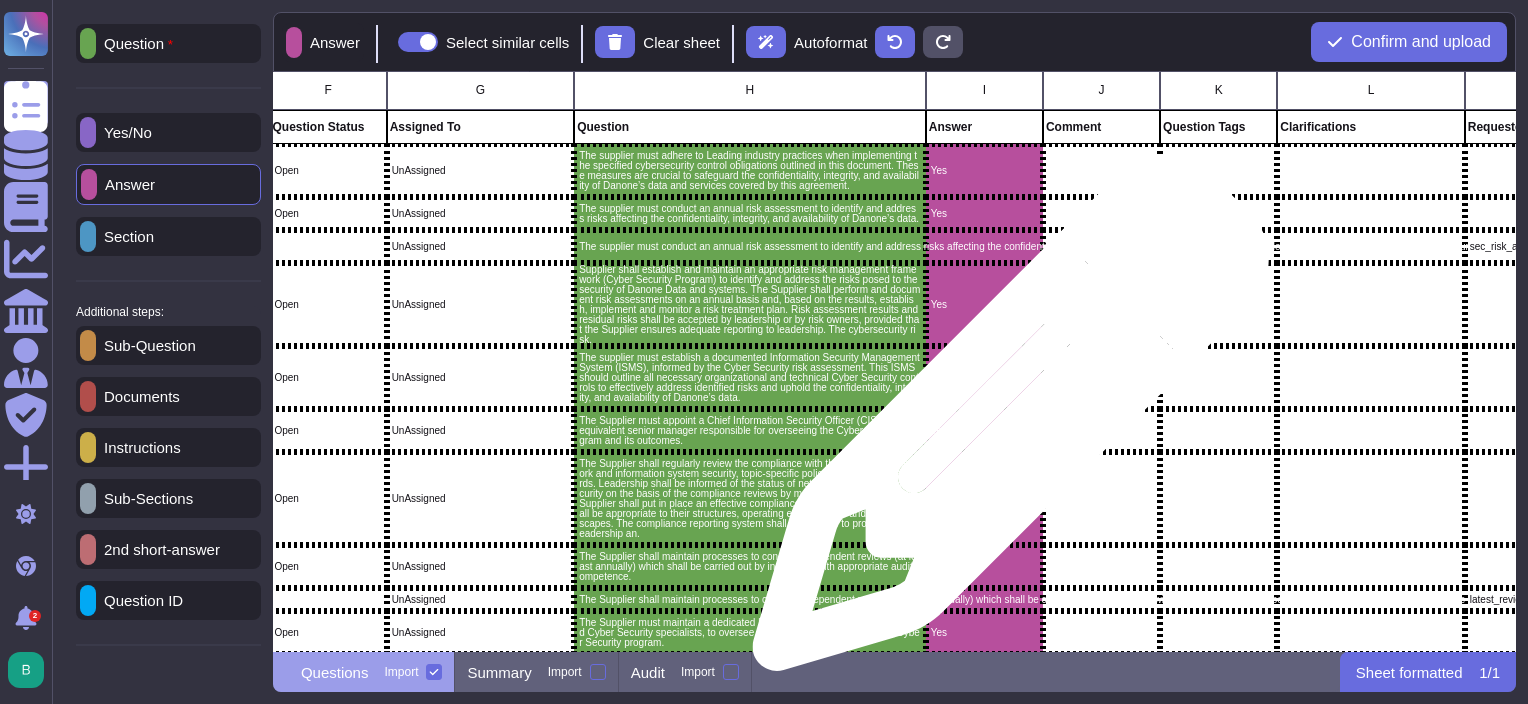 scroll, scrollTop: 0, scrollLeft: 556, axis: horizontal 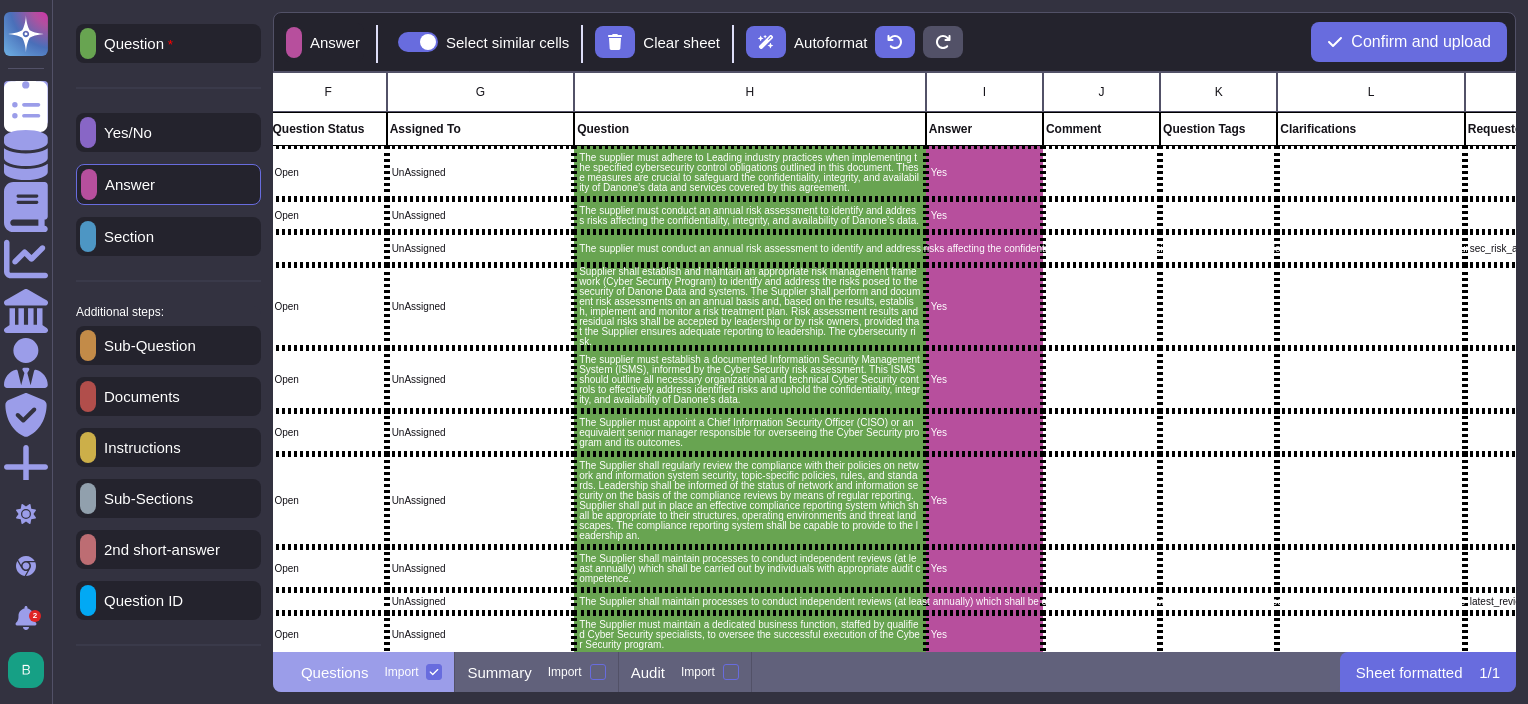 click on "Answer" at bounding box center [168, 184] 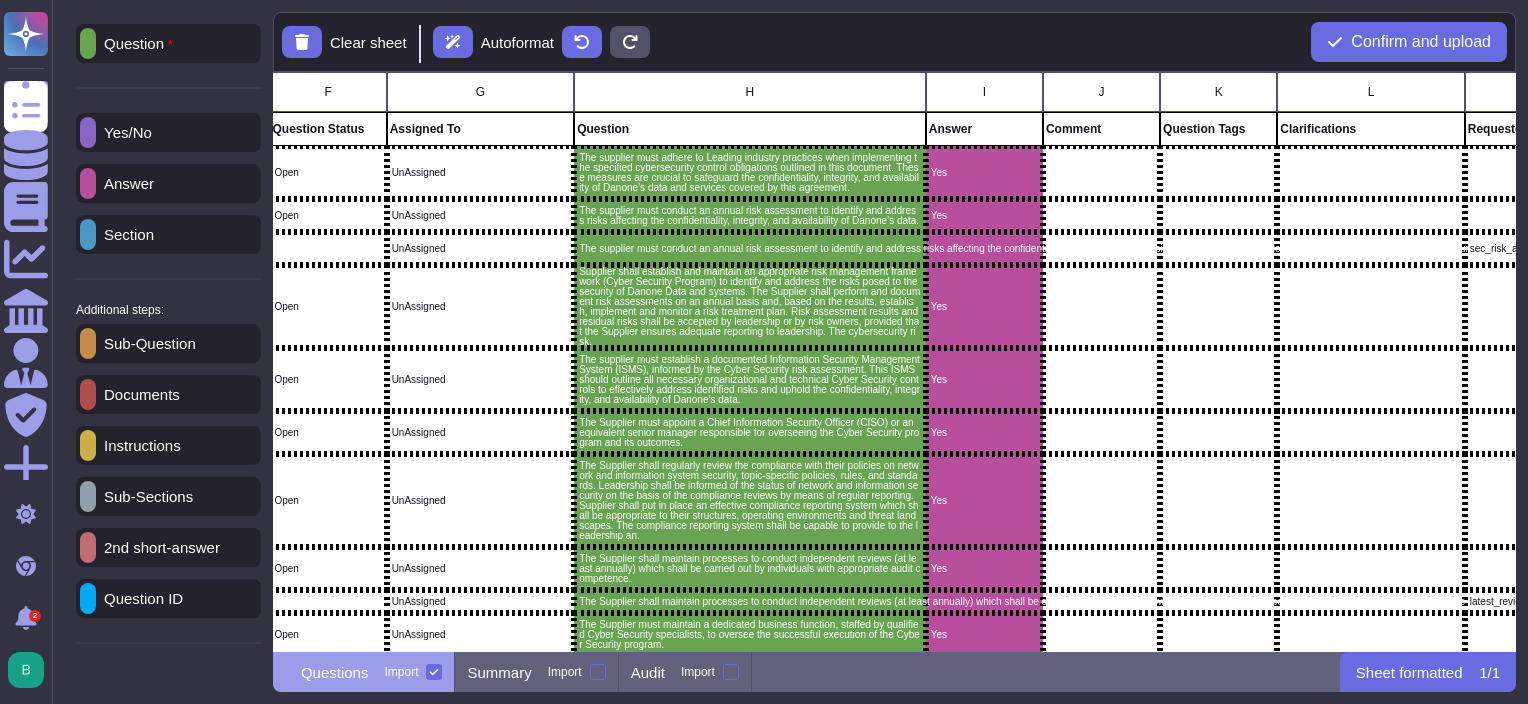 click on "Answer" at bounding box center (125, 183) 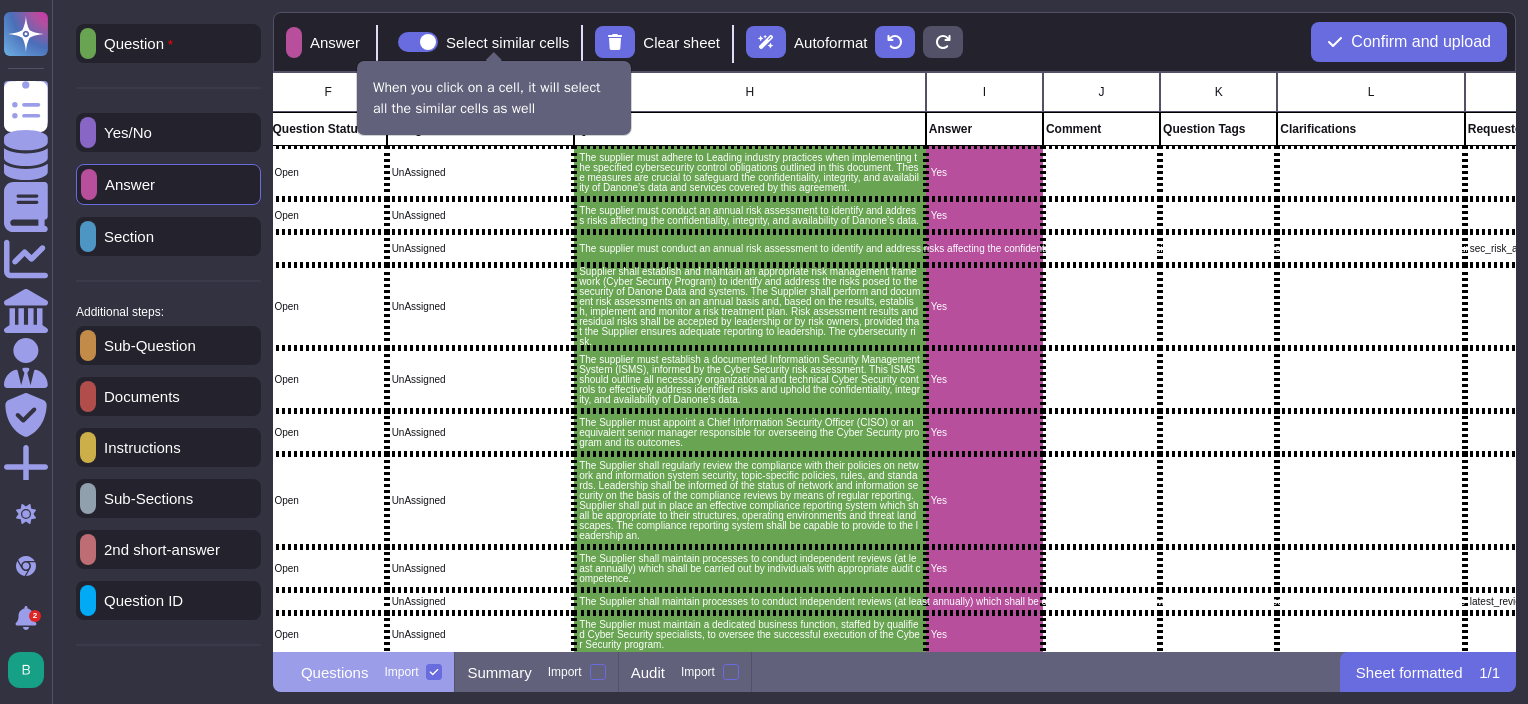 click at bounding box center (418, 42) 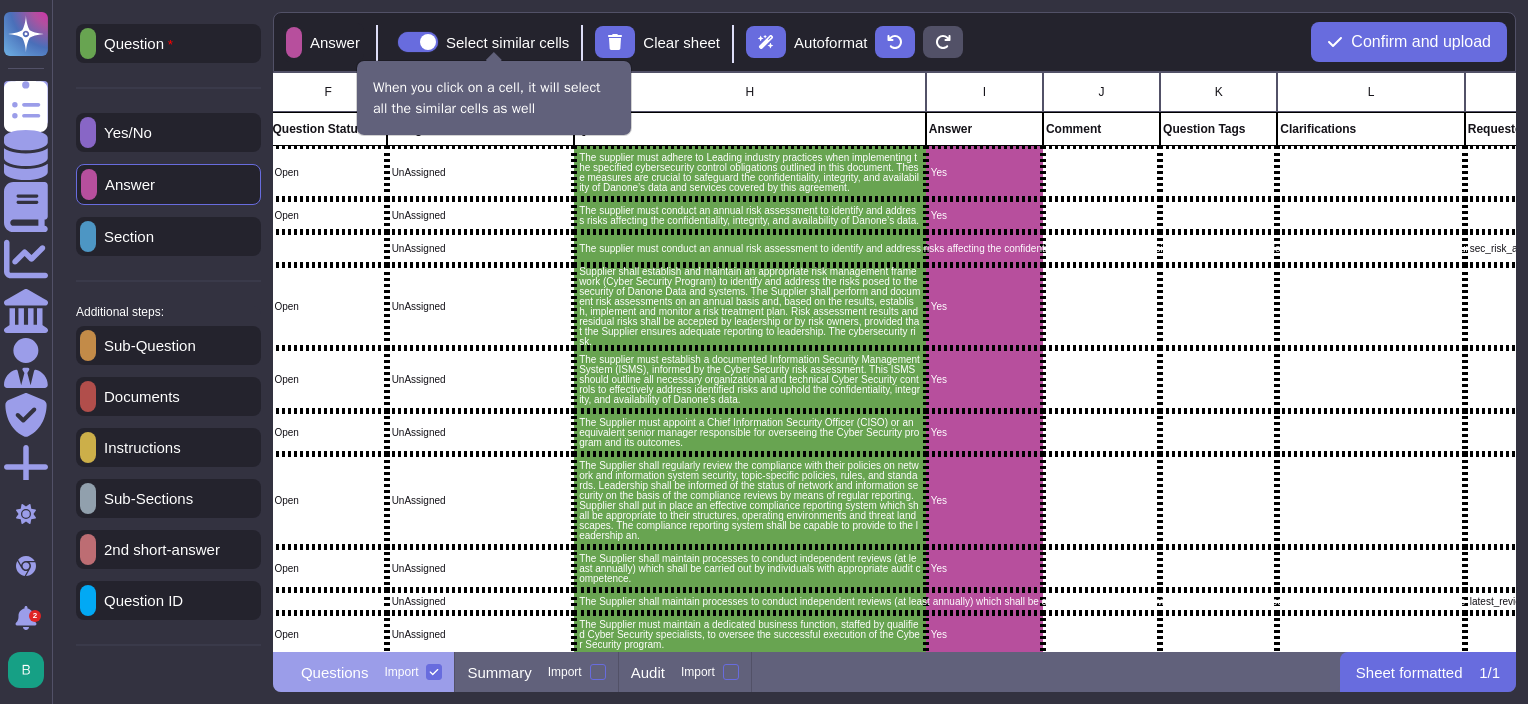 click on "Select similar cells" at bounding box center (390, 42) 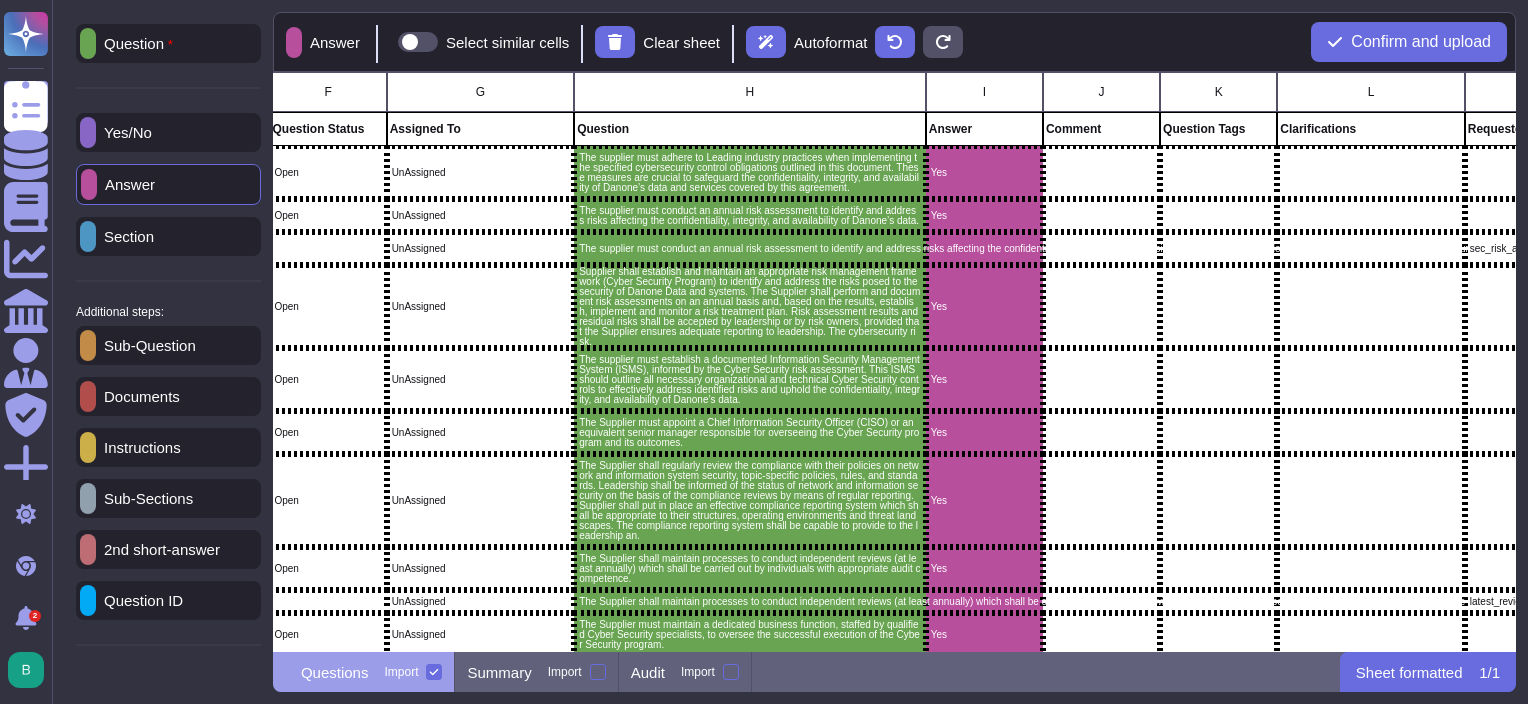 click at bounding box center (418, 42) 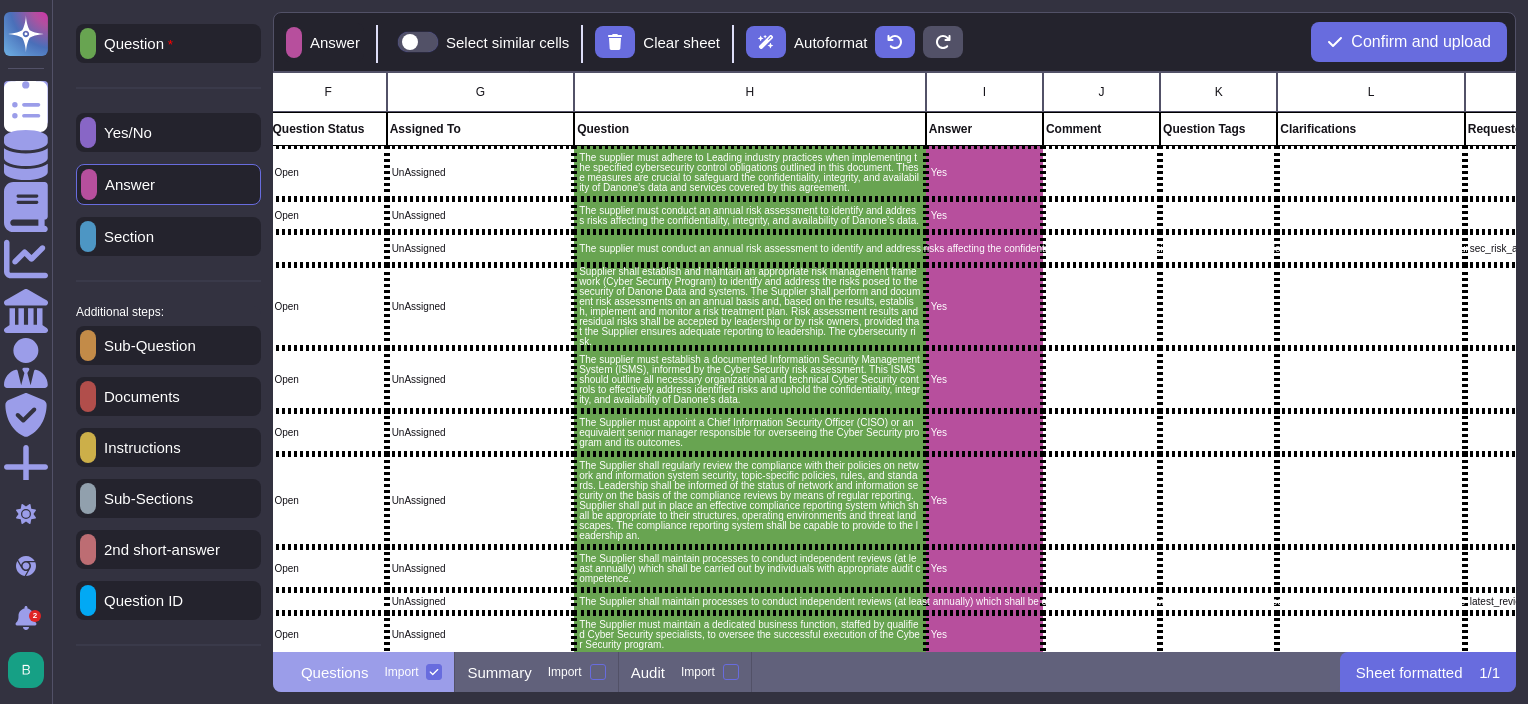 click on "Select similar cells" at bounding box center (390, 42) 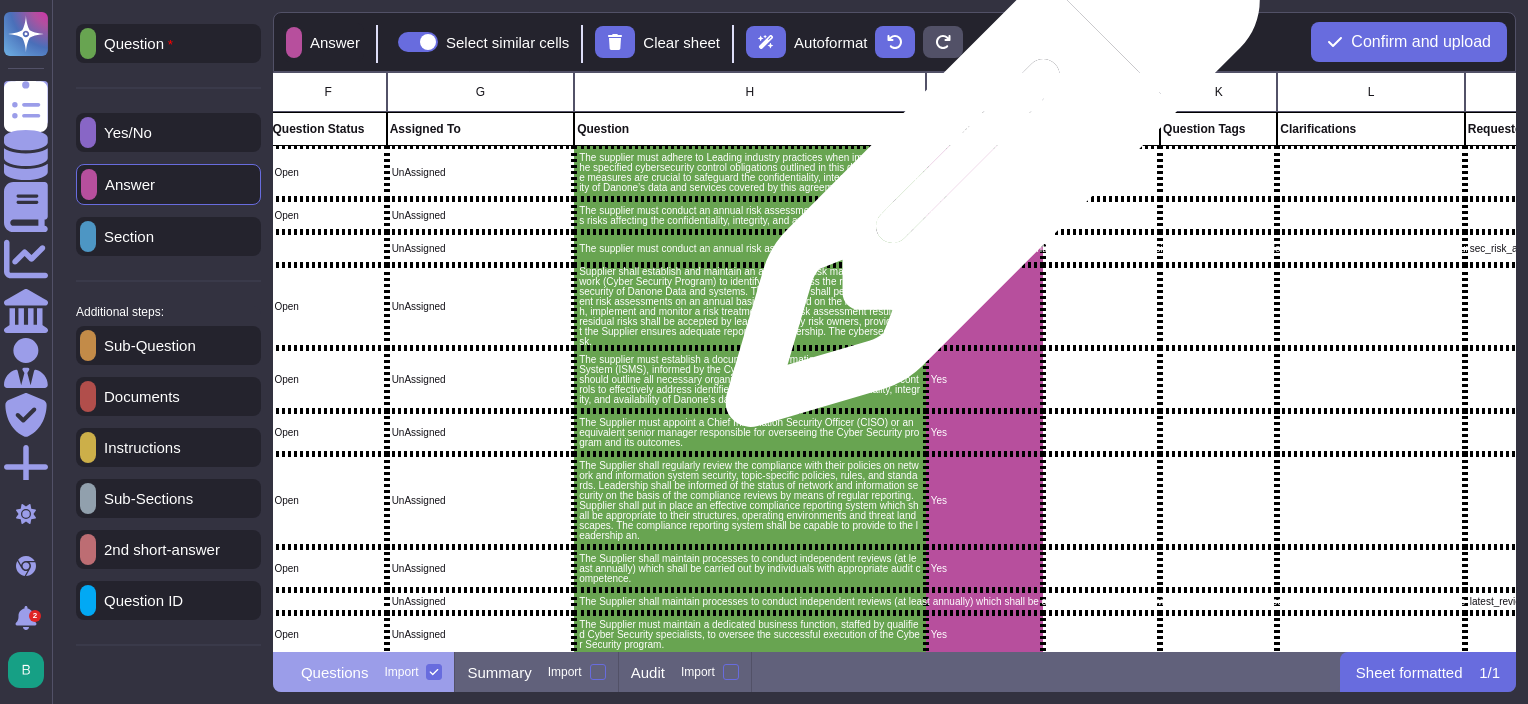 click on "Yes" at bounding box center (984, 173) 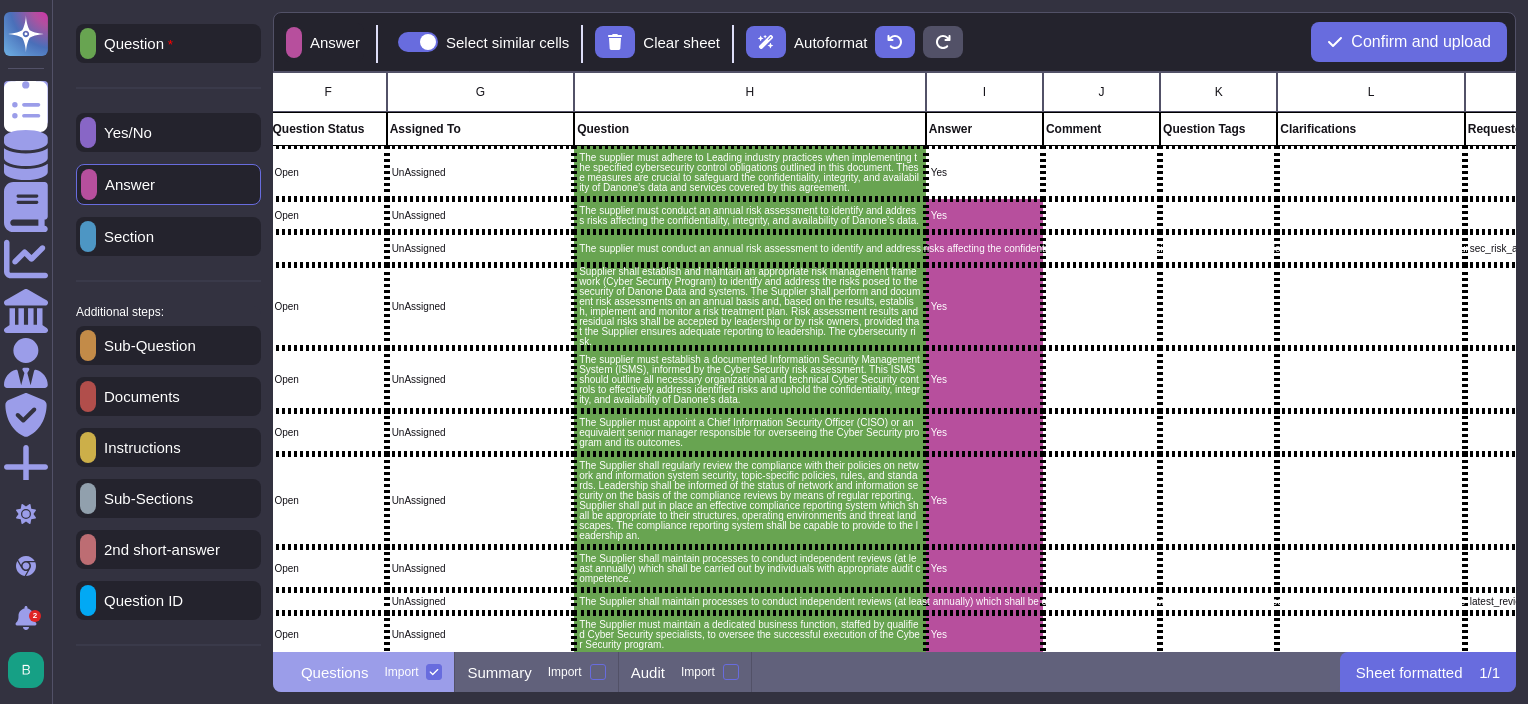 click 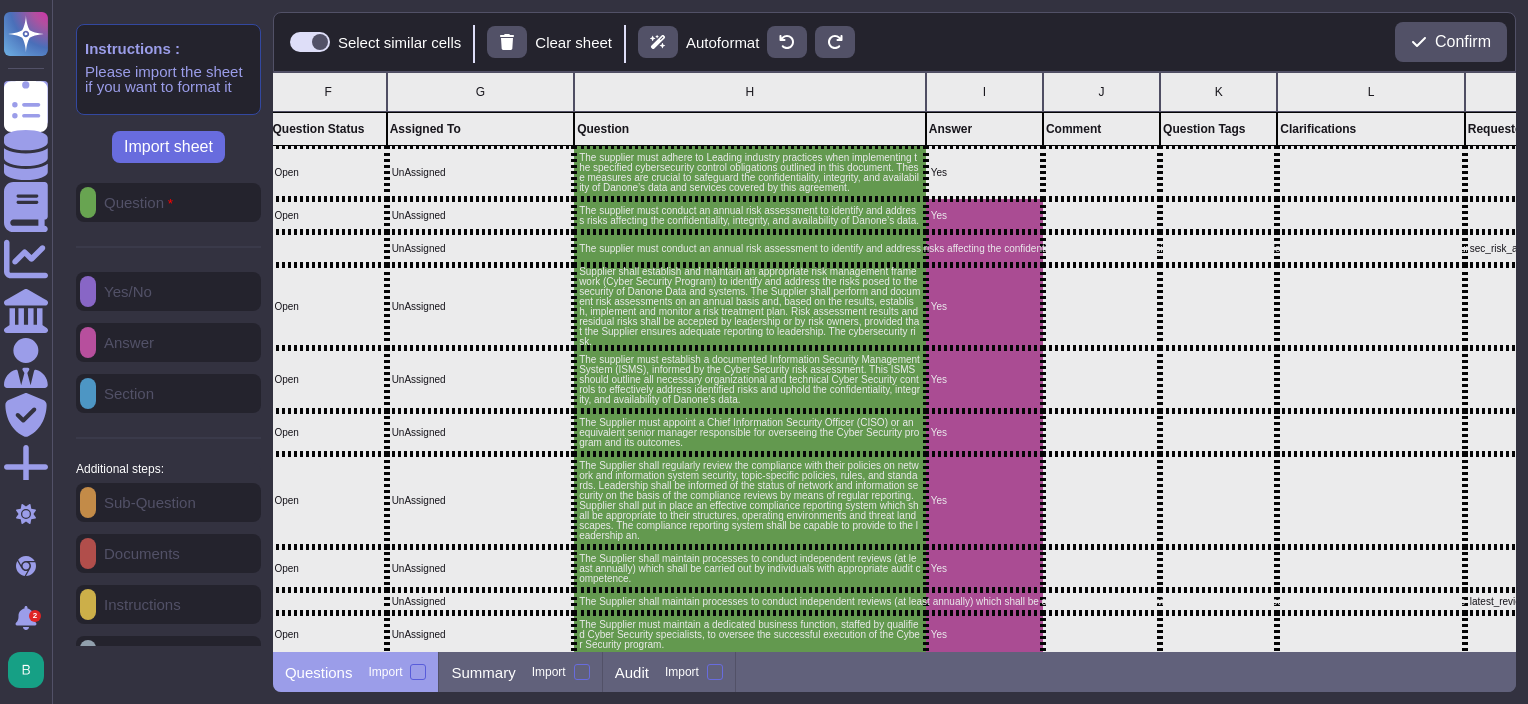 click at bounding box center [418, 672] 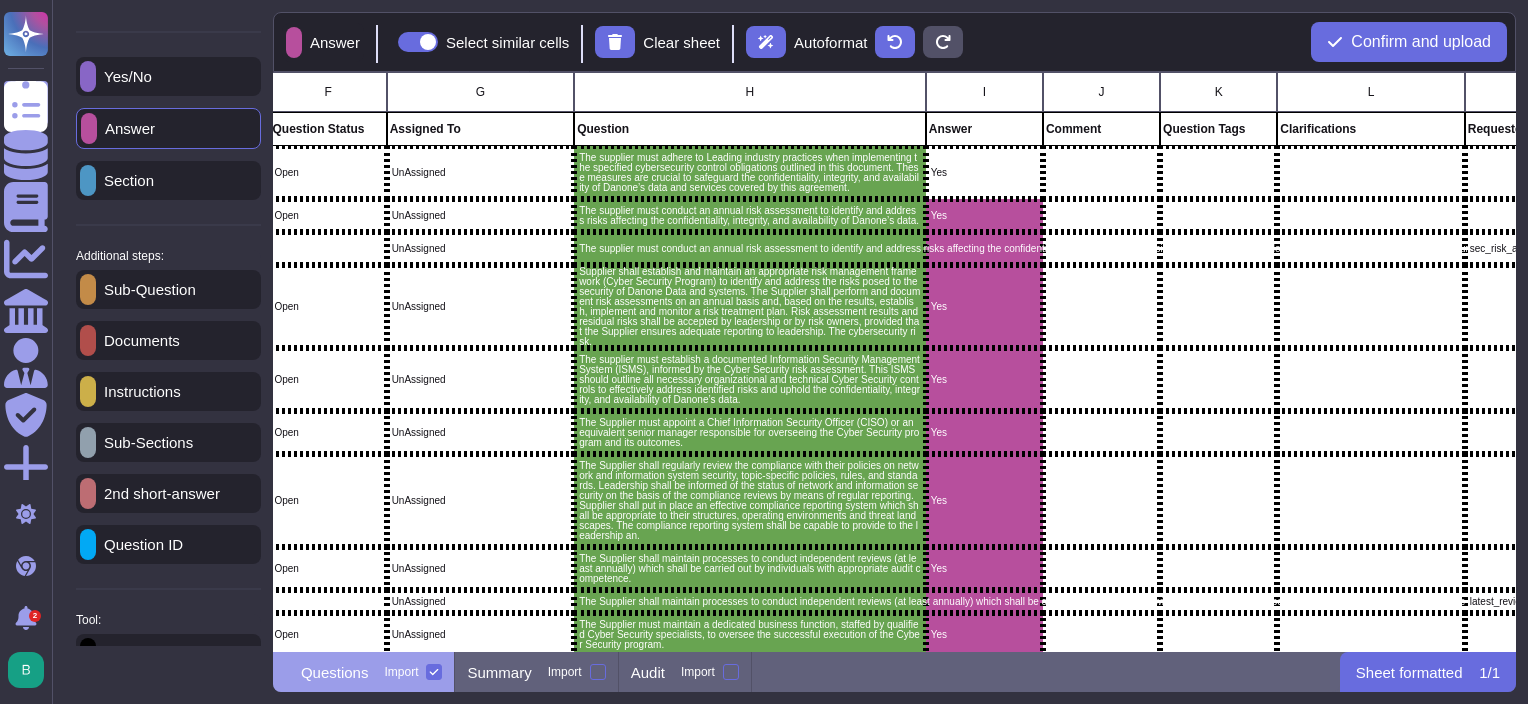 scroll, scrollTop: 103, scrollLeft: 0, axis: vertical 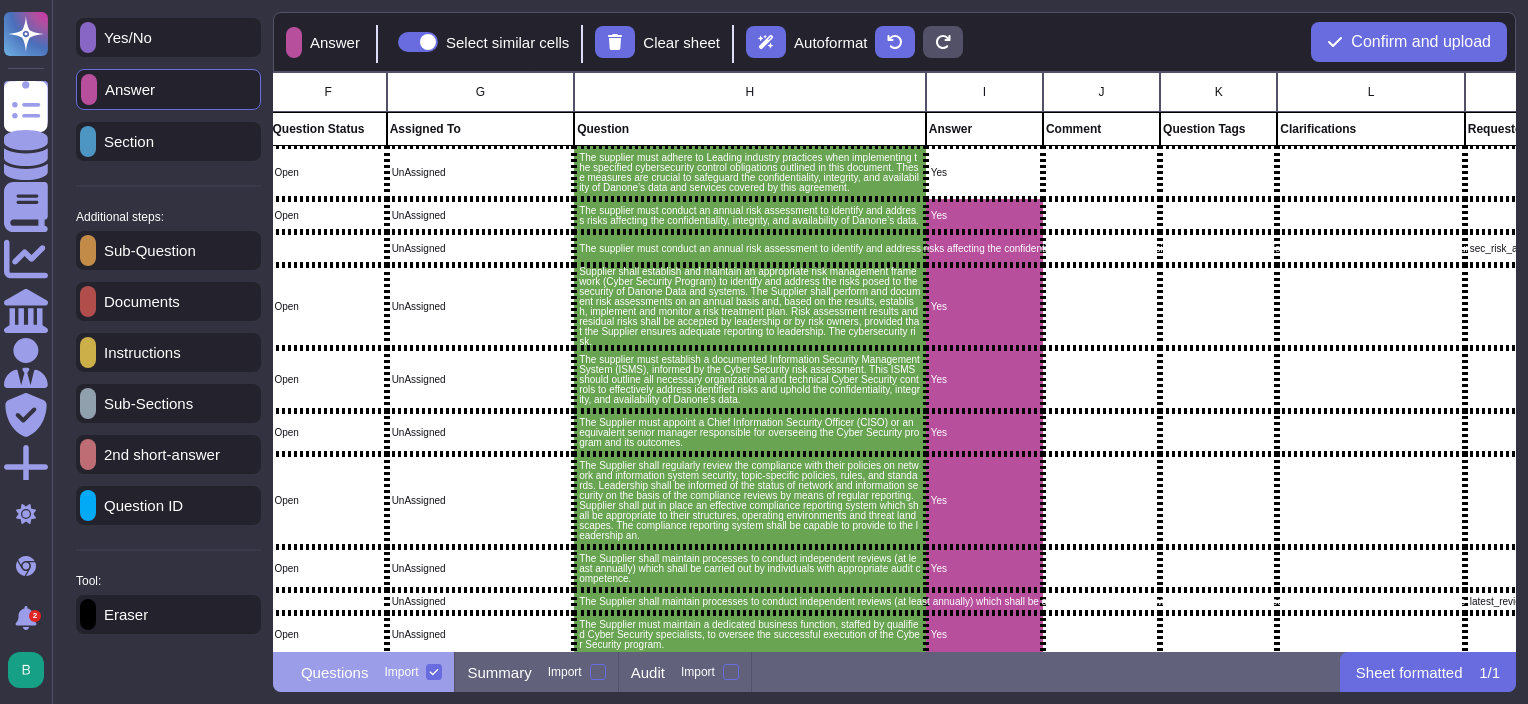 click on "Eraser" at bounding box center [122, 614] 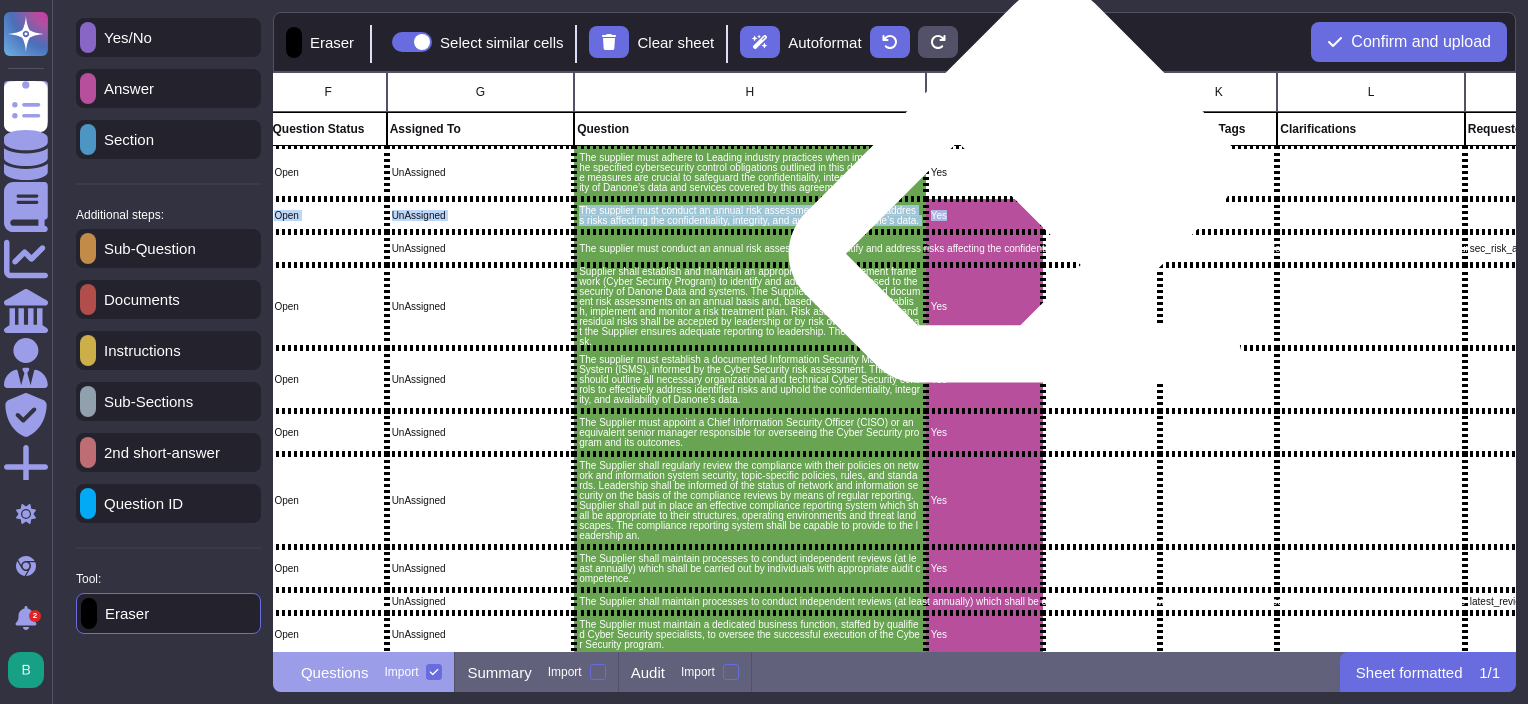 drag, startPoint x: 996, startPoint y: 208, endPoint x: 1004, endPoint y: 180, distance: 29.12044 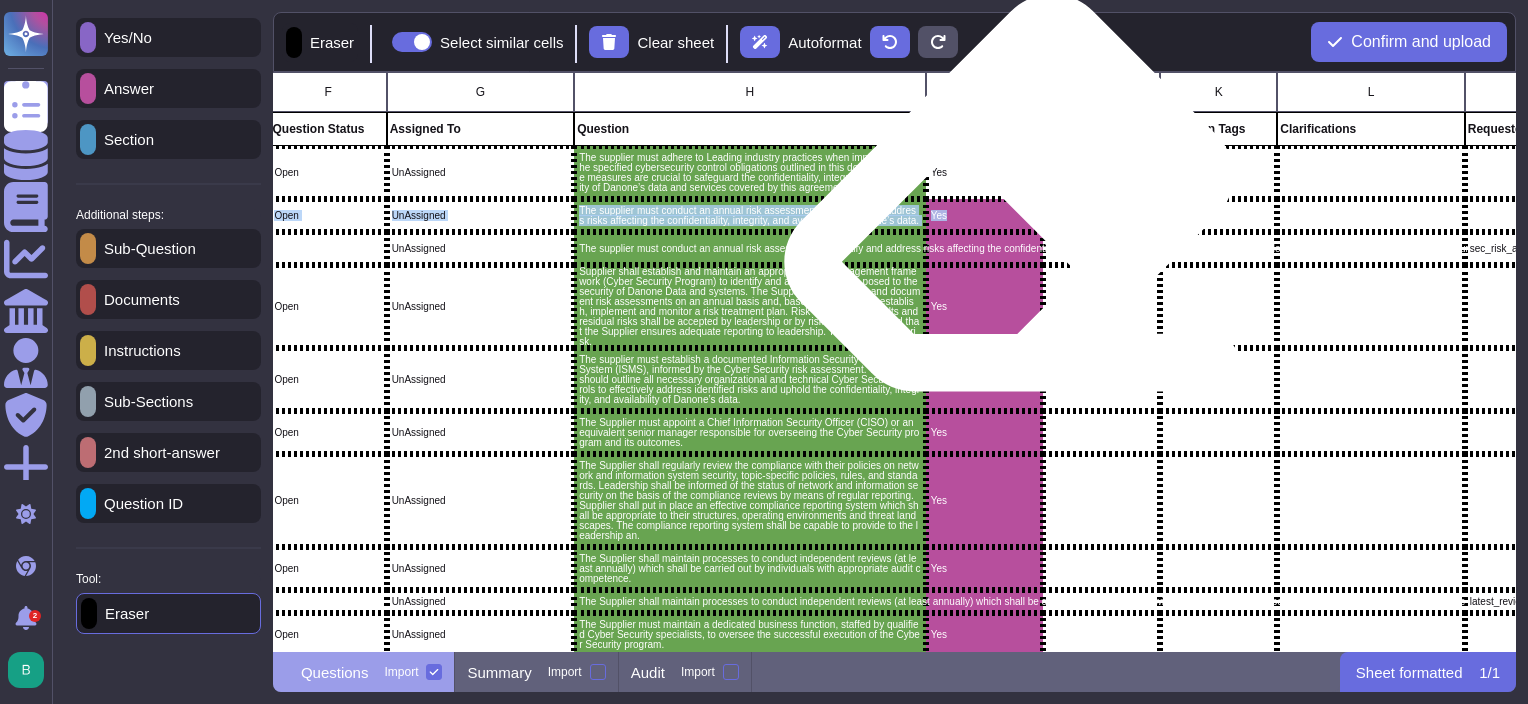 drag, startPoint x: 1004, startPoint y: 180, endPoint x: 1001, endPoint y: 200, distance: 20.22375 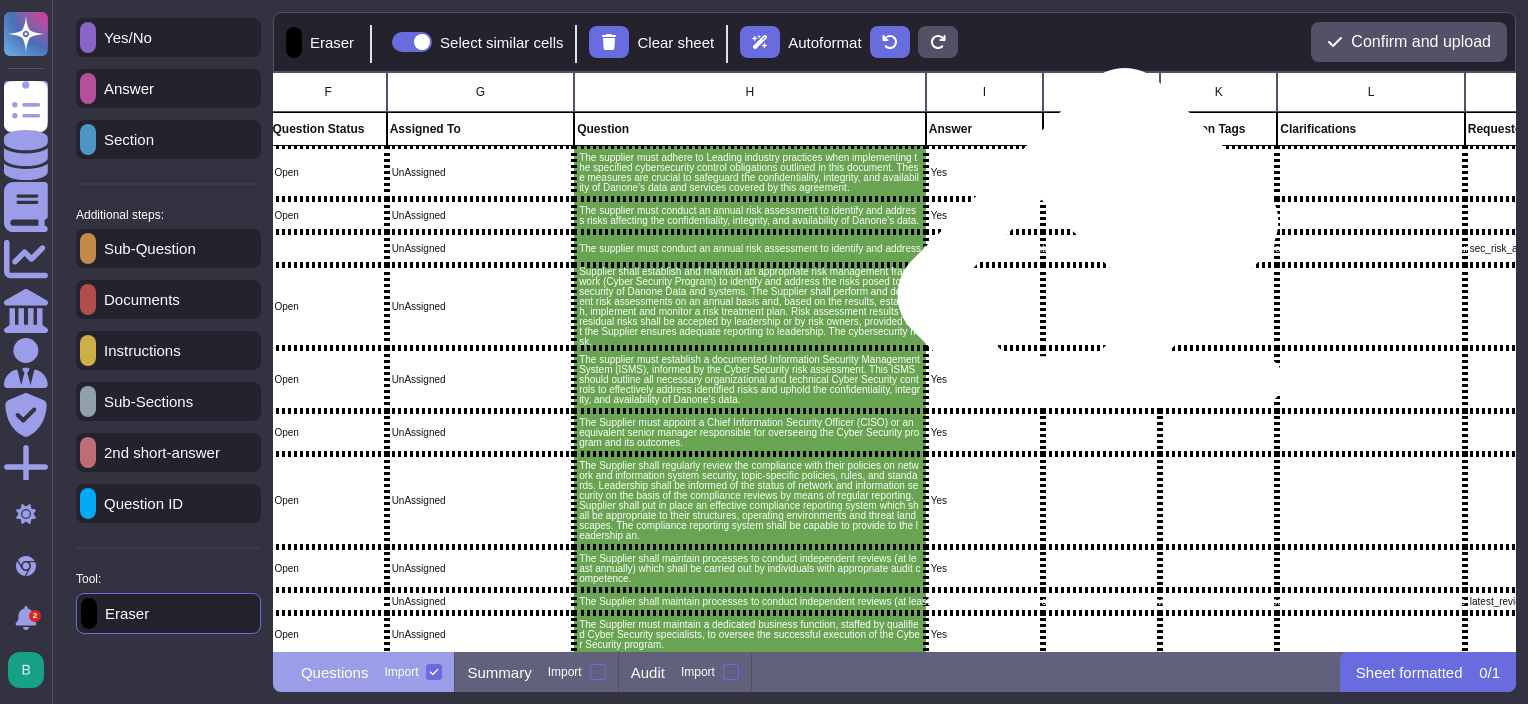 click on "The supplier must conduct an annual risk assessment to identify and address risks affecting the confidentiality, integrity, and availability of Danone’s data. Follow-up Question on Yes Please provide your the adequate documentation (Risk Management Policy/Standard) that show the risk management lifecycle and risk response strategies, Provide a sample of a security risk assessment report from your GRC Tool (or risk repository) - please include information on how risks are tracked and how often they are reviewed." at bounding box center [750, 249] 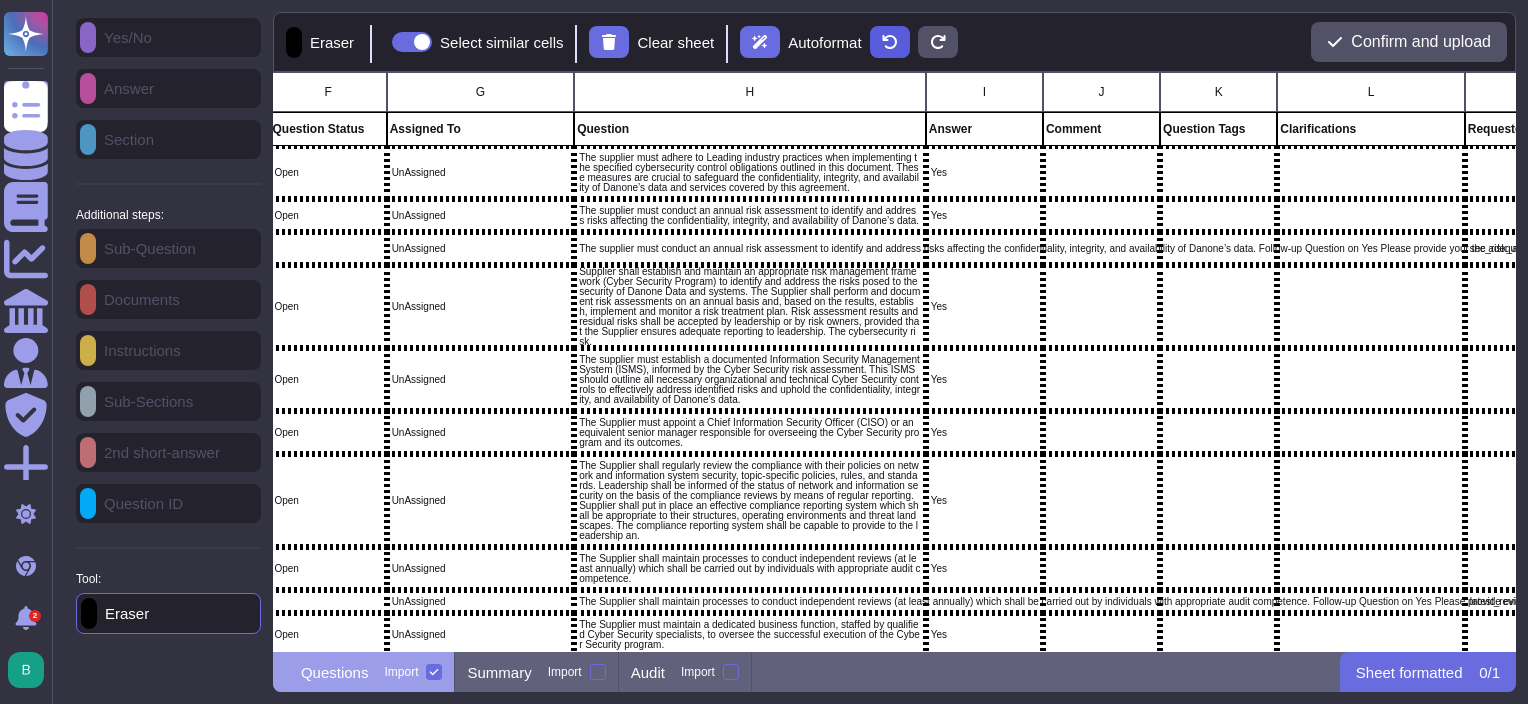 click at bounding box center [890, 42] 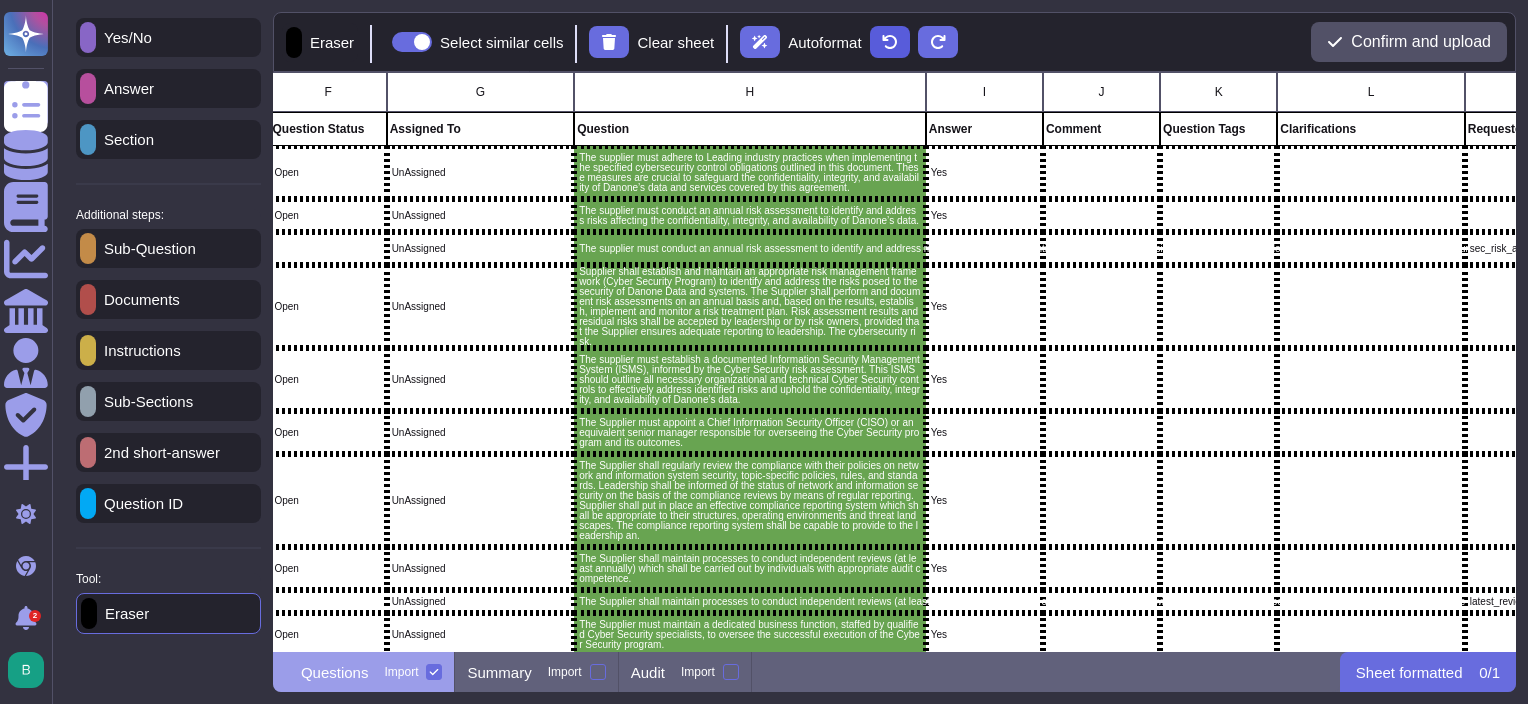 click 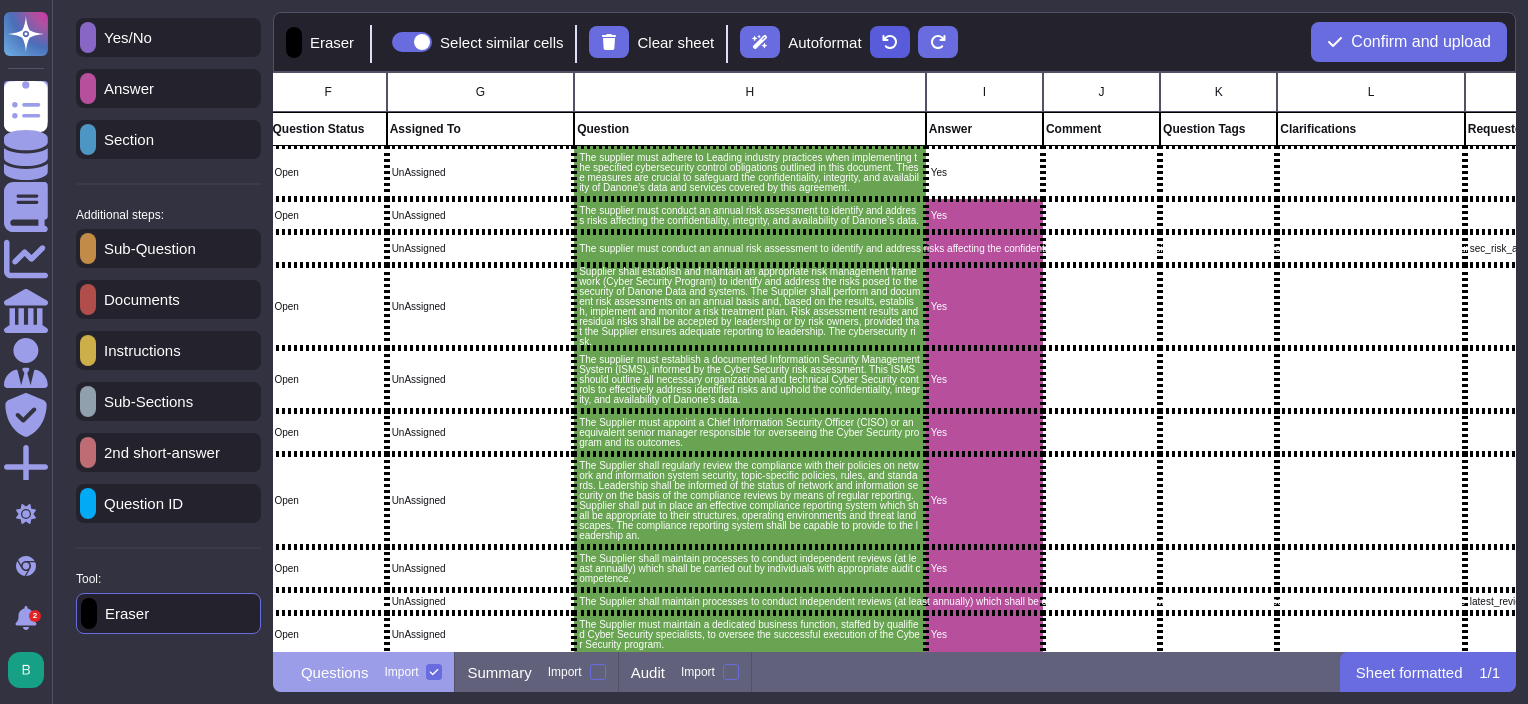 click 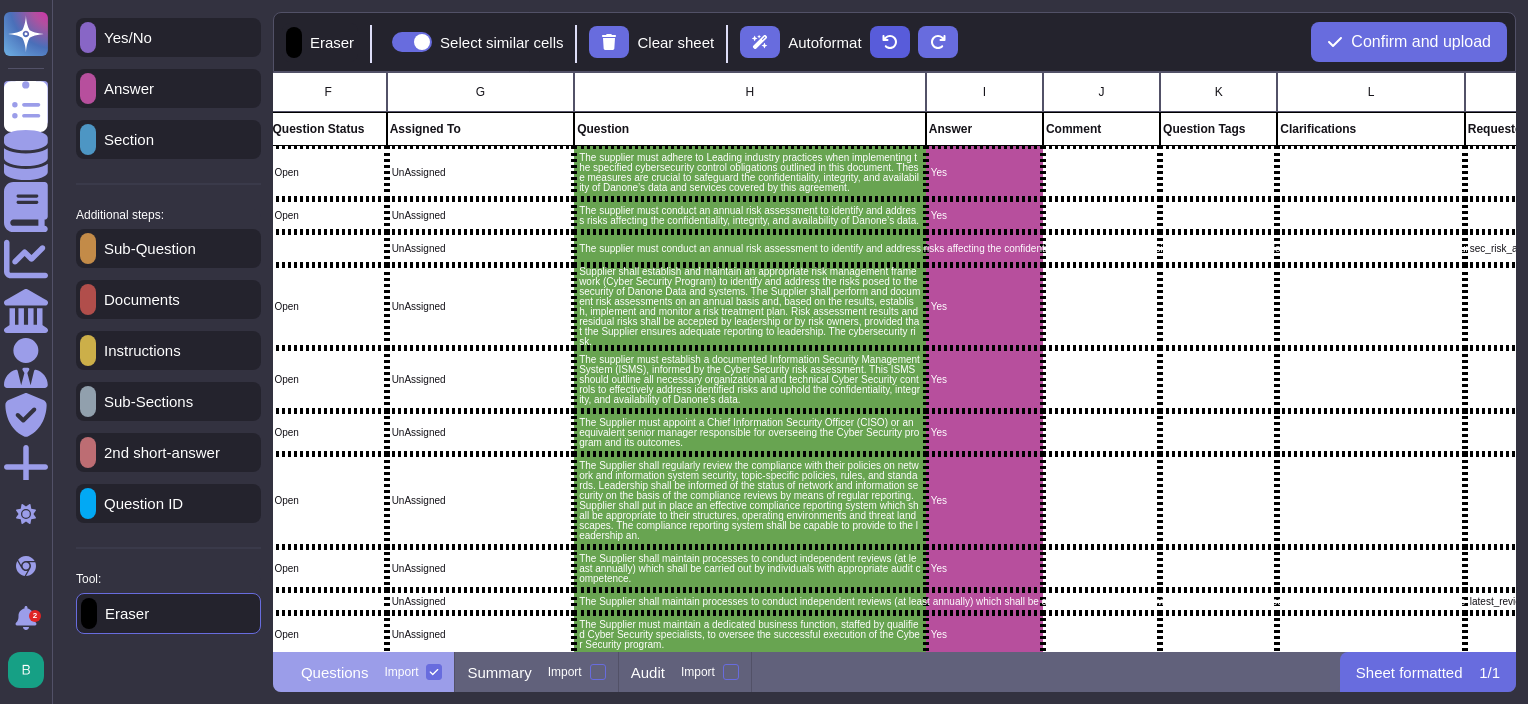 click 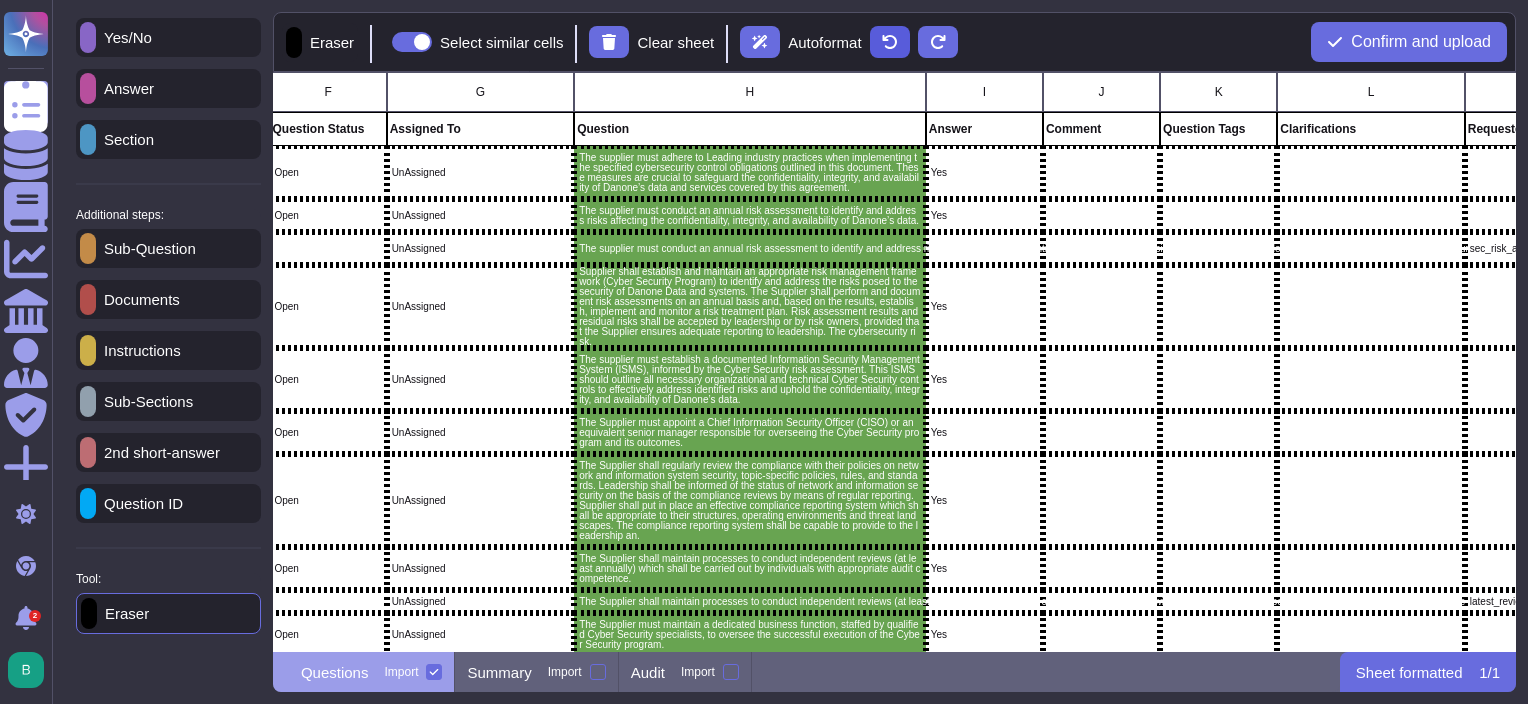 click 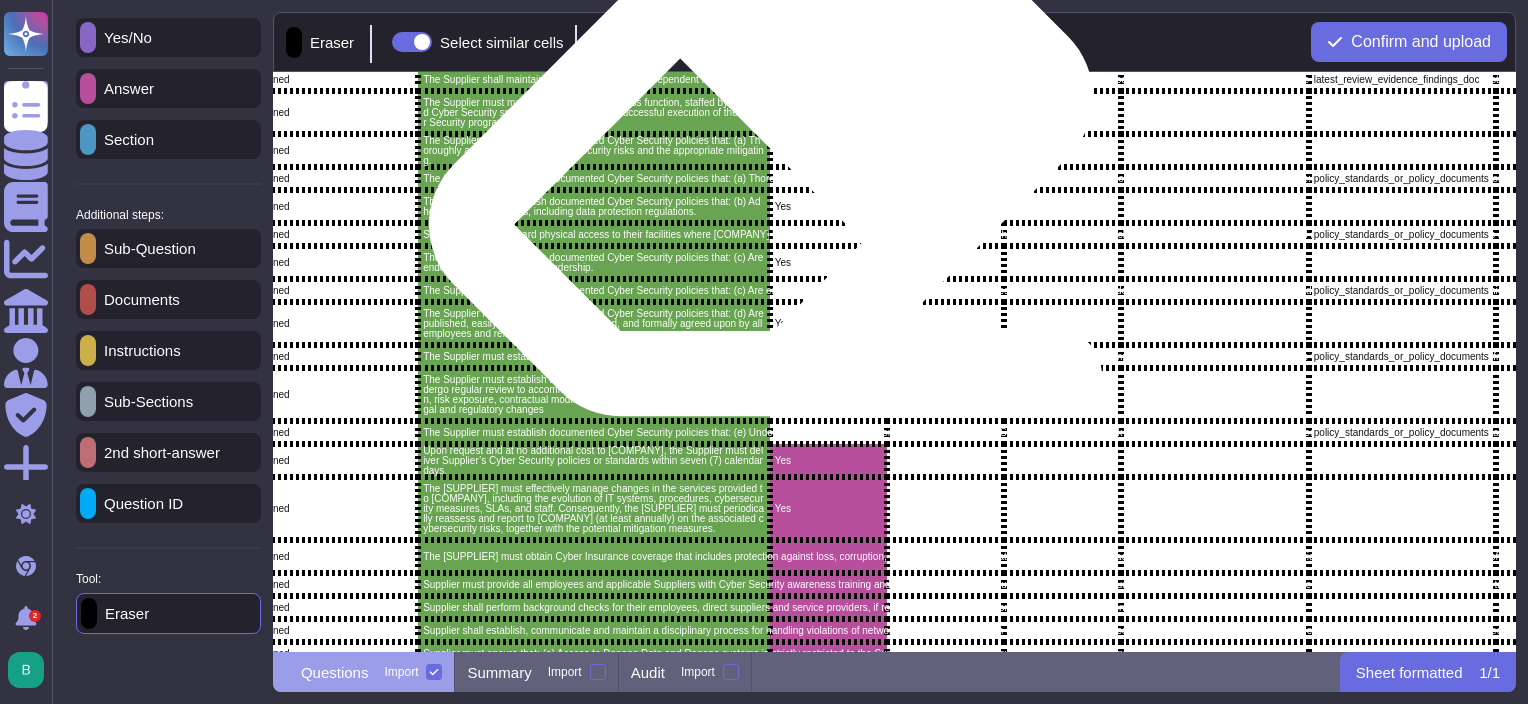 scroll, scrollTop: 700, scrollLeft: 712, axis: both 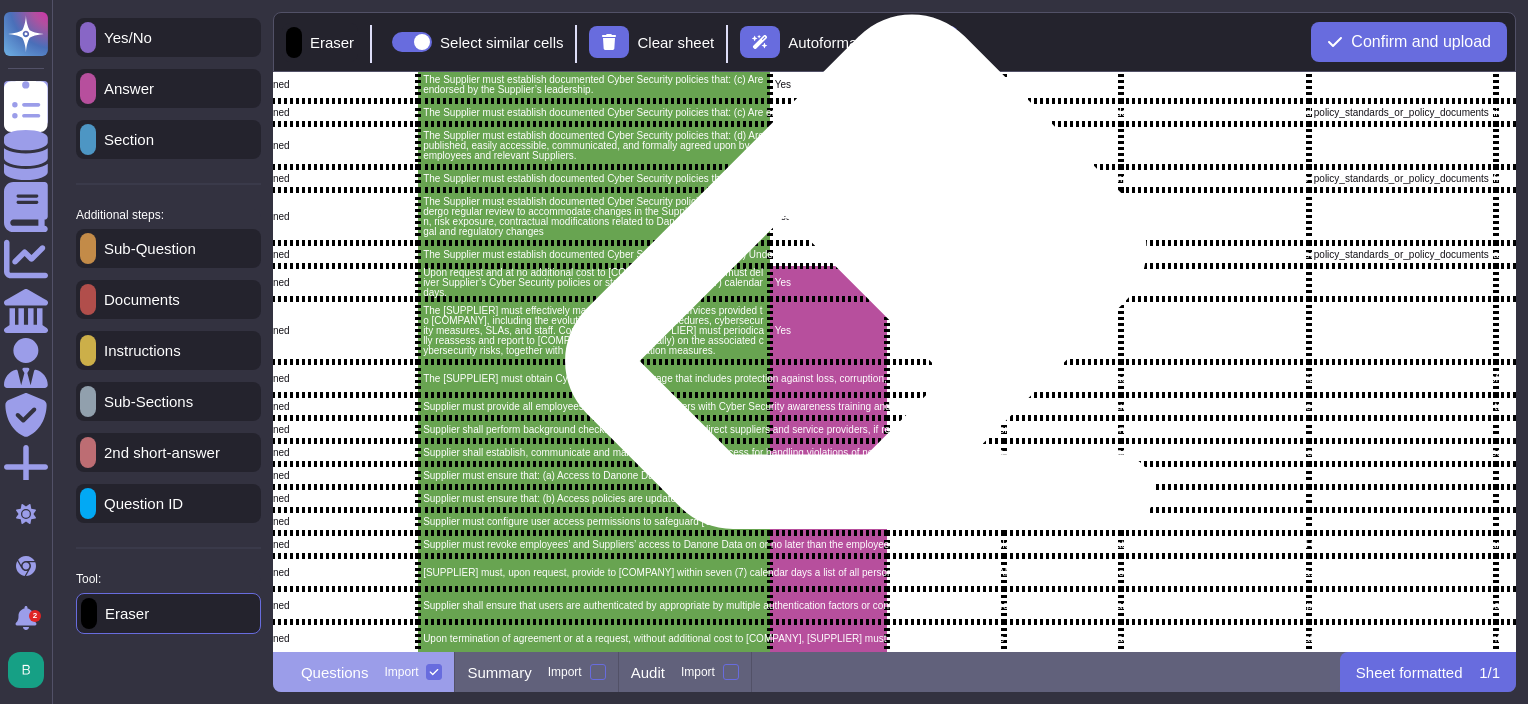 click on "Yes" at bounding box center [828, 283] 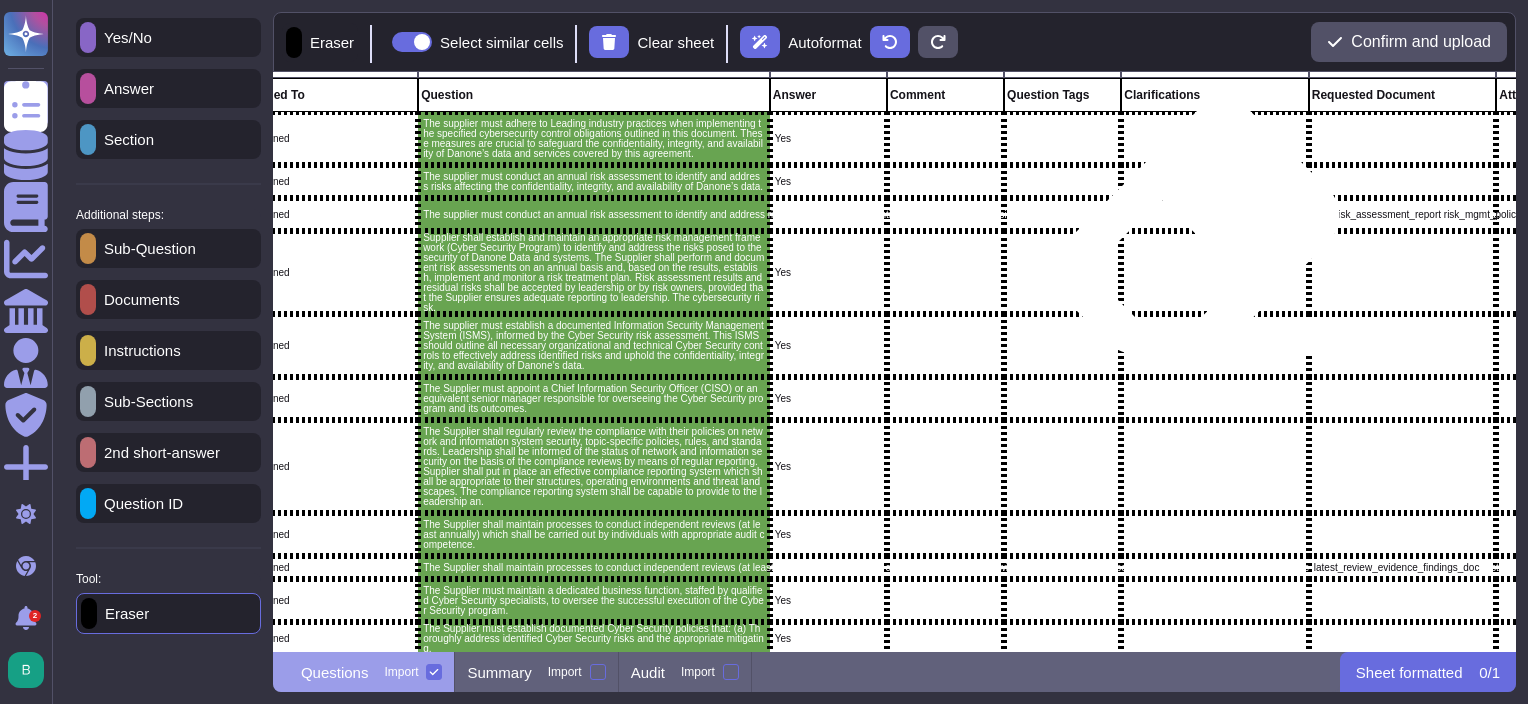 scroll, scrollTop: 0, scrollLeft: 712, axis: horizontal 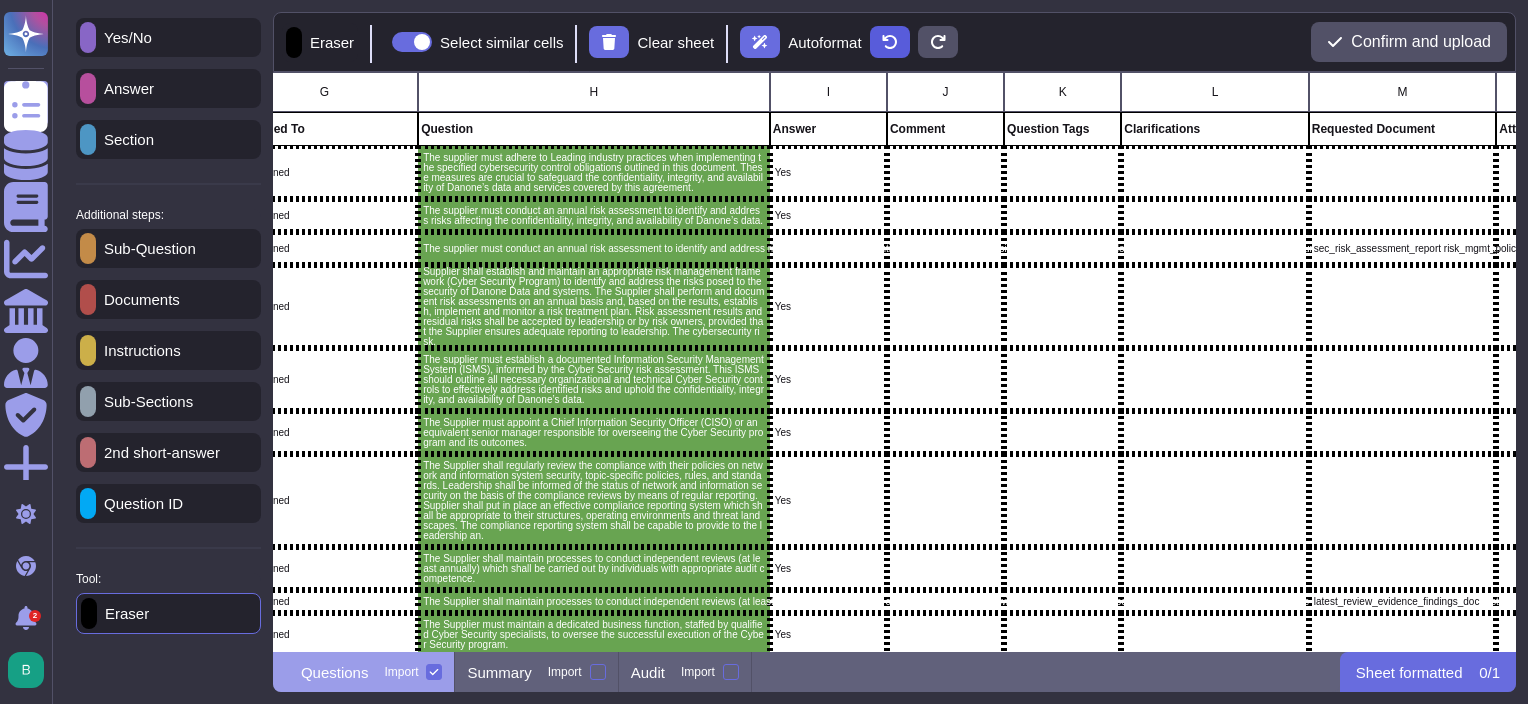 click 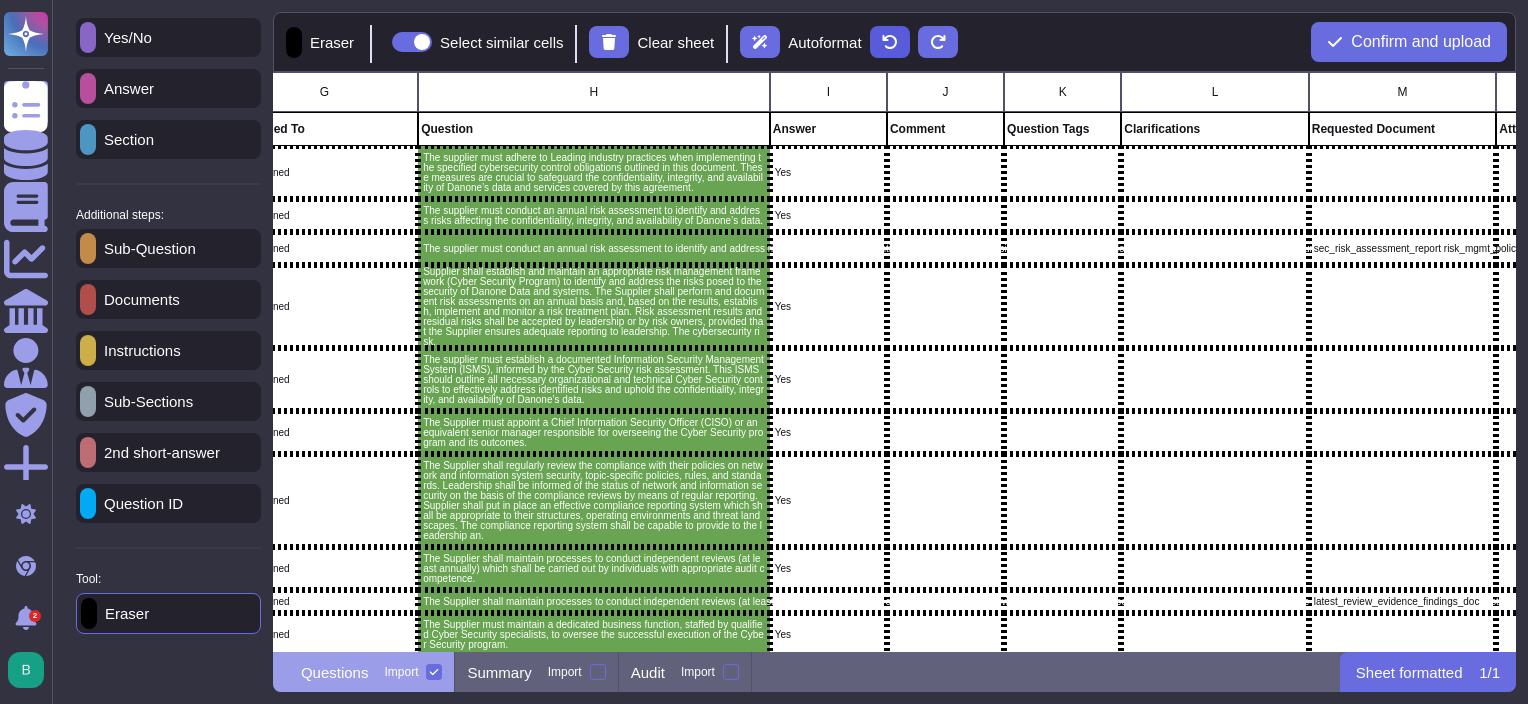 click 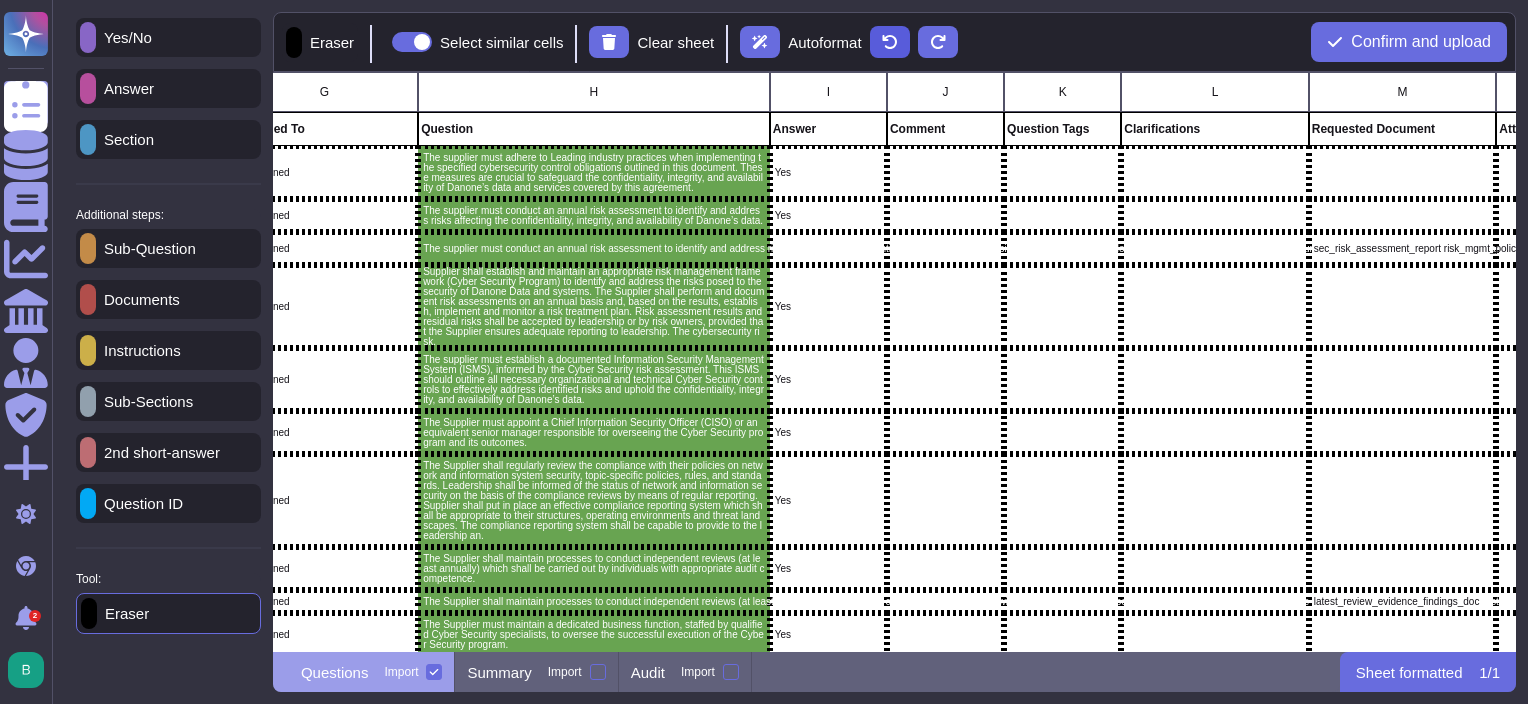 click at bounding box center (890, 42) 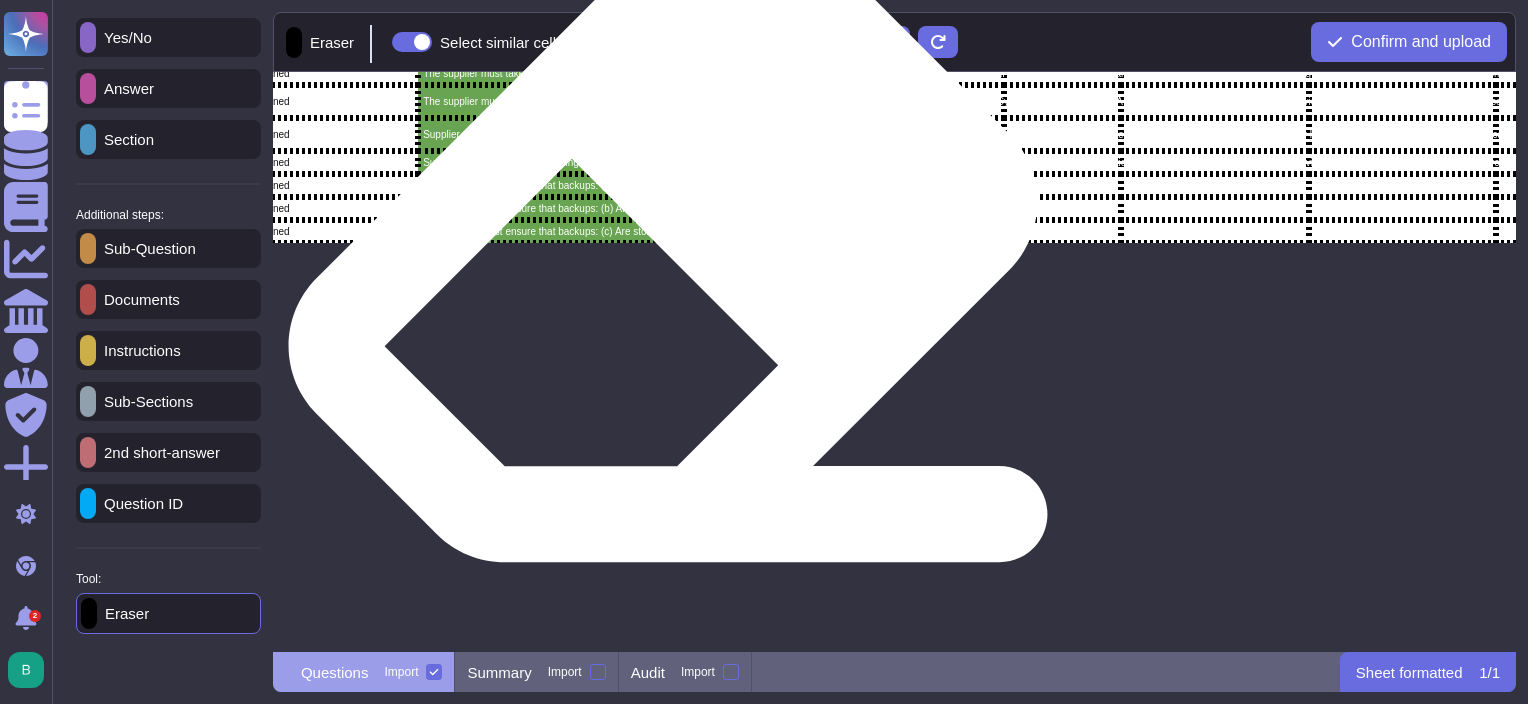 scroll, scrollTop: 800, scrollLeft: 712, axis: both 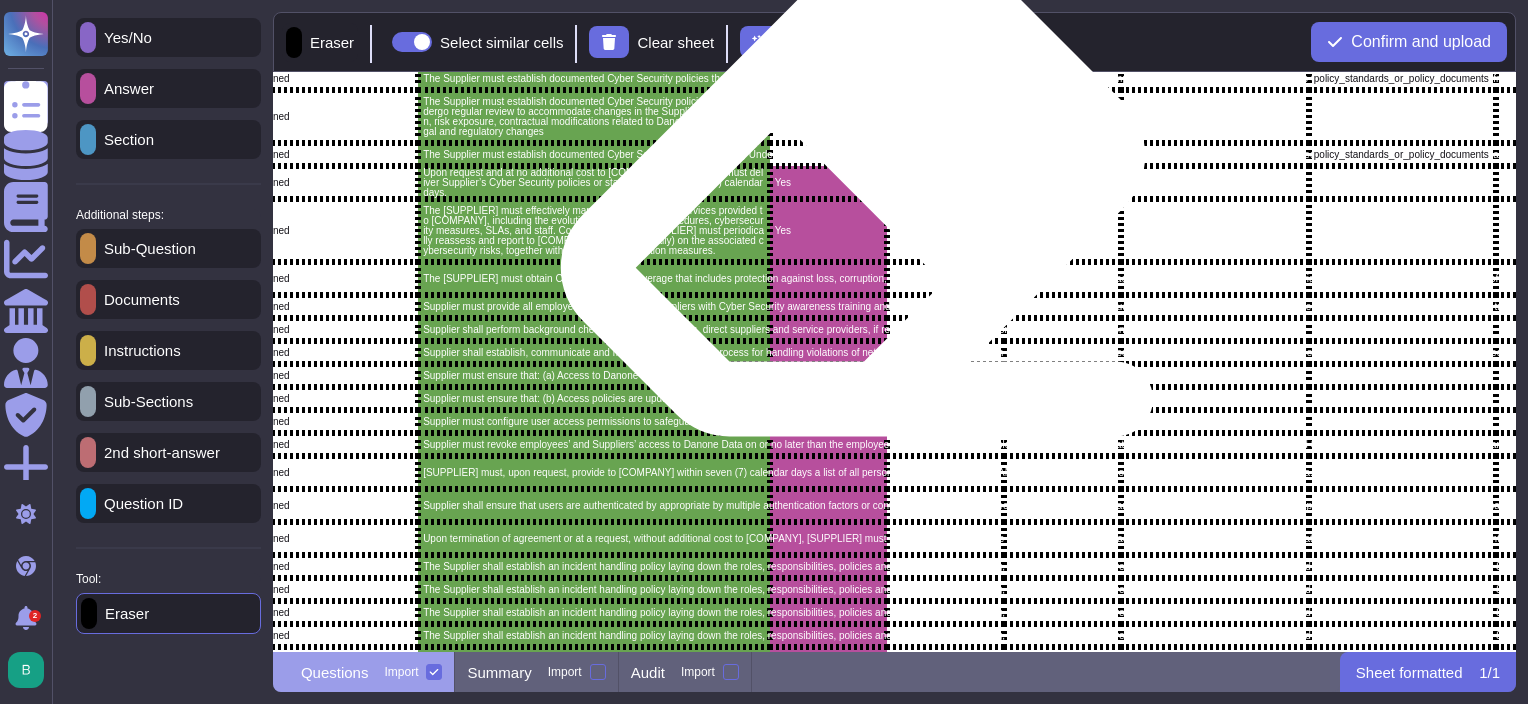 click on "Yes" at bounding box center [828, 183] 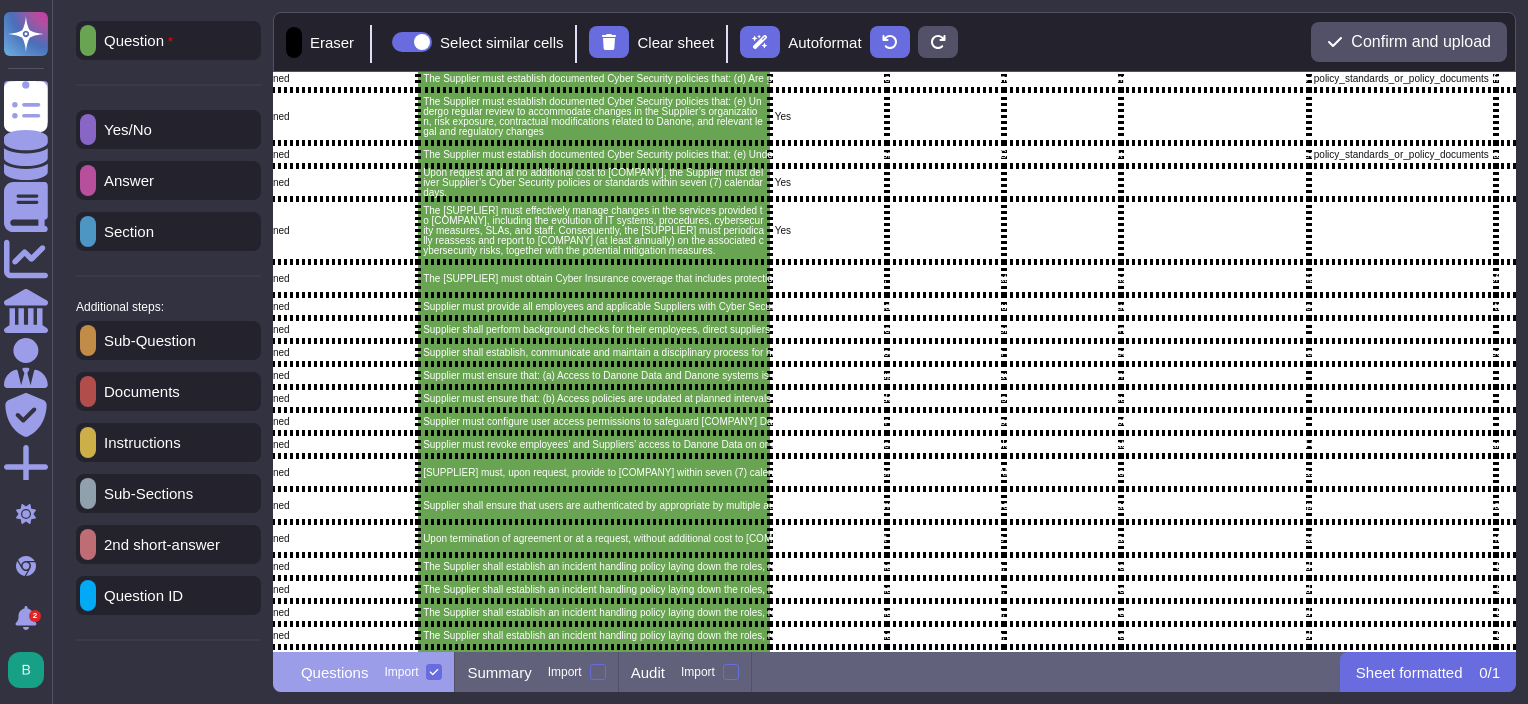 scroll, scrollTop: 0, scrollLeft: 0, axis: both 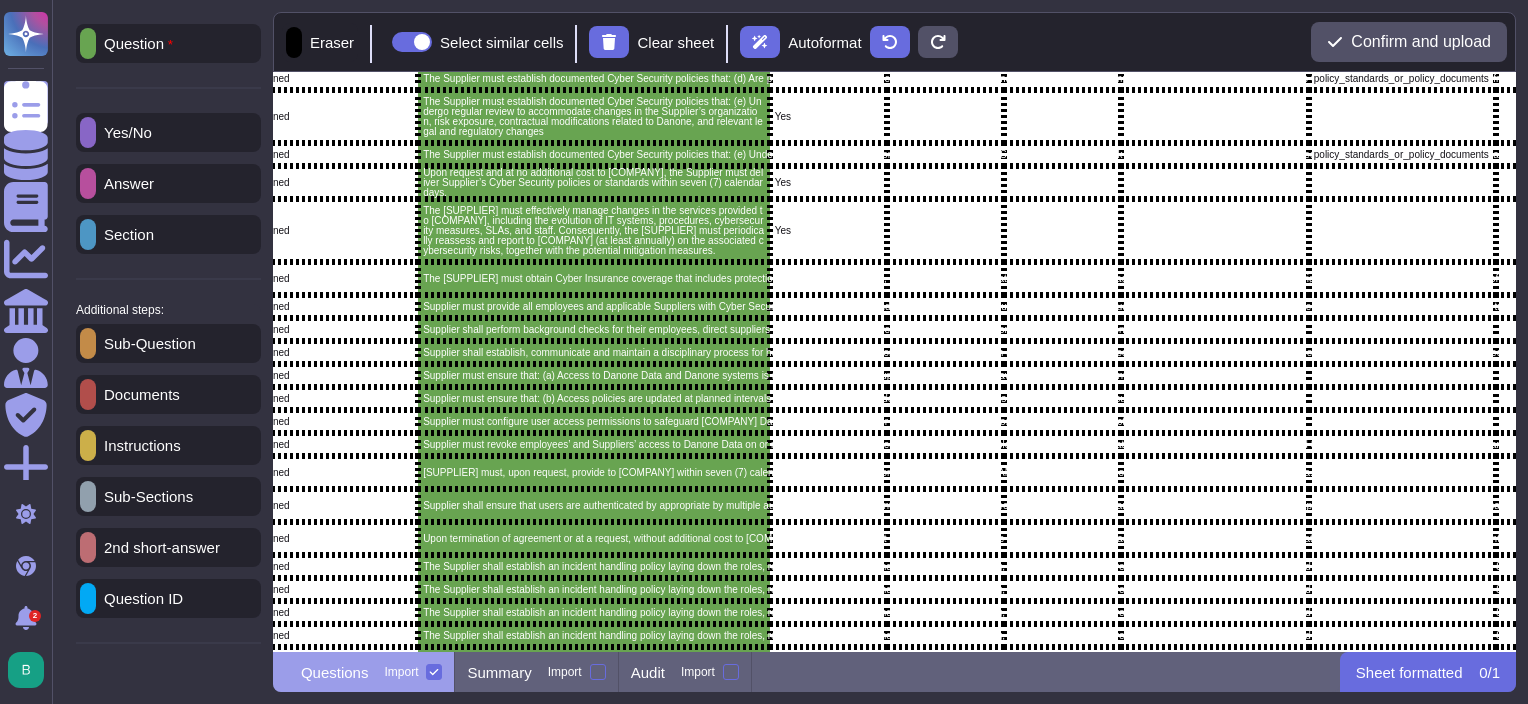 click on "Answer" at bounding box center [125, 183] 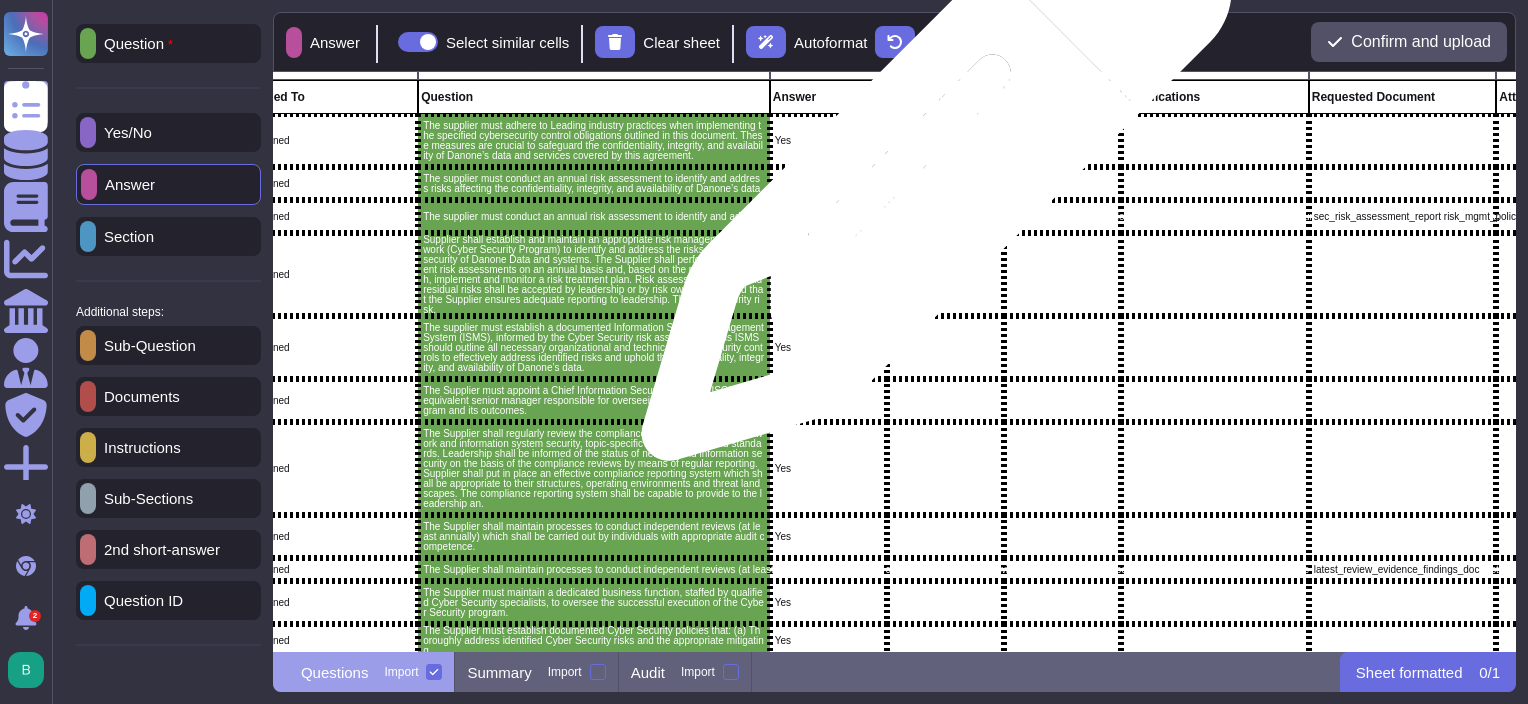 scroll, scrollTop: 0, scrollLeft: 712, axis: horizontal 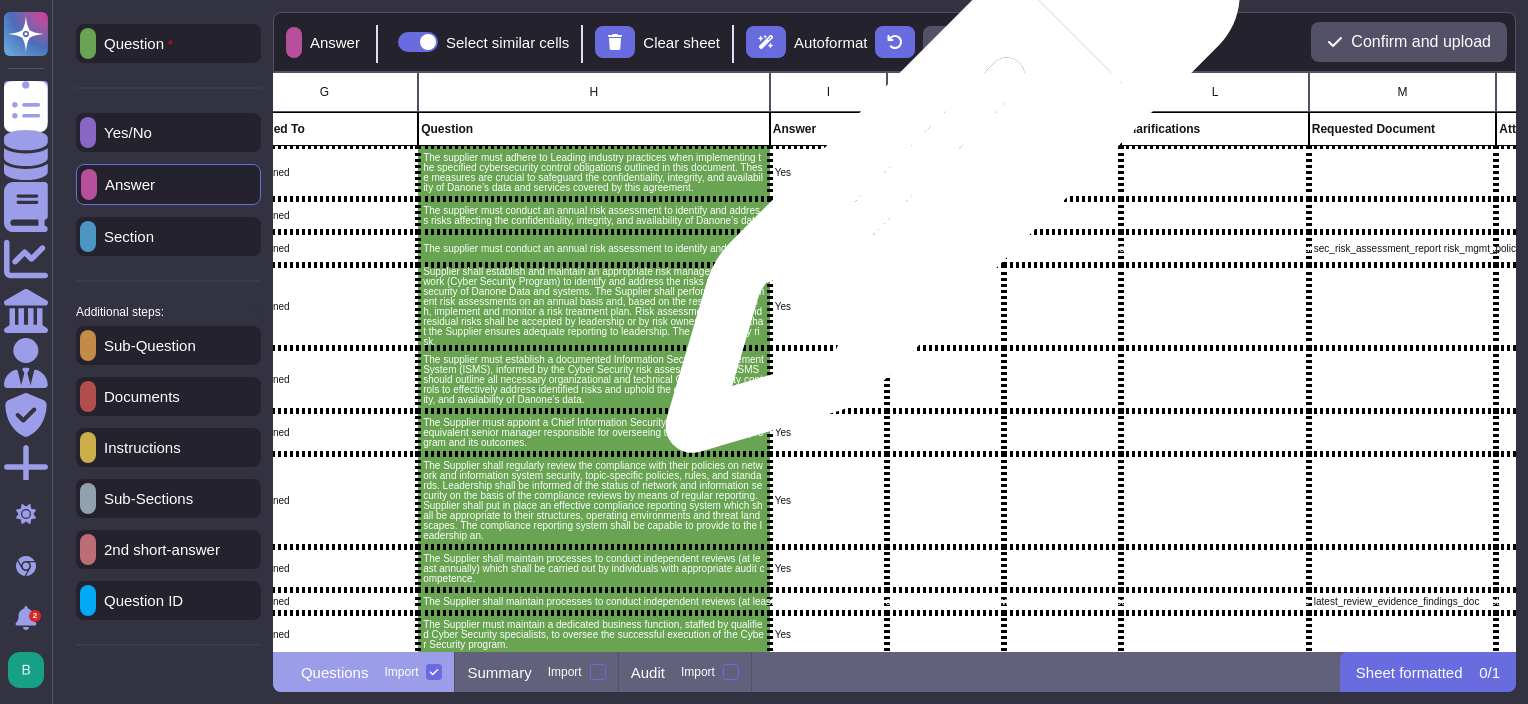 click at bounding box center (945, 172) 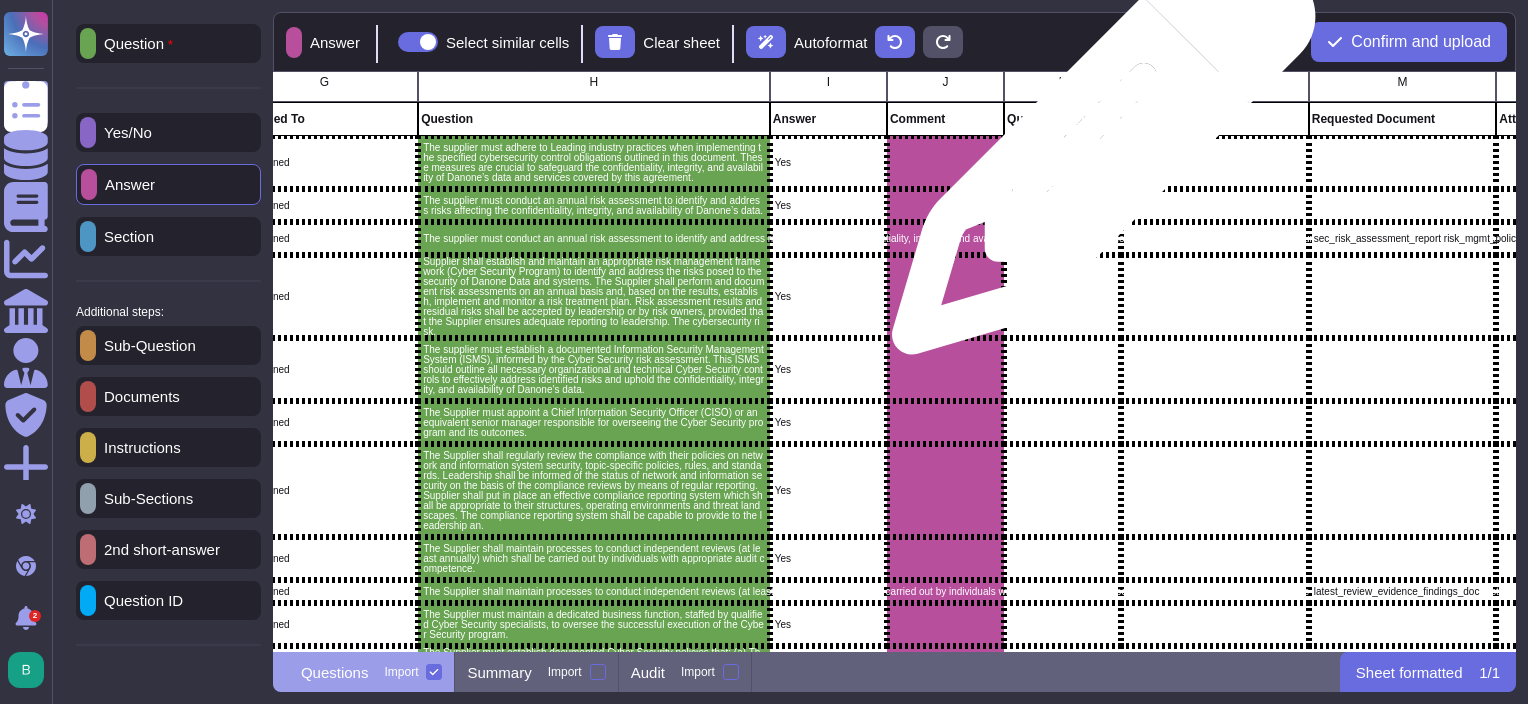 scroll, scrollTop: 0, scrollLeft: 712, axis: horizontal 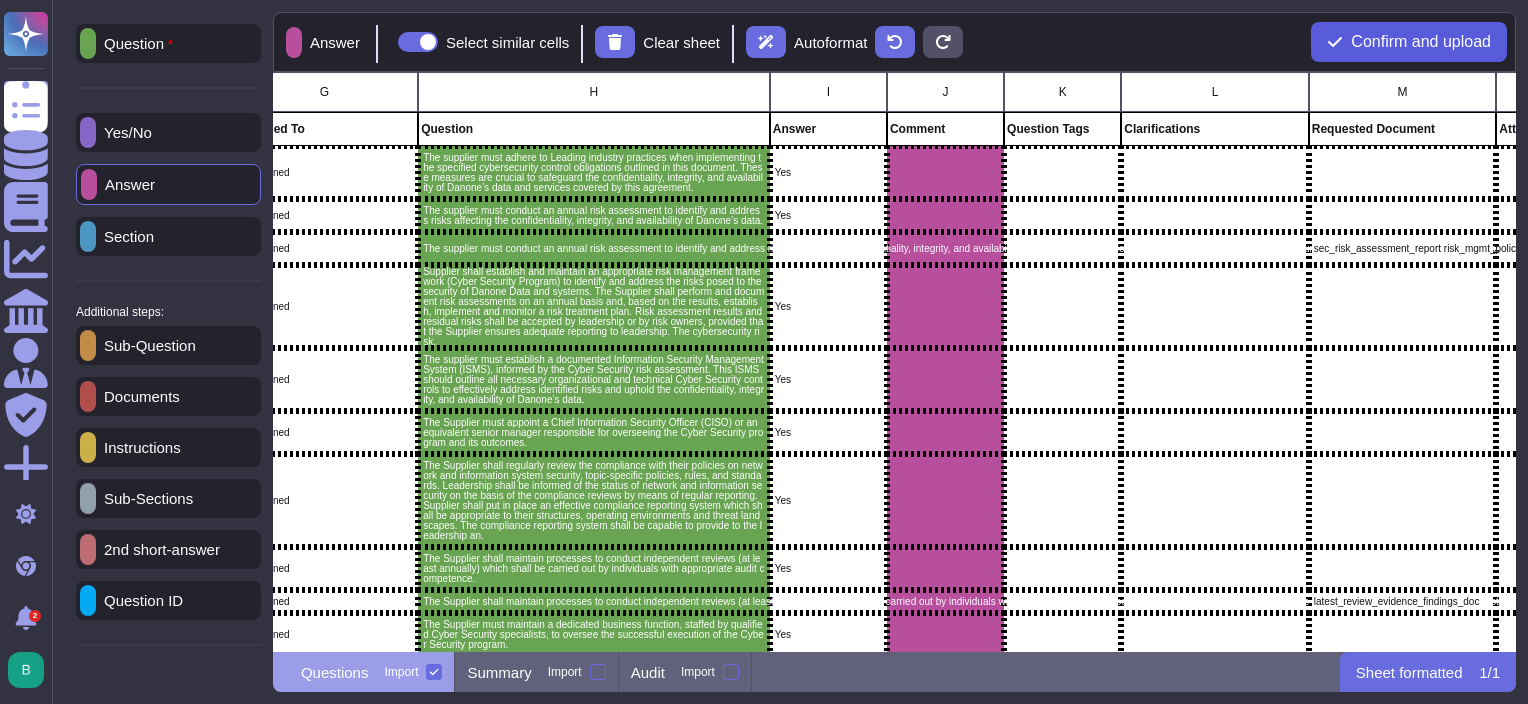 click on "Confirm and upload" at bounding box center [1421, 42] 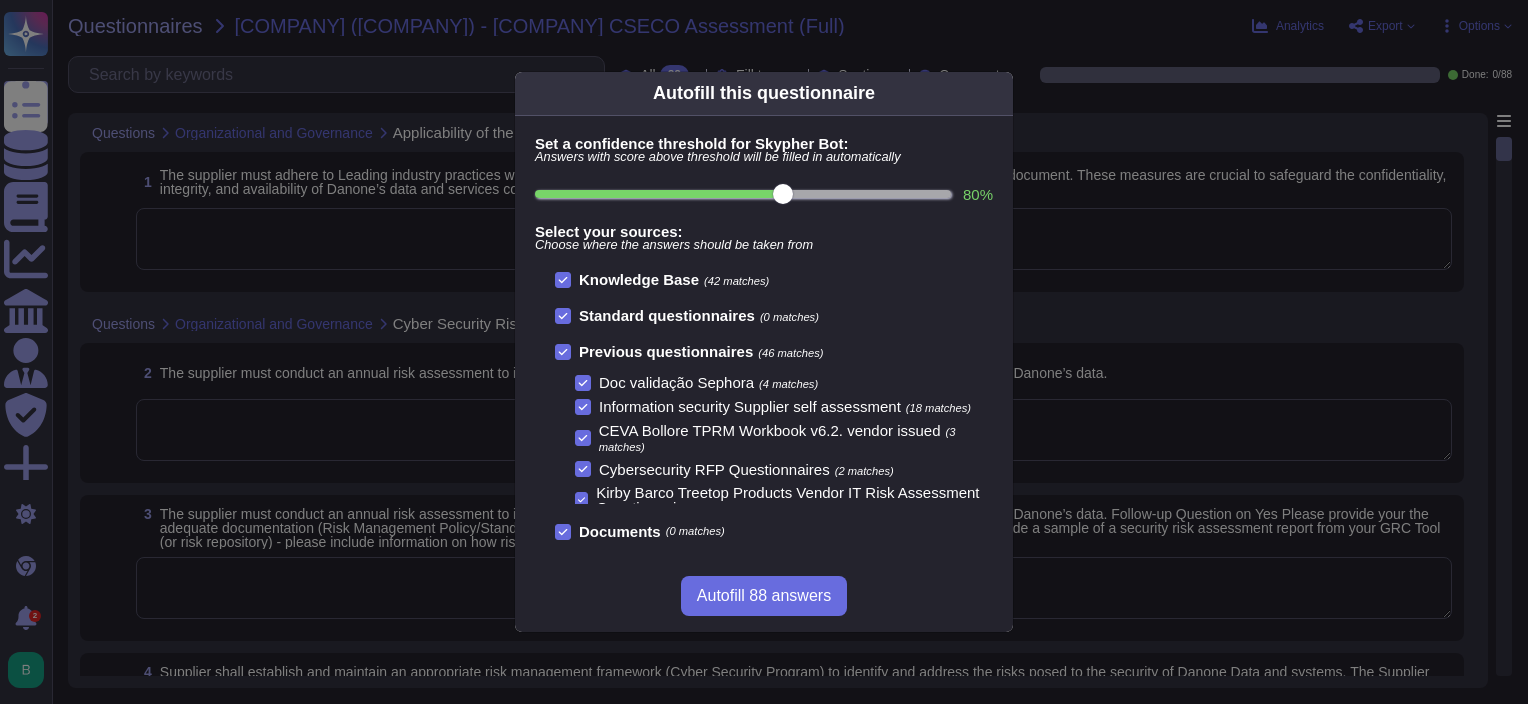 click on "Autofill 88 answers" at bounding box center (764, 596) 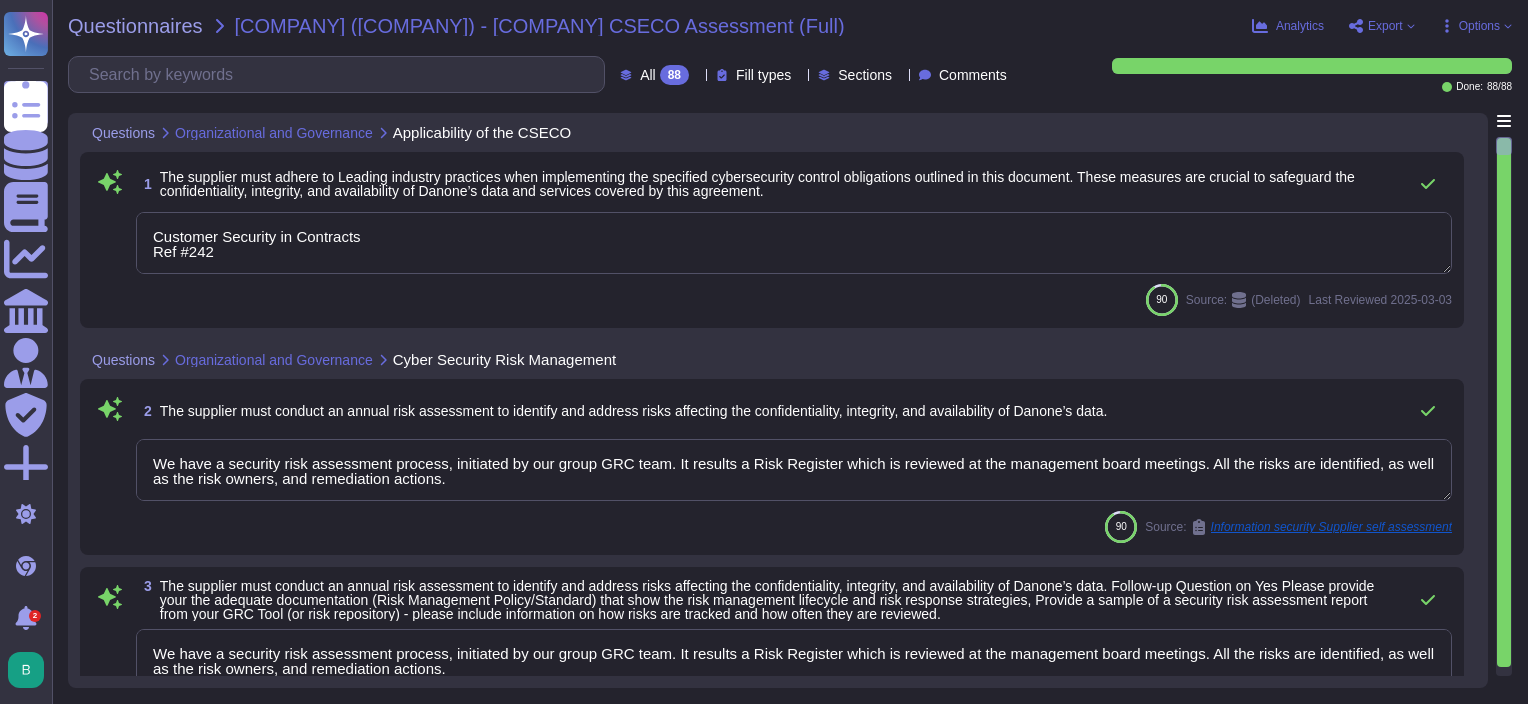 type on "Customer Security in Contracts
Ref #242" 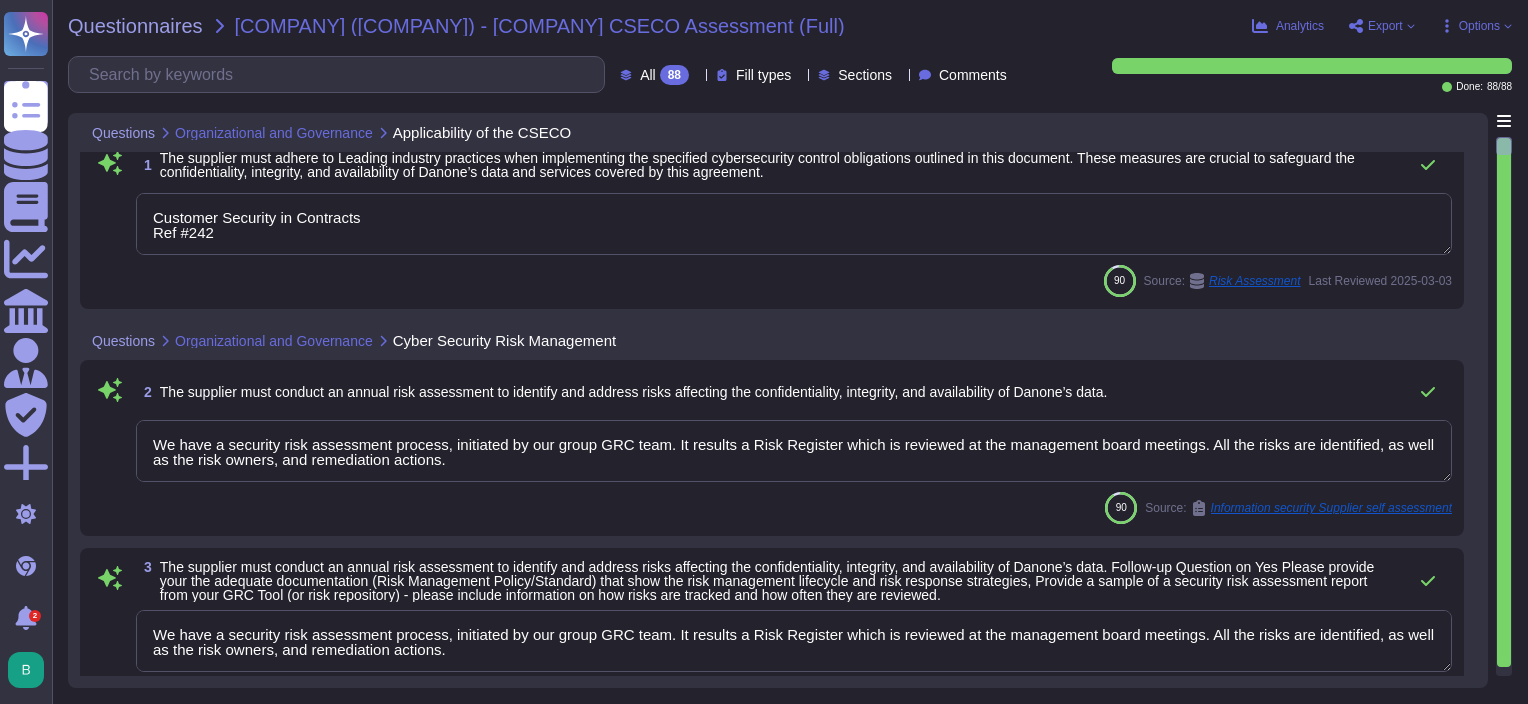 scroll, scrollTop: 0, scrollLeft: 0, axis: both 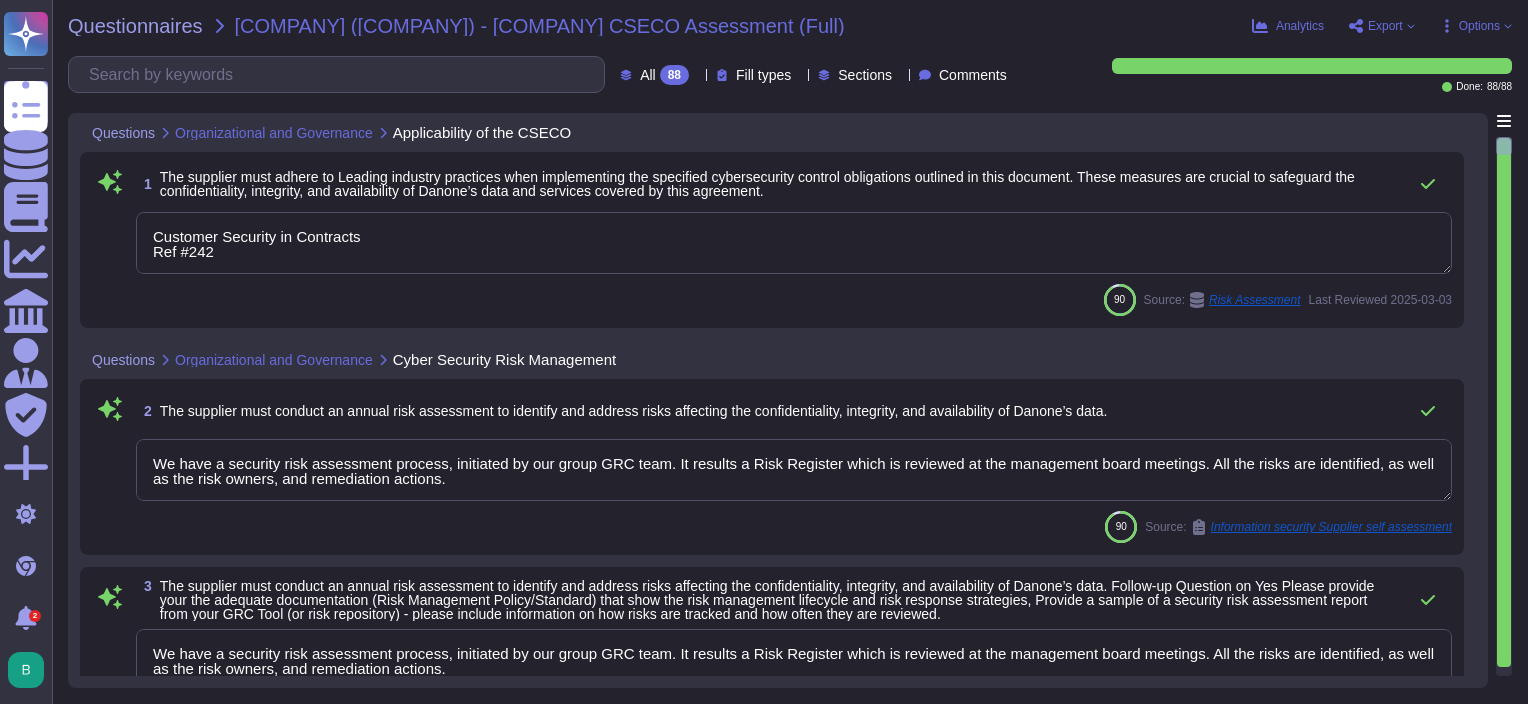 drag, startPoint x: 244, startPoint y: 257, endPoint x: 142, endPoint y: 220, distance: 108.503456 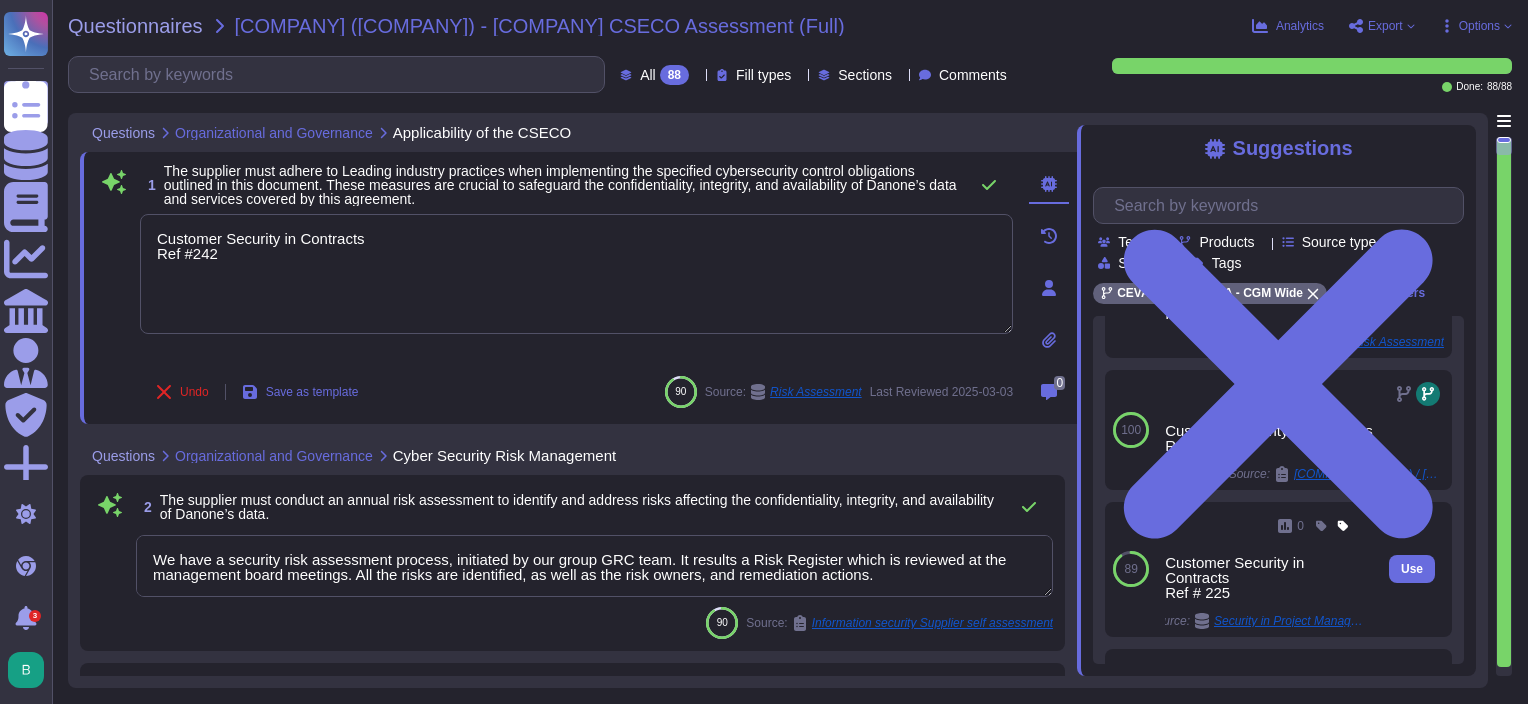scroll, scrollTop: 0, scrollLeft: 0, axis: both 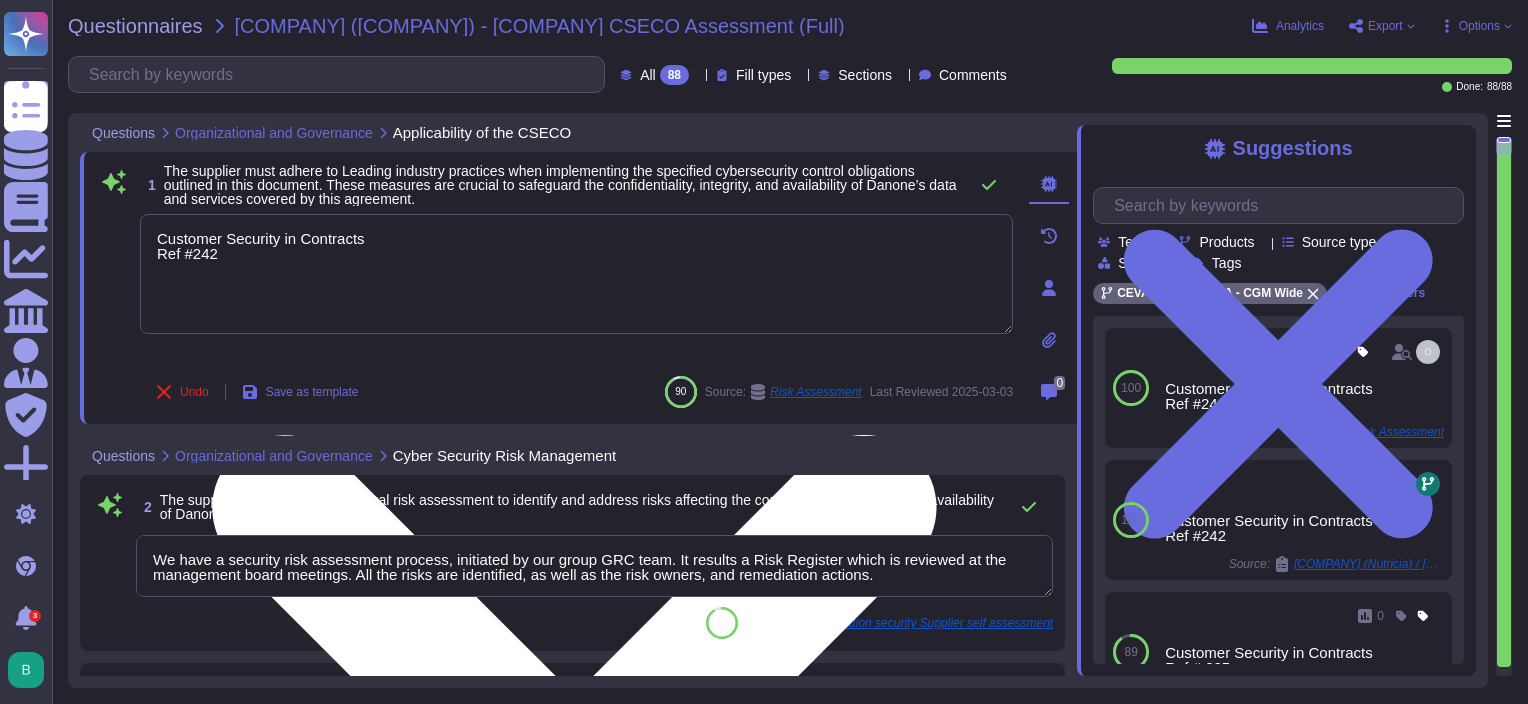 click on "Customer Security in Contracts
Ref #242" at bounding box center (576, 274) 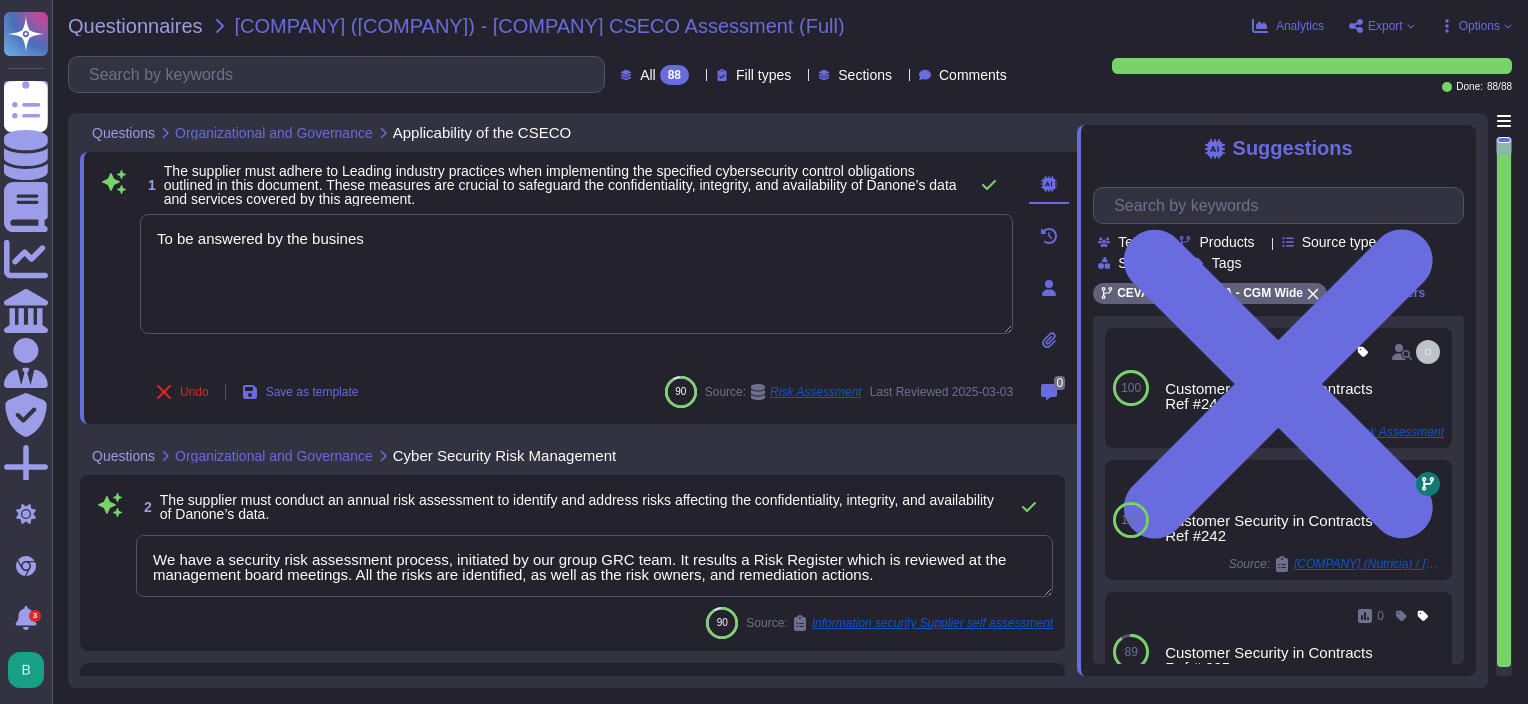 type on "To be answered by the business." 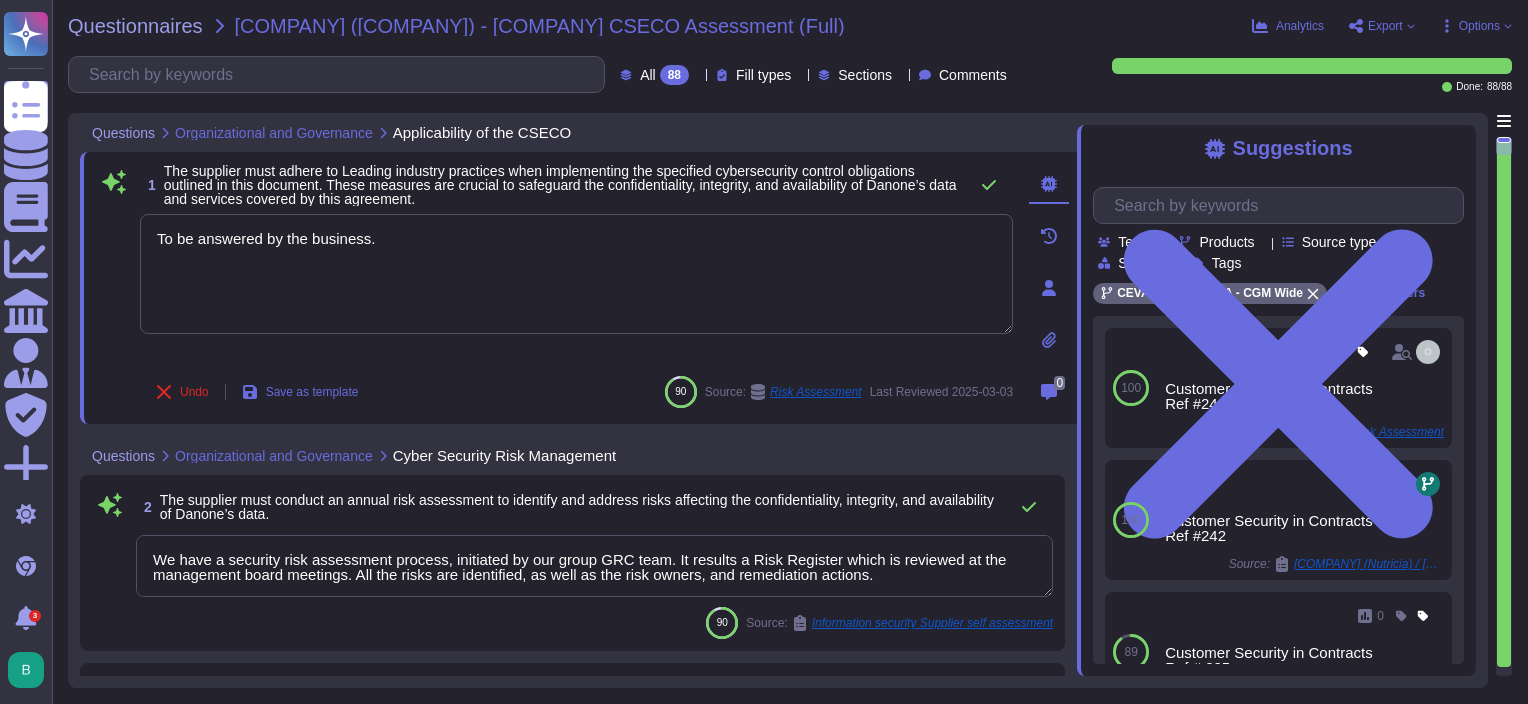 type on "We have an IS policy corpus, which is composed of several documents, including:
- The "Global Information Security Policy” (or GISP) which aims to provide a reference basement for the protection of information assets for all the company's activities and actors.
- Thematic policies which are the declination of the GISP throughout key themes, aiming to specify the processes and technical measures to be implemented to comply with the principles of the GISP.
- Technical standards and operational guides which are the declination of operational rules by IS themes.
- A user charter which sets up clear and straightforward rules that all users should follow when using the Group’s information systems.
- A reference security framework that serves as a common baseline of reference in terms of IS requirements" 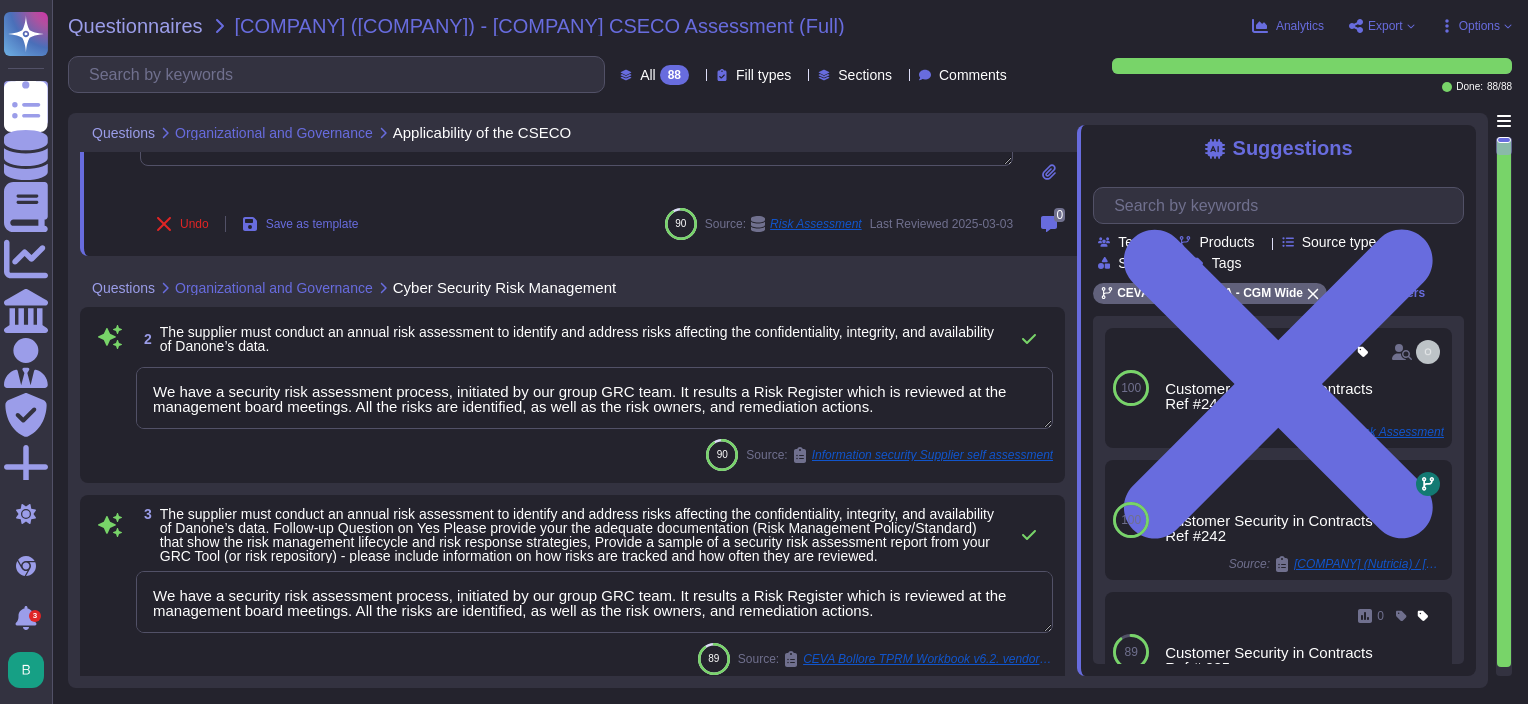 scroll, scrollTop: 200, scrollLeft: 0, axis: vertical 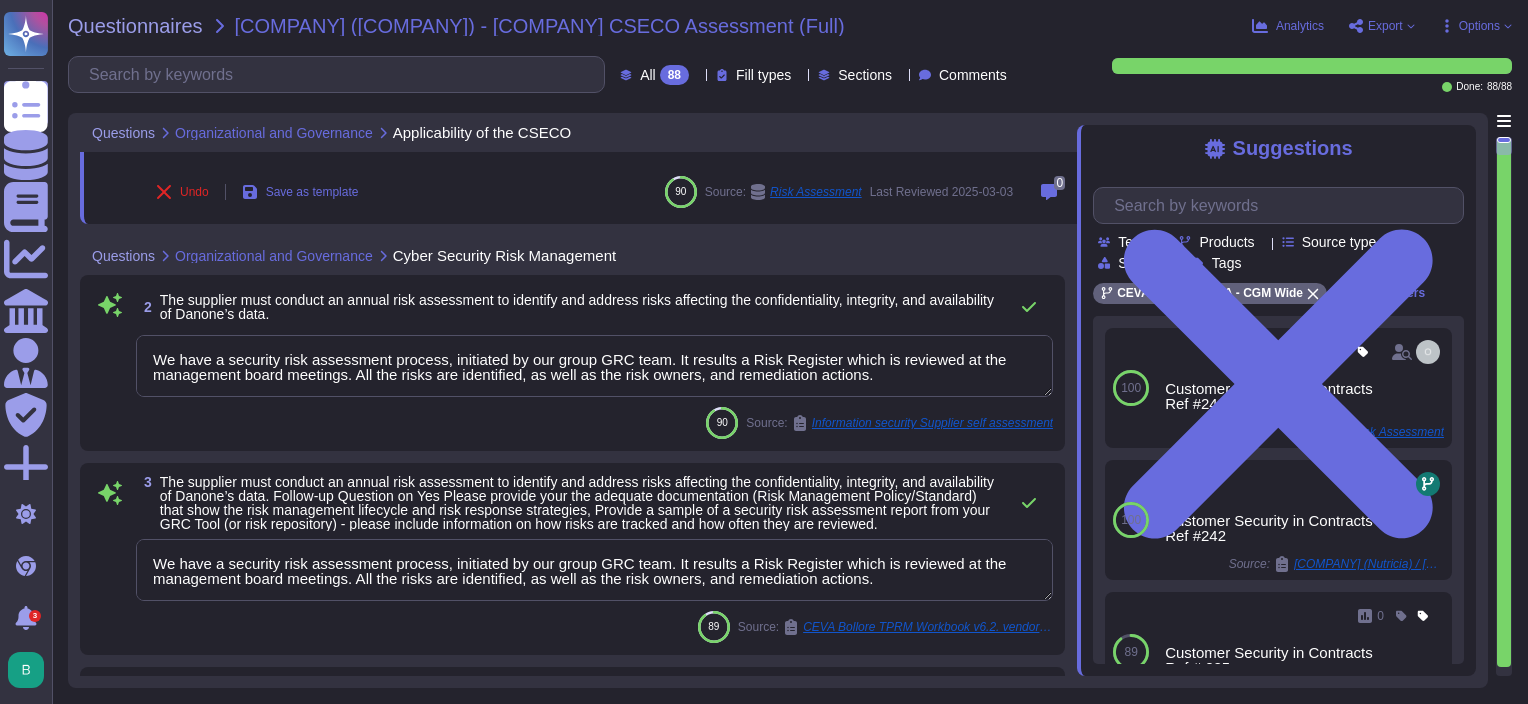 type on "To be answered by the business." 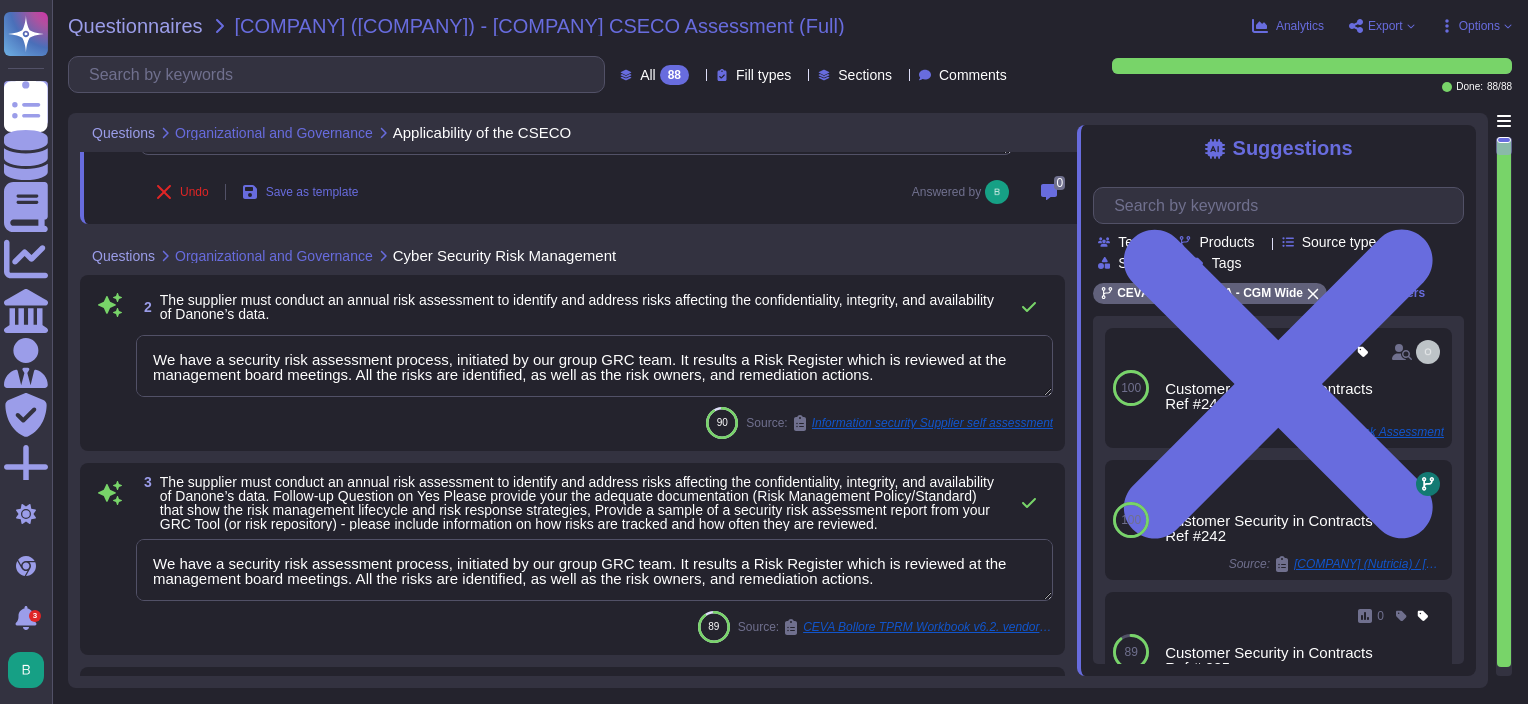 drag, startPoint x: 885, startPoint y: 372, endPoint x: 124, endPoint y: 356, distance: 761.16815 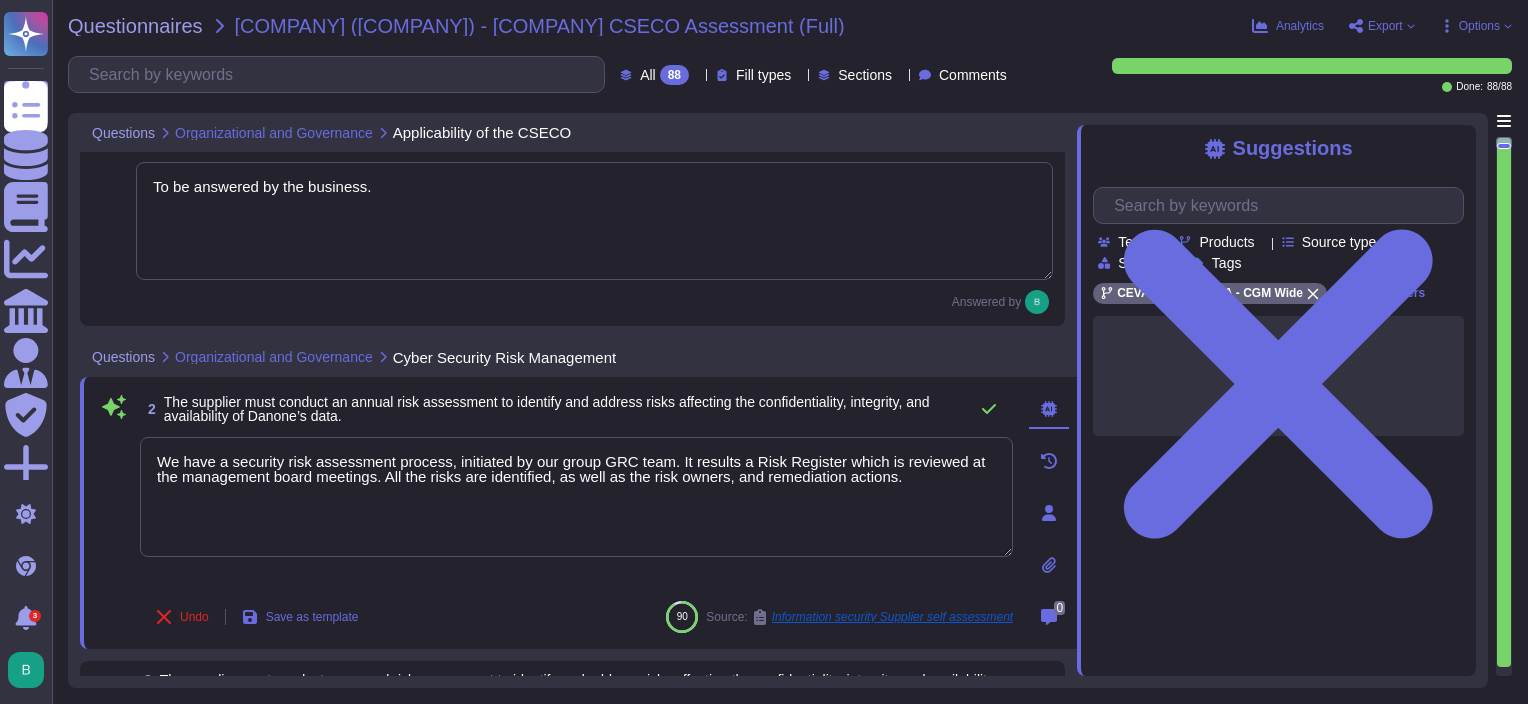 scroll, scrollTop: 0, scrollLeft: 0, axis: both 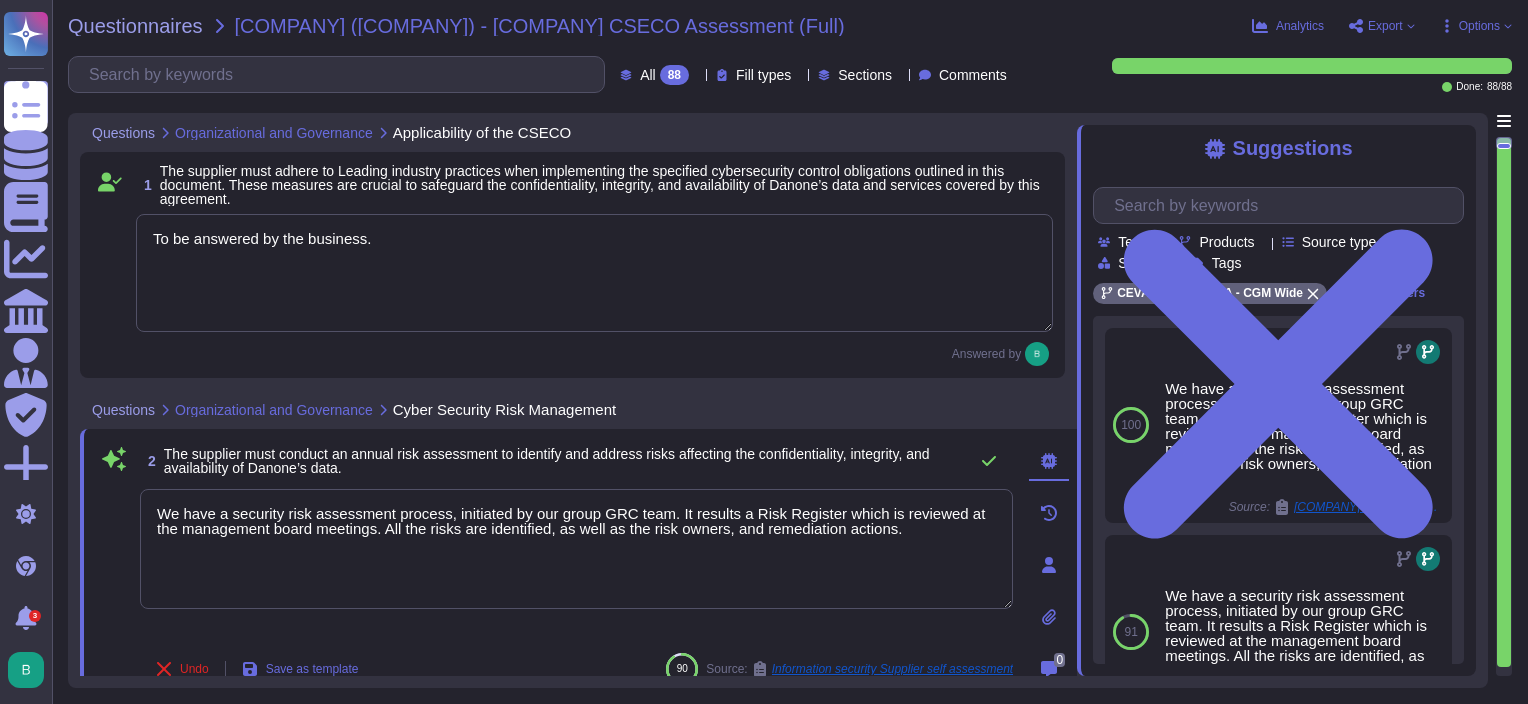 drag, startPoint x: 368, startPoint y: 241, endPoint x: 126, endPoint y: 241, distance: 242 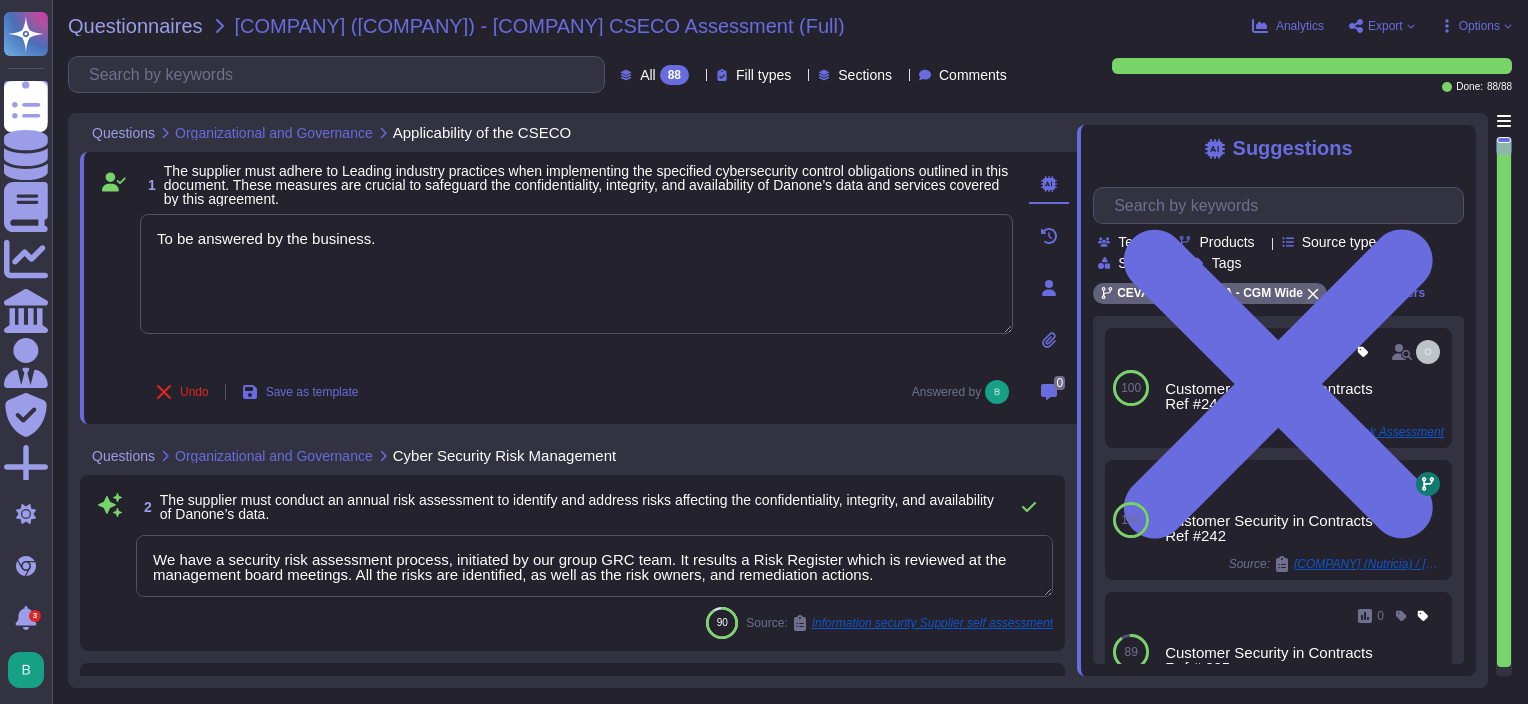 click on "Undo Save as template Answered by" at bounding box center [576, 392] 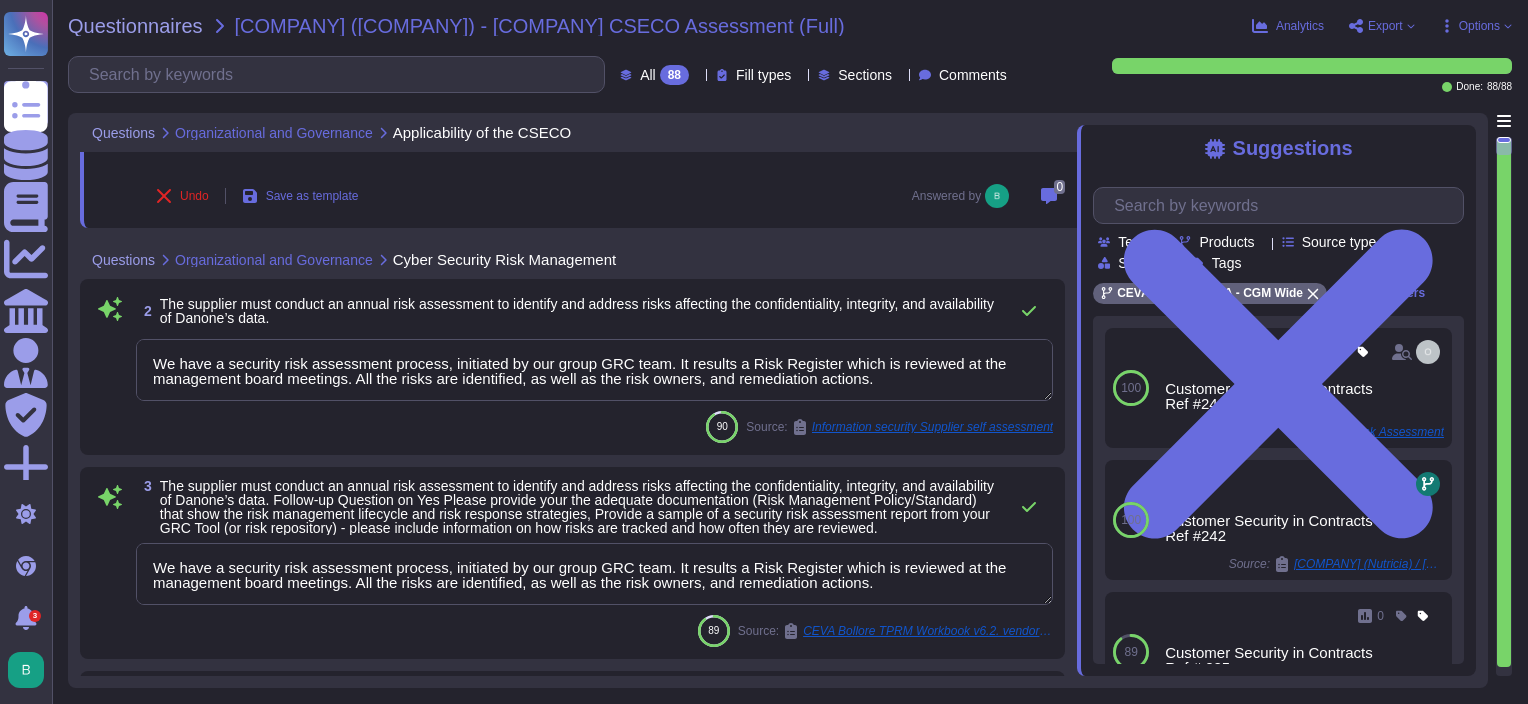 scroll, scrollTop: 200, scrollLeft: 0, axis: vertical 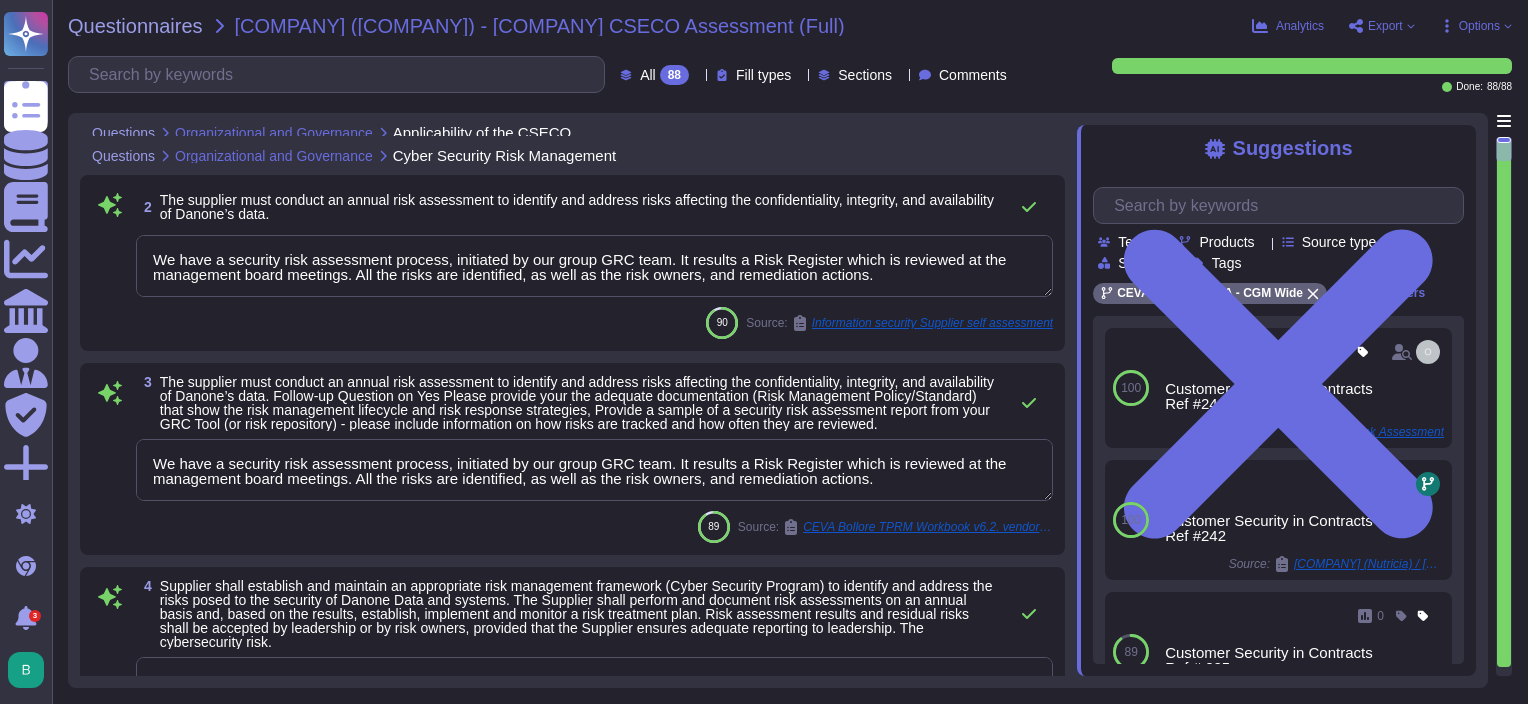 drag, startPoint x: 867, startPoint y: 273, endPoint x: 152, endPoint y: 253, distance: 715.27966 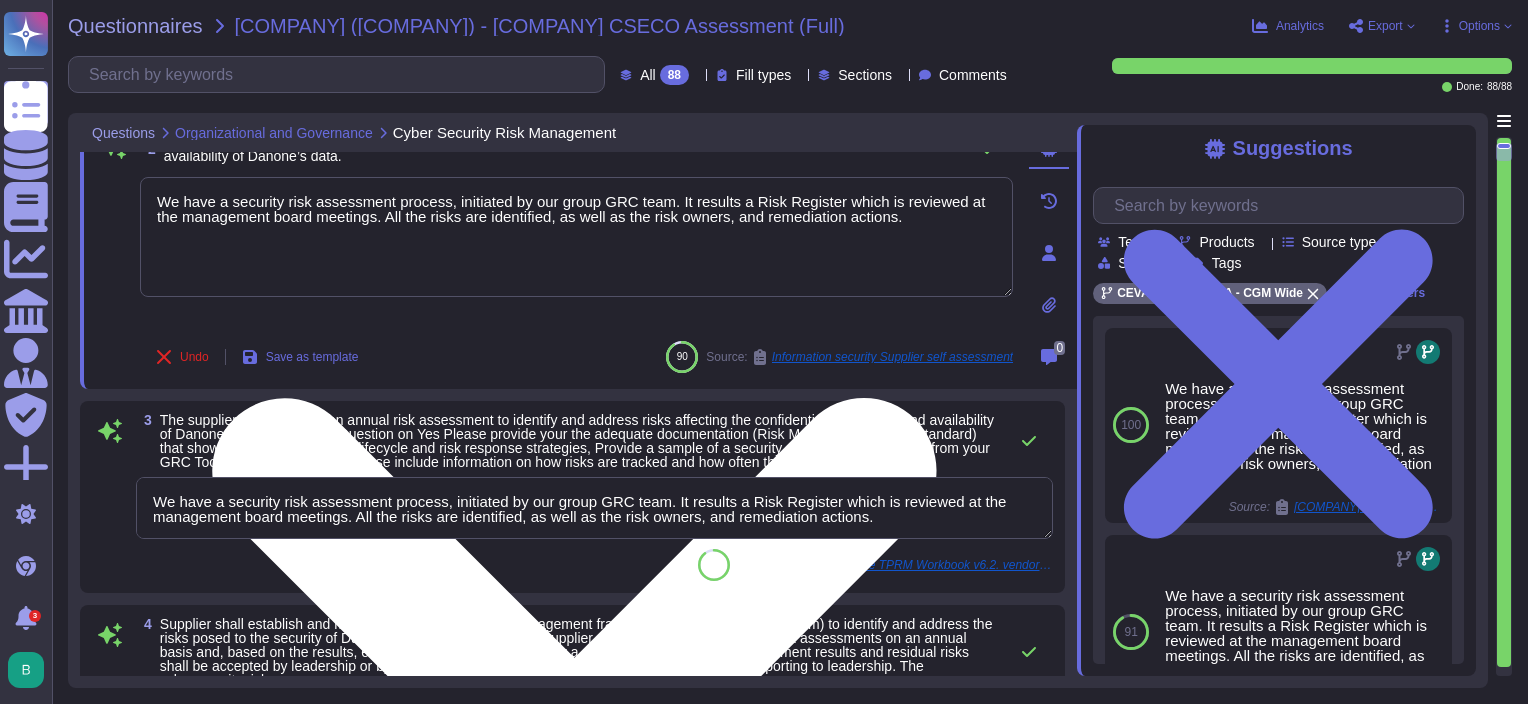 type 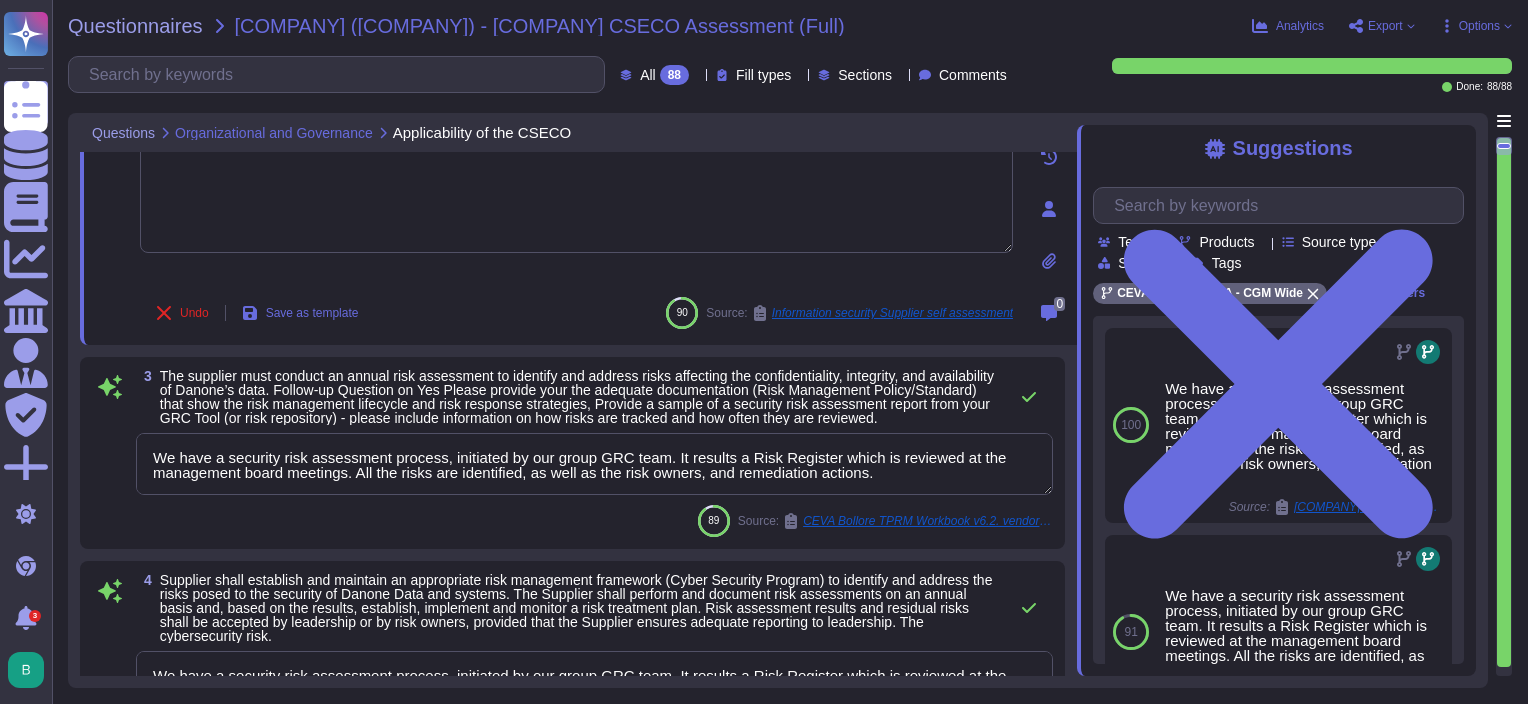 scroll, scrollTop: 0, scrollLeft: 0, axis: both 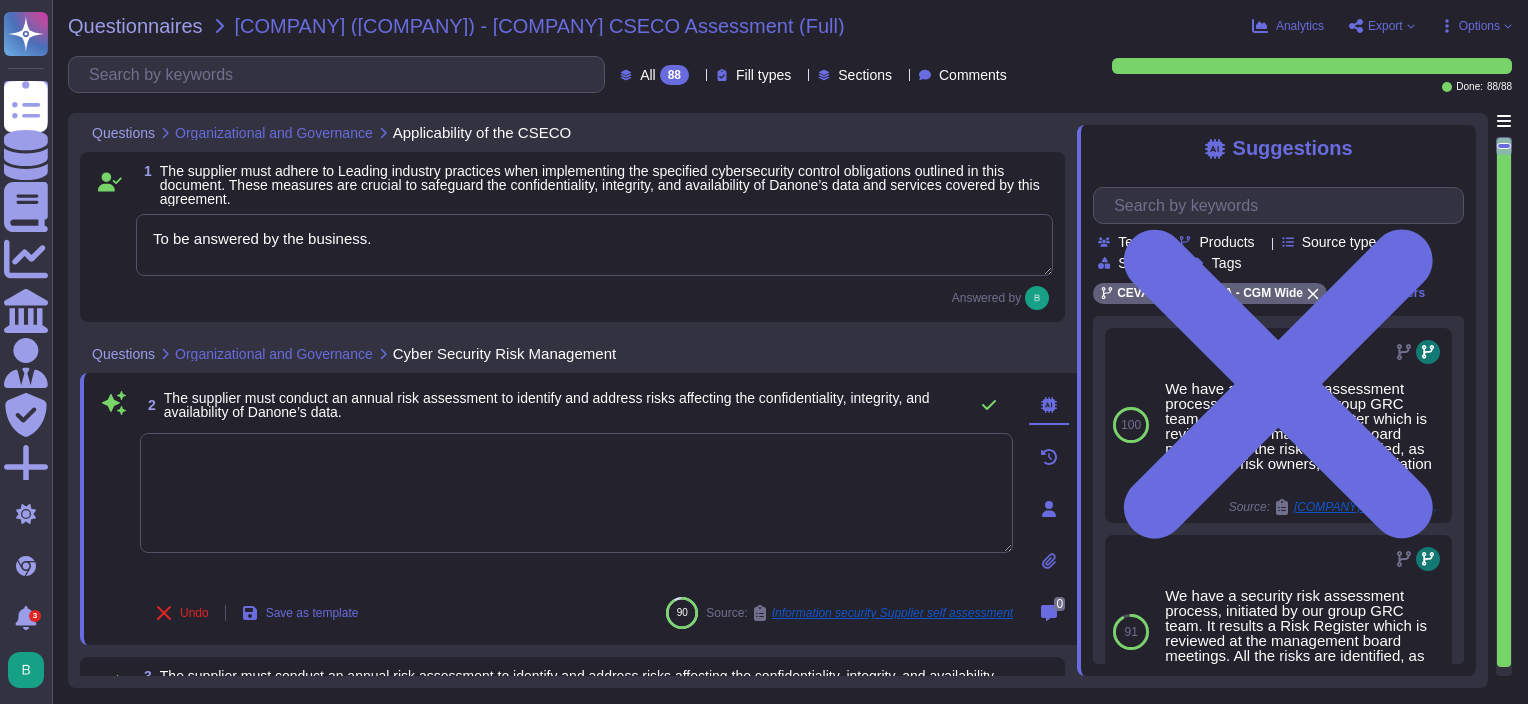 click on "To be answered by the business." at bounding box center [594, 245] 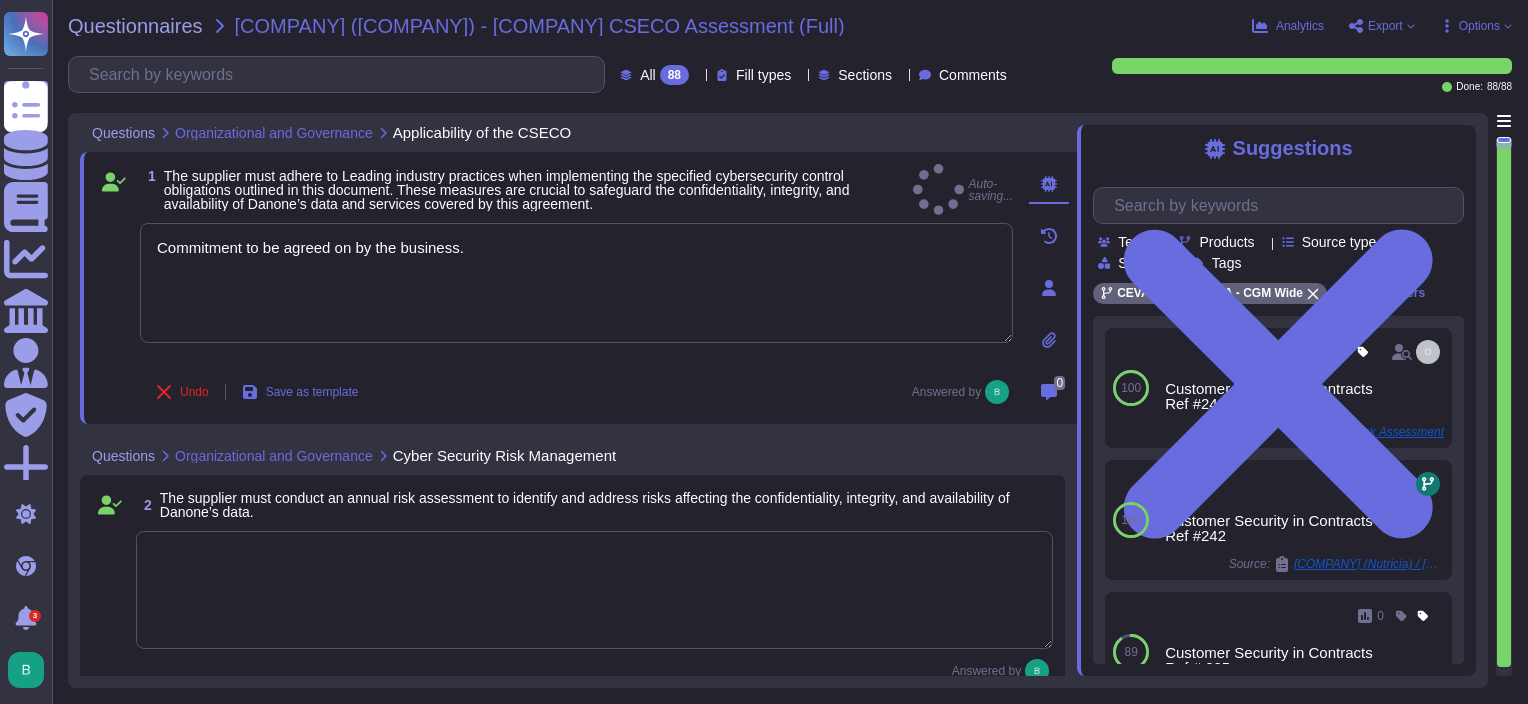 click on "1 The supplier must adhere to Leading industry practices when implementing the specified cybersecurity control obligations outlined in this document. These measures are crucial to safeguard the confidentiality, integrity, and availability of Danone’s data and services covered by this agreement. Auto-saving... Commitment to be agreed on by the business. Undo Save as template Answered by" at bounding box center [554, 288] 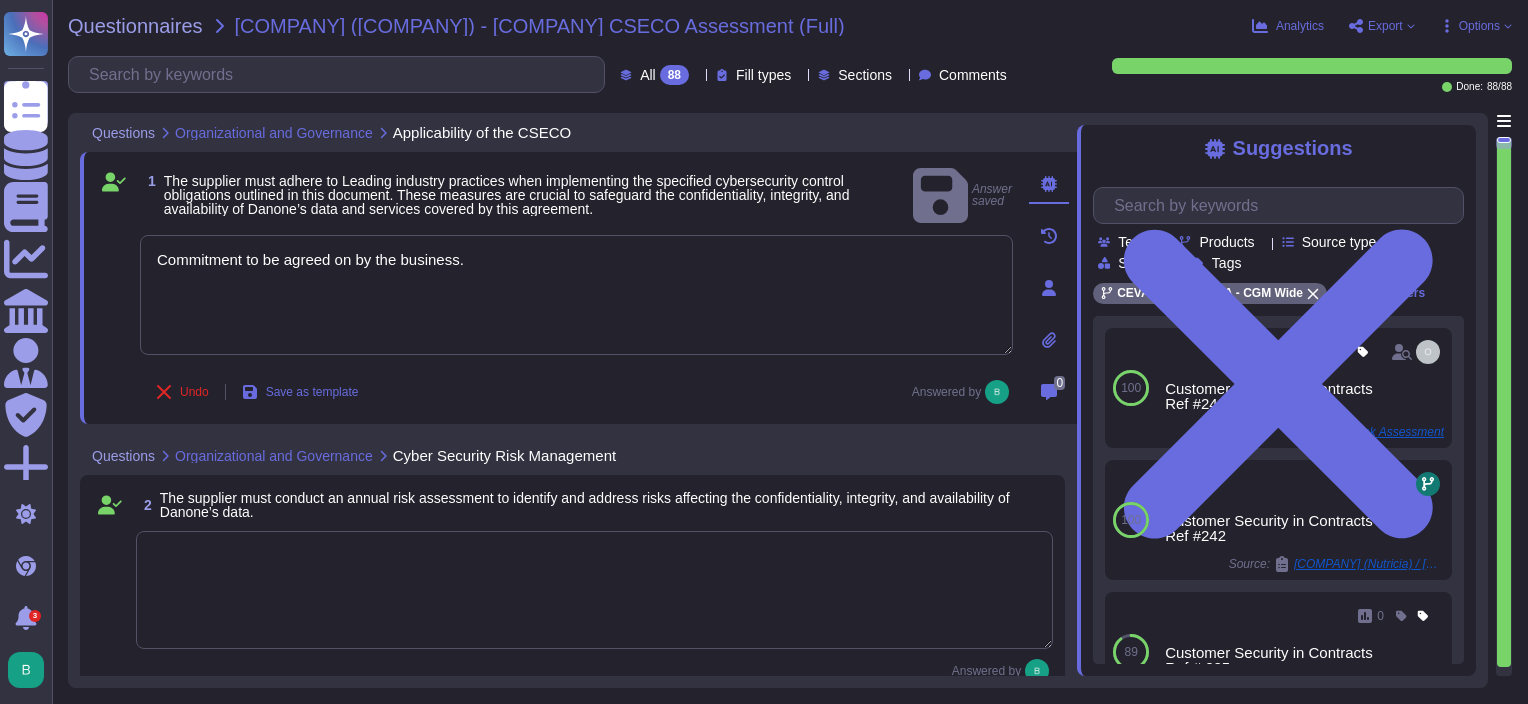 drag, startPoint x: 469, startPoint y: 236, endPoint x: 85, endPoint y: 263, distance: 384.94806 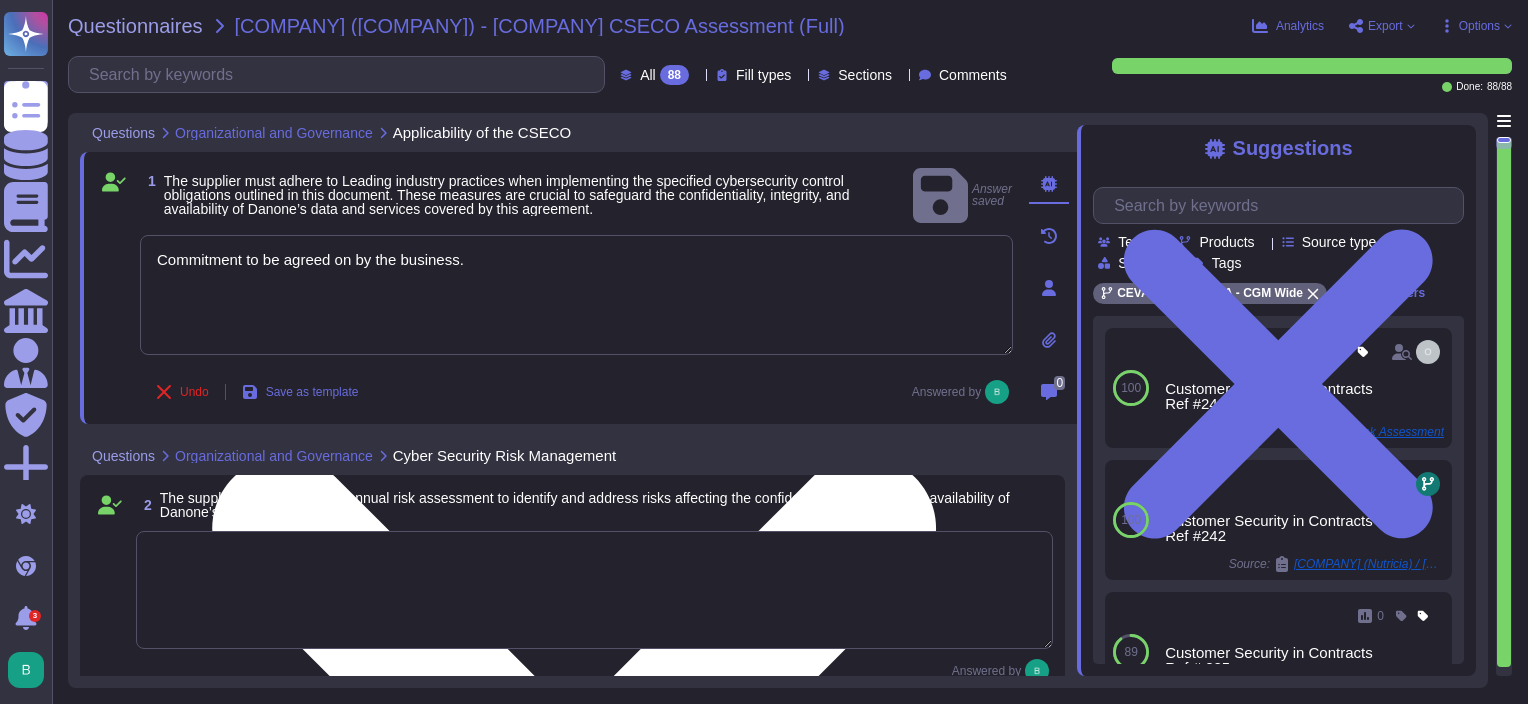 click on "Commitment to be agreed on by the business." at bounding box center (576, 295) 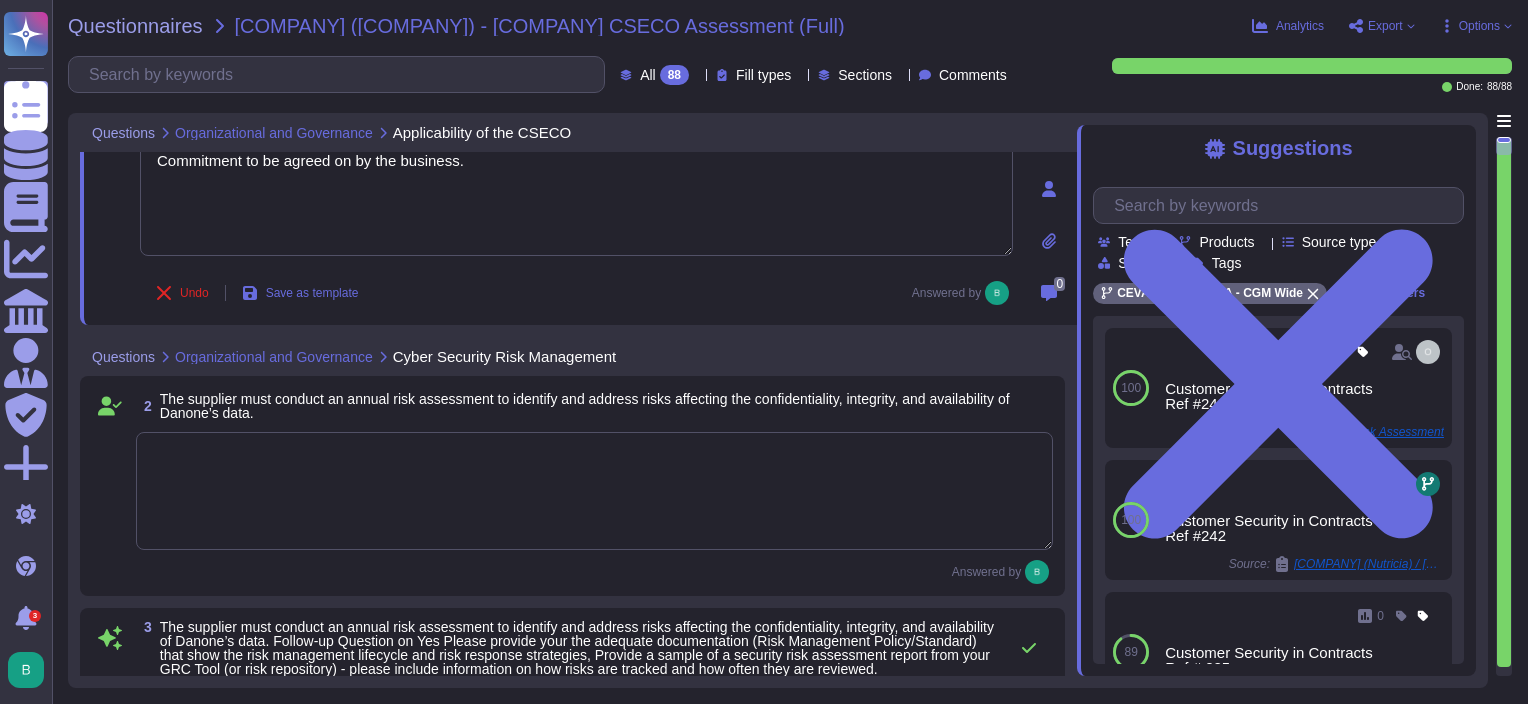 scroll, scrollTop: 100, scrollLeft: 0, axis: vertical 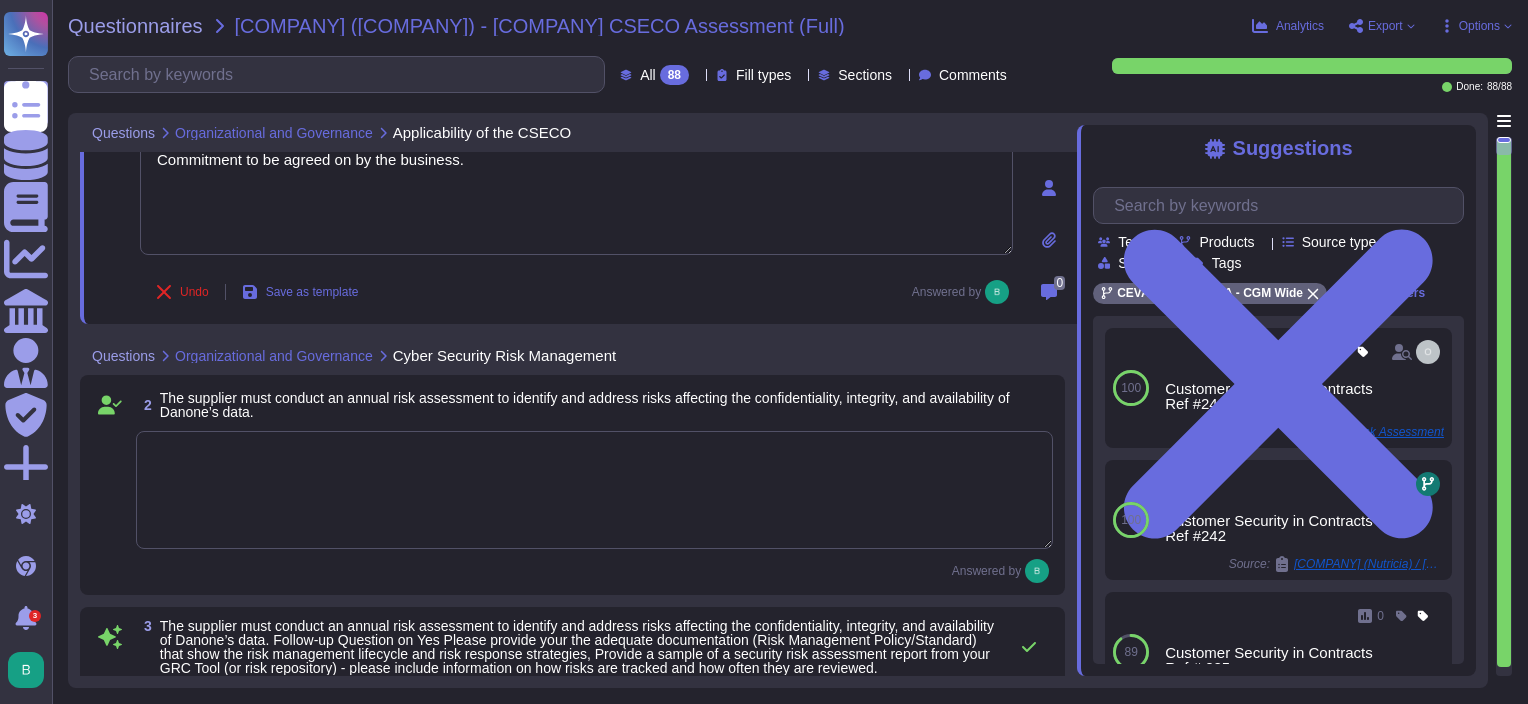 click at bounding box center [594, 490] 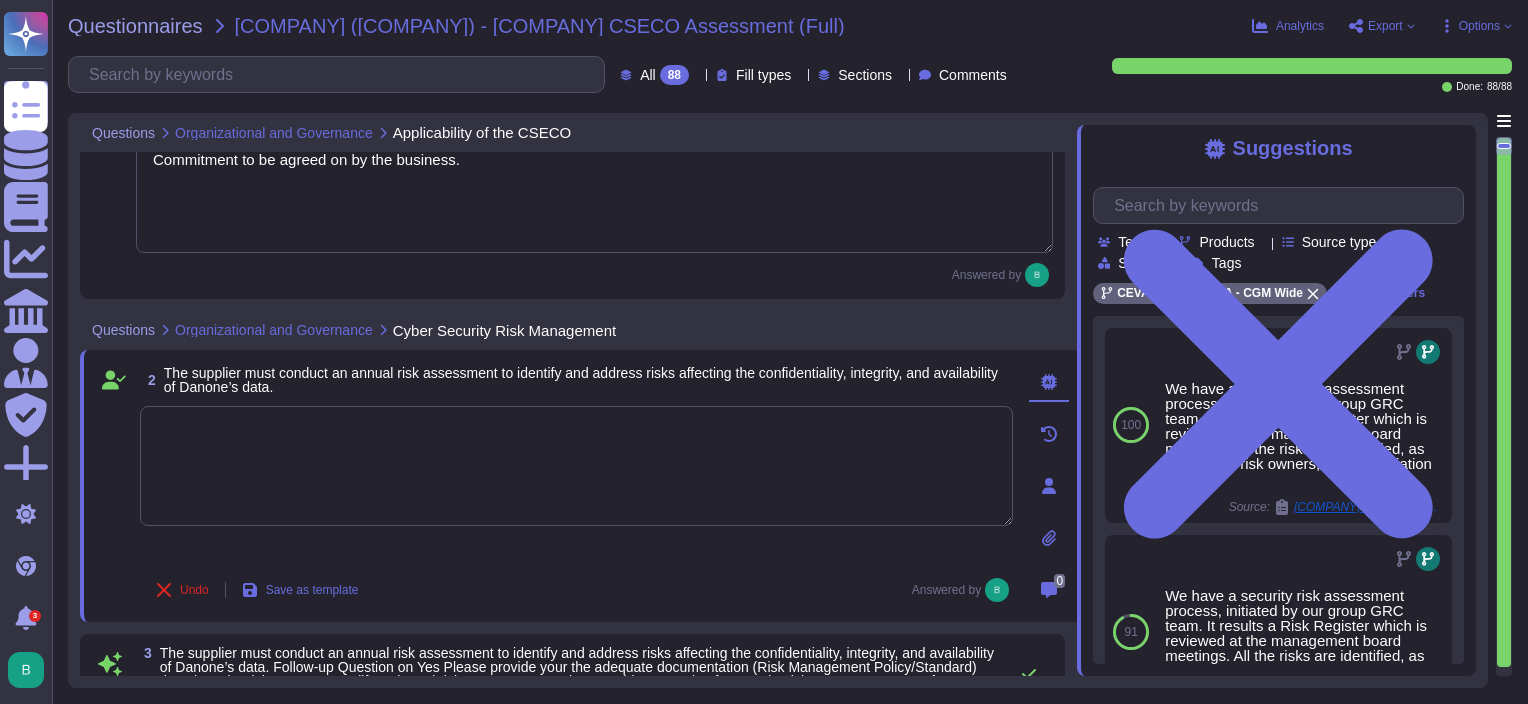 paste on "Commitment to be agreed on by the business." 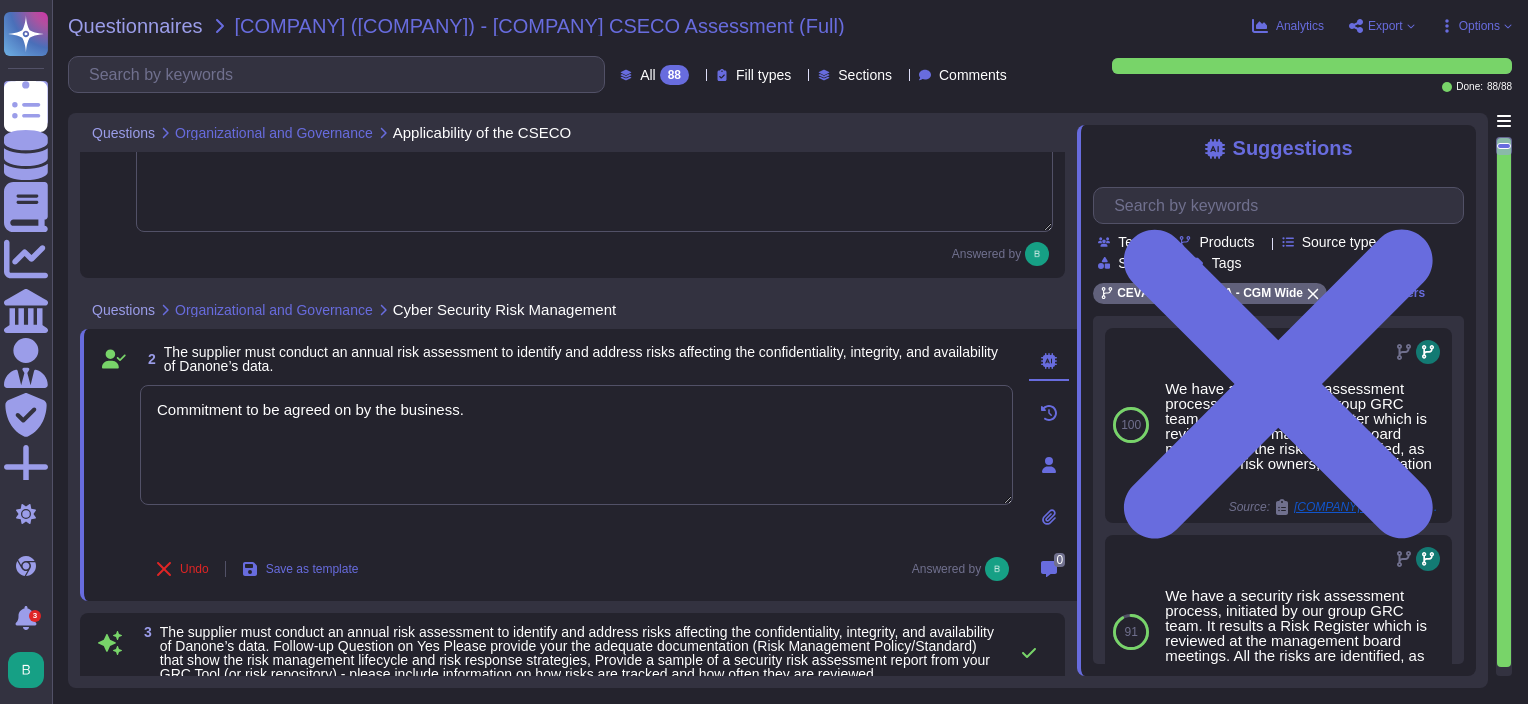 click on "2 The supplier must conduct an annual risk assessment to identify and address risks affecting the confidentiality, integrity, and availability of [COMPANY]’s data. Commitment to be agreed on by the business. Undo Save as template Answered by" at bounding box center (554, 465) 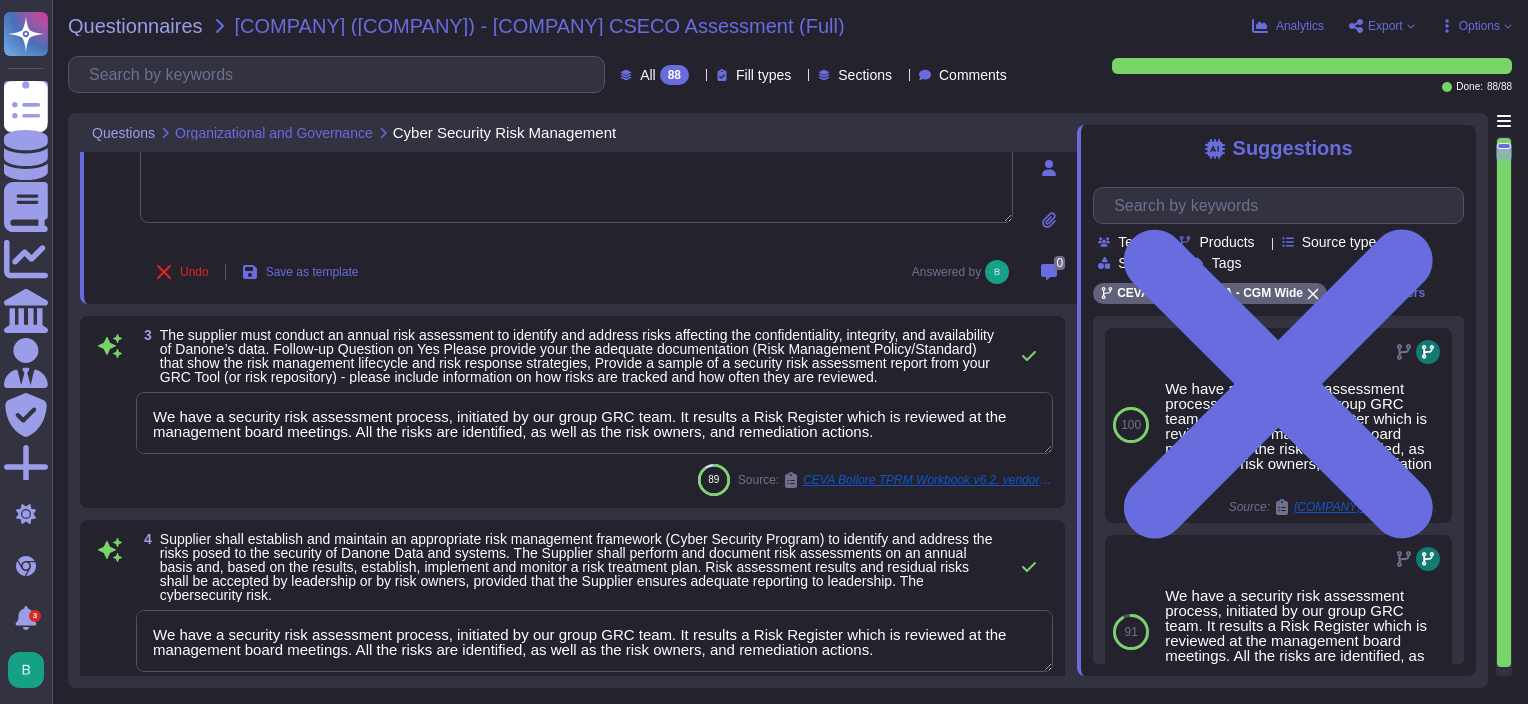 scroll, scrollTop: 400, scrollLeft: 0, axis: vertical 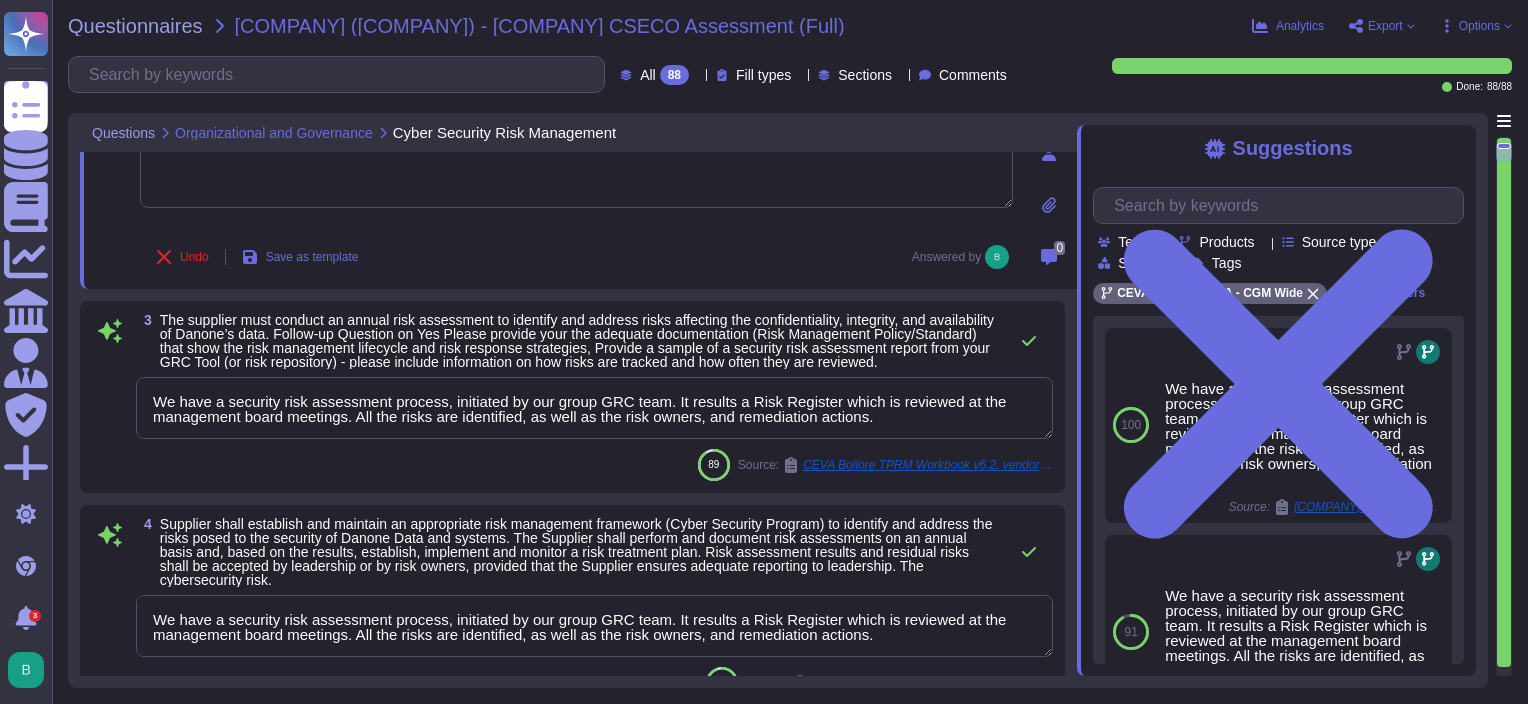 type on "Our Group has a full transversal and dedicated security departments with a defined organization oversighted by our Group CISO. Each subject are handle by various teams : (Regional CISO, GRC, SOC, CERT, APPSEC, SecOps, Architecture, NetSec, Projects, IAM and BISO)." 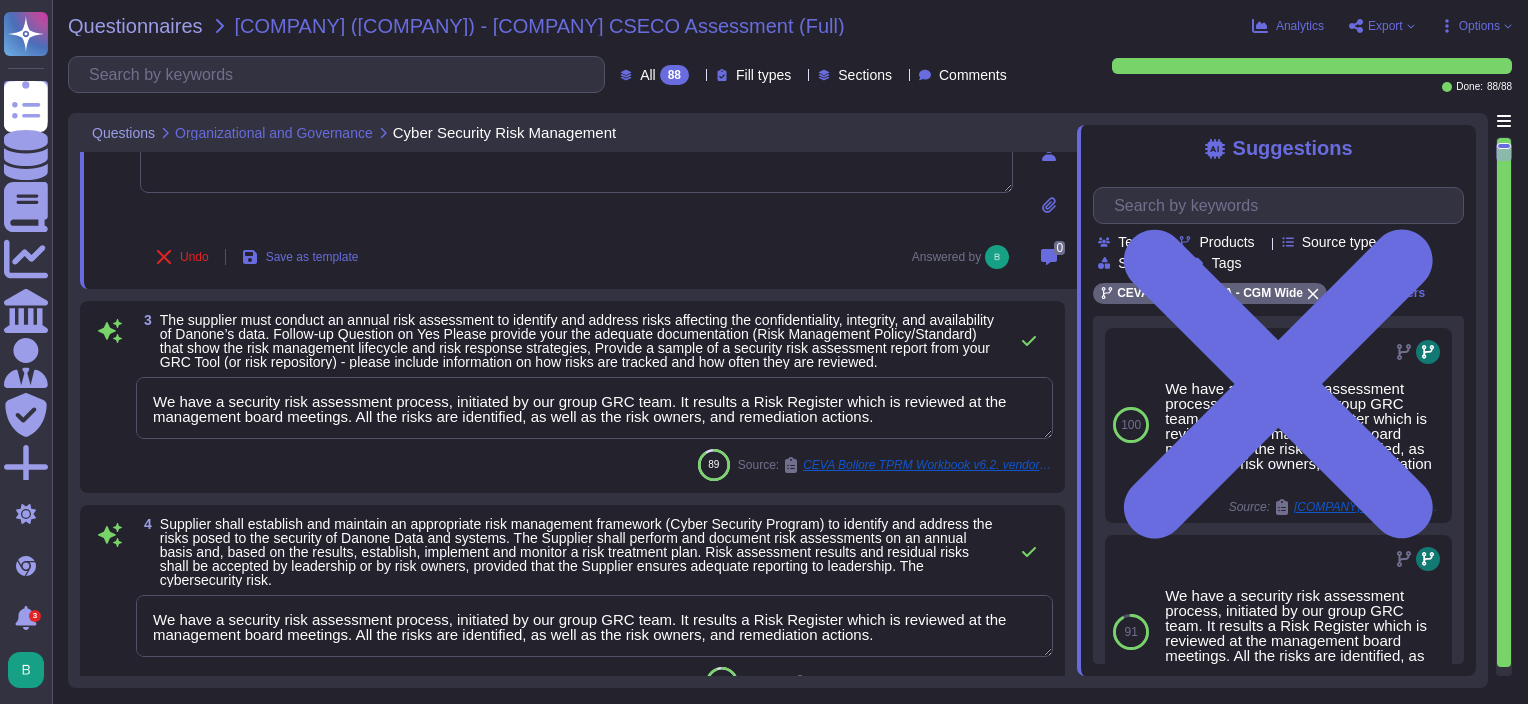 drag, startPoint x: 901, startPoint y: 424, endPoint x: 158, endPoint y: 407, distance: 743.19446 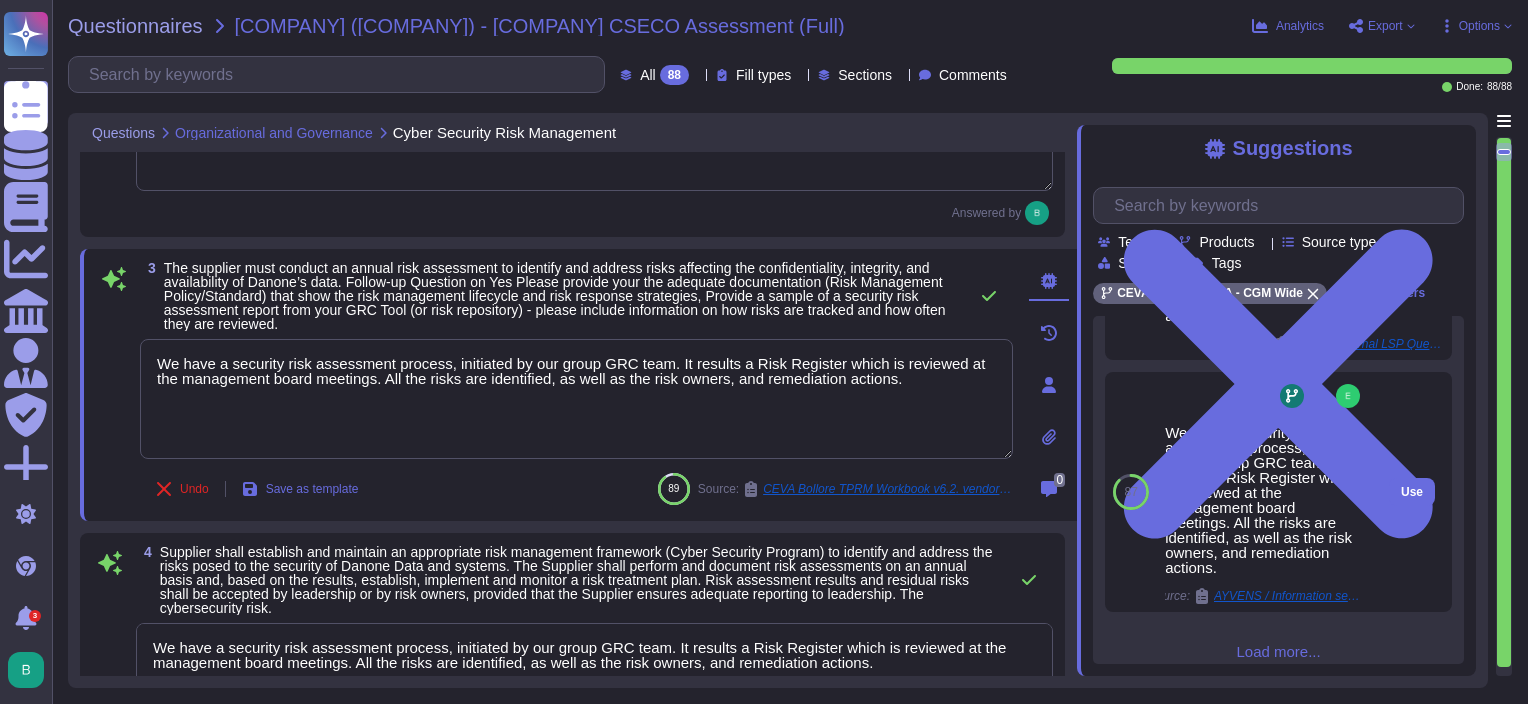 scroll, scrollTop: 681, scrollLeft: 0, axis: vertical 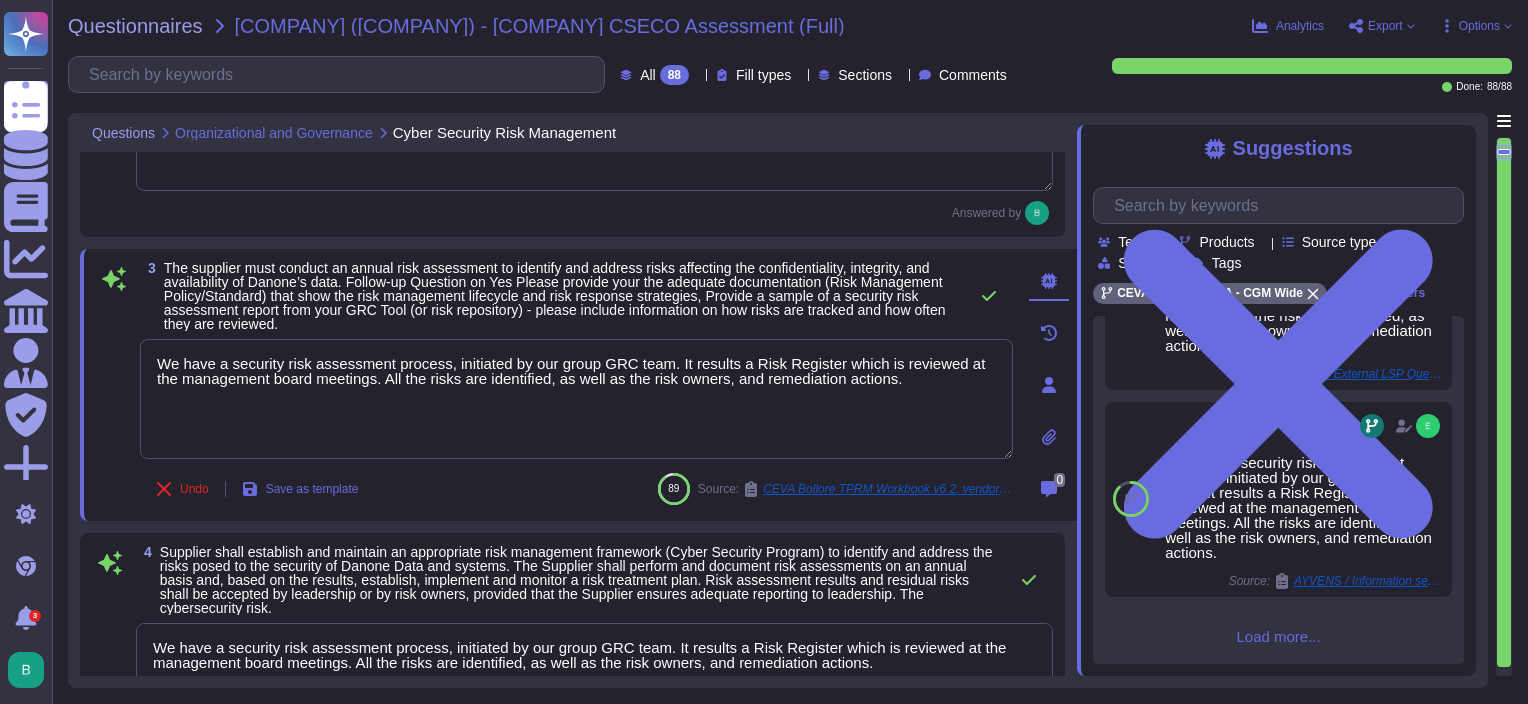 click on "Load more..." at bounding box center [1278, 636] 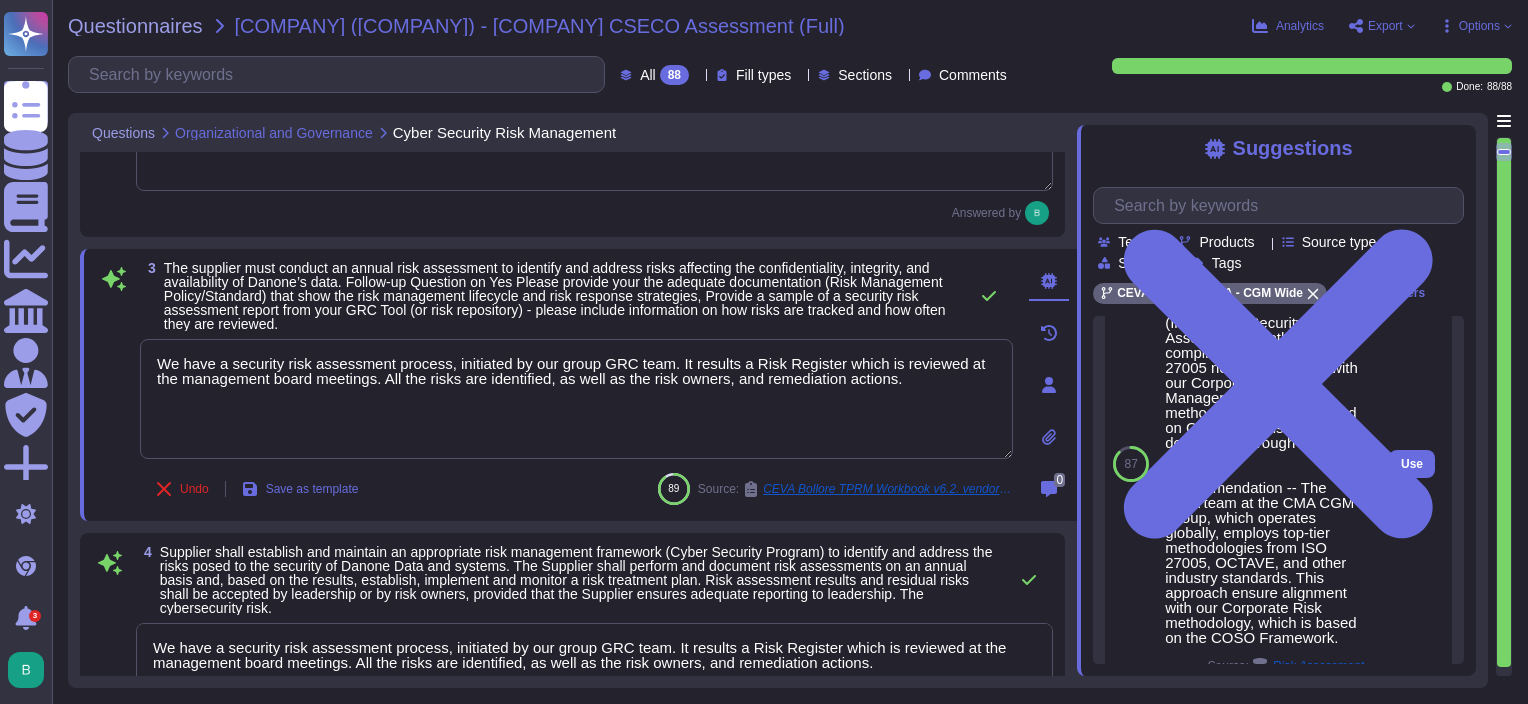 scroll, scrollTop: 926, scrollLeft: 0, axis: vertical 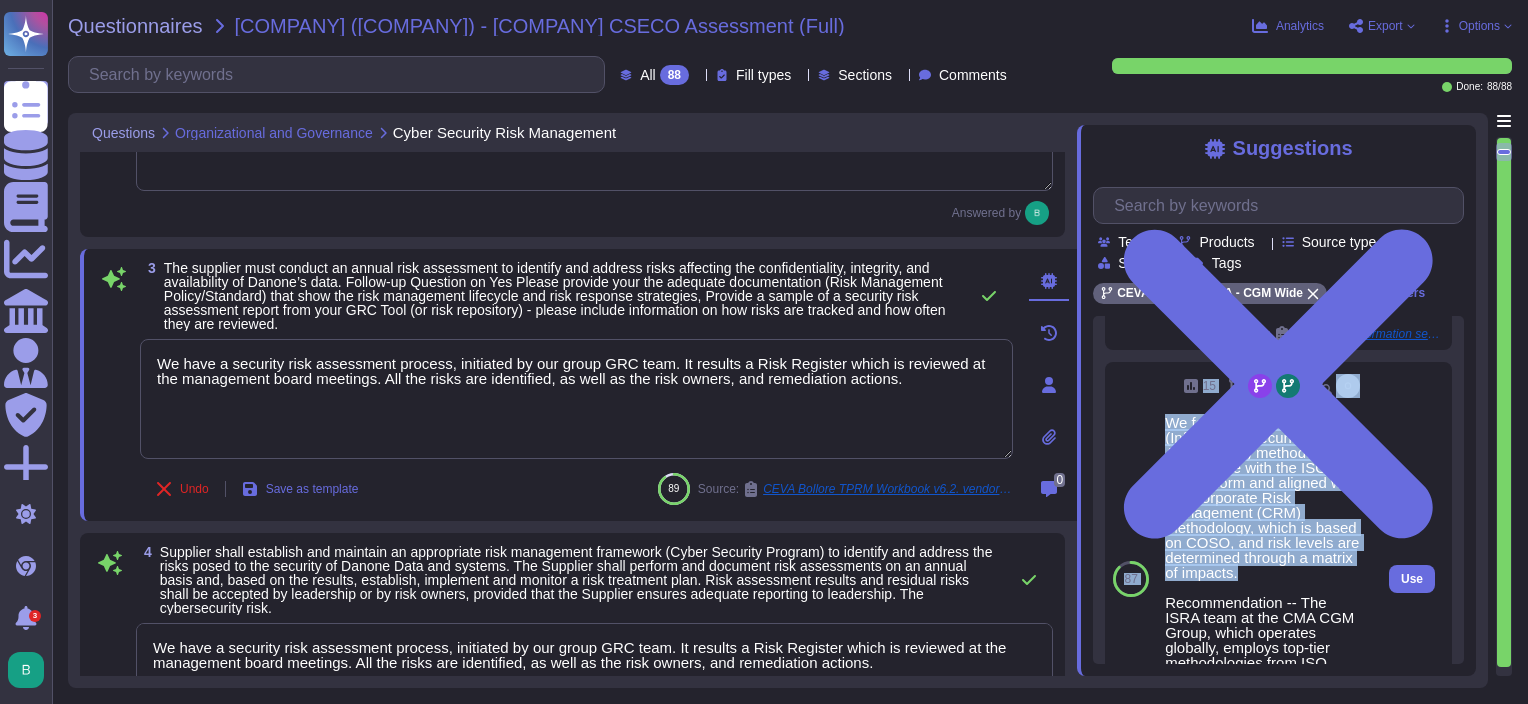 drag, startPoint x: 1225, startPoint y: 593, endPoint x: 1153, endPoint y: 432, distance: 176.3661 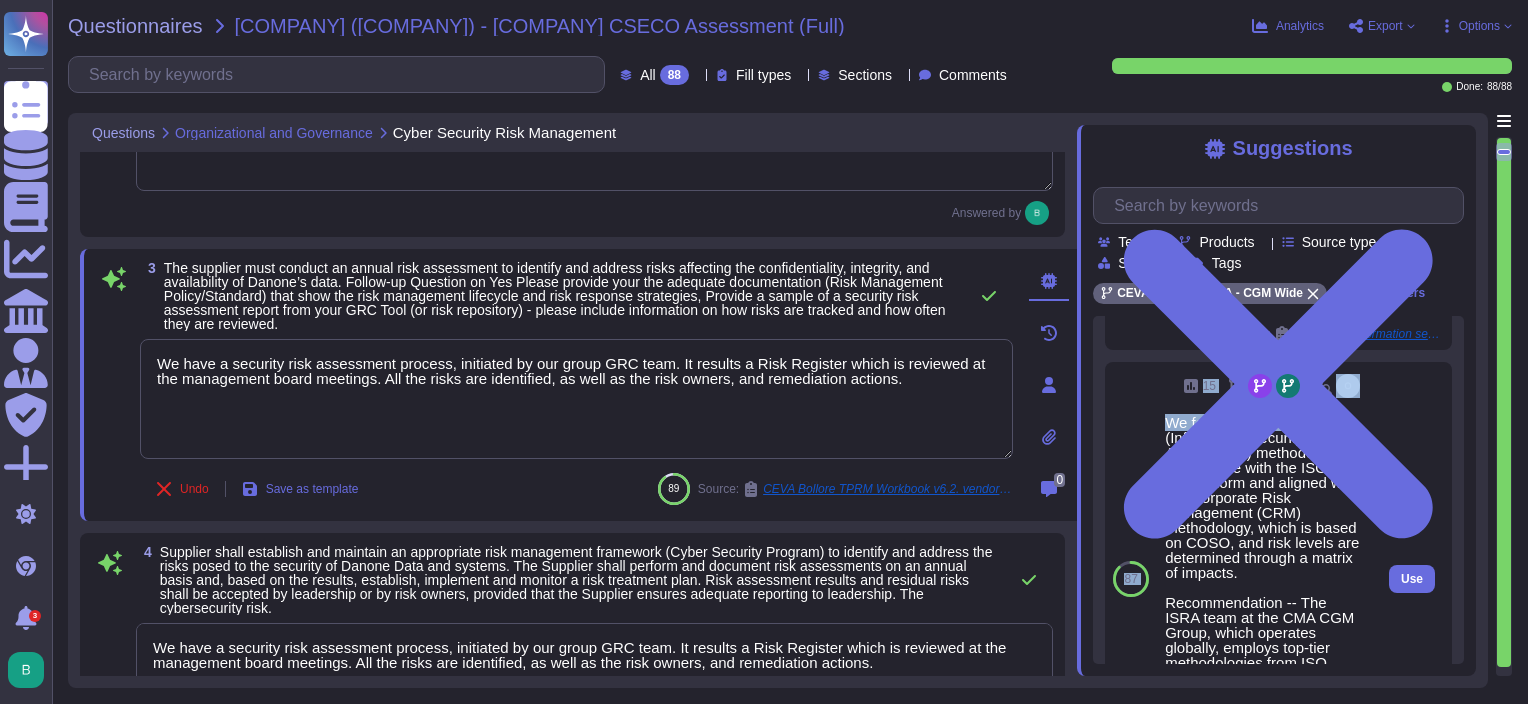 click on "87 15 We follow our own ISRA (Information Security Risk Assessment) methodology in compliance with the ISO 27005 norm and aligned with our Corporate Risk Management (CRM) methodology, which is based on COSO, and risk levels are determined through a matrix of impacts.
Recommendation -- The ISRA team at the CMA CGM Group, which operates globally, employs top-tier methodologies from ISO 27005, OCTAVE, and other industry standards. This approach ensure alignment with our Corporate Risk methodology, which is based on the COSO Framework. Source: Risk Assessment Use" at bounding box center [1278, 579] 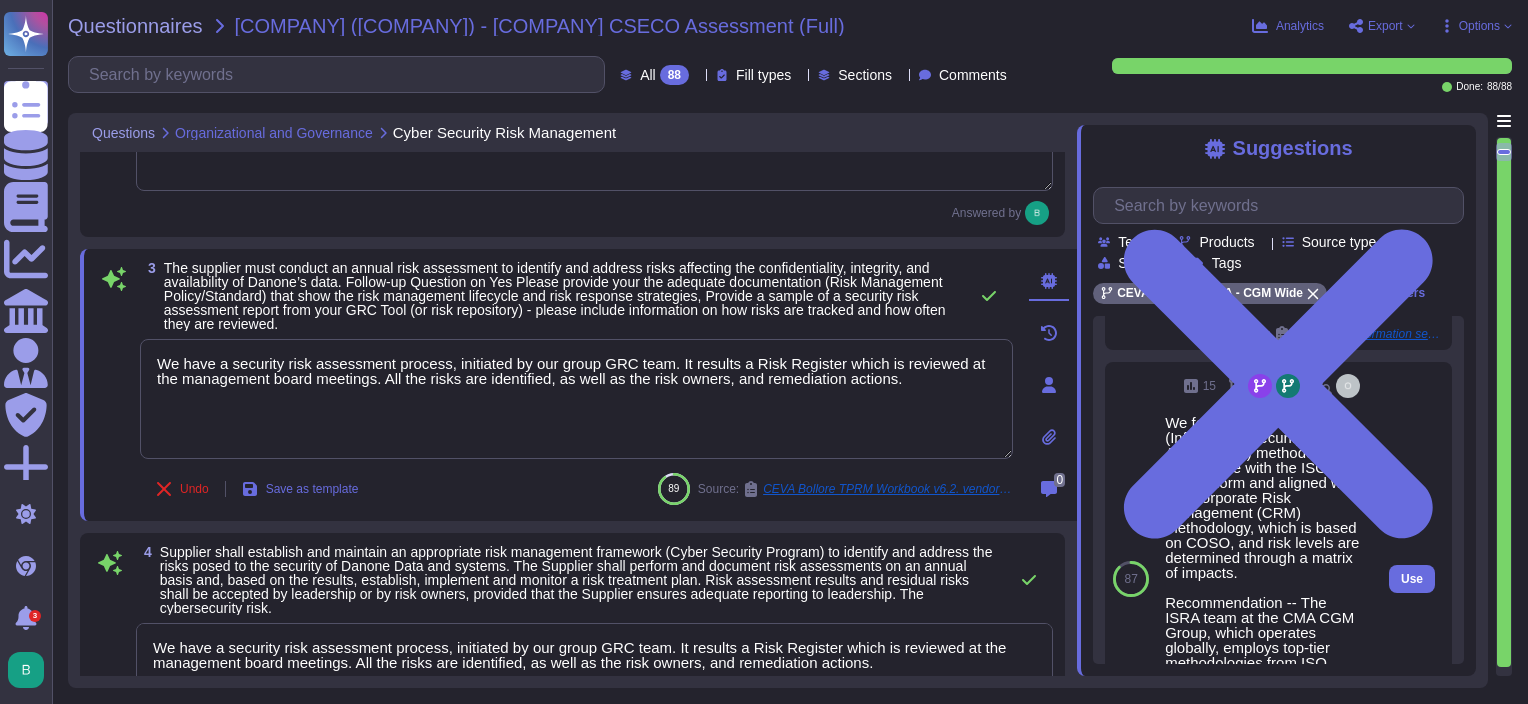 click on "We follow our own ISRA (Information Security Risk Assessment) methodology in compliance with the ISO 27005 norm and aligned with our Corporate Risk Management (CRM) methodology, which is based on COSO, and risk levels are determined through a matrix of impacts.
Recommendation -- The ISRA team at the CMA CGM Group, which operates globally, employs top-tier methodologies from ISO 27005, OCTAVE, and other industry standards. This approach ensure alignment with our Corporate Risk methodology, which is based on the COSO Framework." at bounding box center (1264, 587) 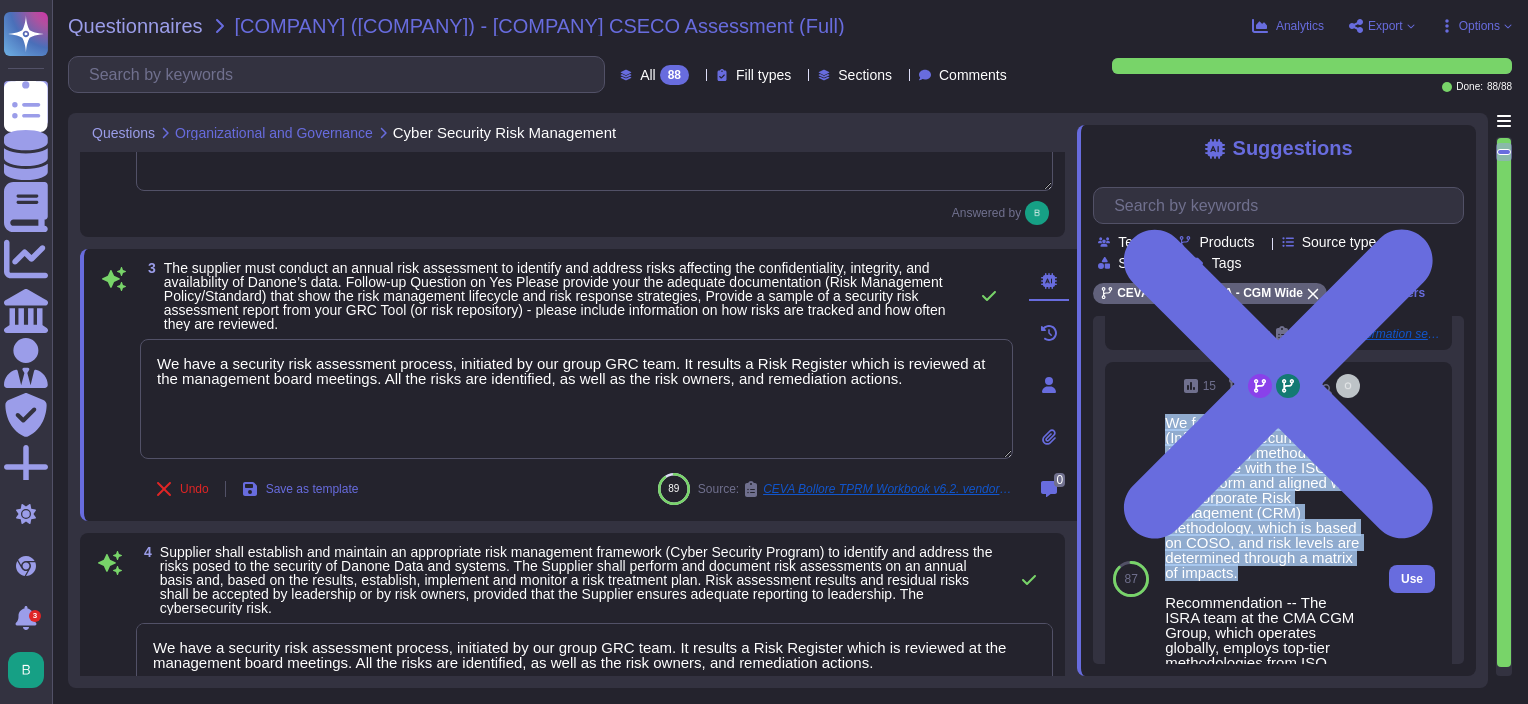 drag, startPoint x: 1220, startPoint y: 589, endPoint x: 1164, endPoint y: 427, distance: 171.40594 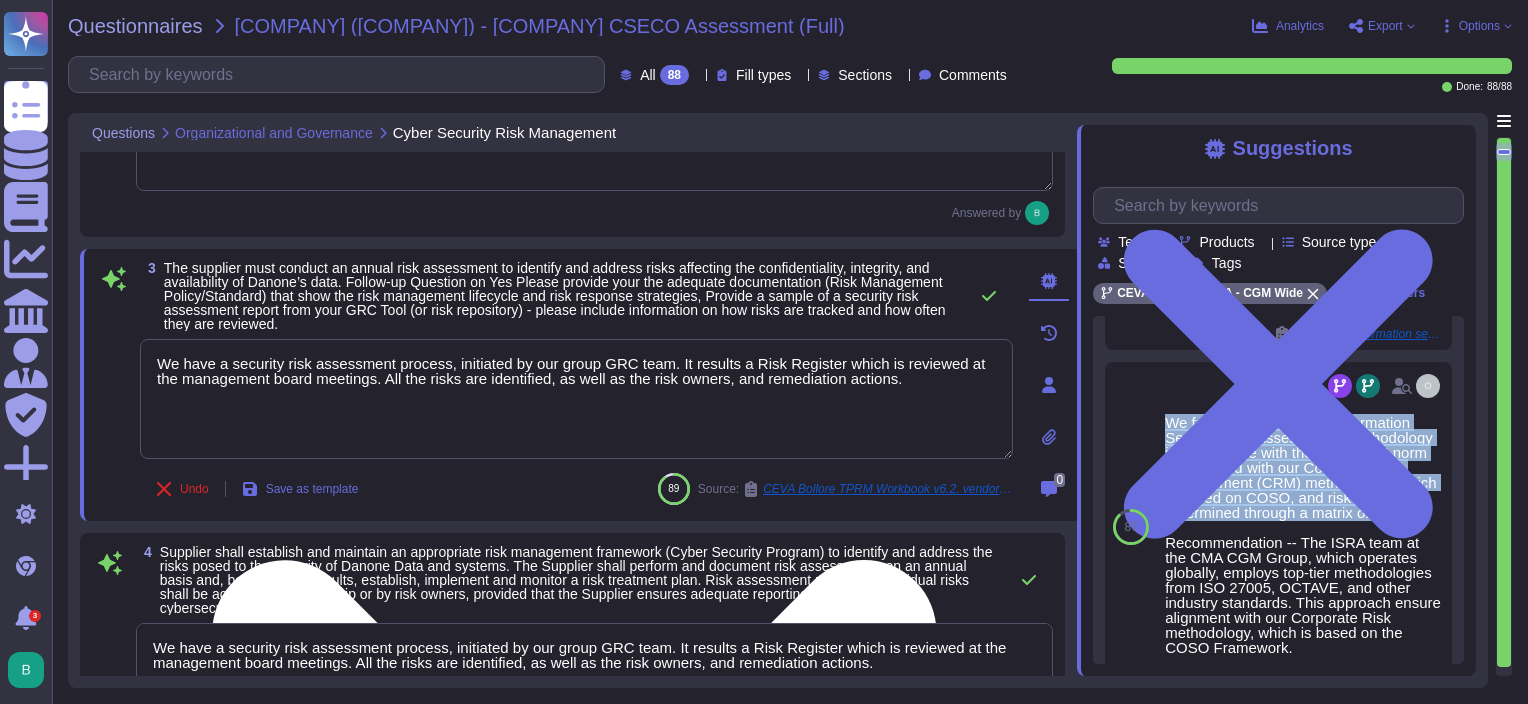 copy on "We follow our own ISRA (Information Security Risk Assessment) methodology in compliance with the ISO 27005 norm and aligned with our Corporate Risk Management (CRM) methodology, which is based on COSO, and risk levels are determined through a matrix of impacts." 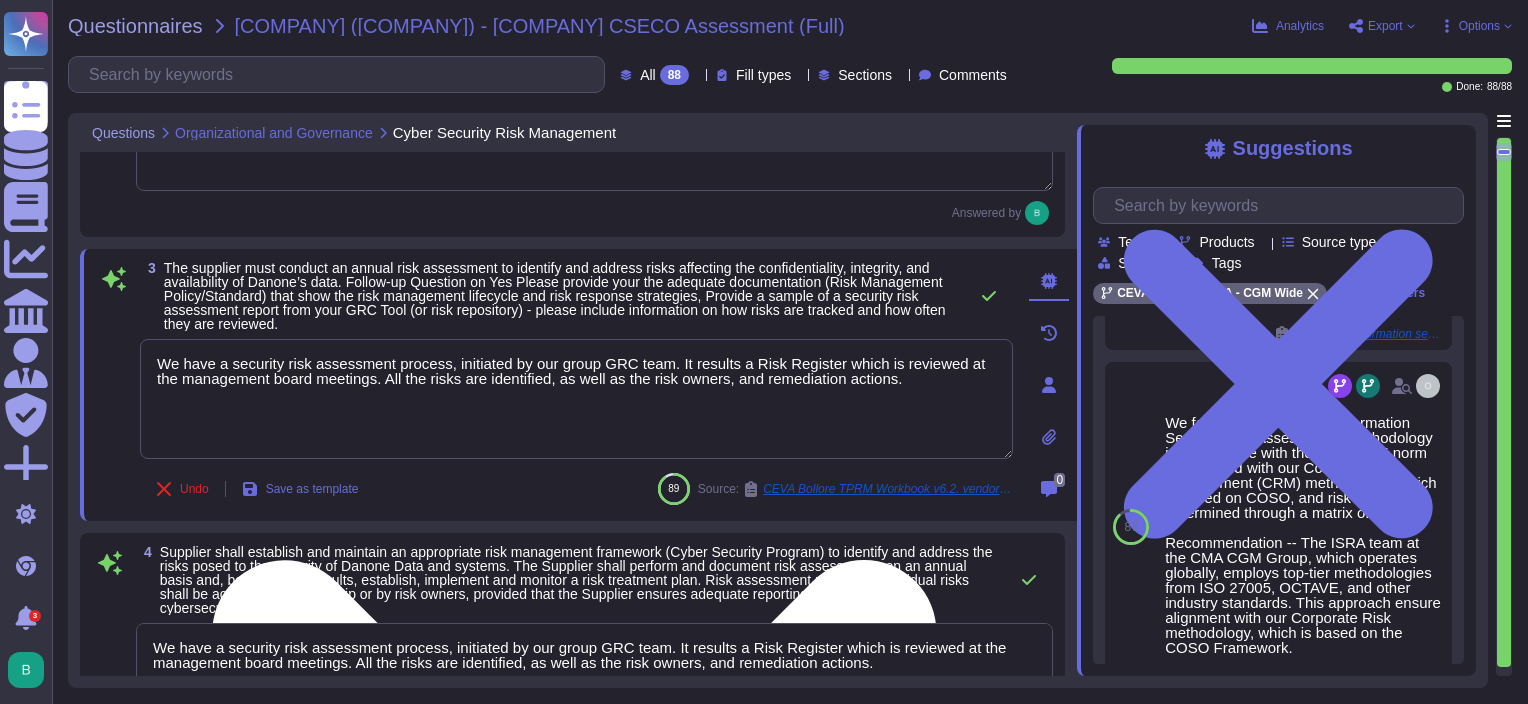 click on "We have a security risk assessment process, initiated by our group GRC team. It results a Risk Register which is reviewed at the management board meetings. All the risks are identified, as well as the risk owners, and remediation actions." at bounding box center (576, 399) 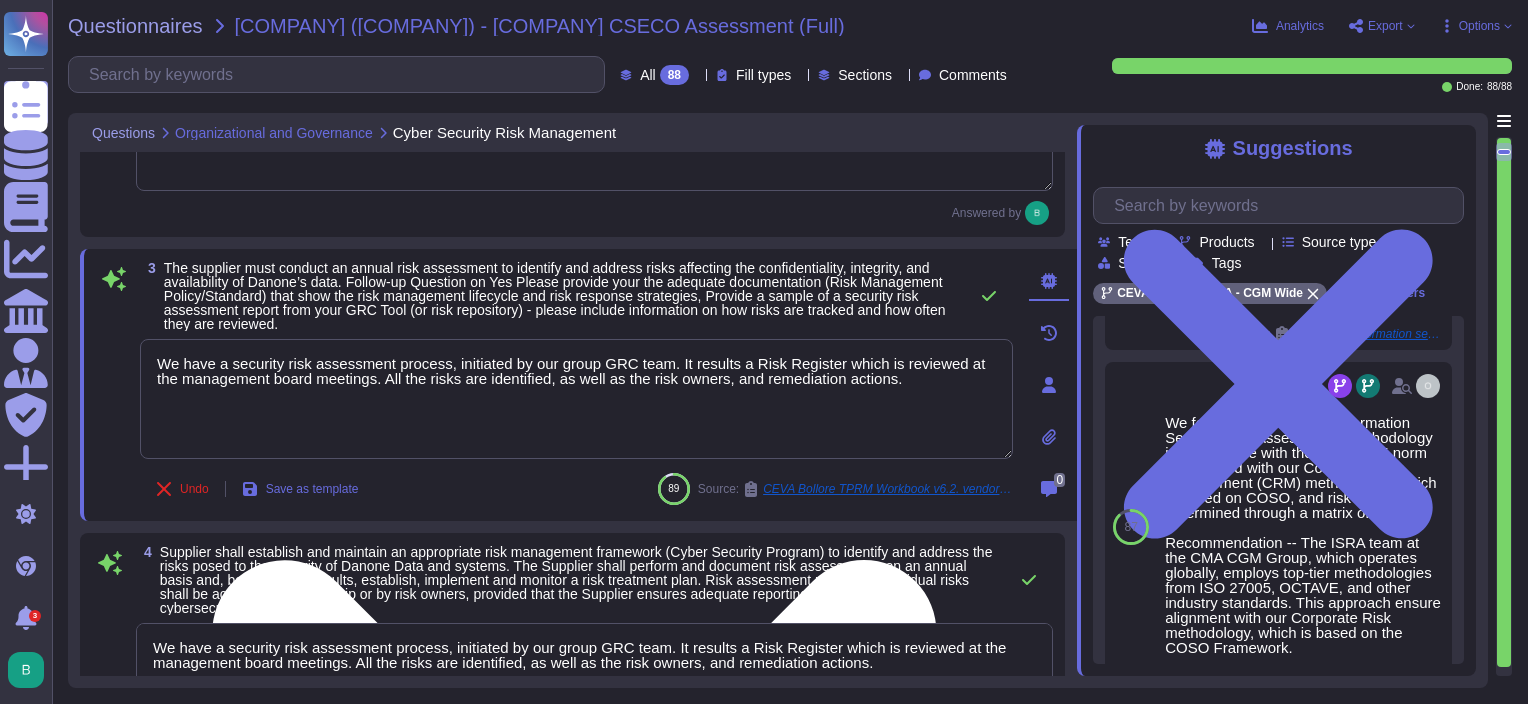 paste on "We follow our own ISRA (Information Security Risk Assessment) methodology in compliance with the ISO 27005 norm and aligned with our Corporate Risk Management (CRM) methodology, which is based on COSO, and risk levels are determined through a matrix of impacts." 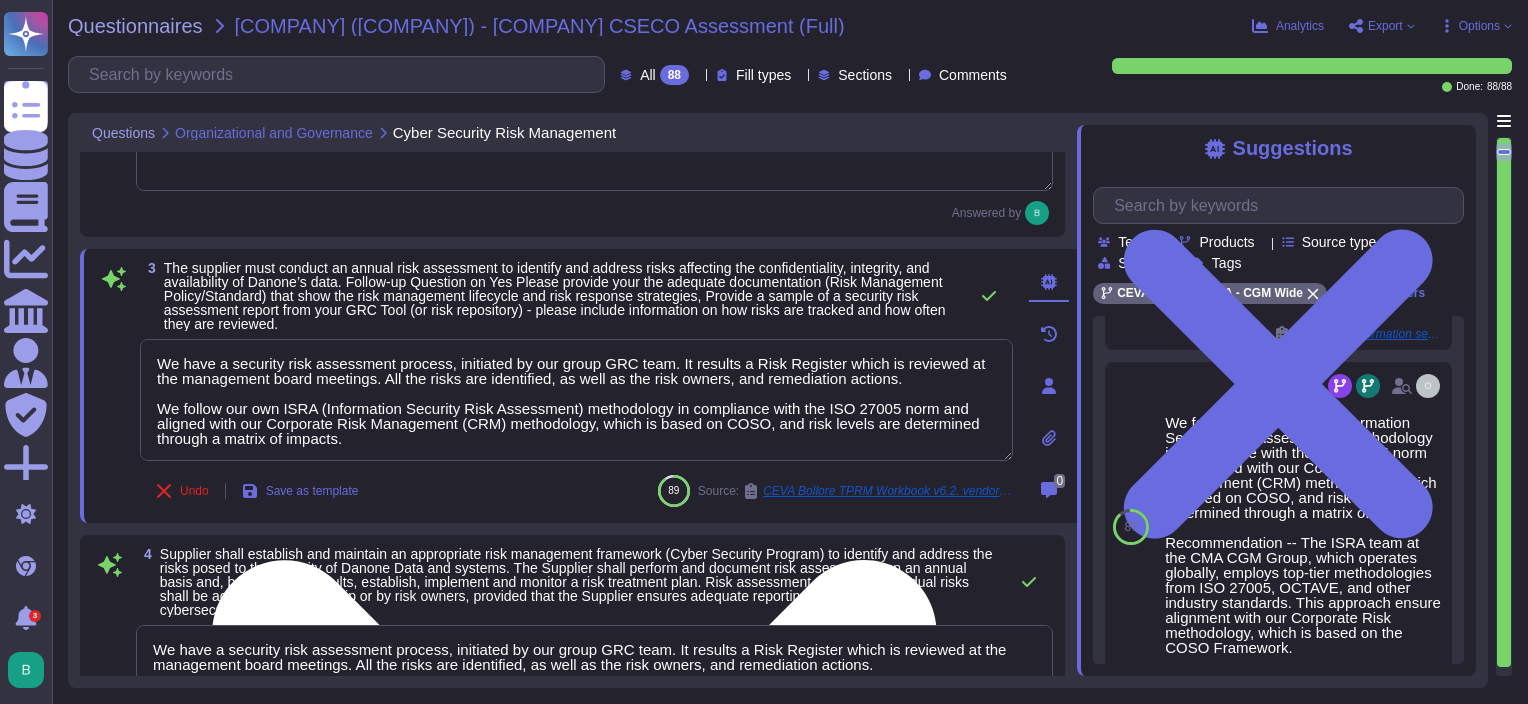 type on "Our Group has a full transversal and dedicated security departments with a defined organization oversighted by our Group CISO. Each subject are handle by various teams : (Regional CISO, GRC, SOC, CERT, APPSEC, SecOps, Architecture, NetSec, Projects, IAM and BISO)." 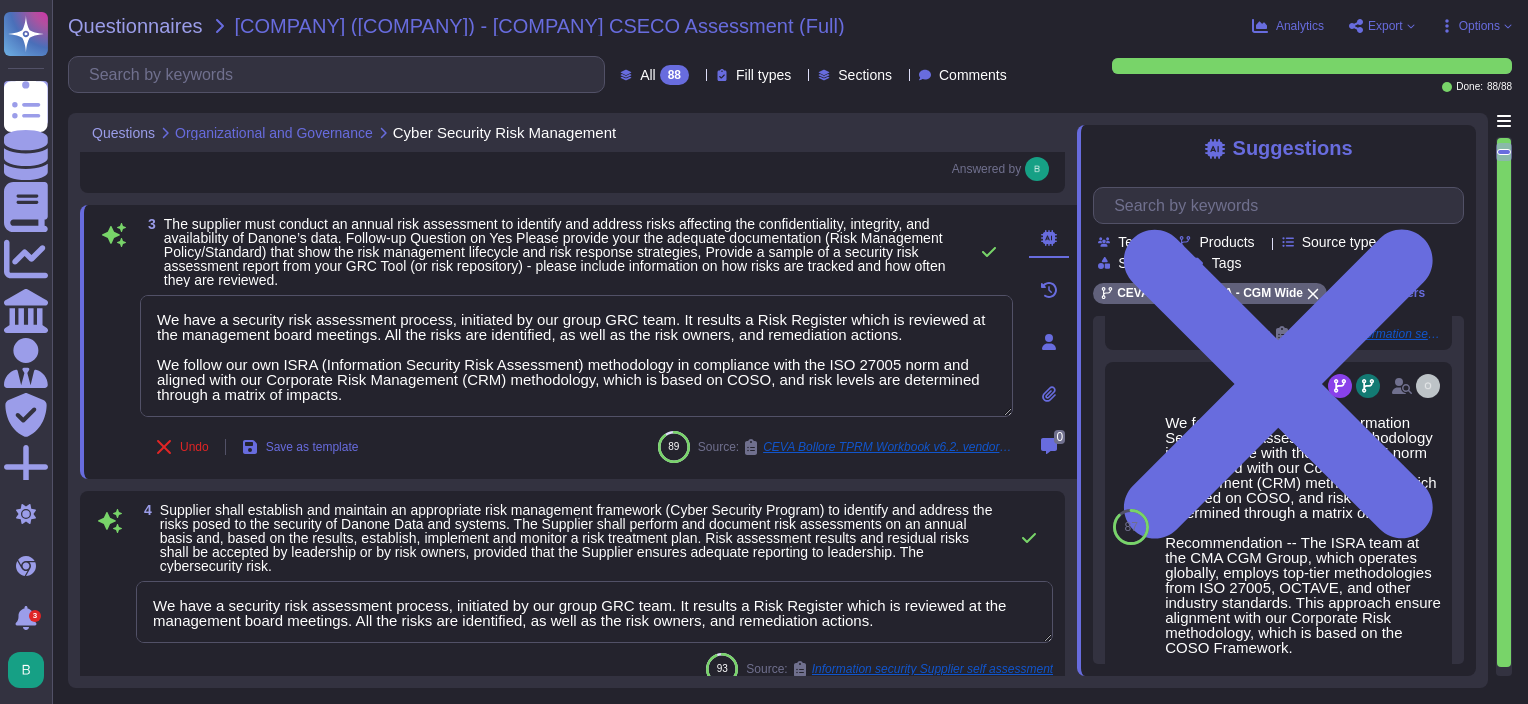 scroll, scrollTop: 400, scrollLeft: 0, axis: vertical 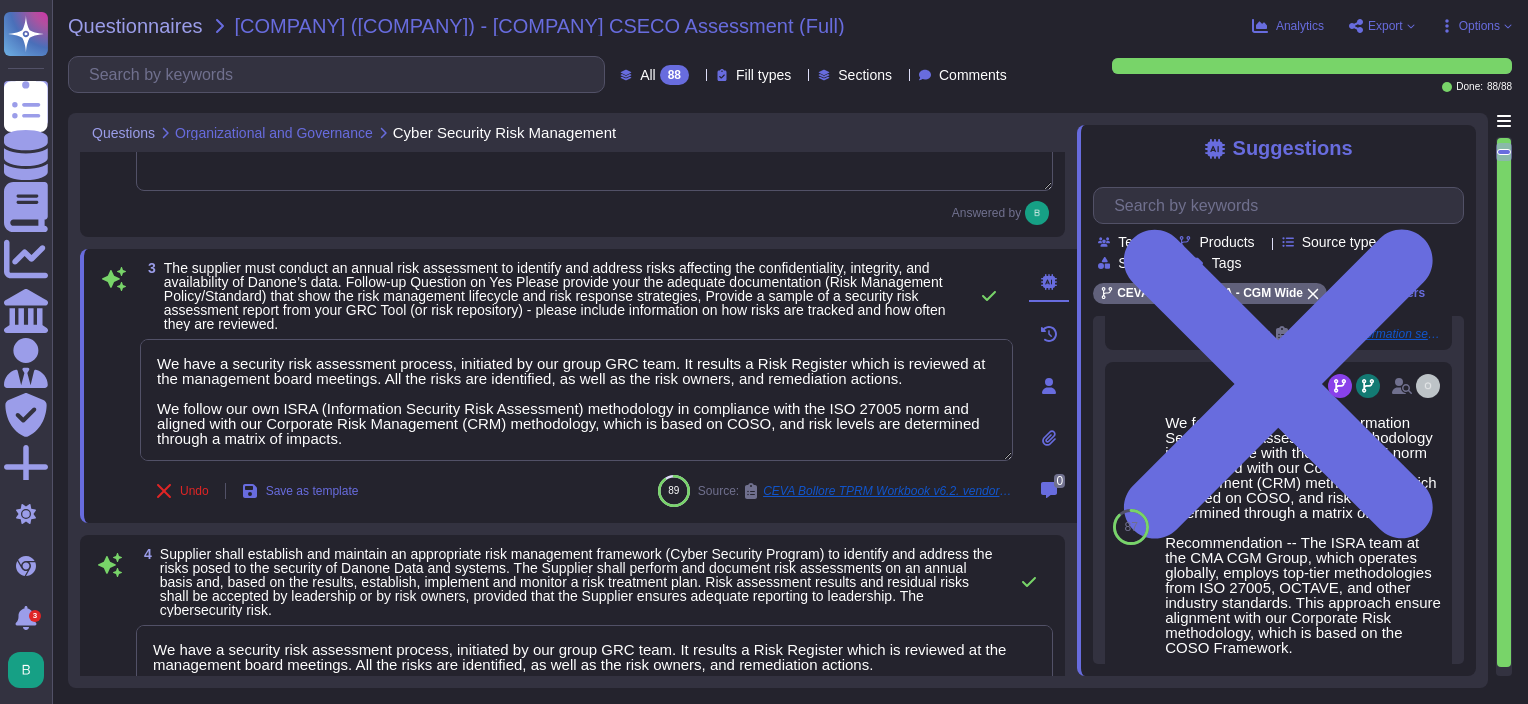type on "We have a security risk assessment process, initiated by our group GRC team. It results a Risk Register which is reviewed at the management board meetings. All the risks are identified, as well as the risk owners, and remediation actions.
We follow our own ISRA (Information Security Risk Assessment) methodology in compliance with the ISO 27005 norm and aligned with our Corporate Risk Management (CRM) methodology, which is based on COSO, and risk levels are determined through a matrix of impacts." 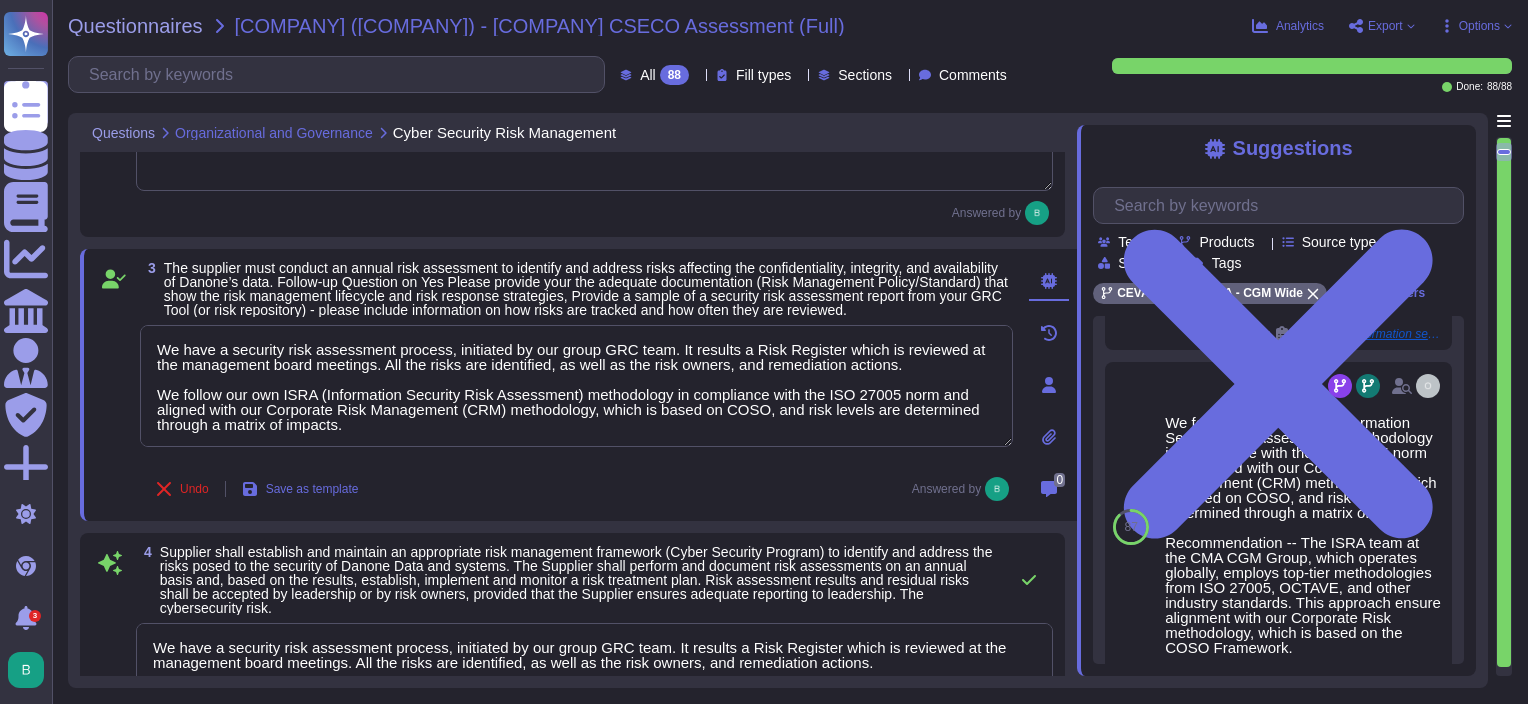 type on "Our Group has a full transversal and dedicated security departments with a defined organization oversighted by our Group CISO. Each subject are handle by various teams : (Regional CISO, GRC, SOC, CERT, APPSEC, SecOps, Architecture, NetSec, Projects, IAM and BISO)." 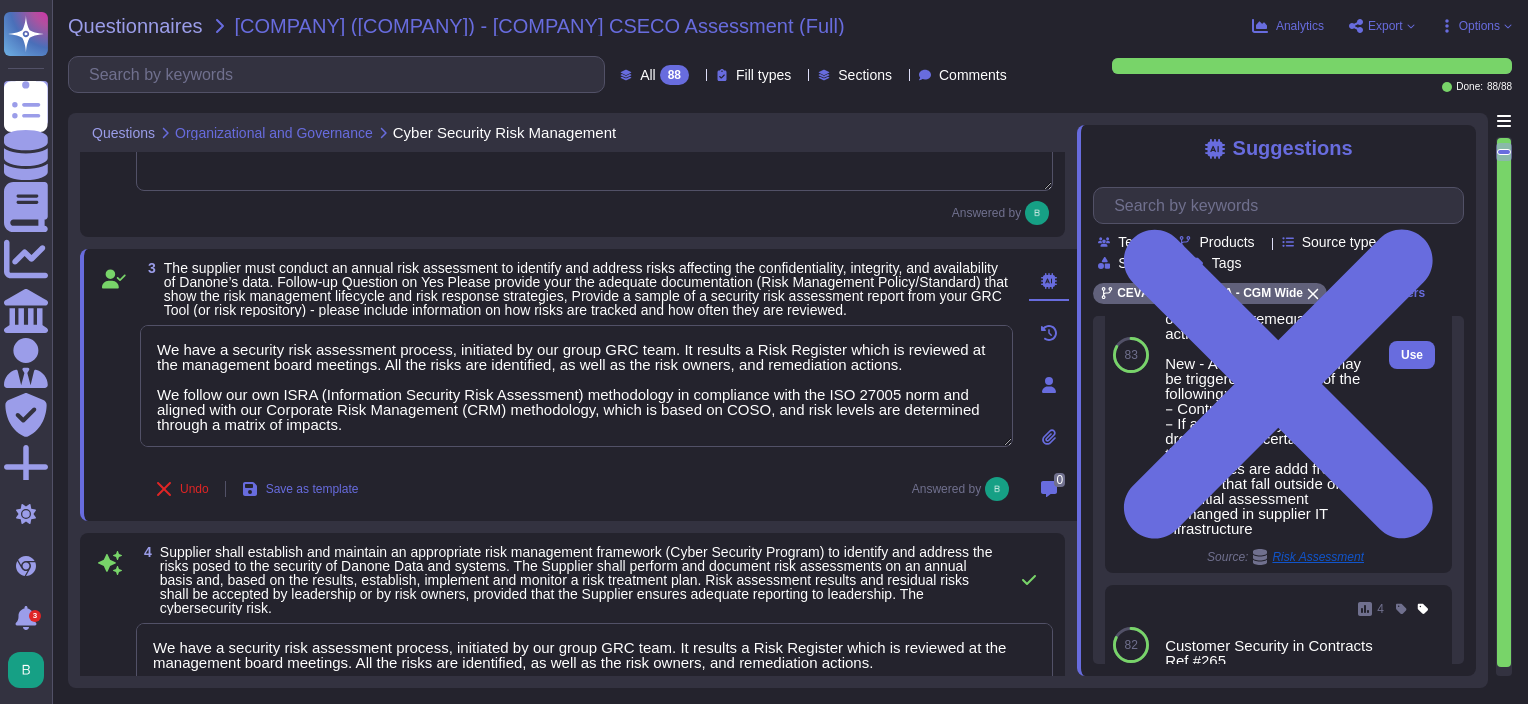 scroll, scrollTop: 2899, scrollLeft: 0, axis: vertical 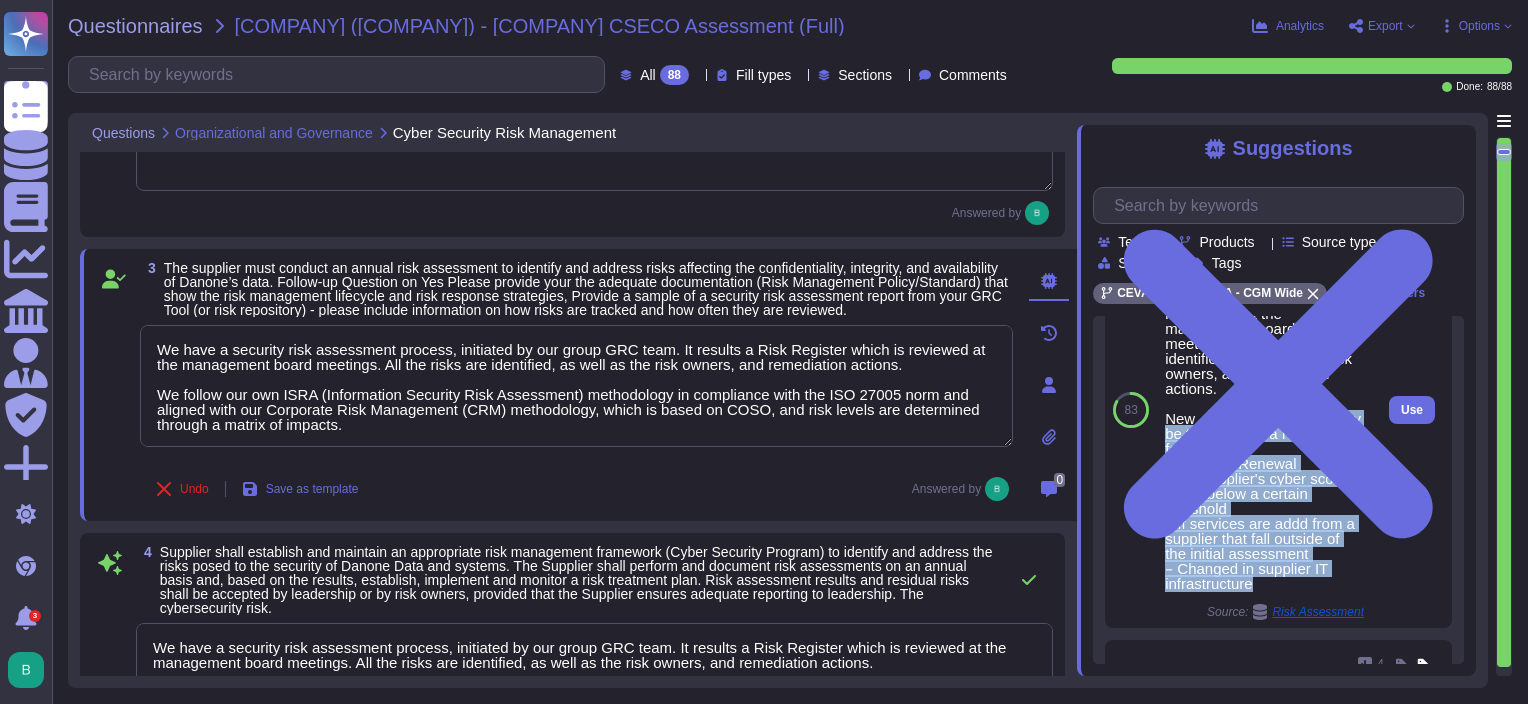 drag, startPoint x: 1272, startPoint y: 532, endPoint x: 1211, endPoint y: 471, distance: 86.26703 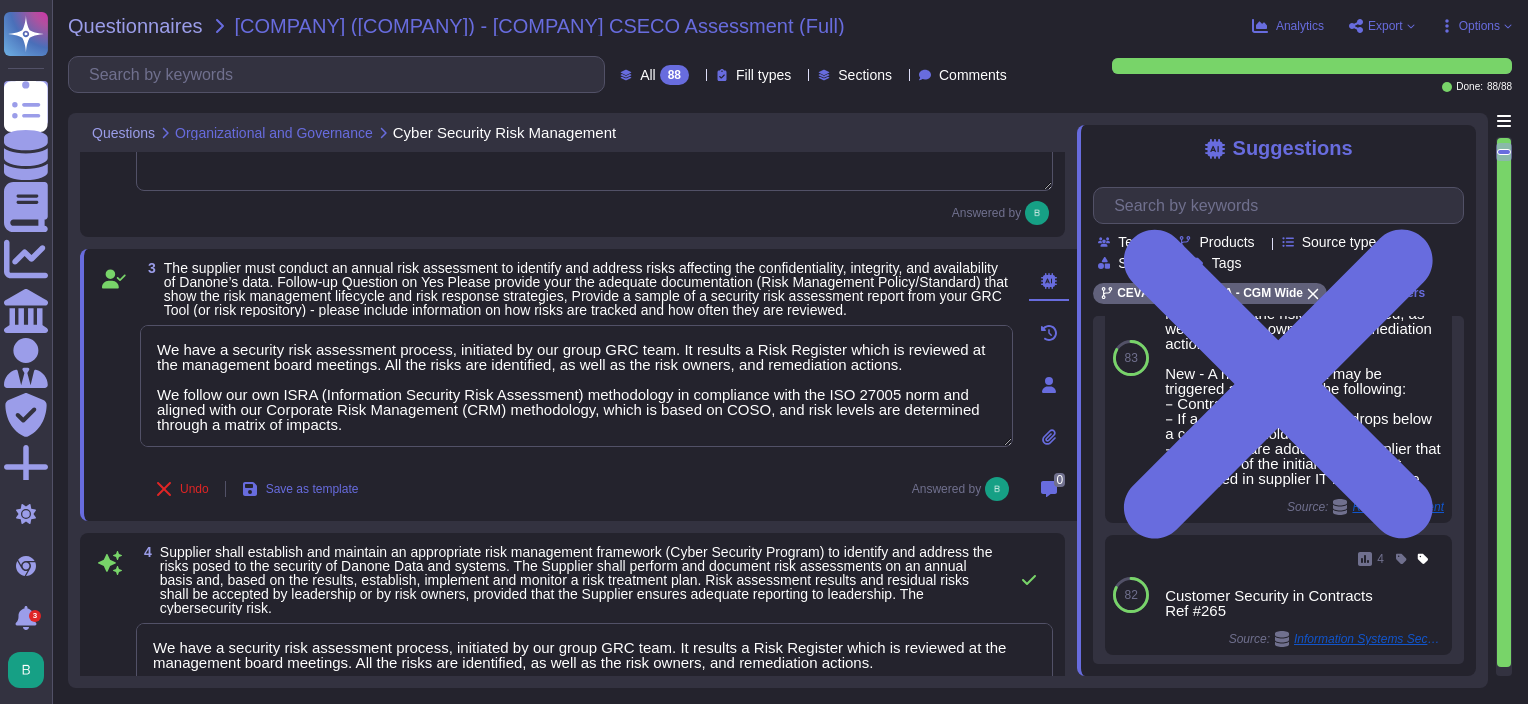 scroll, scrollTop: 2754, scrollLeft: 0, axis: vertical 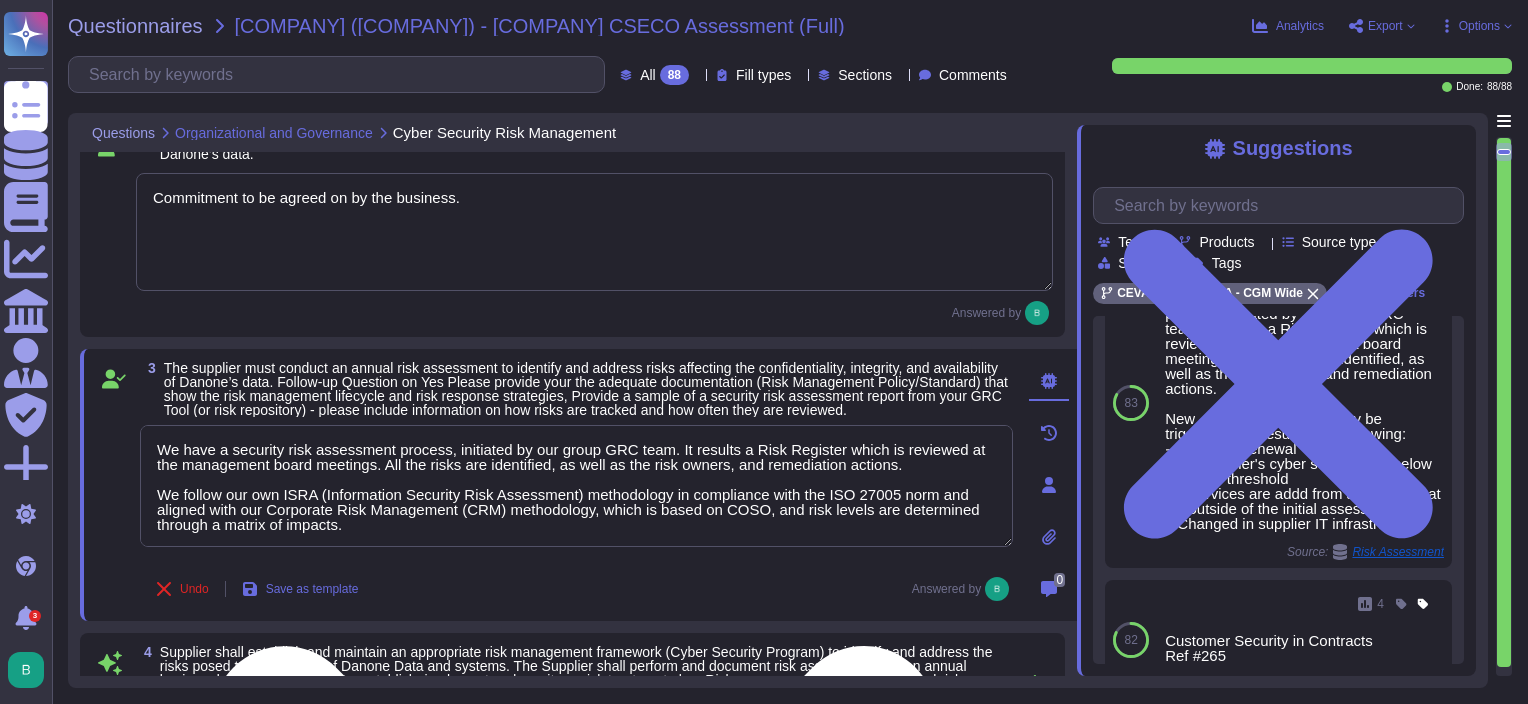 click on "We have a security risk assessment process, initiated by our group GRC team. It results a Risk Register which is reviewed at the management board meetings. All the risks are identified, as well as the risk owners, and remediation actions.
We follow our own ISRA (Information Security Risk Assessment) methodology in compliance with the ISO 27005 norm and aligned with our Corporate Risk Management (CRM) methodology, which is based on COSO, and risk levels are determined through a matrix of impacts." at bounding box center [576, 486] 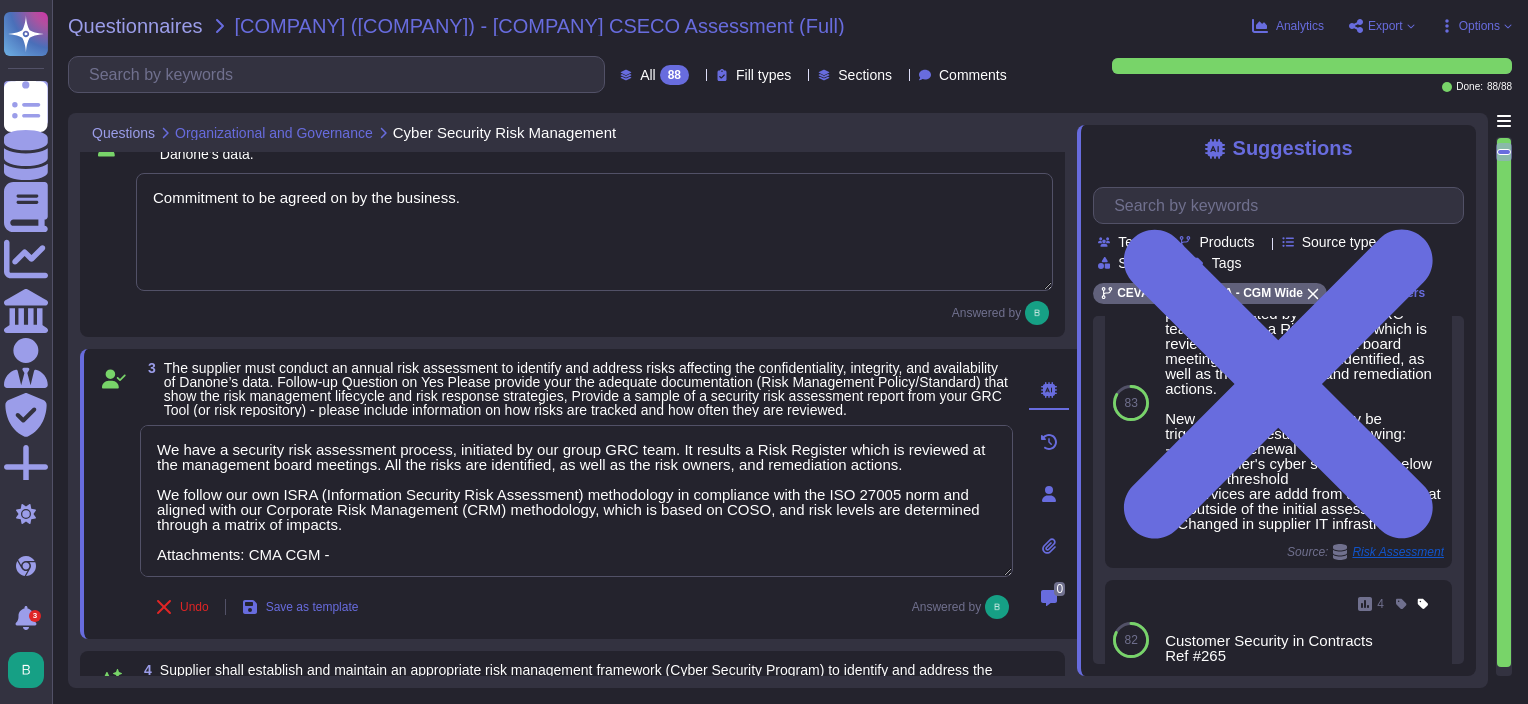 scroll, scrollTop: 2754, scrollLeft: 0, axis: vertical 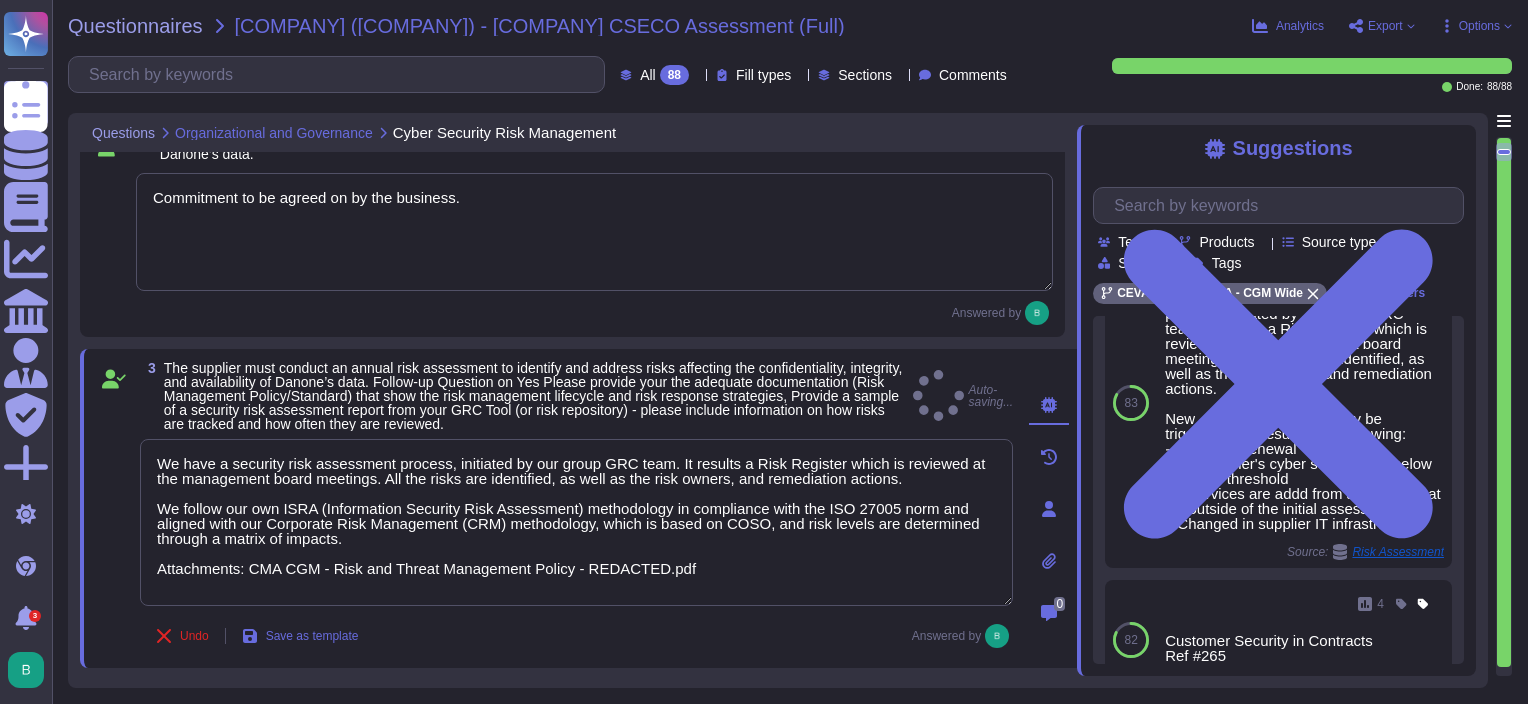 type on "We have a security risk assessment process, initiated by our group GRC team. It results a Risk Register which is reviewed at the management board meetings. All the risks are identified, as well as the risk owners, and remediation actions.
We follow our own ISRA (Information Security Risk Assessment) methodology in compliance with the ISO 27005 norm and aligned with our Corporate Risk Management (CRM) methodology, which is based on COSO, and risk levels are determined through a matrix of impacts.
Attachments: CMA CGM - Risk and Threat Management Policy - REDACTED.pdf" 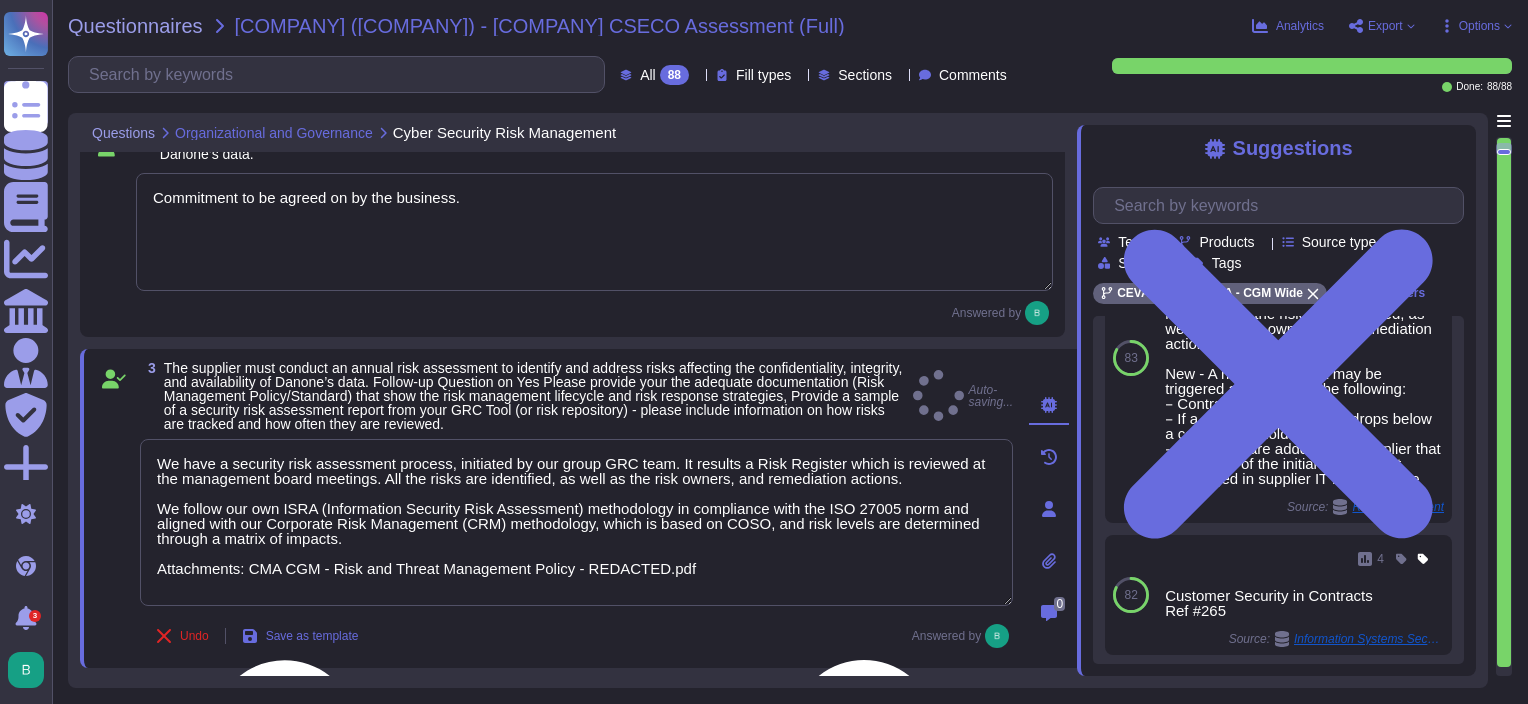 scroll, scrollTop: 2754, scrollLeft: 0, axis: vertical 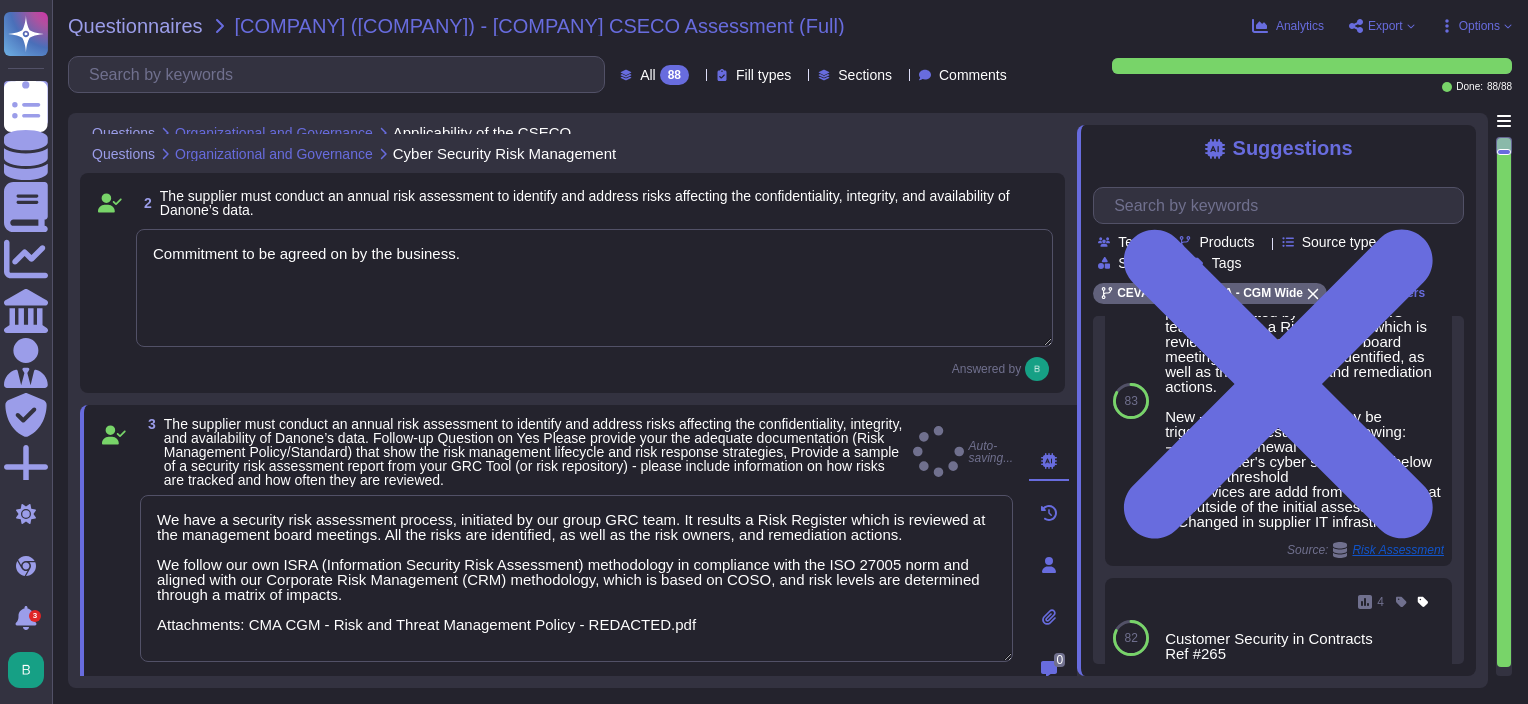 type on "Commitment to be agreed on by the business." 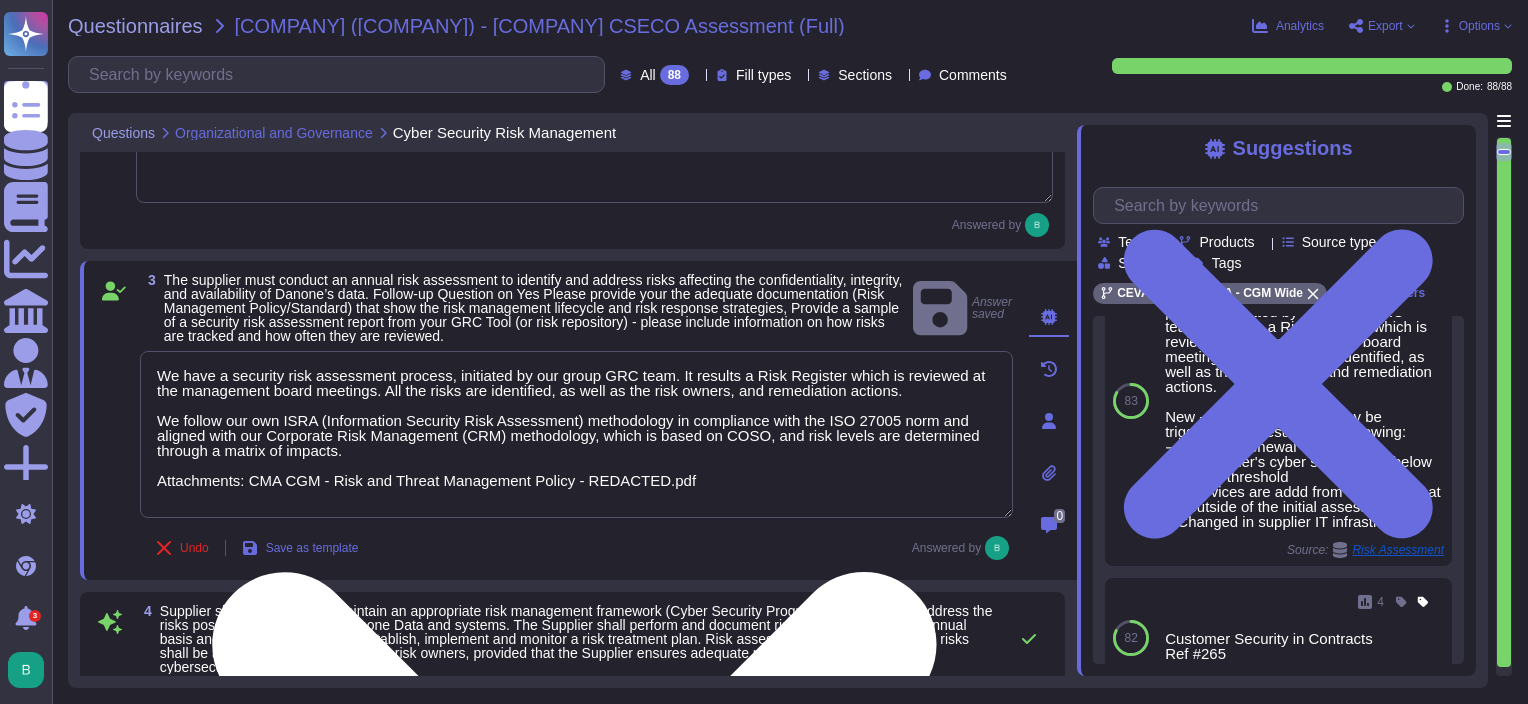 scroll, scrollTop: 344, scrollLeft: 0, axis: vertical 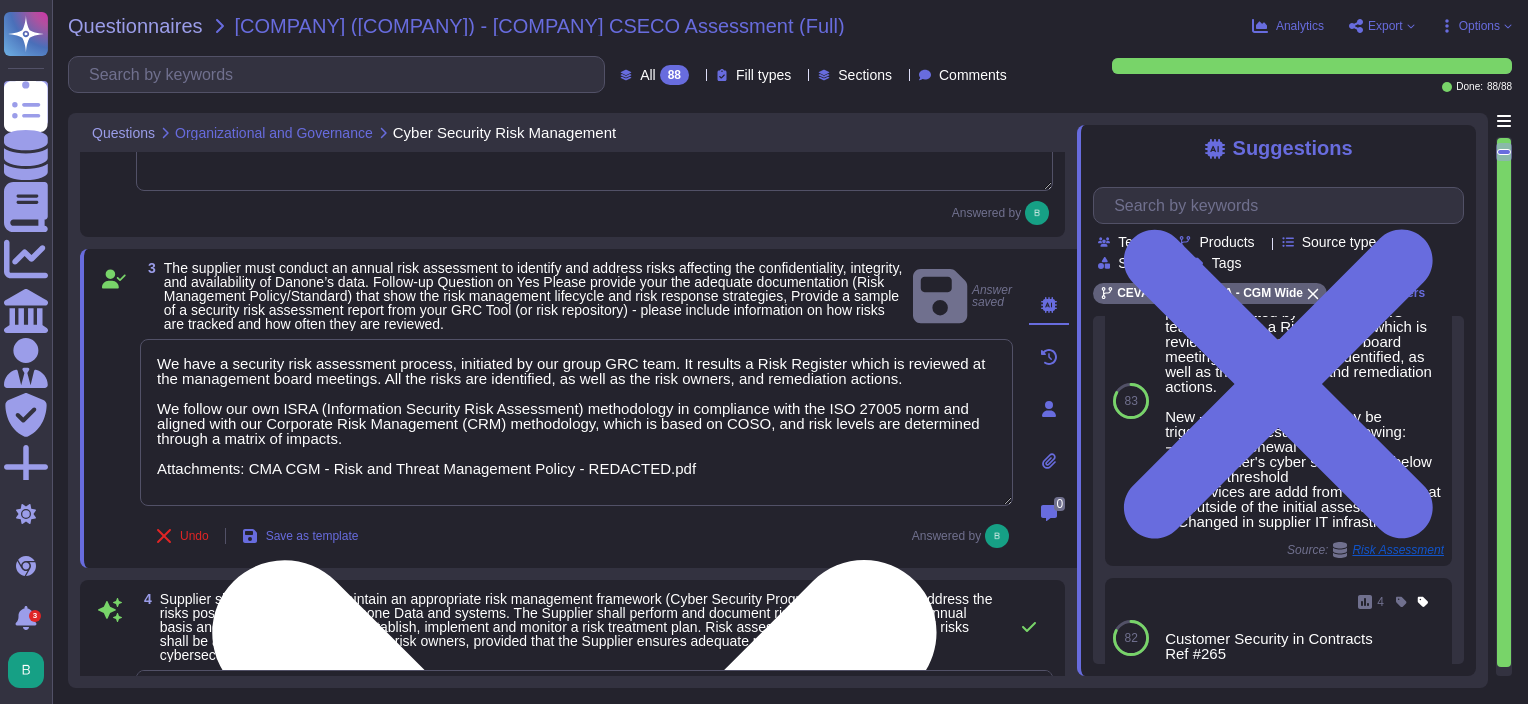 click on "We have a security risk assessment process, initiated by our group GRC team. It results a Risk Register which is reviewed at the management board meetings. All the risks are identified, as well as the risk owners, and remediation actions.
We follow our own ISRA (Information Security Risk Assessment) methodology in compliance with the ISO 27005 norm and aligned with our Corporate Risk Management (CRM) methodology, which is based on COSO, and risk levels are determined through a matrix of impacts.
Attachments: CMA CGM - Risk and Threat Management Policy - REDACTED.pdf" at bounding box center (576, 422) 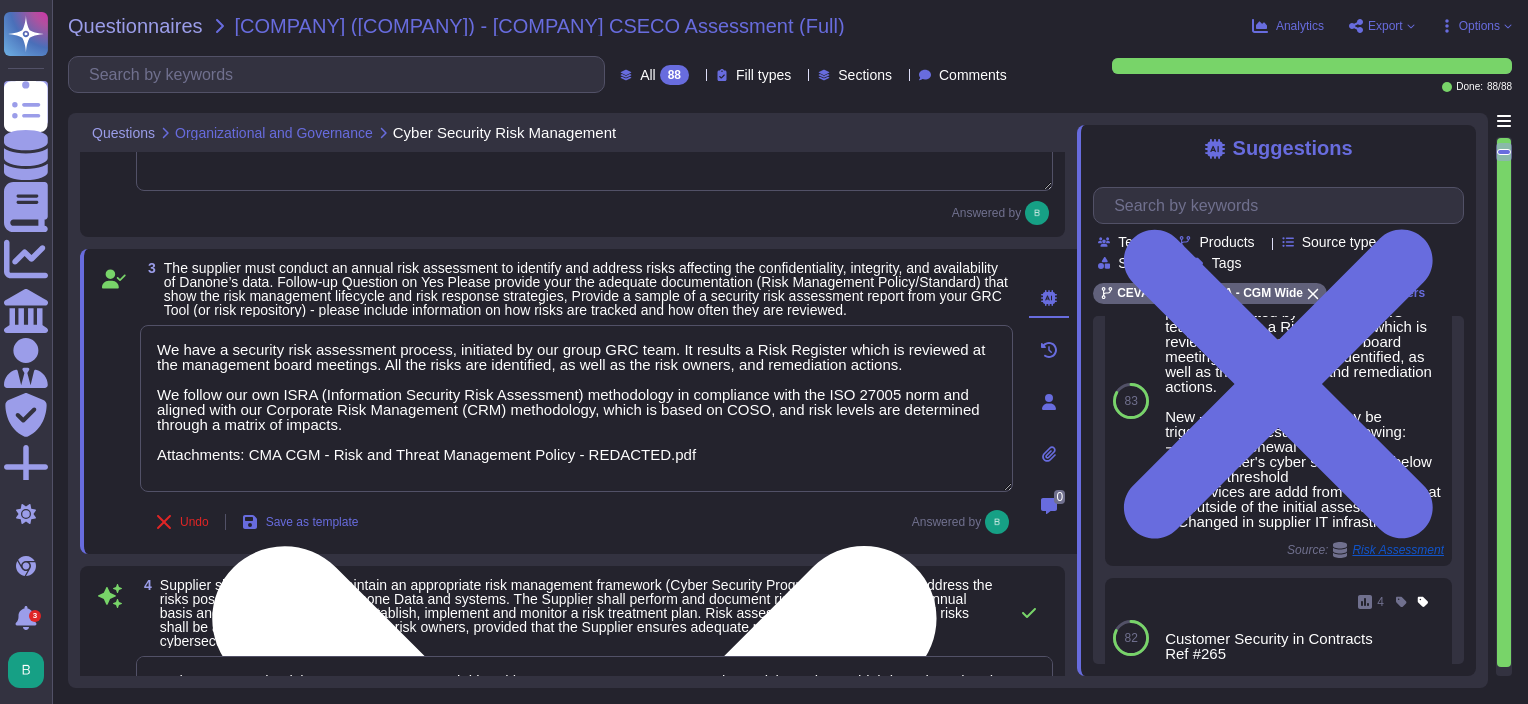 scroll, scrollTop: 0, scrollLeft: 0, axis: both 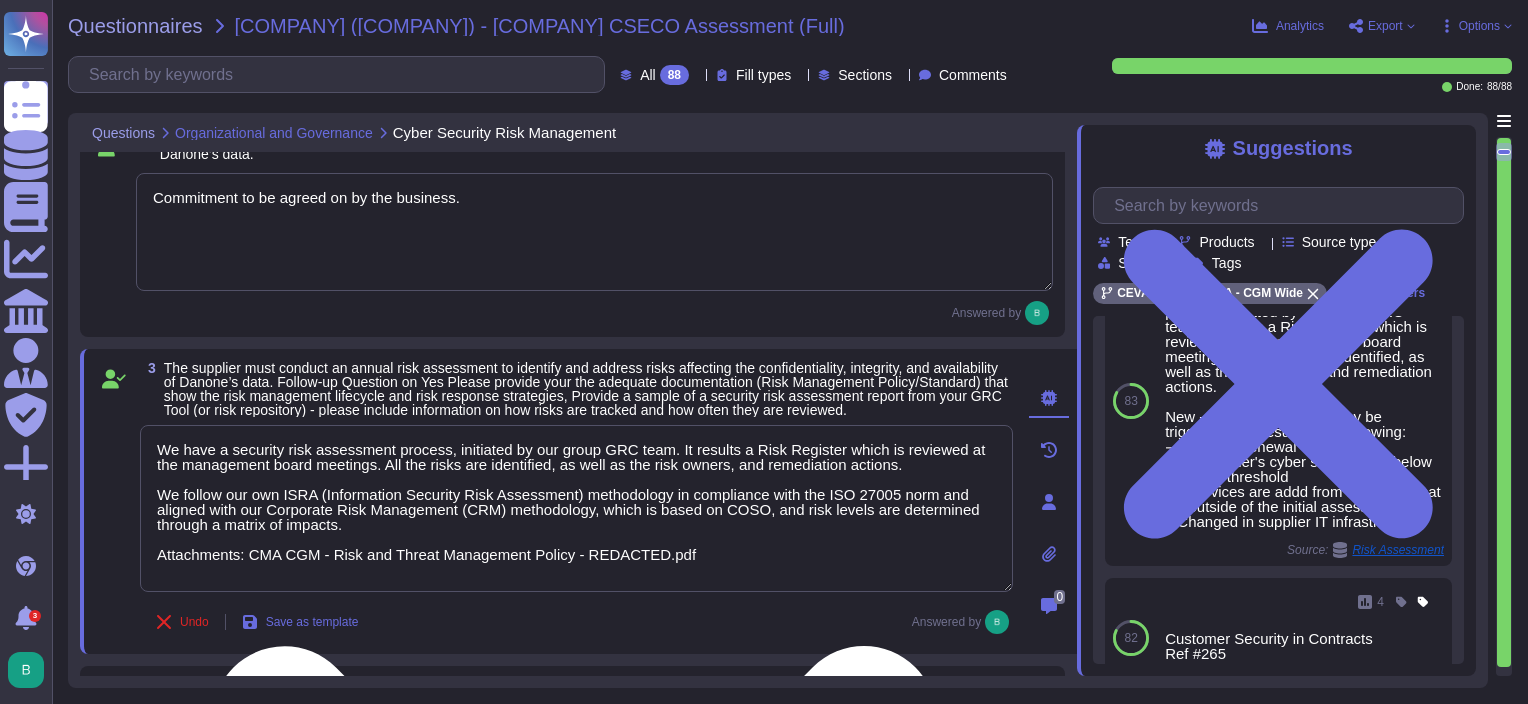 click on "We have a security risk assessment process, initiated by our group GRC team. It results a Risk Register which is reviewed at the management board meetings. All the risks are identified, as well as the risk owners, and remediation actions.
We follow our own ISRA (Information Security Risk Assessment) methodology in compliance with the ISO 27005 norm and aligned with our Corporate Risk Management (CRM) methodology, which is based on COSO, and risk levels are determined through a matrix of impacts.
Attachments: CMA CGM - Risk and Threat Management Policy - REDACTED.pdf" at bounding box center (576, 508) 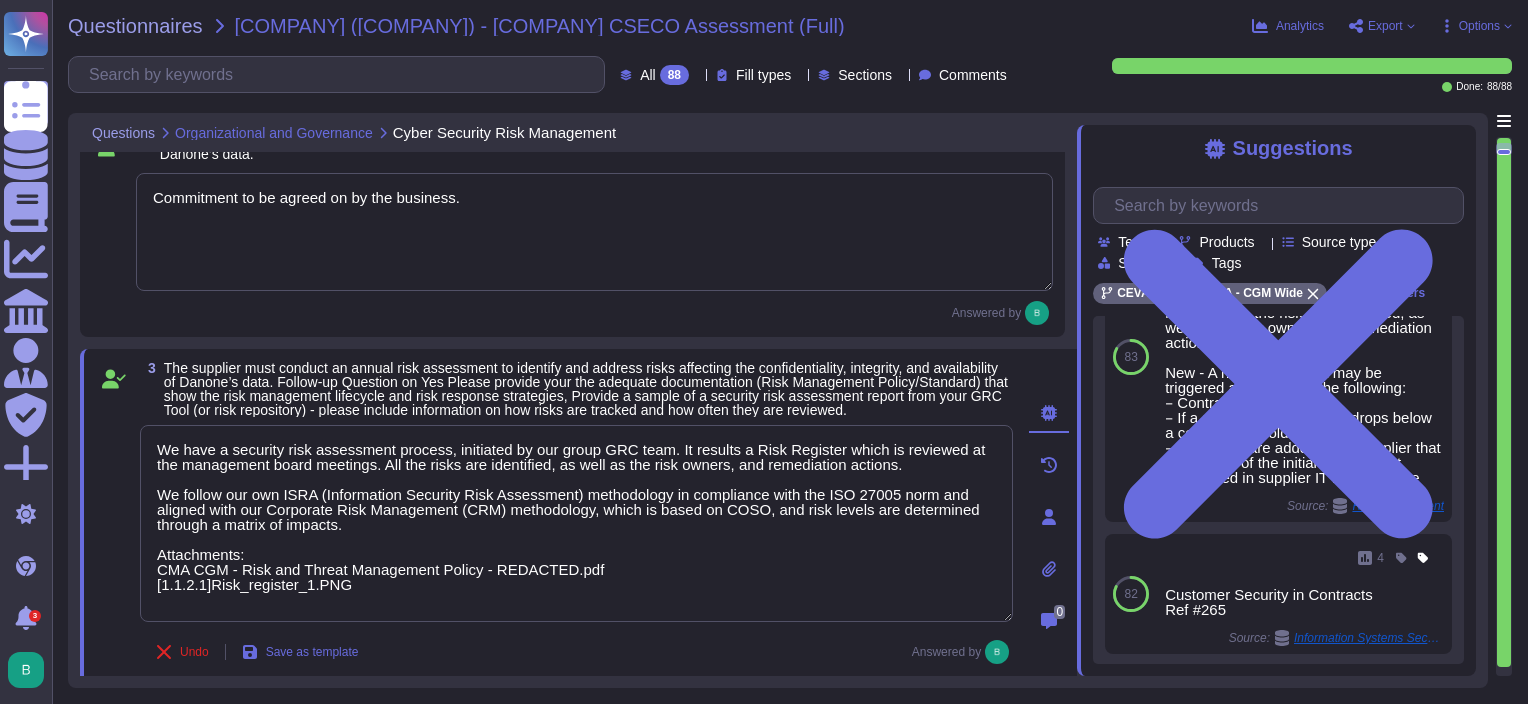 scroll, scrollTop: 2756, scrollLeft: 0, axis: vertical 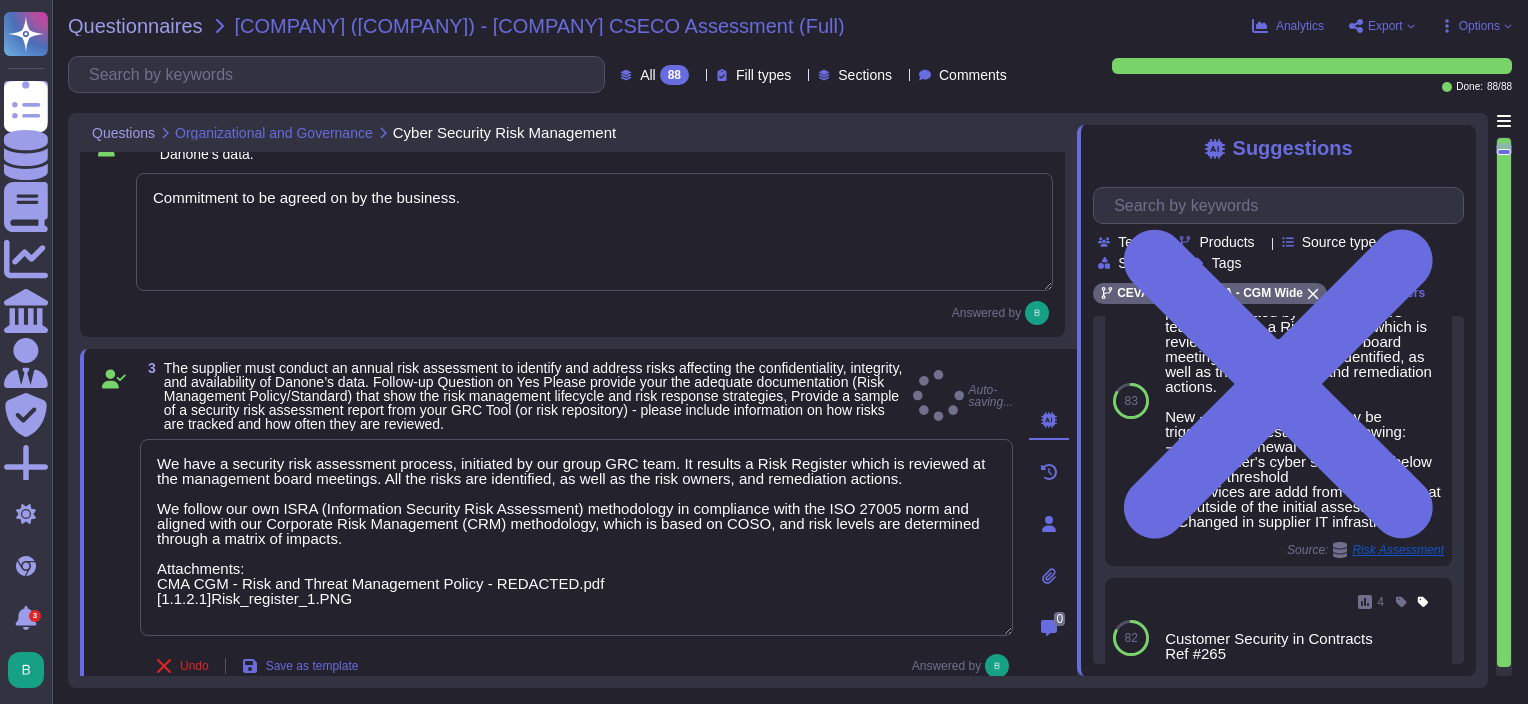 type on "We have a security risk assessment process, initiated by our group GRC team. It results a Risk Register which is reviewed at the management board meetings. All the risks are identified, as well as the risk owners, and remediation actions.
We follow our own ISRA (Information Security Risk Assessment) methodology in compliance with the ISO 27005 norm and aligned with our Corporate Risk Management (CRM) methodology, which is based on COSO, and risk levels are determined through a matrix of impacts.
Attachments:
CMA CGM - Risk and Threat Management Policy - REDACTED.pdf
[1.1.2.1]Risk_register_1.PNG" 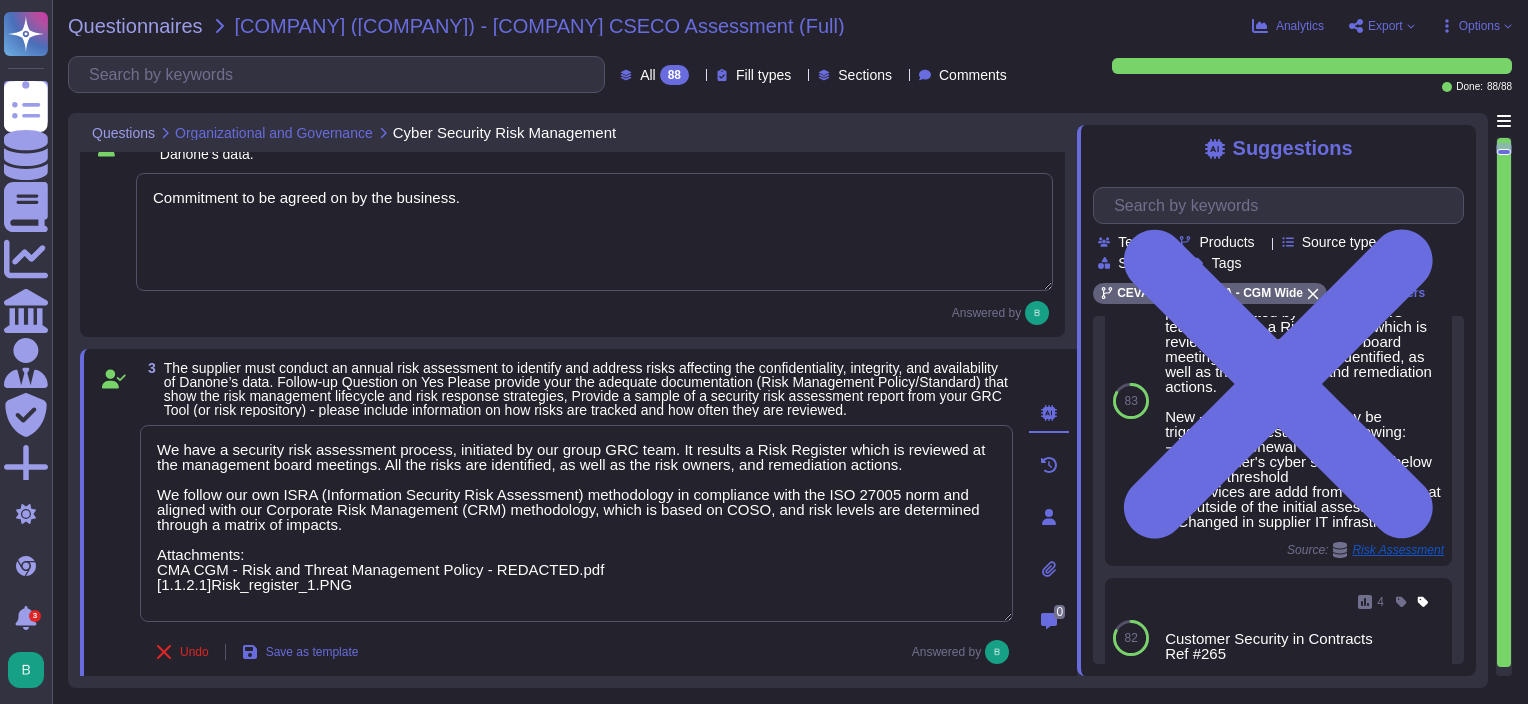 click on "3 The supplier must conduct an annual risk assessment to identify and address risks affecting the confidentiality, integrity, and availability of Danone’s data. Follow-up Question on Yes Please provide your the adequate documentation (Risk Management Policy/Standard) that show the risk management lifecycle and risk response strategies, Provide a sample of a security risk assessment report from your GRC Tool (or risk repository) - please include information on how risks are tracked and how often they are reviewed. Undo Save as template Answered by 0" at bounding box center (578, 516) 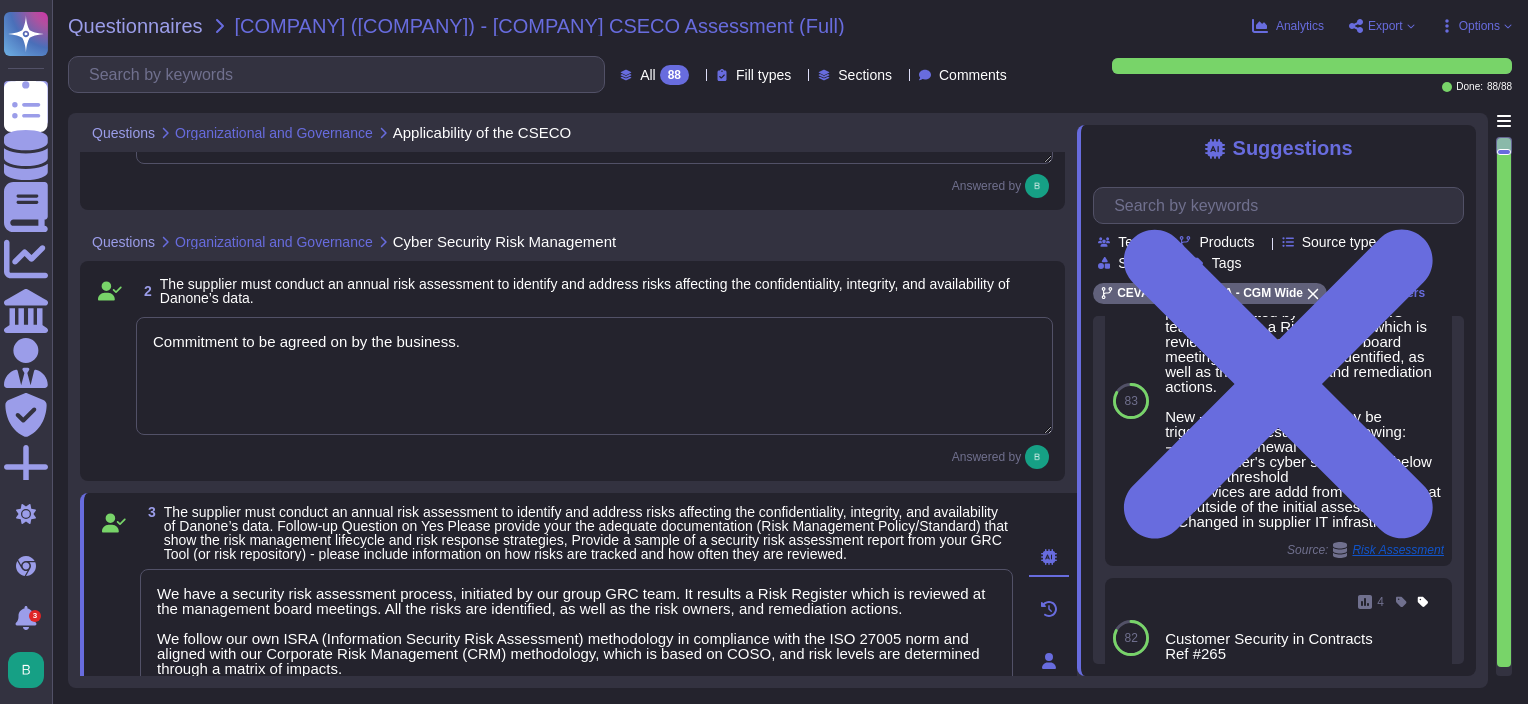 type on "Commitment to be agreed on by the business." 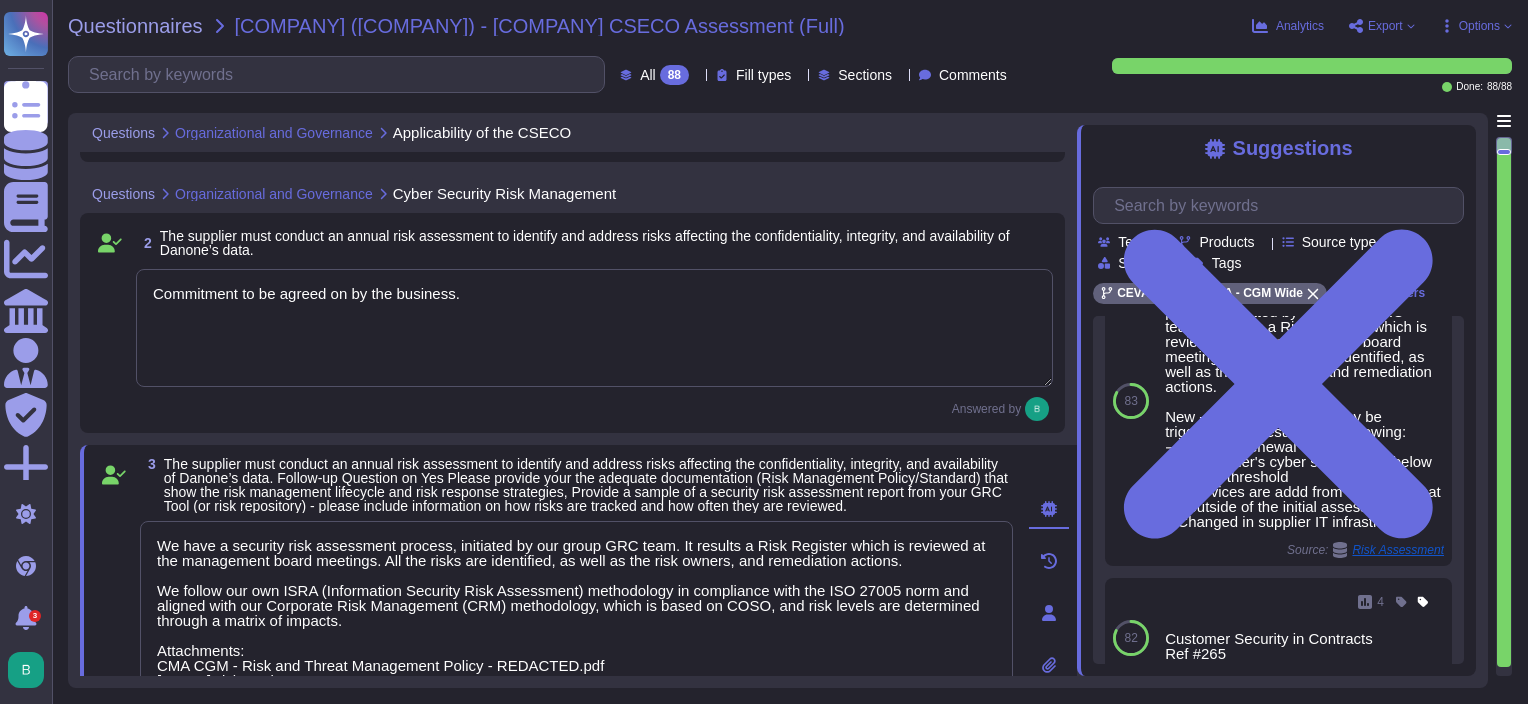 scroll, scrollTop: 300, scrollLeft: 0, axis: vertical 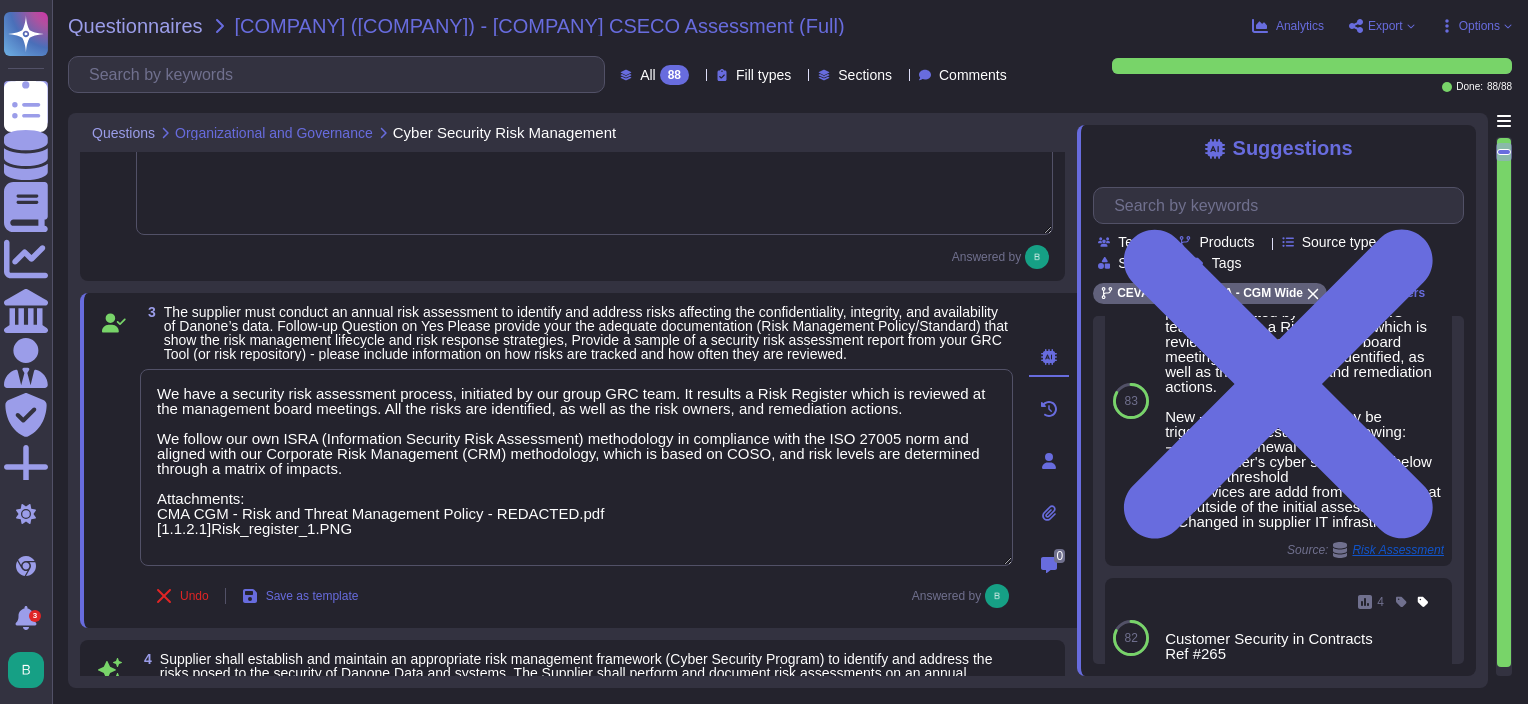 type on "We have an IS policy corpus, which is composed of several documents, including:
- The "Global Information Security Policy” (or GISP) which aims to provide a reference basement for the protection of information assets for all the company's activities and actors.
- Thematic policies which are the declination of the GISP throughout key themes, aiming to specify the processes and technical measures to be implemented to comply with the principles of the GISP.
- Technical standards and operational guides which are the declination of operational rules by IS themes.
- A user charter which sets up clear and straightforward rules that all users should follow when using the Group’s information systems.
- A reference security framework that serves as a common baseline of reference in terms of IS requirements" 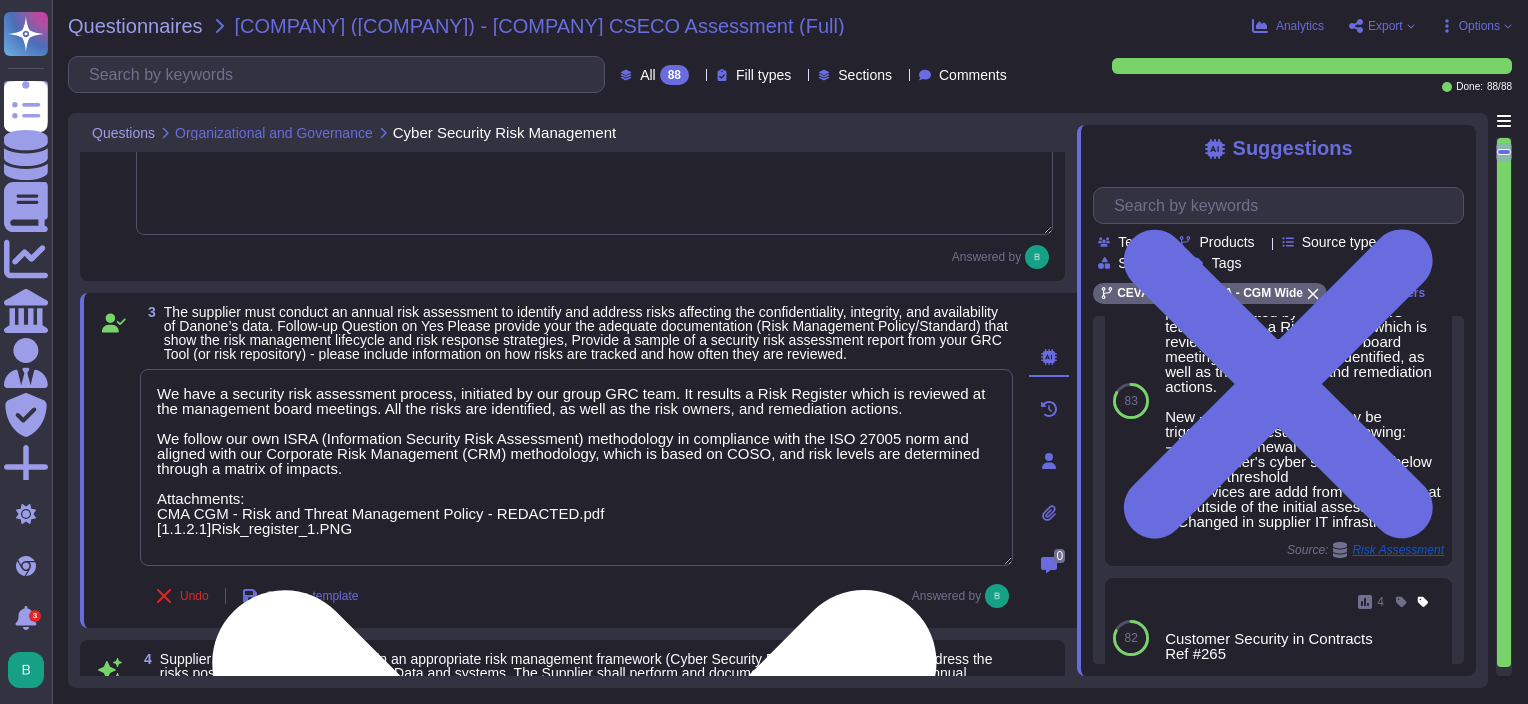 scroll, scrollTop: 1, scrollLeft: 0, axis: vertical 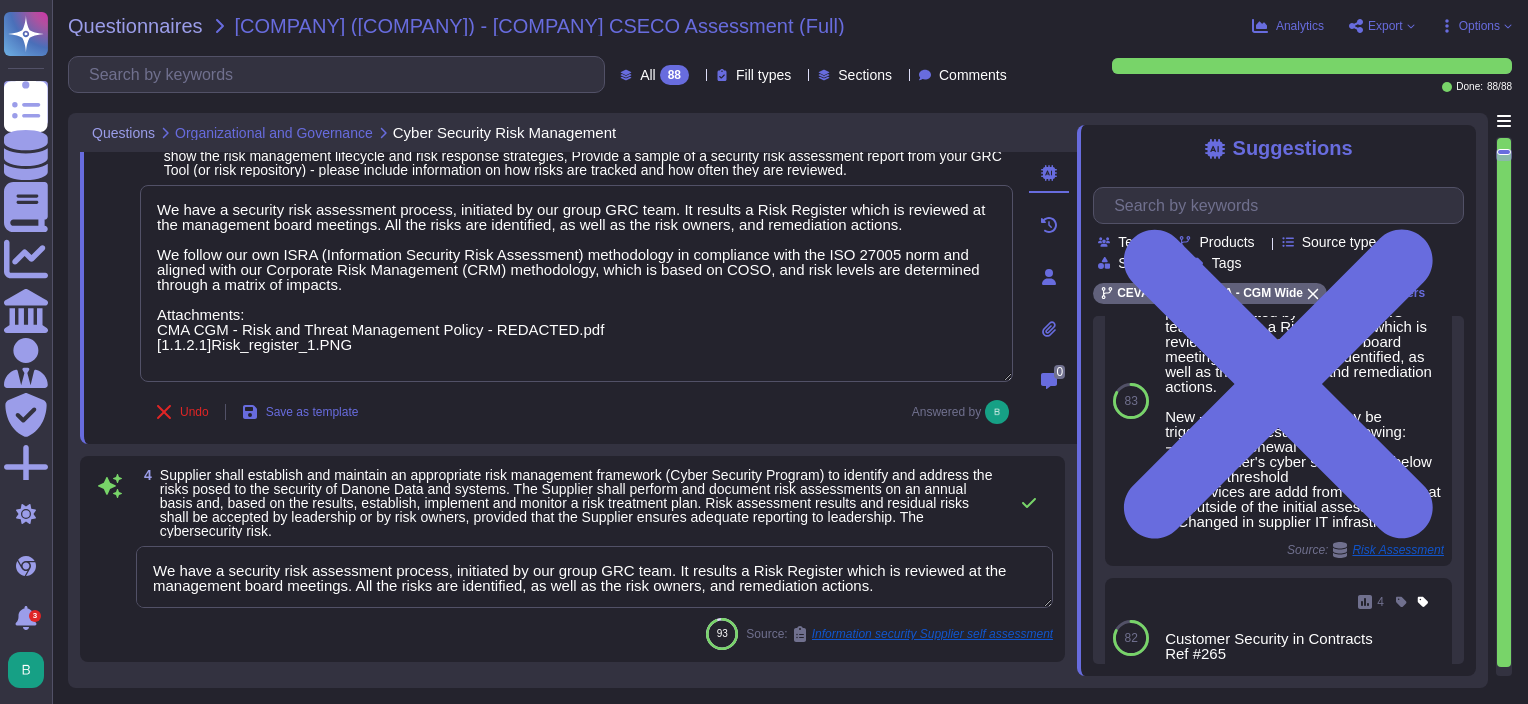 type on "Our Group has a full transversal and dedicated security departments with a defined organization oversighted by our Group CISO. Each subject are handle by various teams : (Regional CISO, GRC, SOC, CERT, APPSEC, SecOps, Architecture, NetSec, Projects, IAM and BISO)." 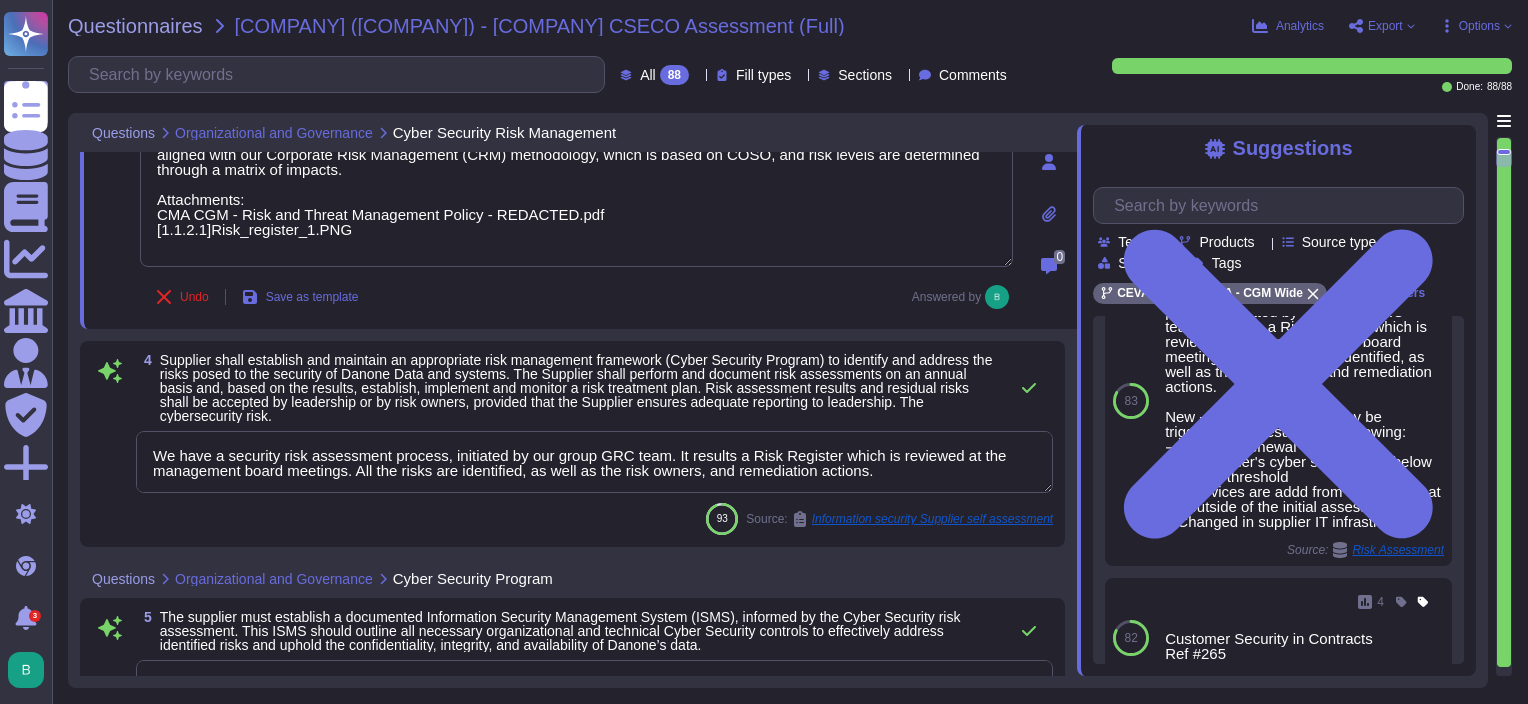 type on "We have a compliance team in charge of checking the compliance between of CEVA infrastructures regarding our information security requirements." 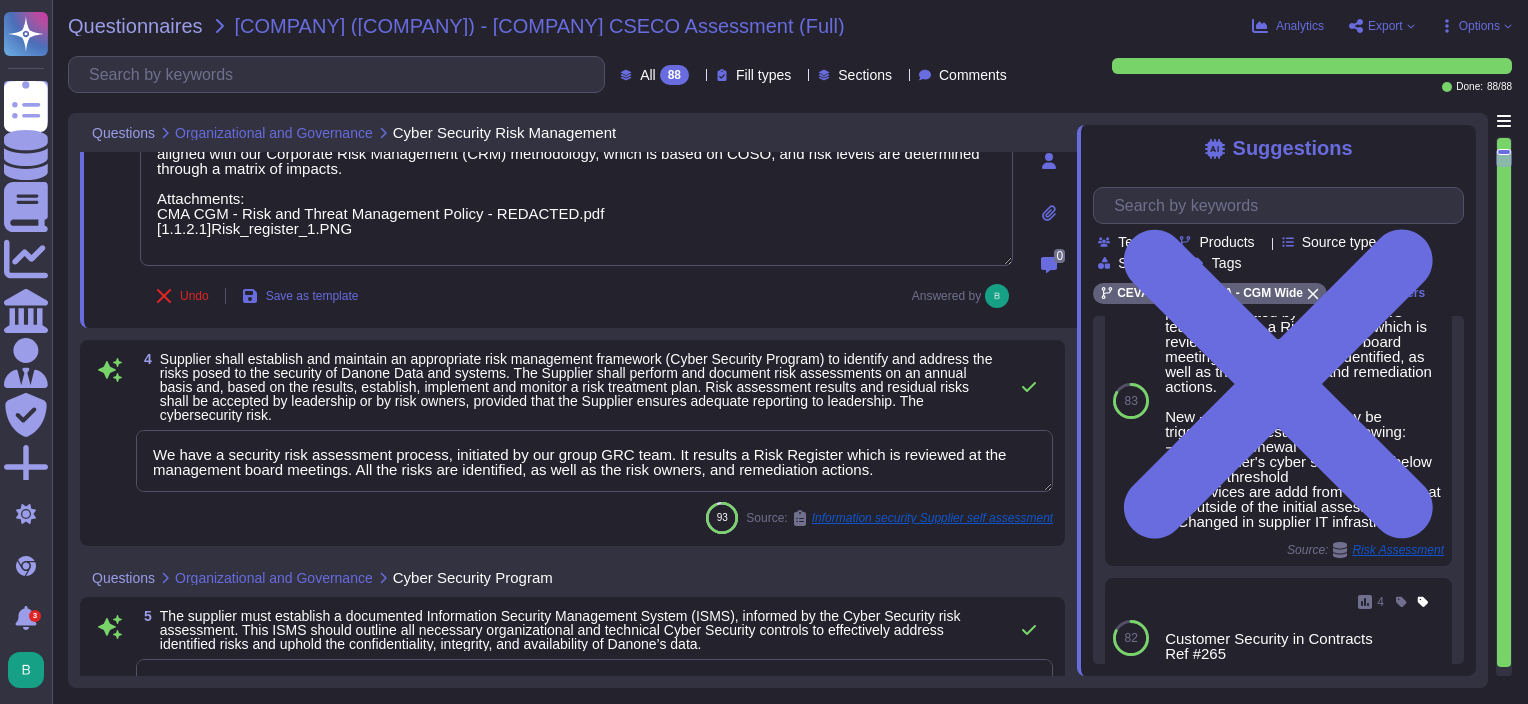 click on "We have a security risk assessment process, initiated by our group GRC team. It results a Risk Register which is reviewed at the management board meetings. All the risks are identified, as well as the risk owners, and remediation actions." at bounding box center [594, 461] 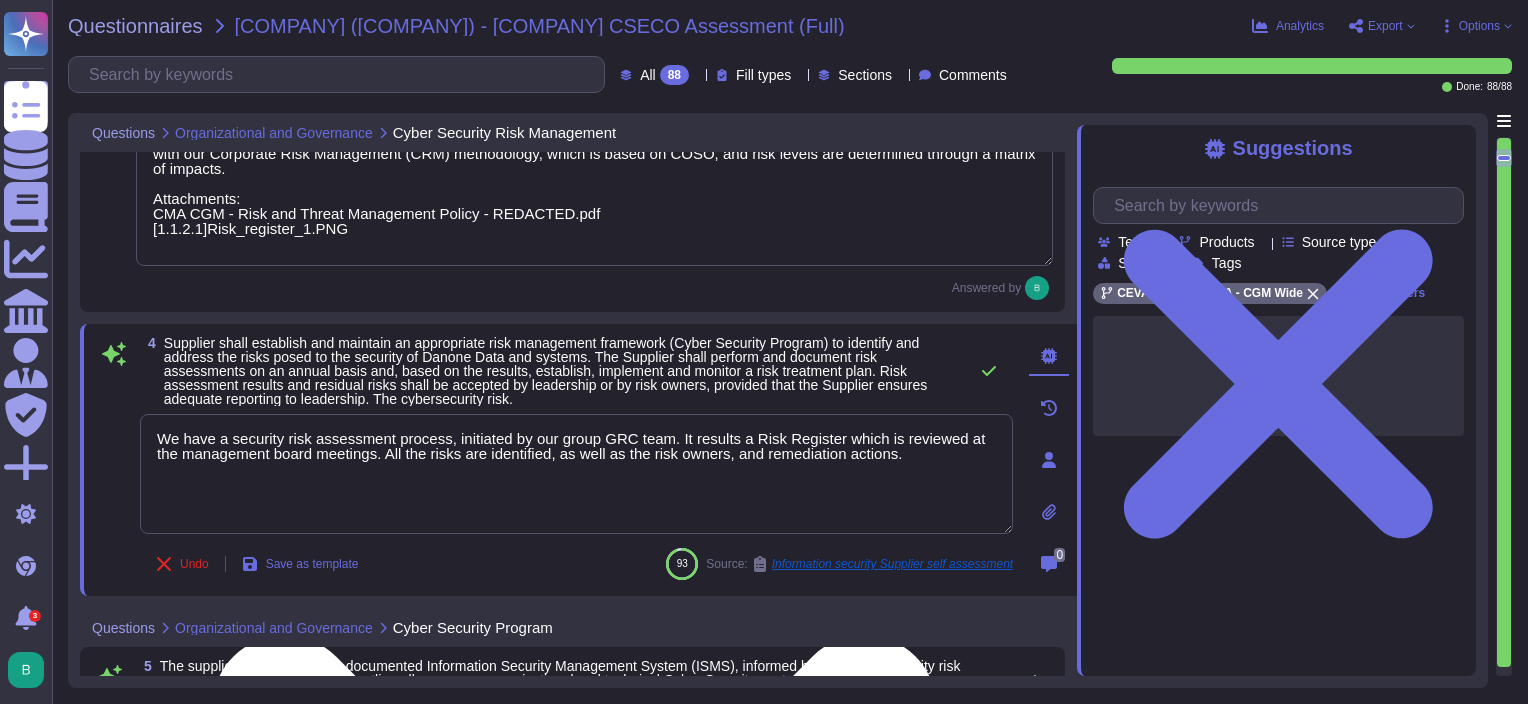 scroll, scrollTop: 0, scrollLeft: 0, axis: both 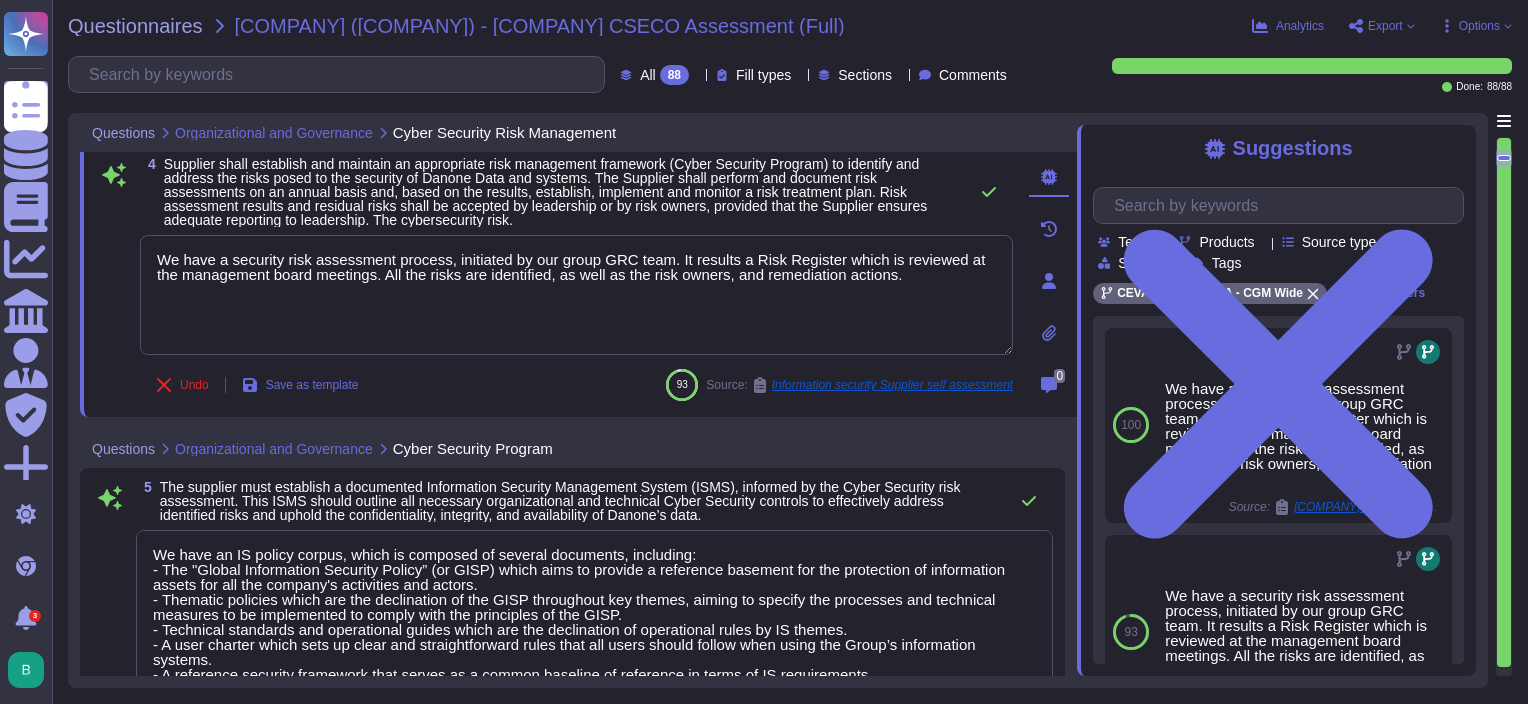 type on "We have a compliance team in charge of checking the compliance between of CEVA infrastructures regarding our information security requirements." 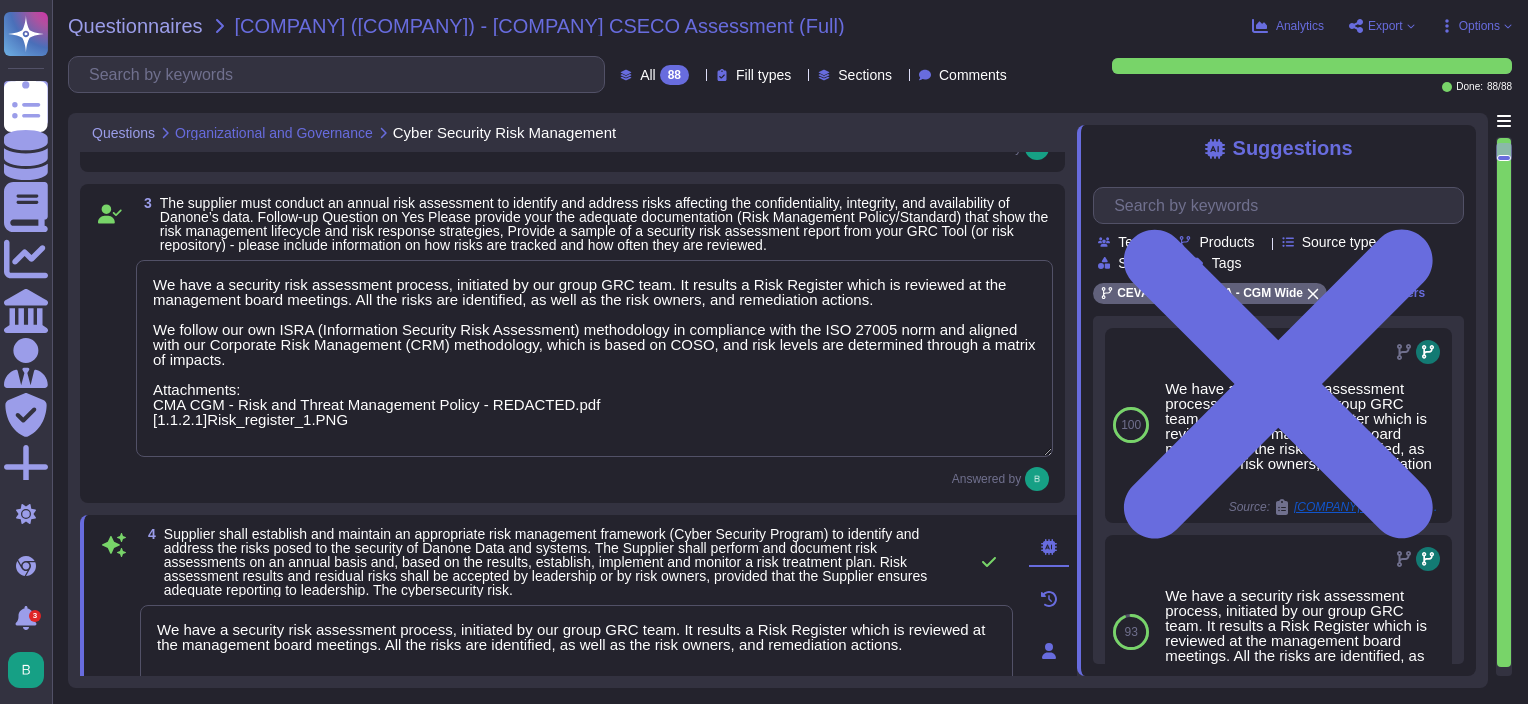 scroll, scrollTop: 400, scrollLeft: 0, axis: vertical 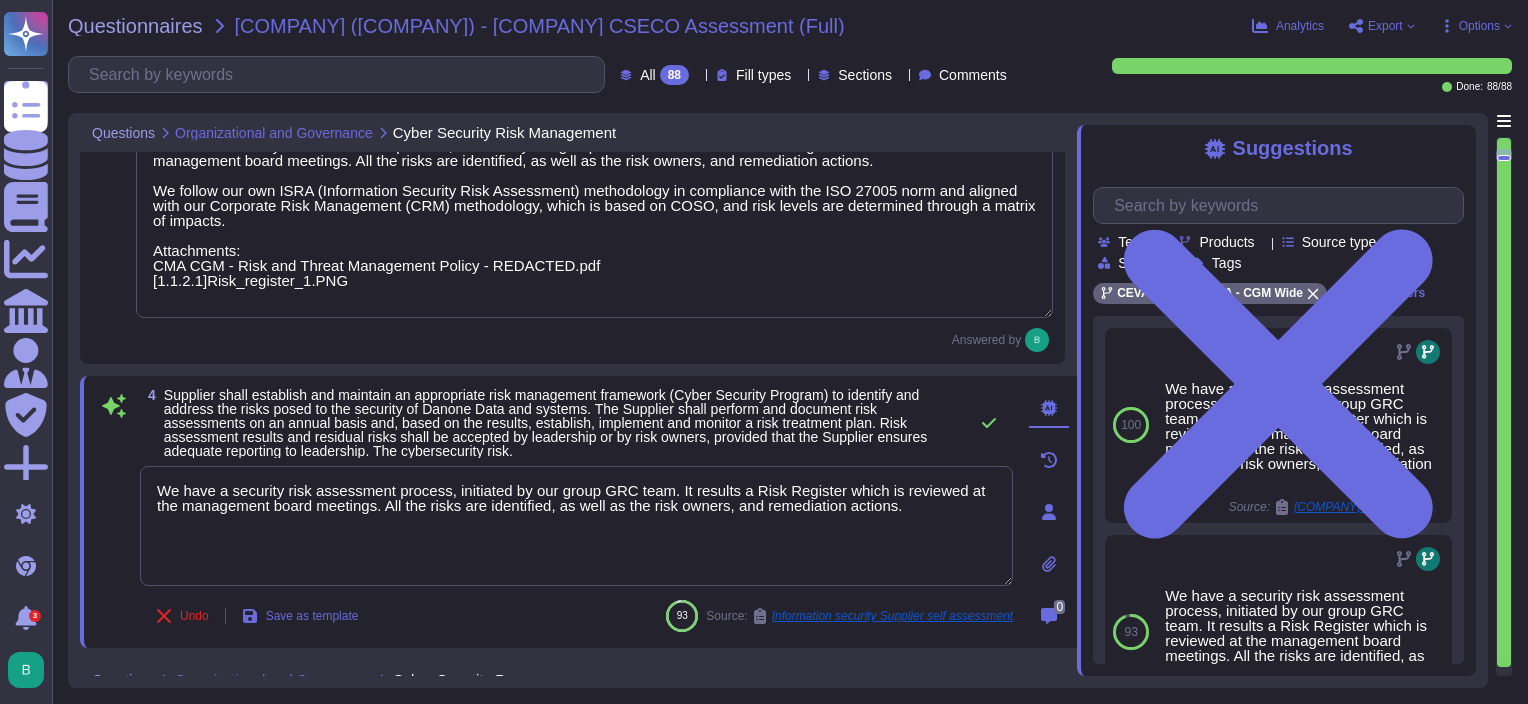 type on "Our Group has a full transversal and dedicated security departments with a defined organization oversighted by our Group CISO. Each subject are handle by various teams : (Regional CISO, GRC, SOC, CERT, APPSEC, SecOps, Architecture, NetSec, Projects, IAM and BISO)." 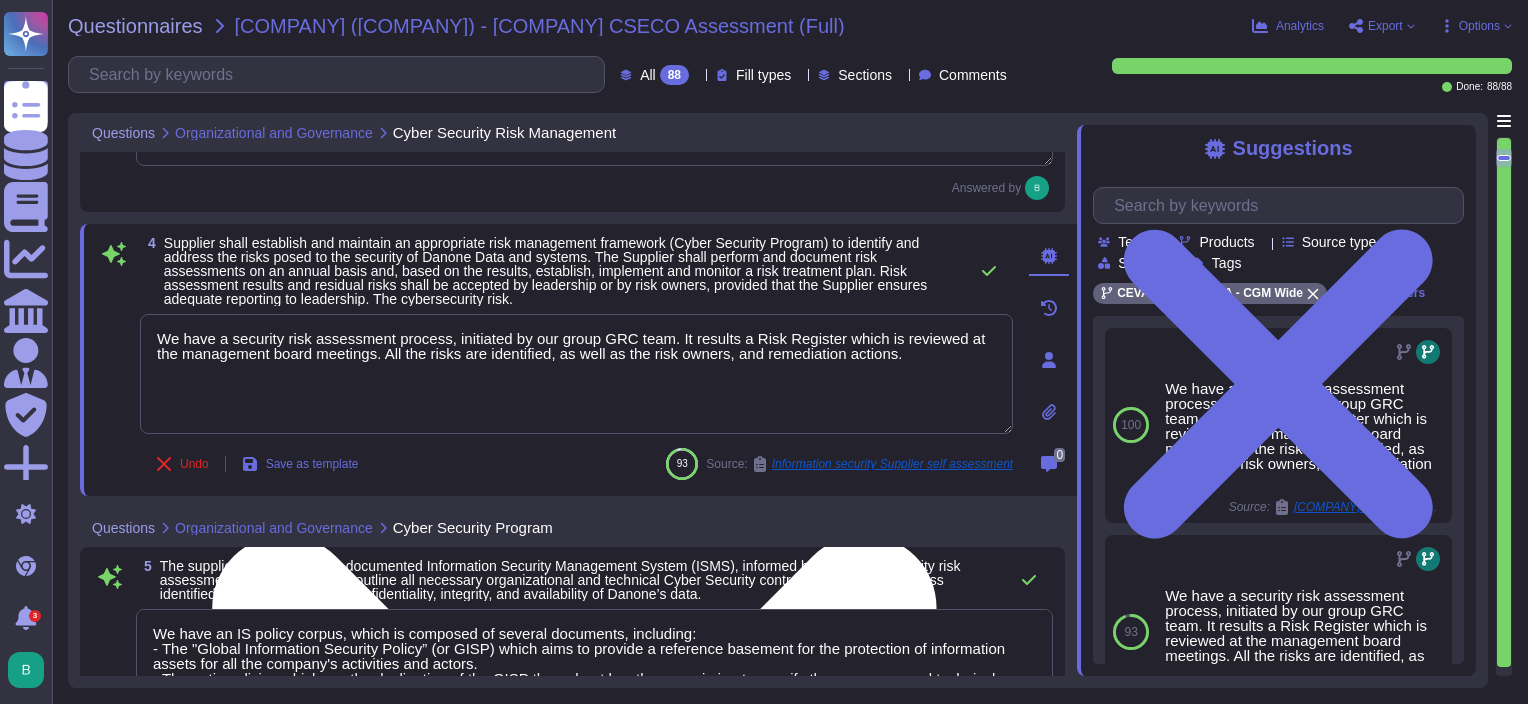 type on "We have a compliance team in charge of checking the compliance between of CEVA infrastructures regarding our information security requirements." 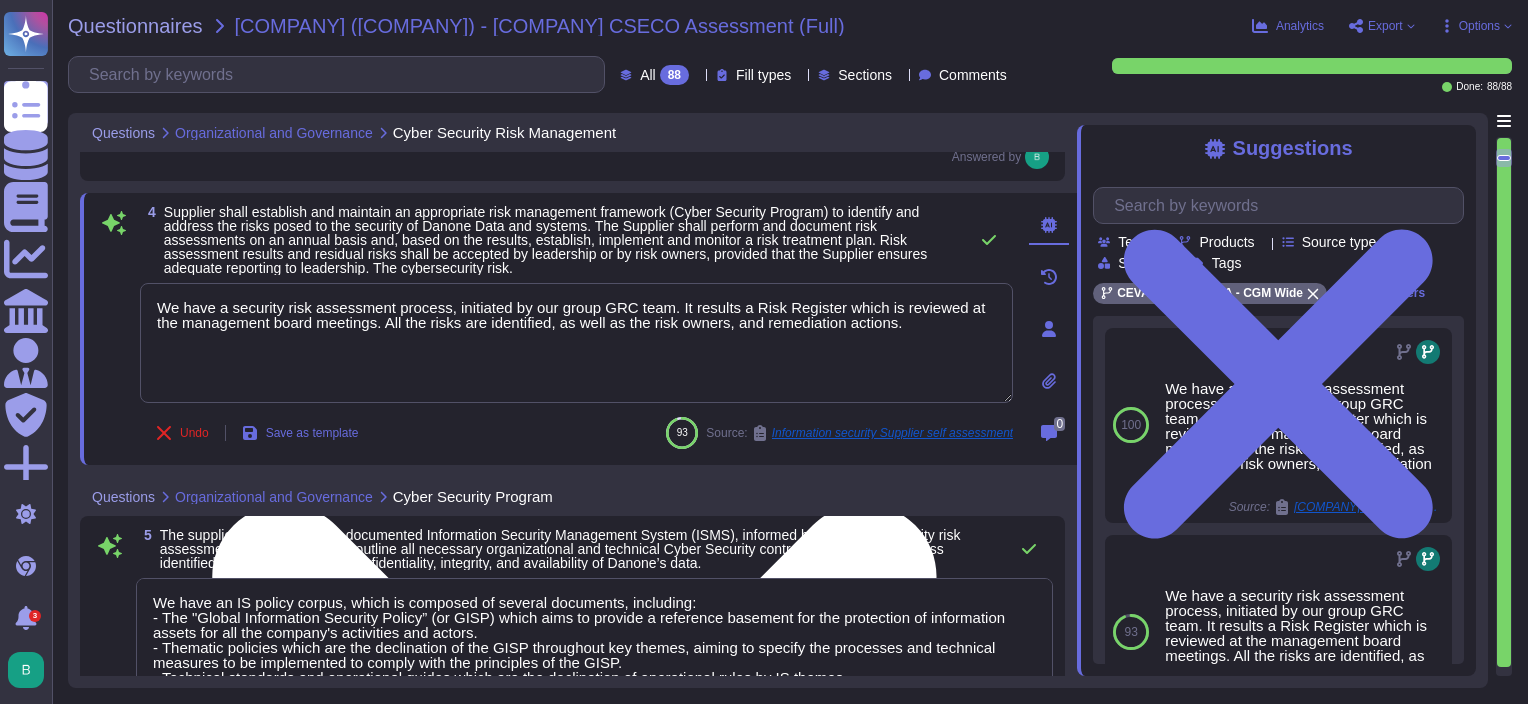 scroll, scrollTop: 700, scrollLeft: 0, axis: vertical 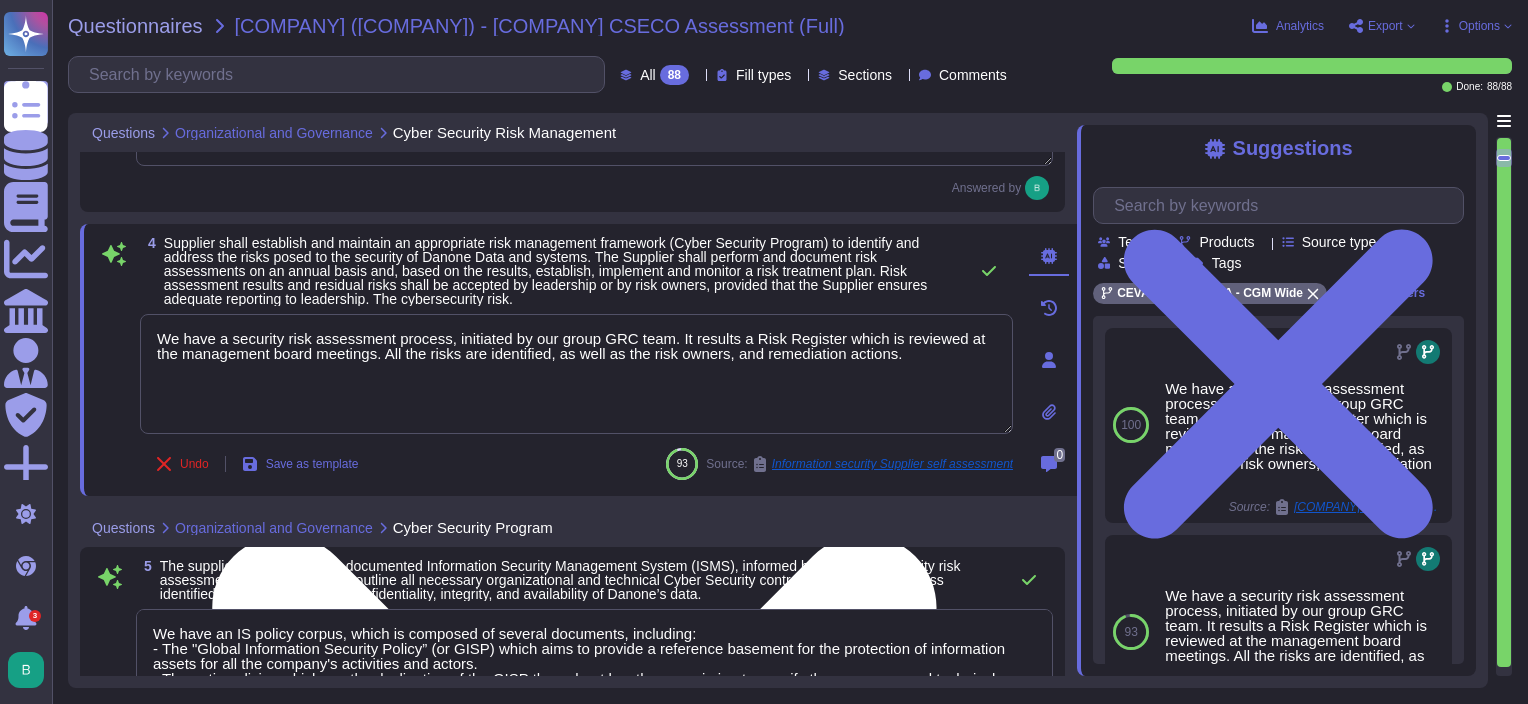 drag, startPoint x: 869, startPoint y: 359, endPoint x: 160, endPoint y: 336, distance: 709.373 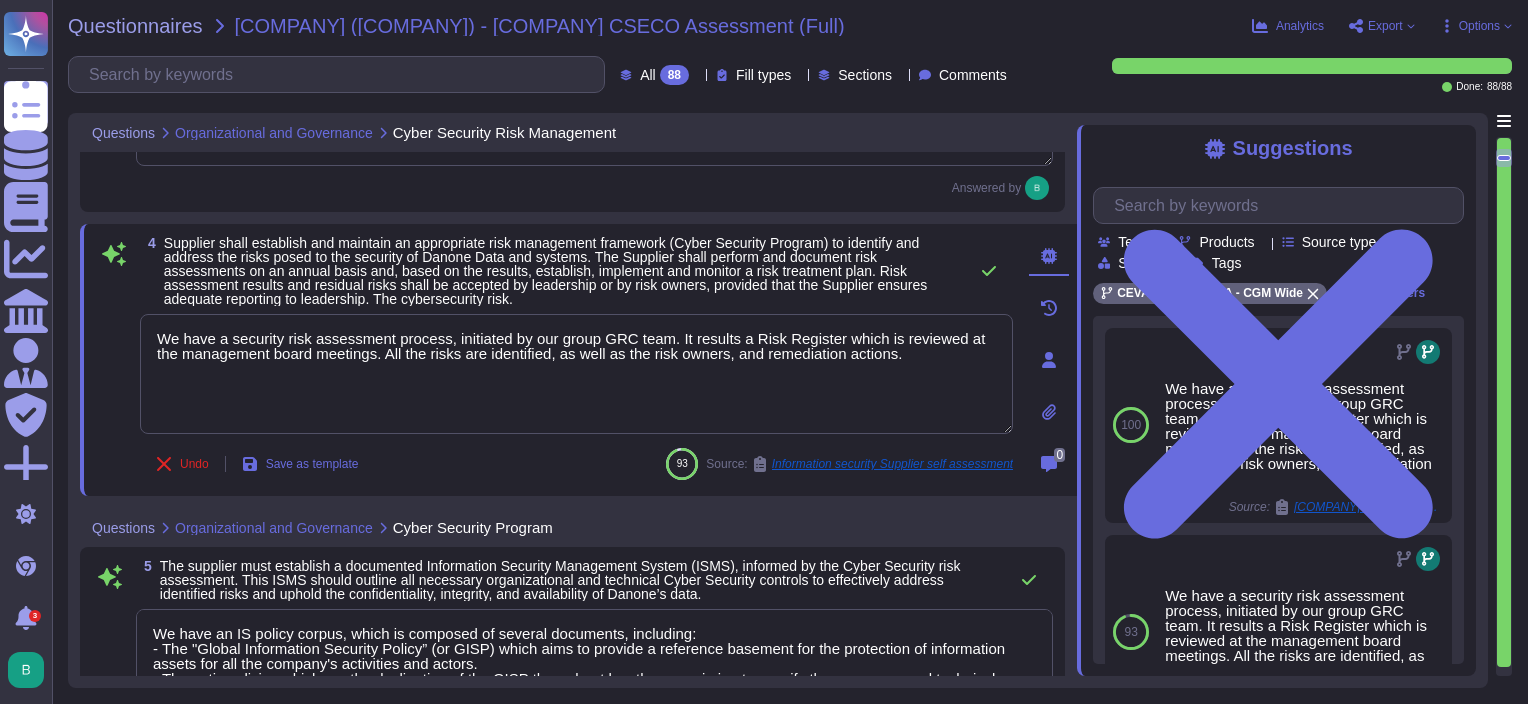drag, startPoint x: 741, startPoint y: 337, endPoint x: 128, endPoint y: 349, distance: 613.11743 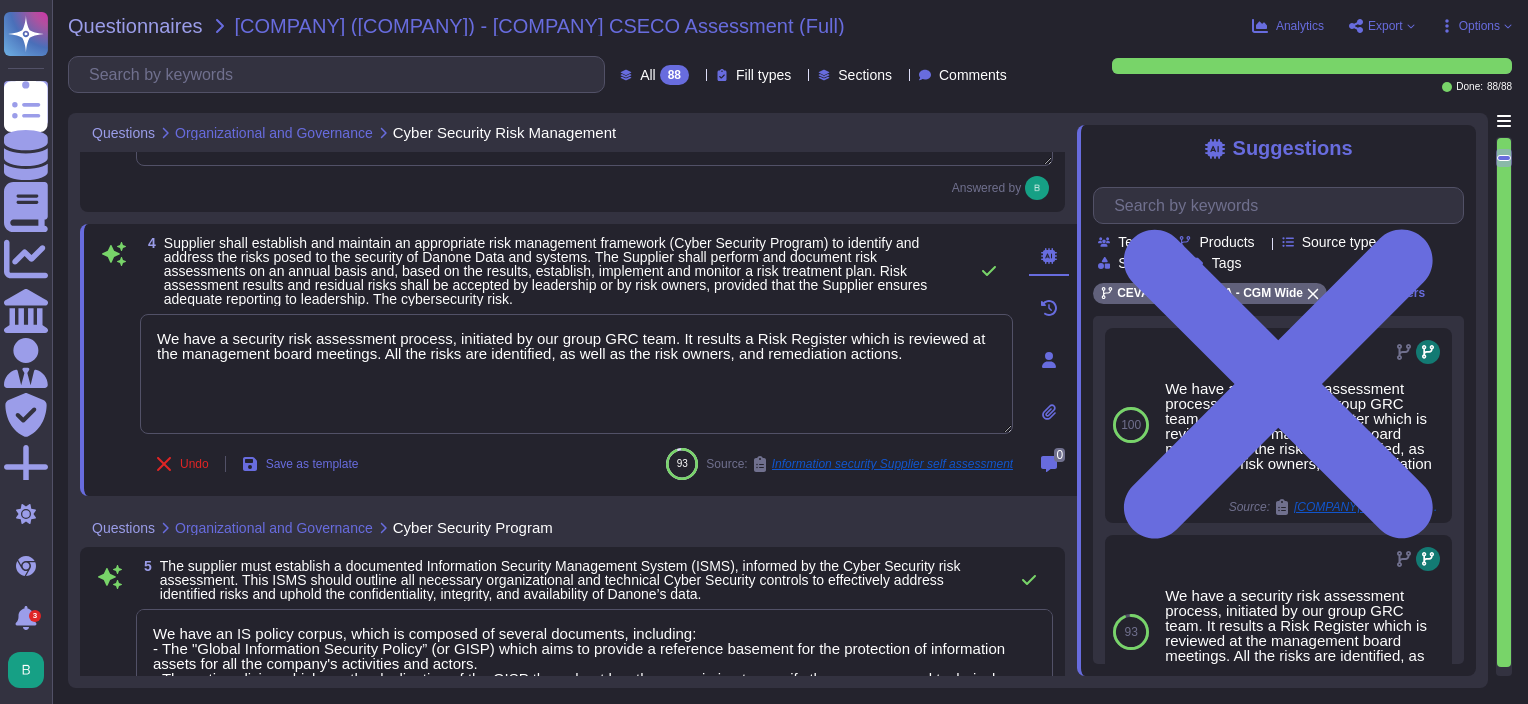click on "4 Supplier shall establish and maintain an appropriate risk management framework (Cyber Security Program) to identify and address the risks posed to the security of Danone Data and systems. The Supplier shall perform and document risk assessments on an annual basis and, based on the results, establish, implement and monitor a risk treatment plan. Risk assessment results and residual risks shall be accepted by leadership or by risk owners, provided that the Supplier ensures adequate reporting to leadership. The cybersecurity risk. We have a security risk assessment process, initiated by our group GRC team. It results a Risk Register which is reviewed at the management board meetings. All the risks are identified, as well as the risk owners, and remediation actions. Undo Save as template 93 Source: Information security Supplier self assessment" at bounding box center [554, 360] 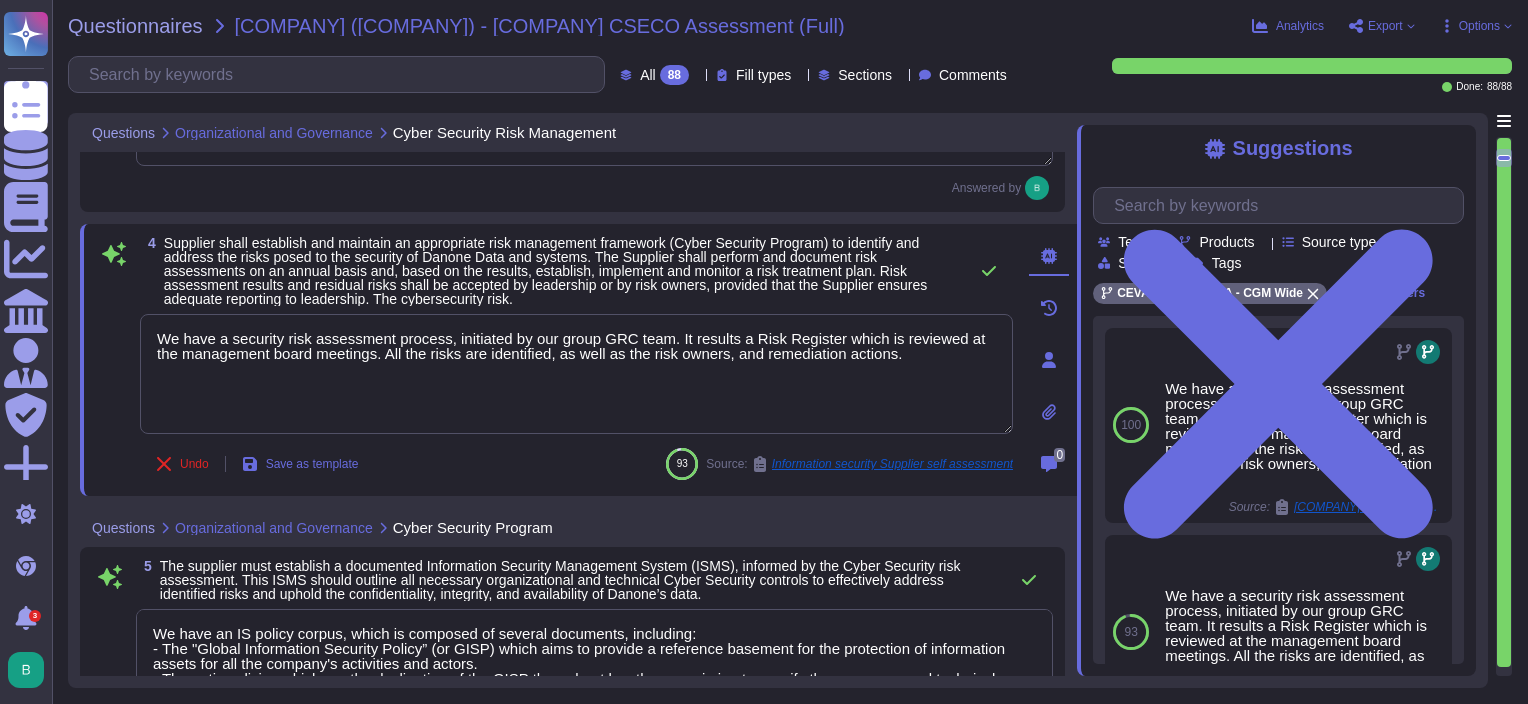 drag, startPoint x: 744, startPoint y: 340, endPoint x: 103, endPoint y: 343, distance: 641.007 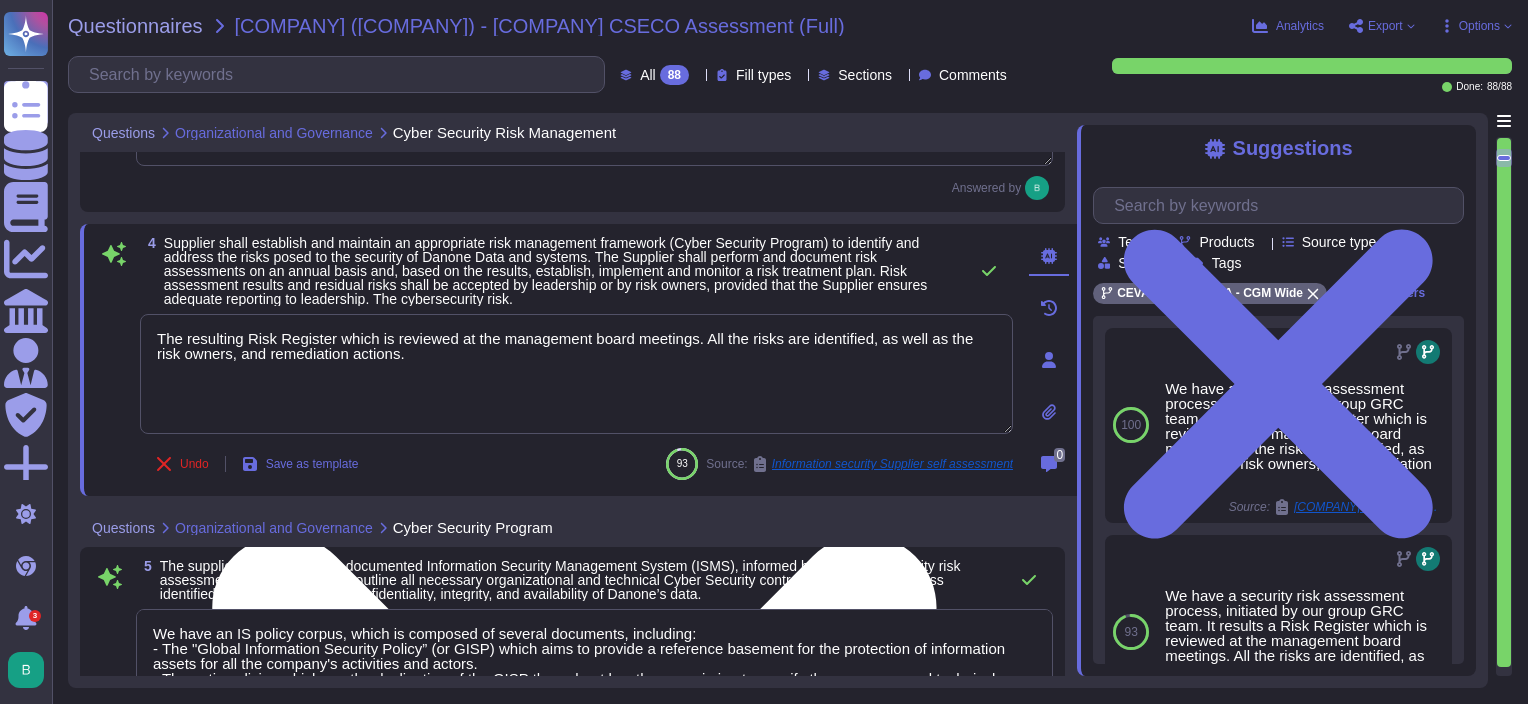 click on "The resulting Risk Register which is reviewed at the management board meetings. All the risks are identified, as well as the risk owners, and remediation actions." at bounding box center [576, 374] 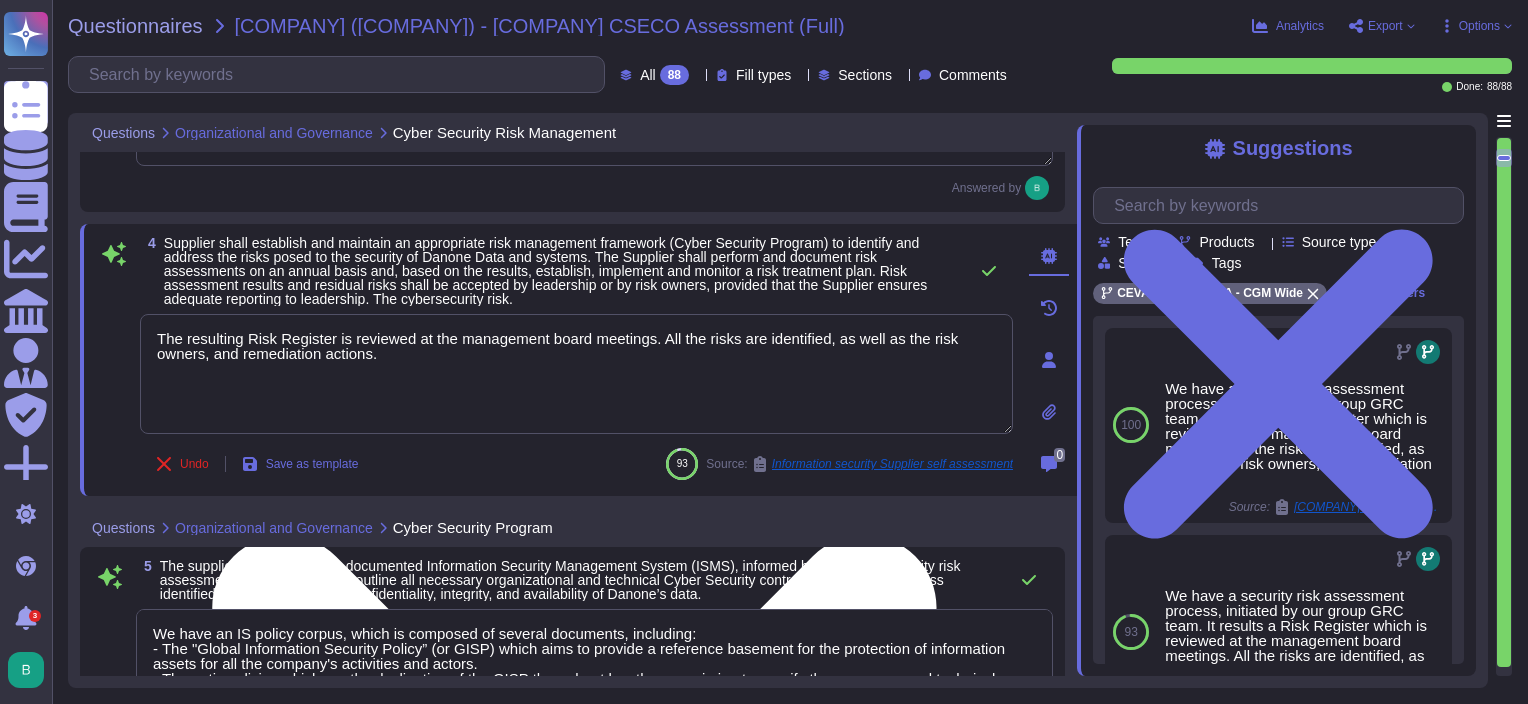 click on "The resulting Risk Register is reviewed at the management board meetings. All the risks are identified, as well as the risk owners, and remediation actions." at bounding box center [576, 374] 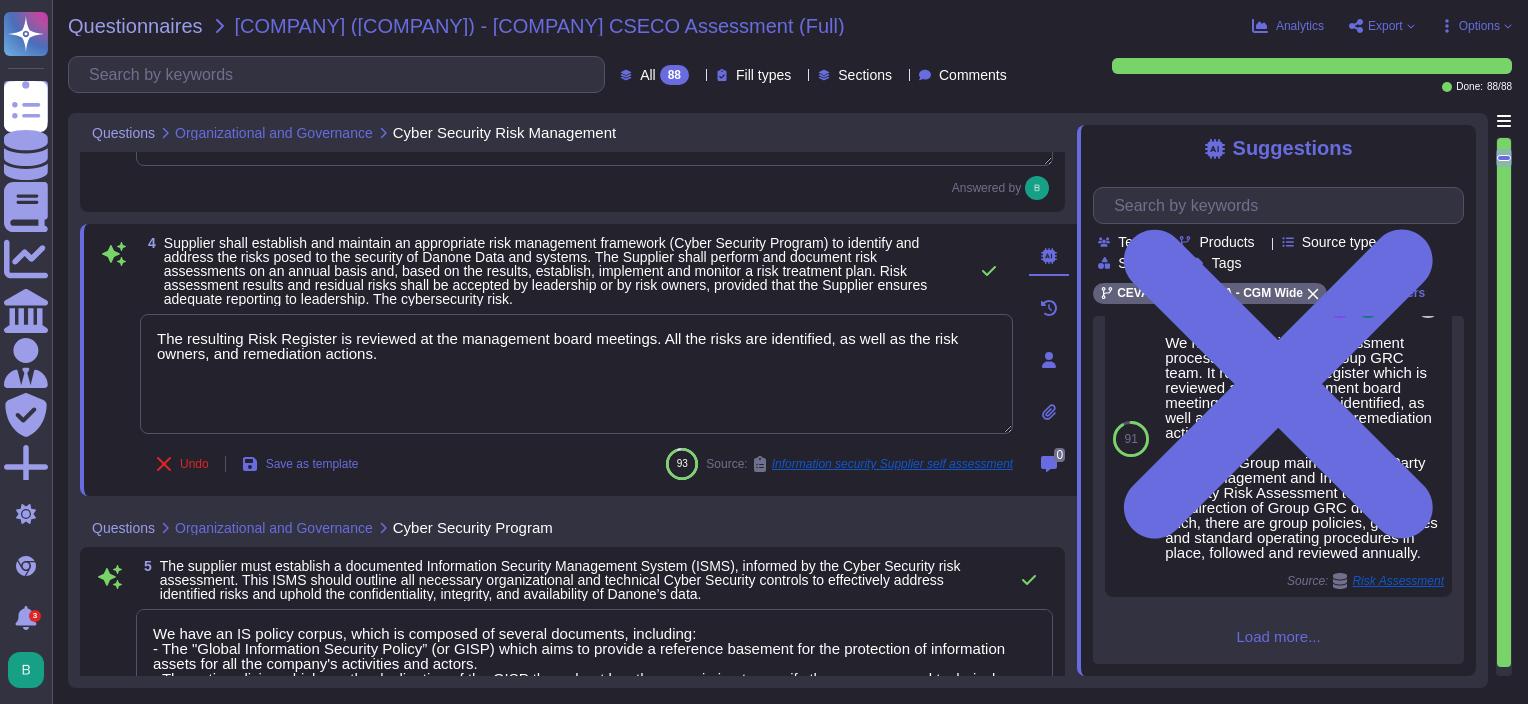 scroll, scrollTop: 1040, scrollLeft: 0, axis: vertical 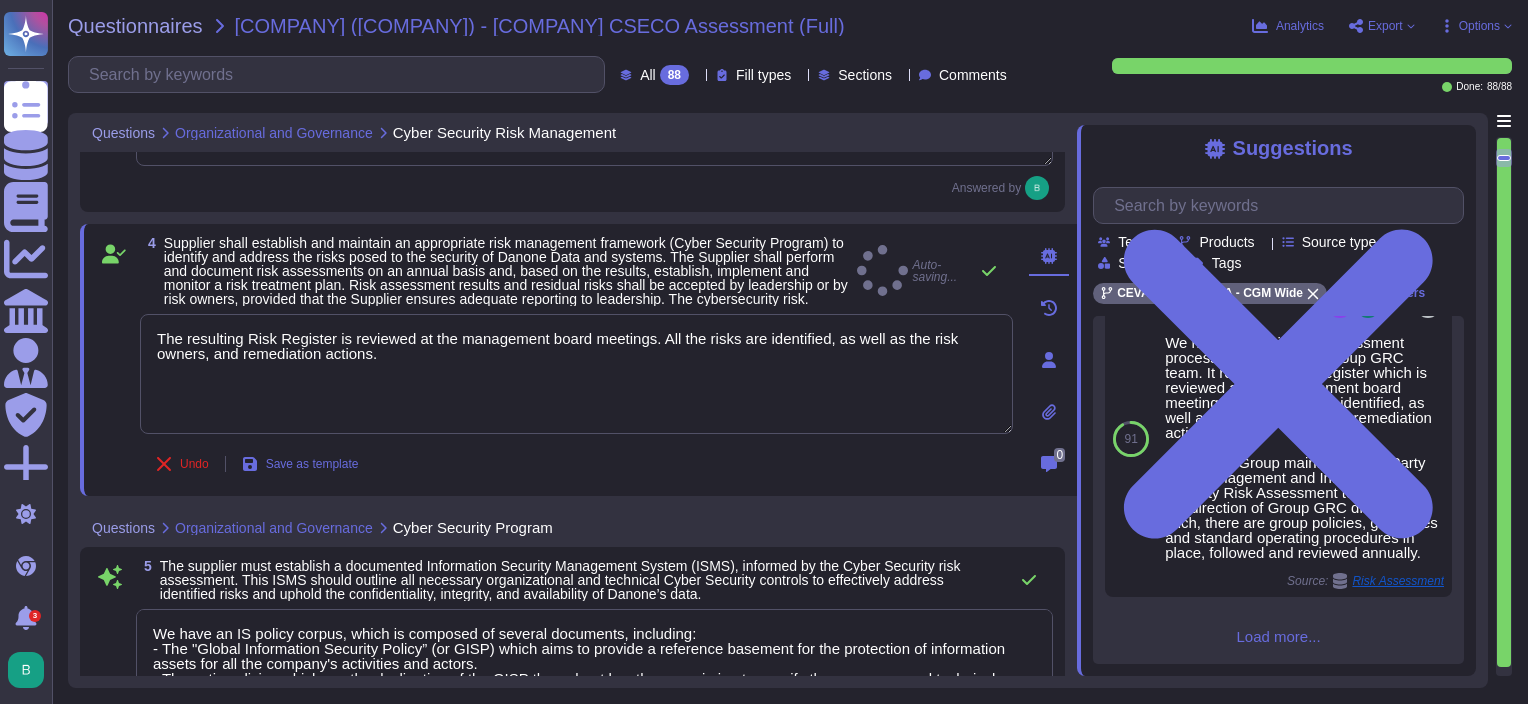 click on "Load more..." at bounding box center (1278, 636) 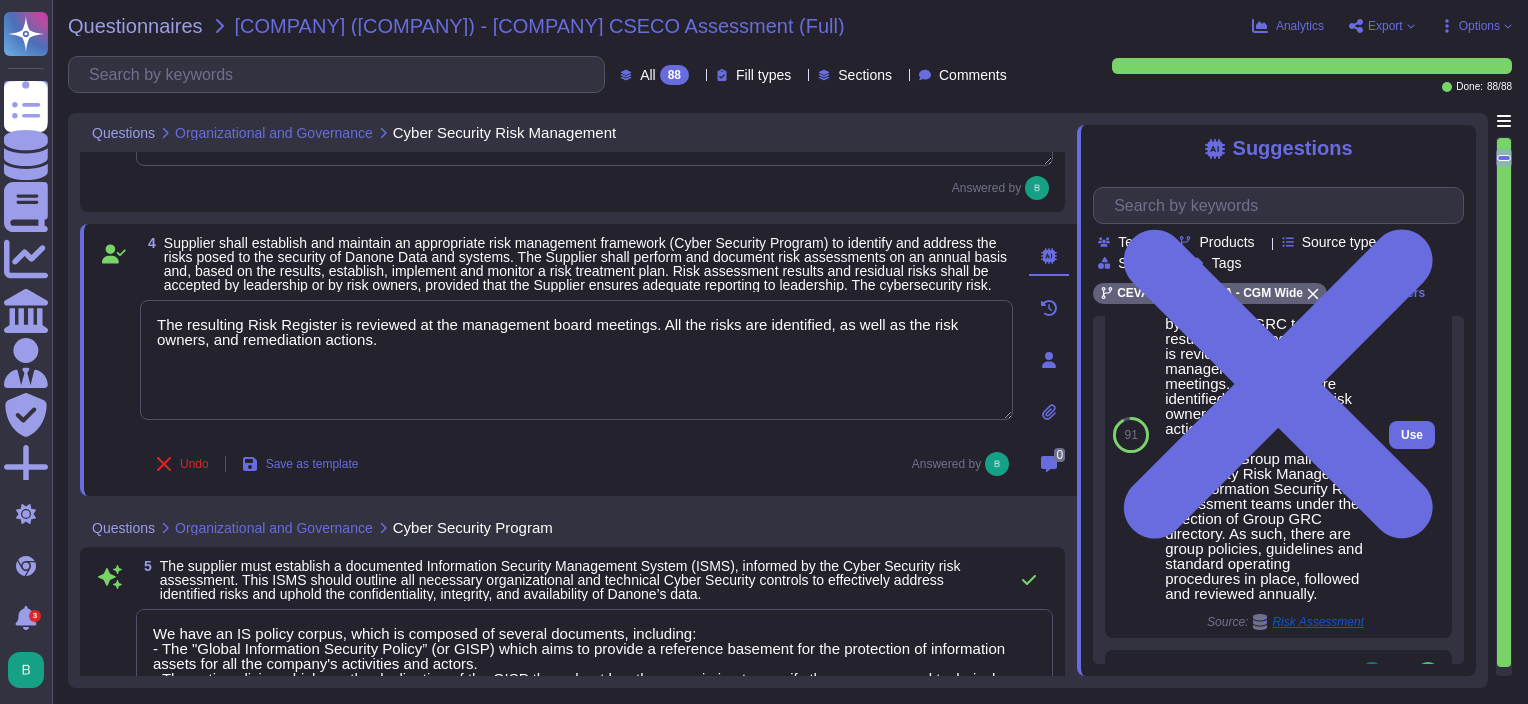 scroll, scrollTop: 1062, scrollLeft: 0, axis: vertical 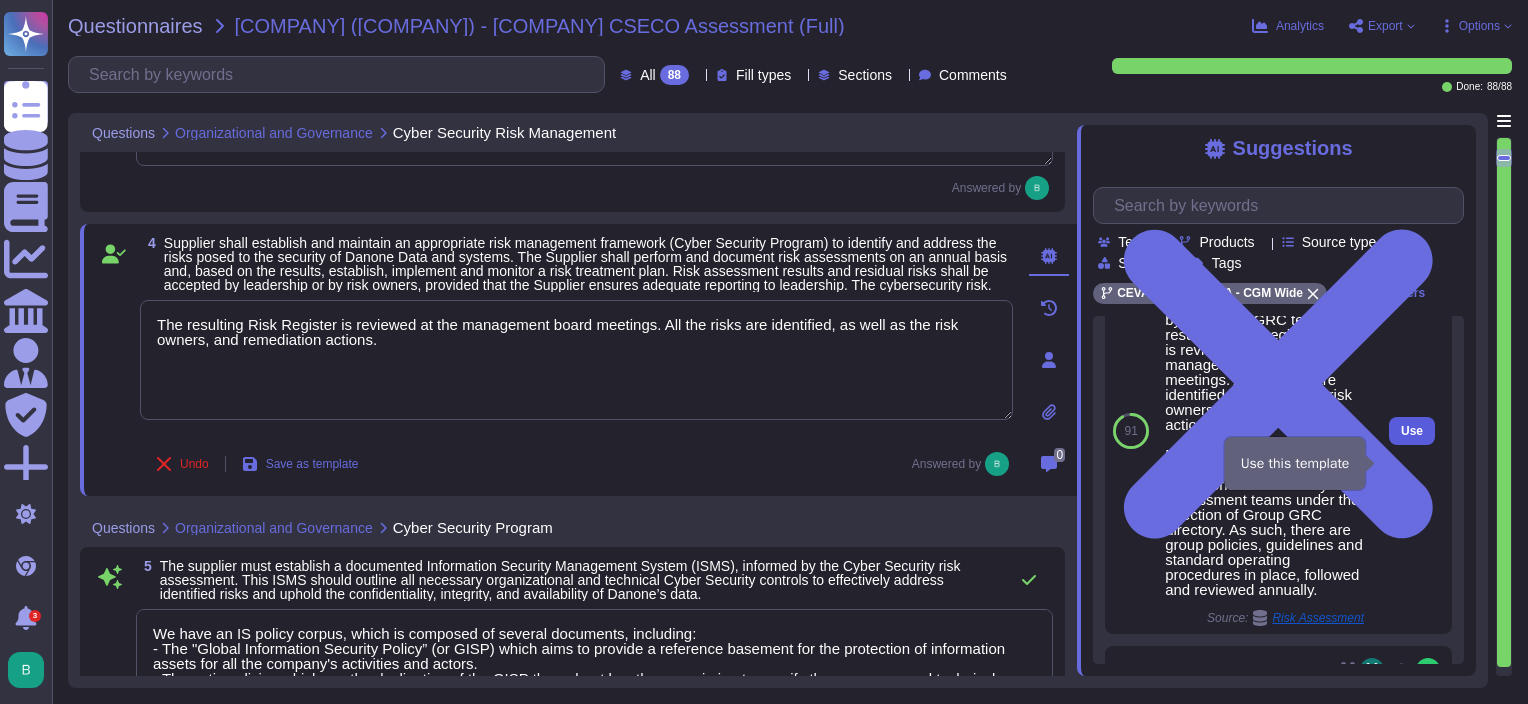 click on "Use" at bounding box center [1412, 431] 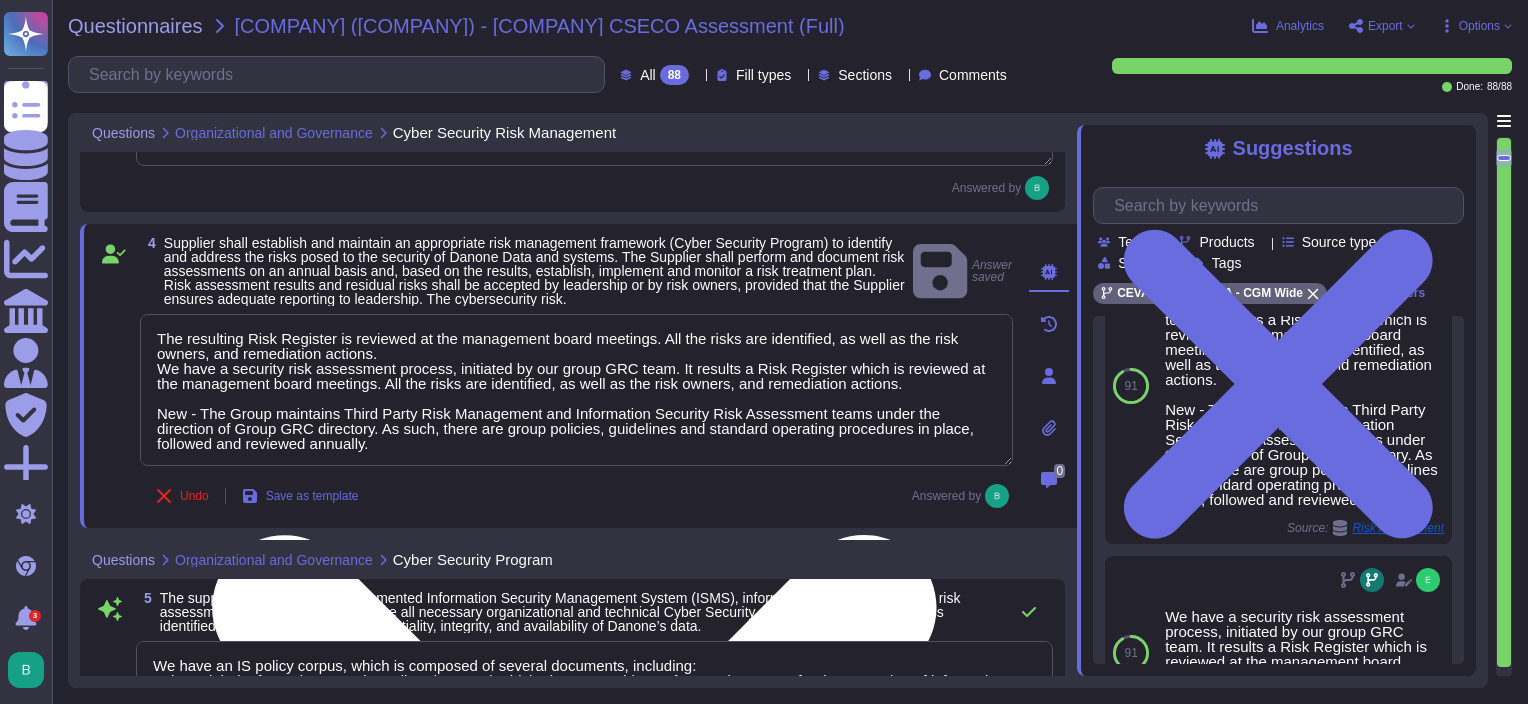 scroll, scrollTop: 1010, scrollLeft: 0, axis: vertical 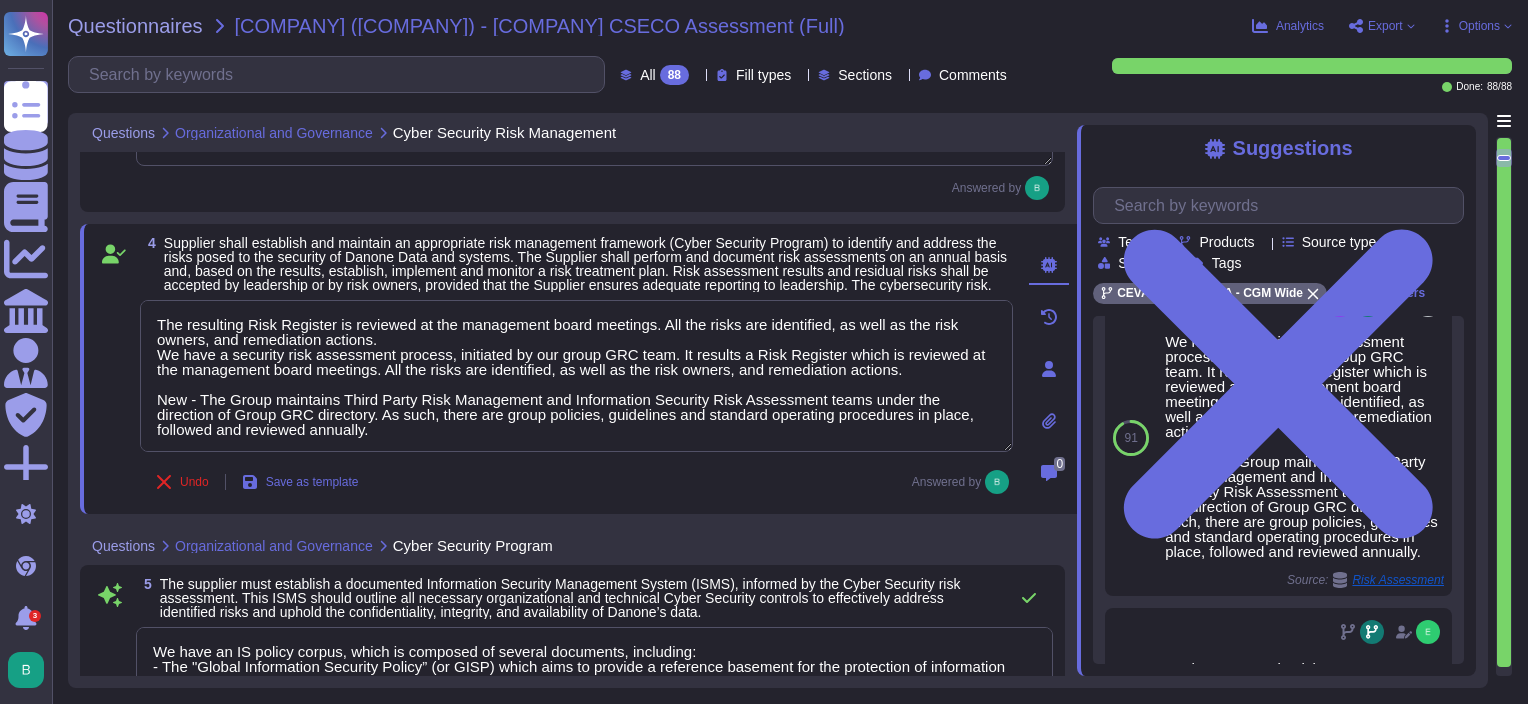 drag, startPoint x: 915, startPoint y: 384, endPoint x: 126, endPoint y: 332, distance: 790.71173 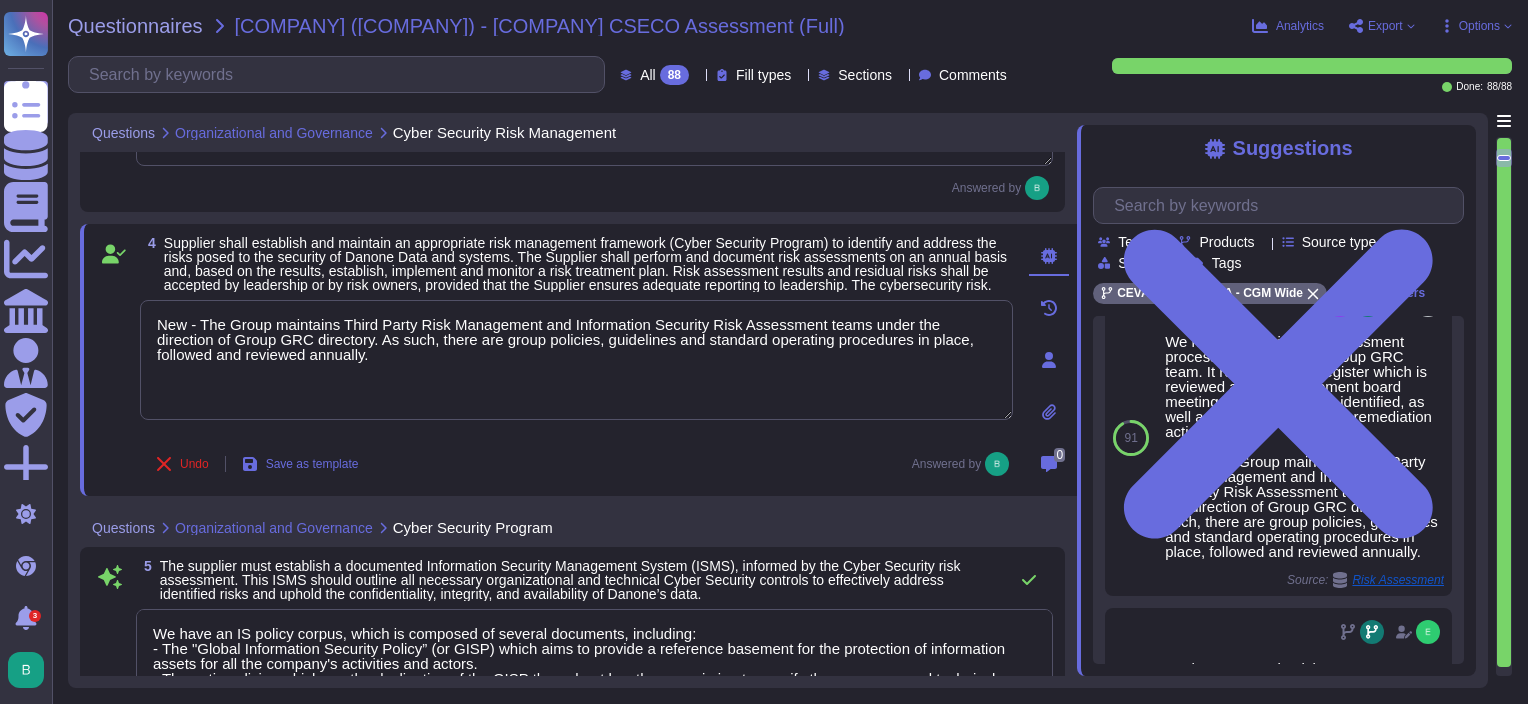 drag, startPoint x: 200, startPoint y: 367, endPoint x: 121, endPoint y: 314, distance: 95.131485 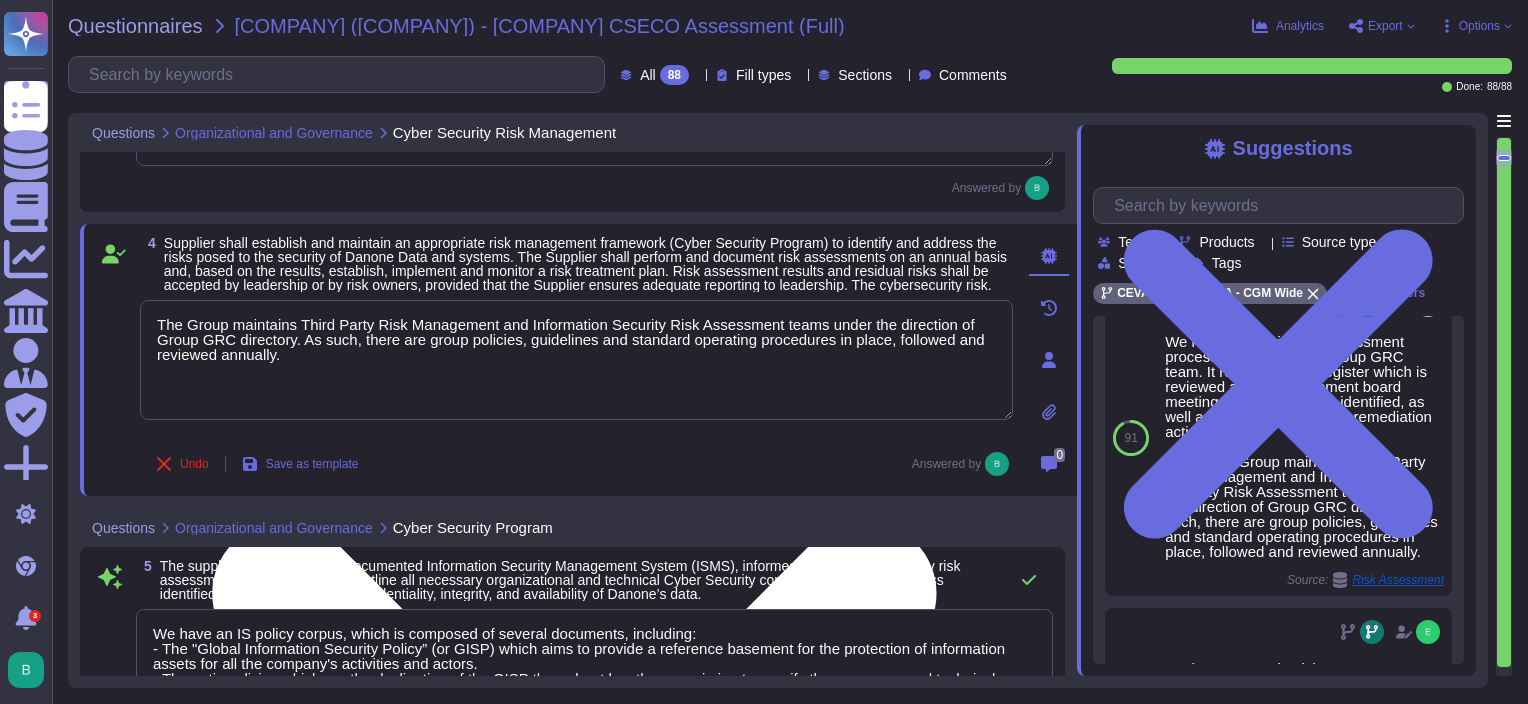 click on "The Group maintains Third Party Risk Management and Information Security Risk Assessment teams under the direction of Group GRC directory. As such, there are group policies, guidelines and standard operating procedures in place, followed and reviewed annually." at bounding box center [576, 360] 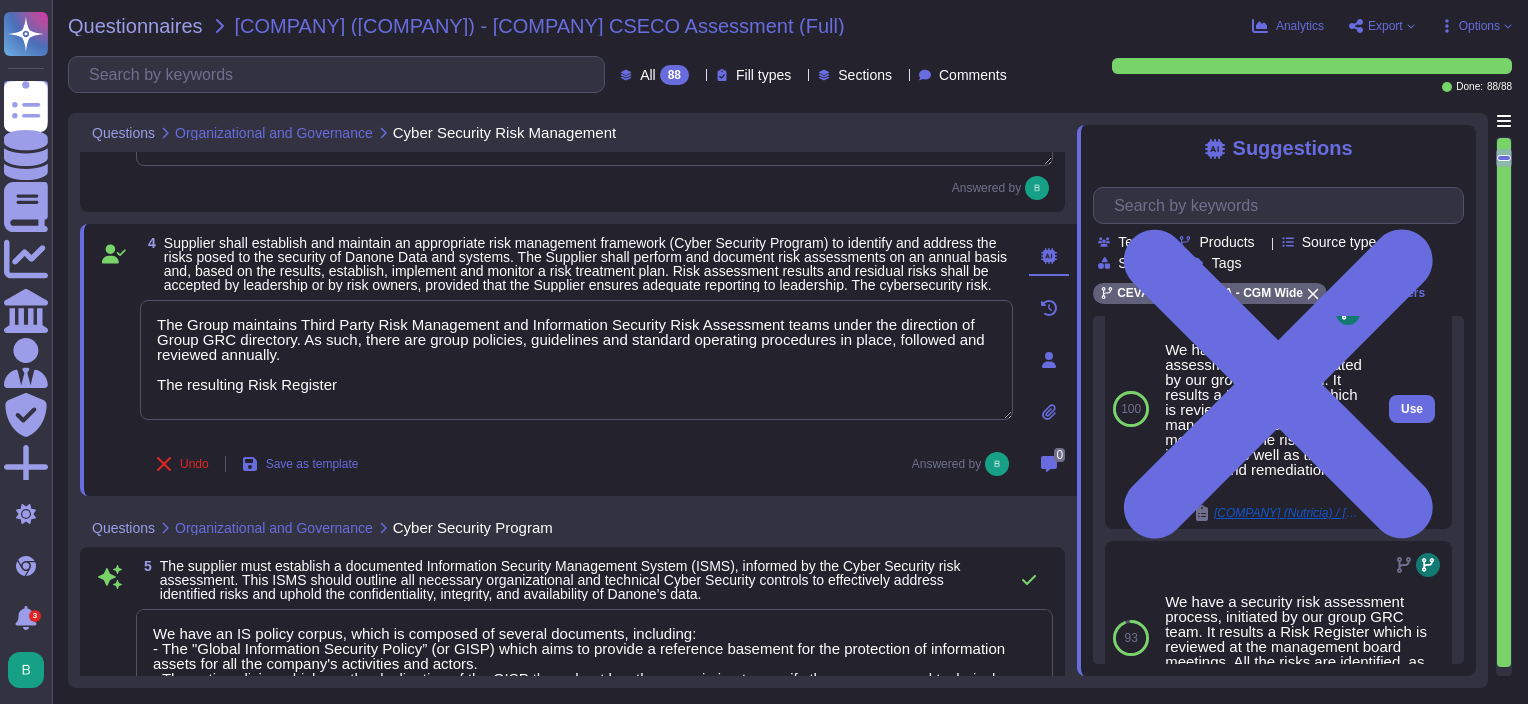 scroll, scrollTop: 0, scrollLeft: 0, axis: both 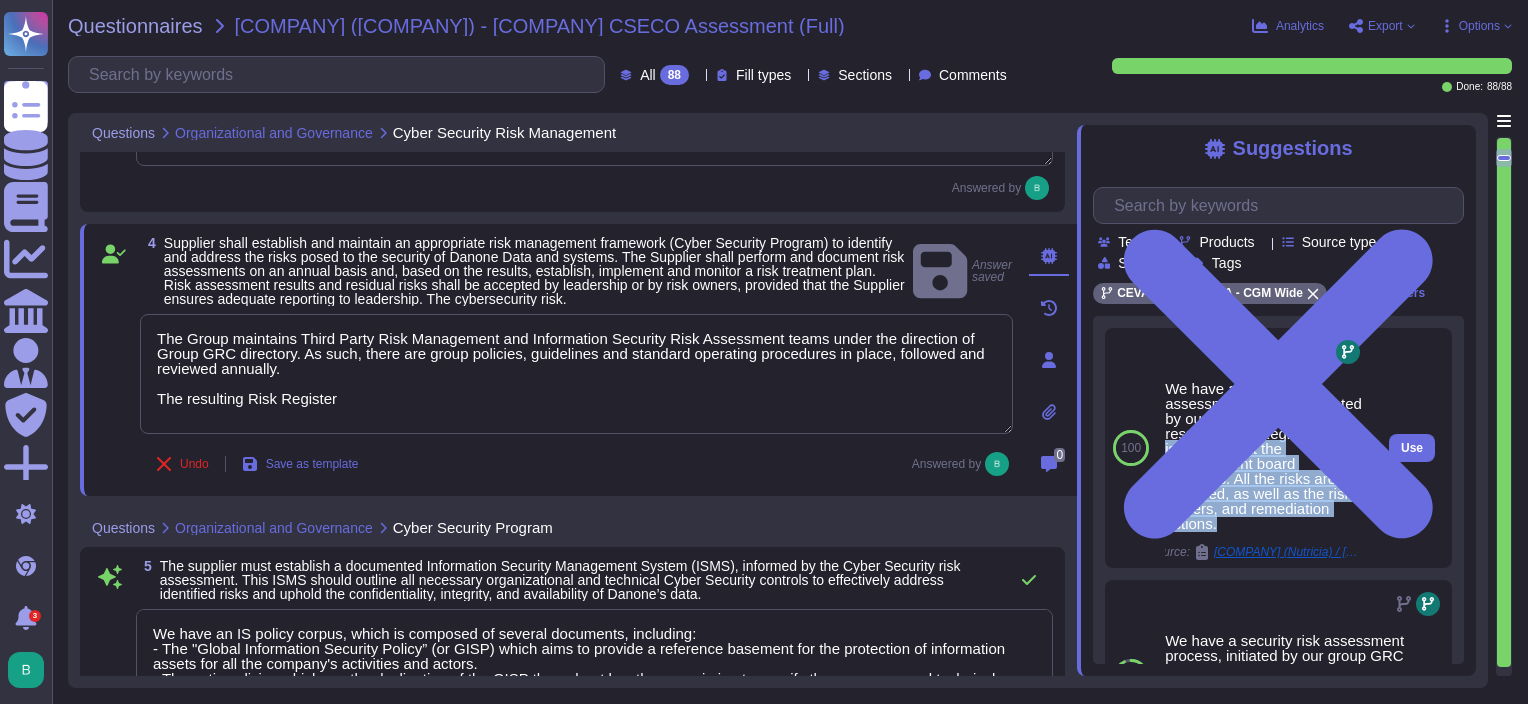 drag, startPoint x: 1266, startPoint y: 445, endPoint x: 1312, endPoint y: 519, distance: 87.13208 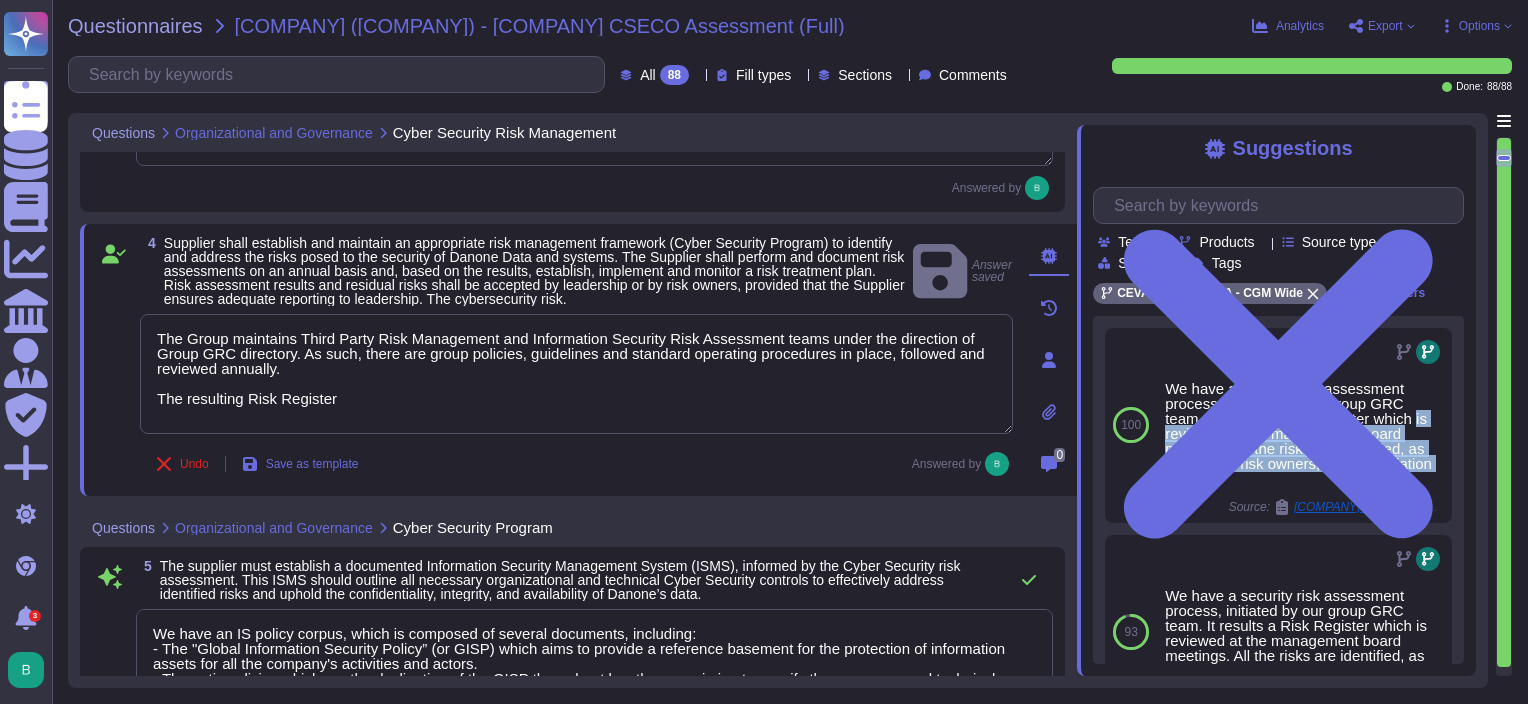copy on "is reviewed at the management board meetings. All the risks are identified, as well as the risk owners, and remediation actions." 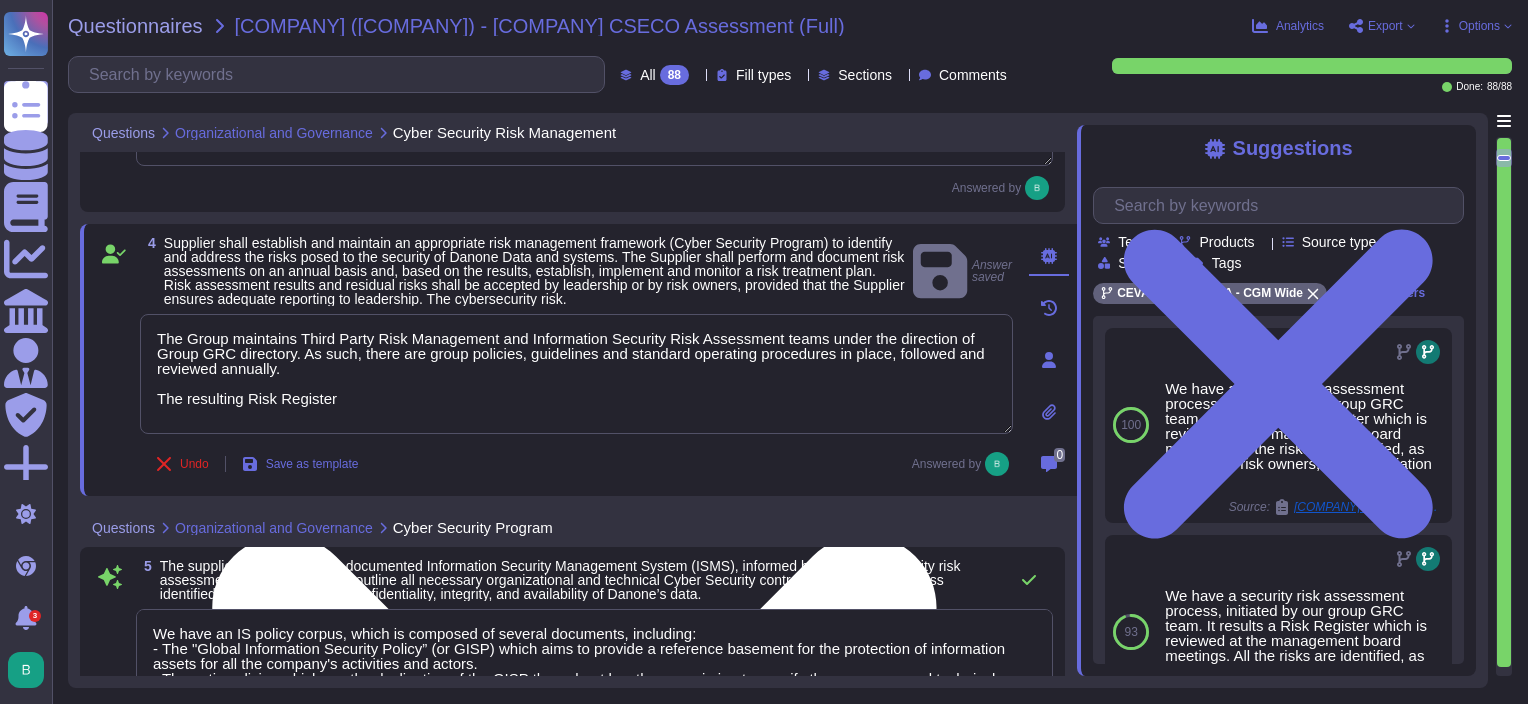 click on "The Group maintains Third Party Risk Management and Information Security Risk Assessment teams under the direction of Group GRC directory. As such, there are group policies, guidelines and standard operating procedures in place, followed and reviewed annually.
The resulting Risk Register" at bounding box center [576, 374] 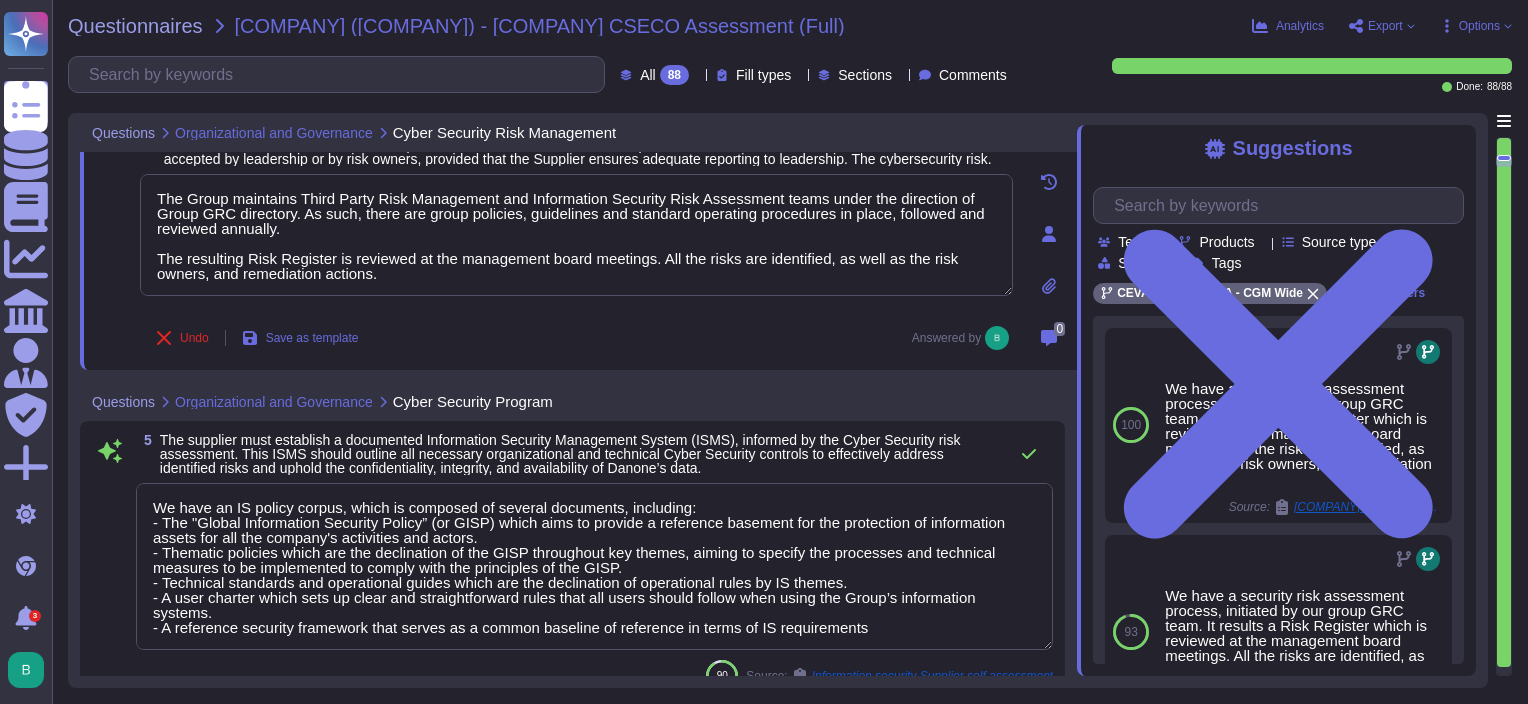 scroll, scrollTop: 1000, scrollLeft: 0, axis: vertical 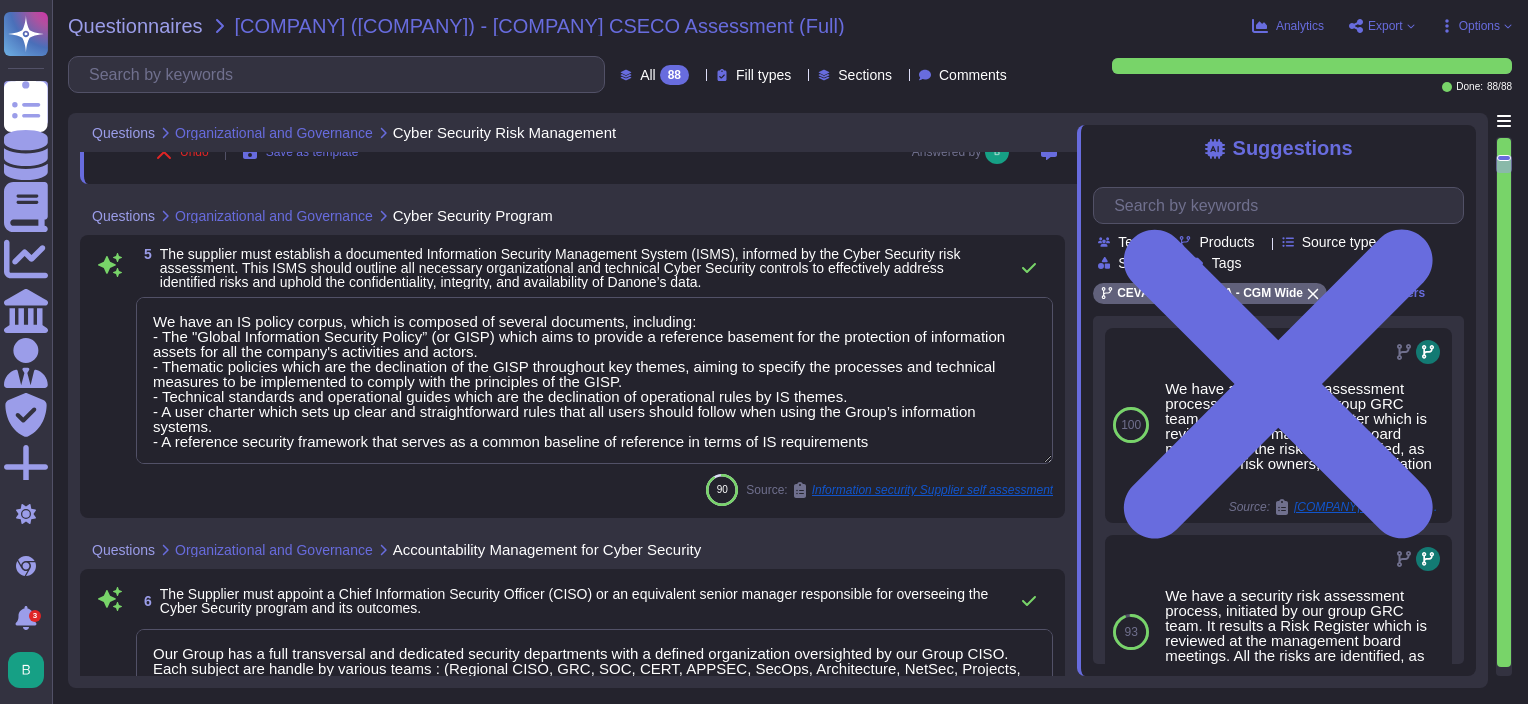 type on "External security audits are performed at least annually." 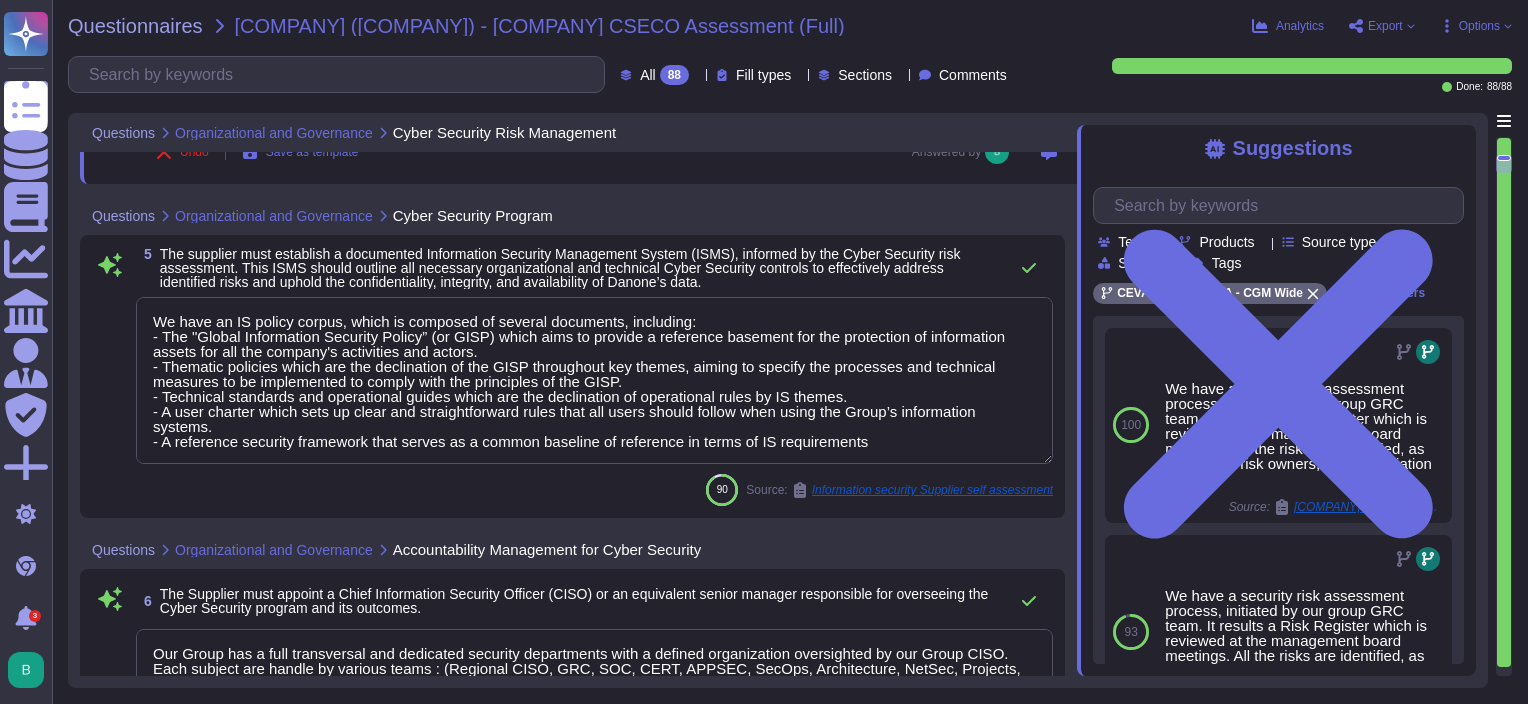 scroll, scrollTop: 1, scrollLeft: 0, axis: vertical 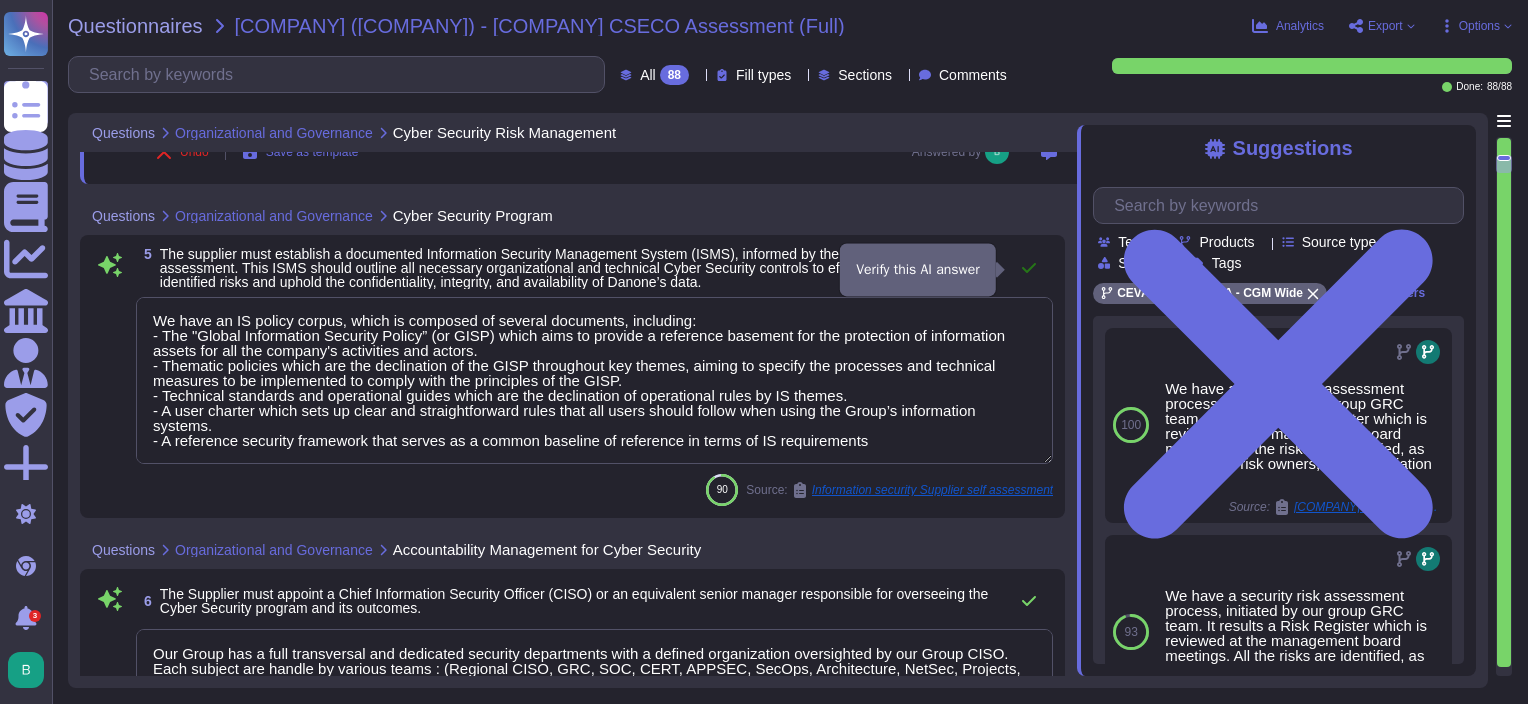 type on "The Group maintains Third Party Risk Management and Information Security Risk Assessment teams under the direction of Group GRC directory. As such, there are group policies, guidelines and standard operating procedures in place, followed and reviewed annually.
The resulting Risk Register is reviewed at the management board meetings. All the risks are identified, as well as the risk owners, and remediation actions." 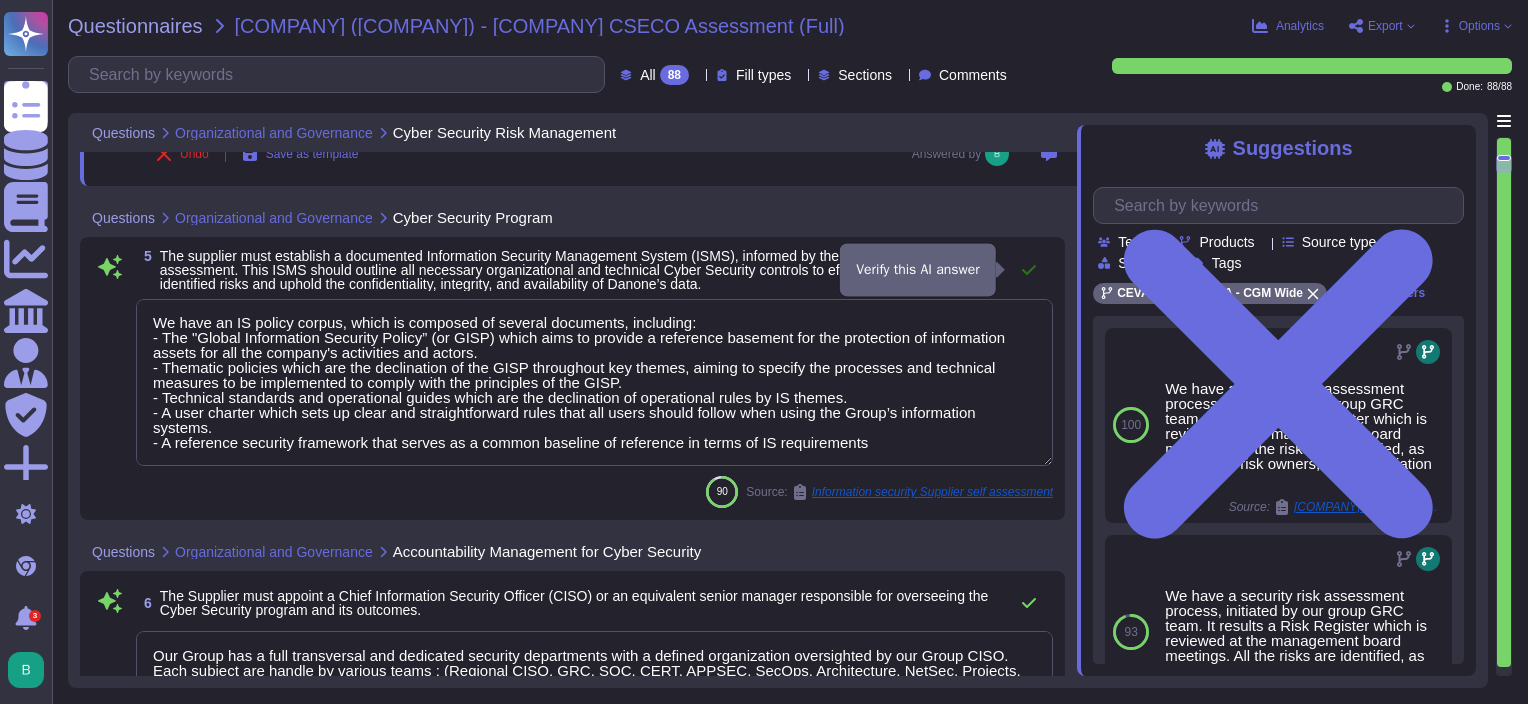 click 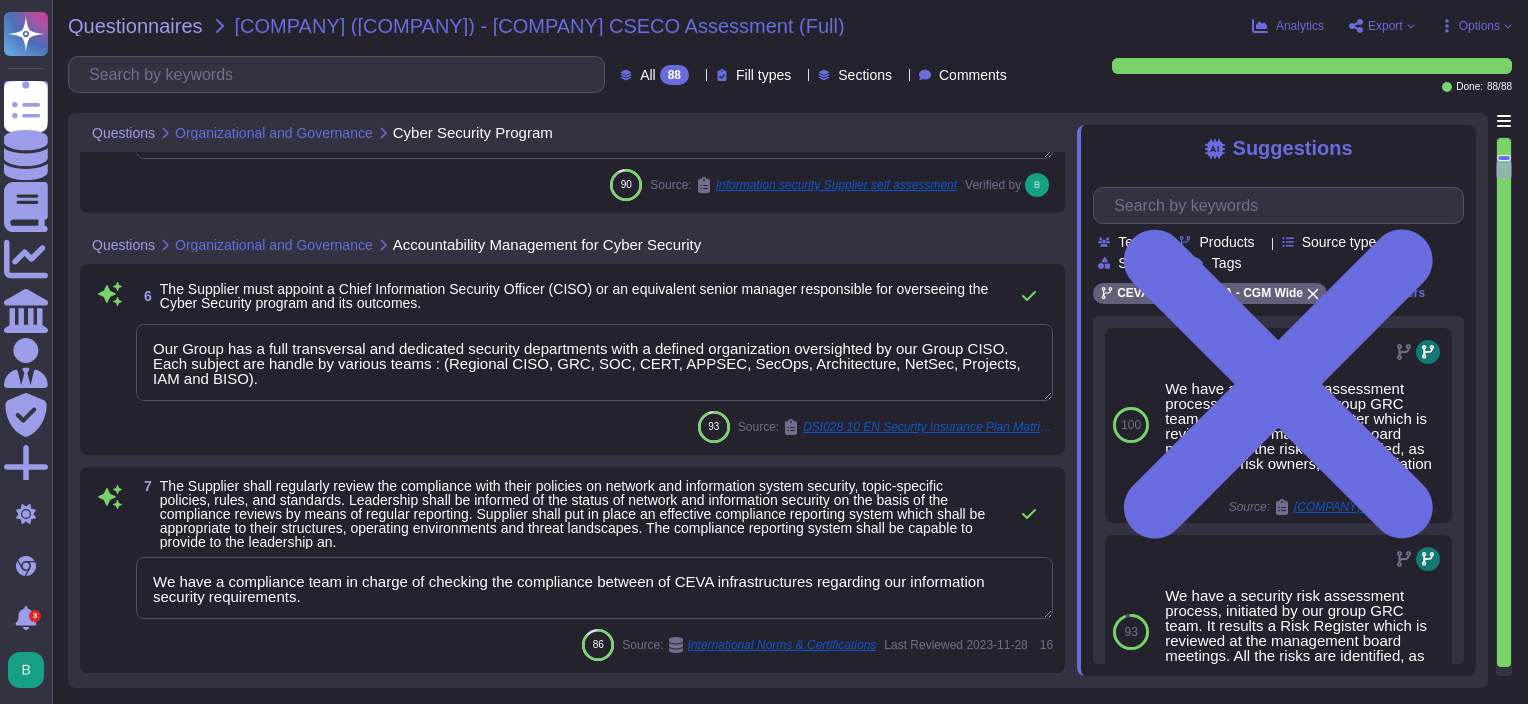 type on "External security audits are performed at least annually." 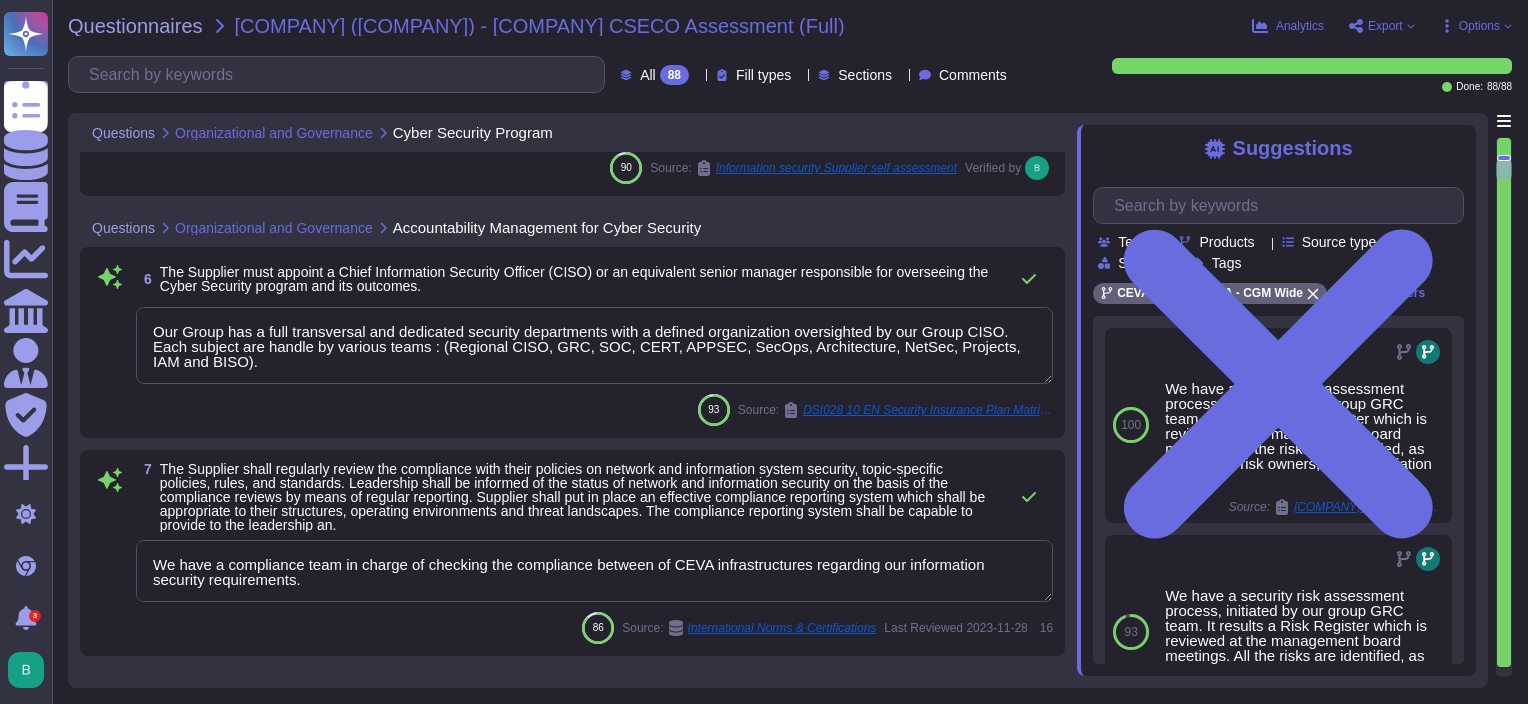 scroll, scrollTop: 1, scrollLeft: 0, axis: vertical 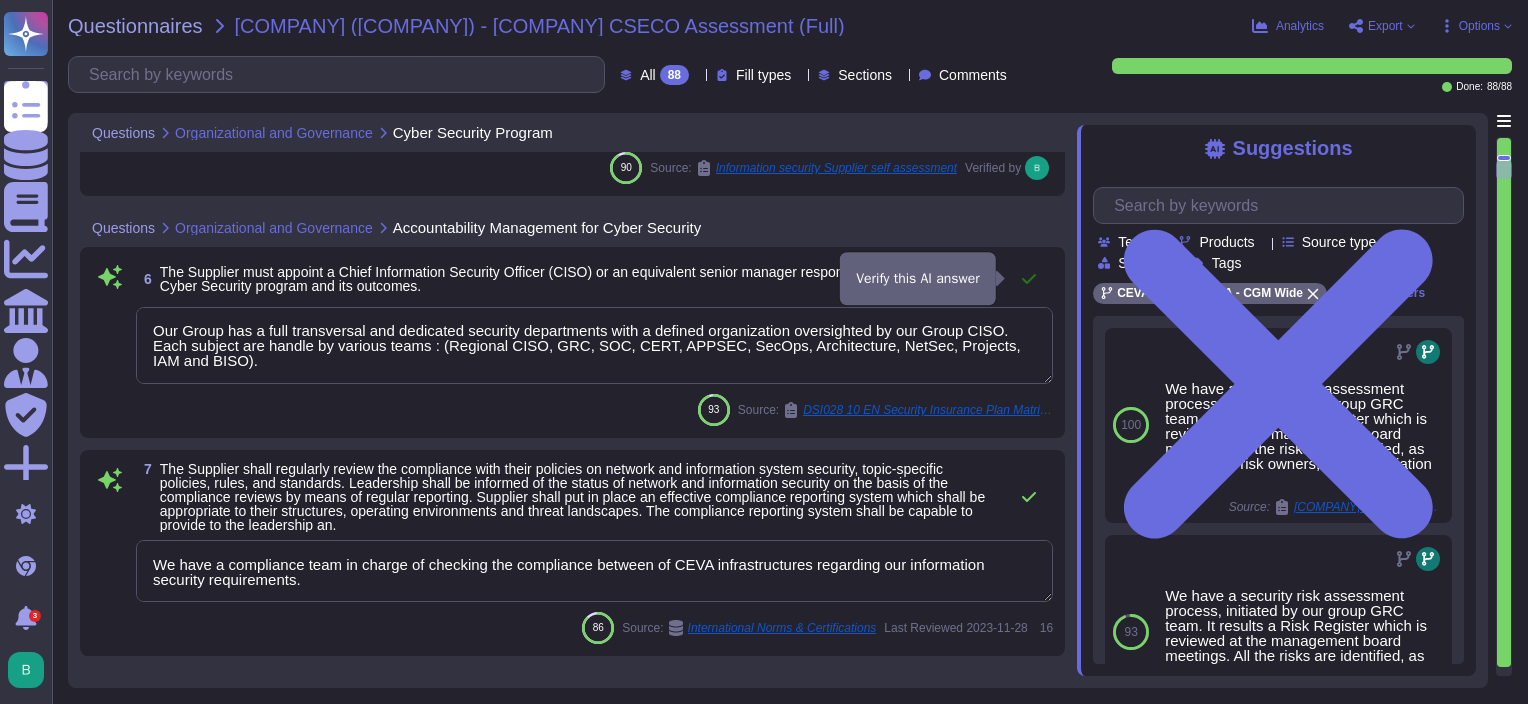 click 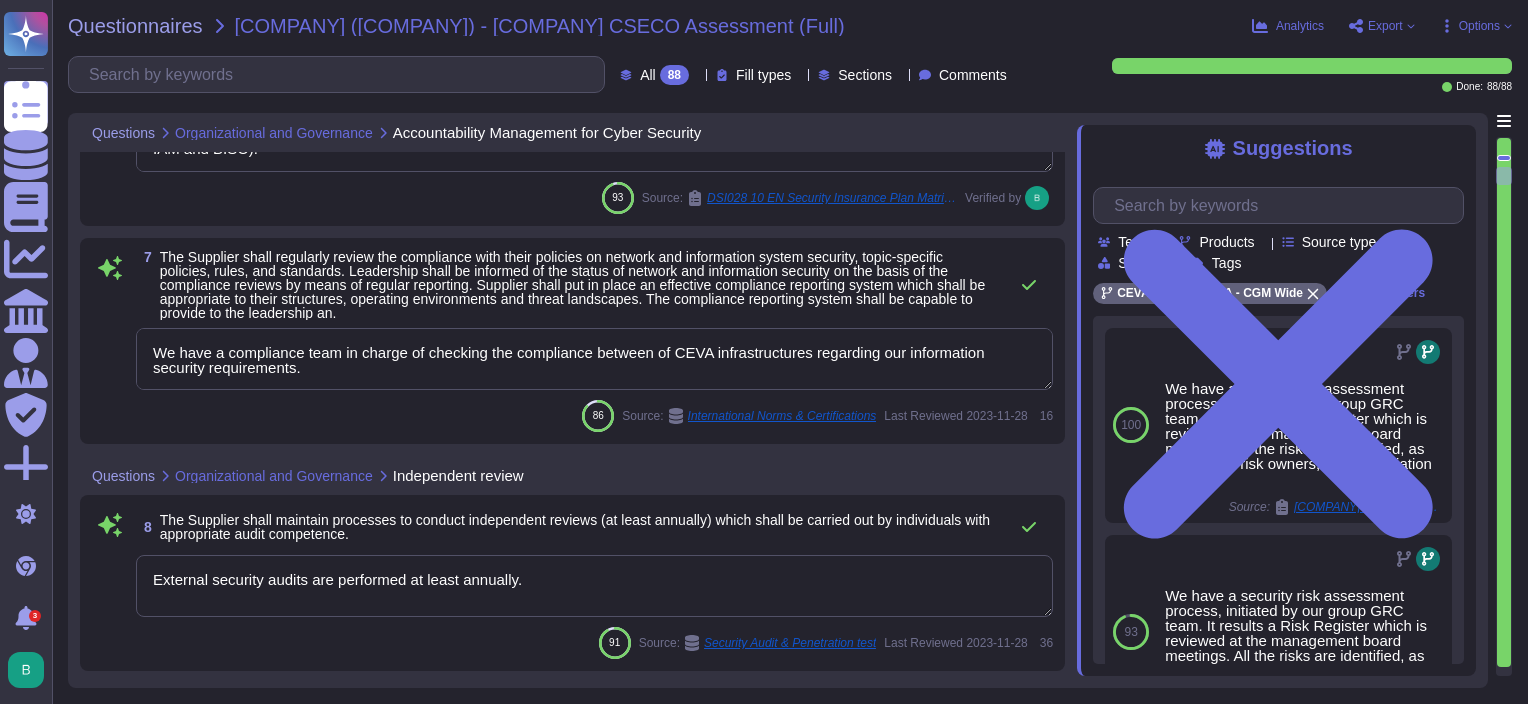 scroll, scrollTop: 1500, scrollLeft: 0, axis: vertical 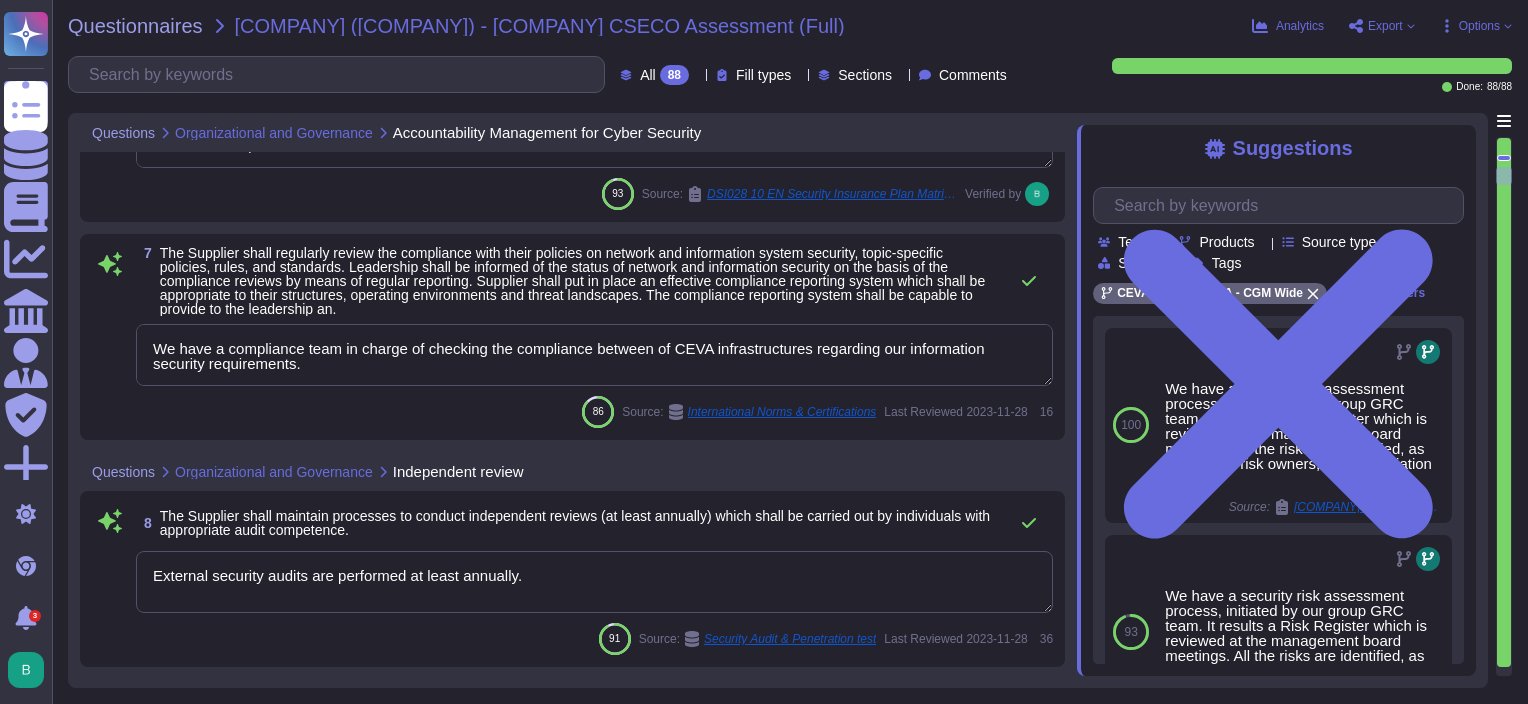 click on "We have a compliance team in charge of checking the compliance between of CEVA infrastructures regarding our information security requirements." at bounding box center [594, 355] 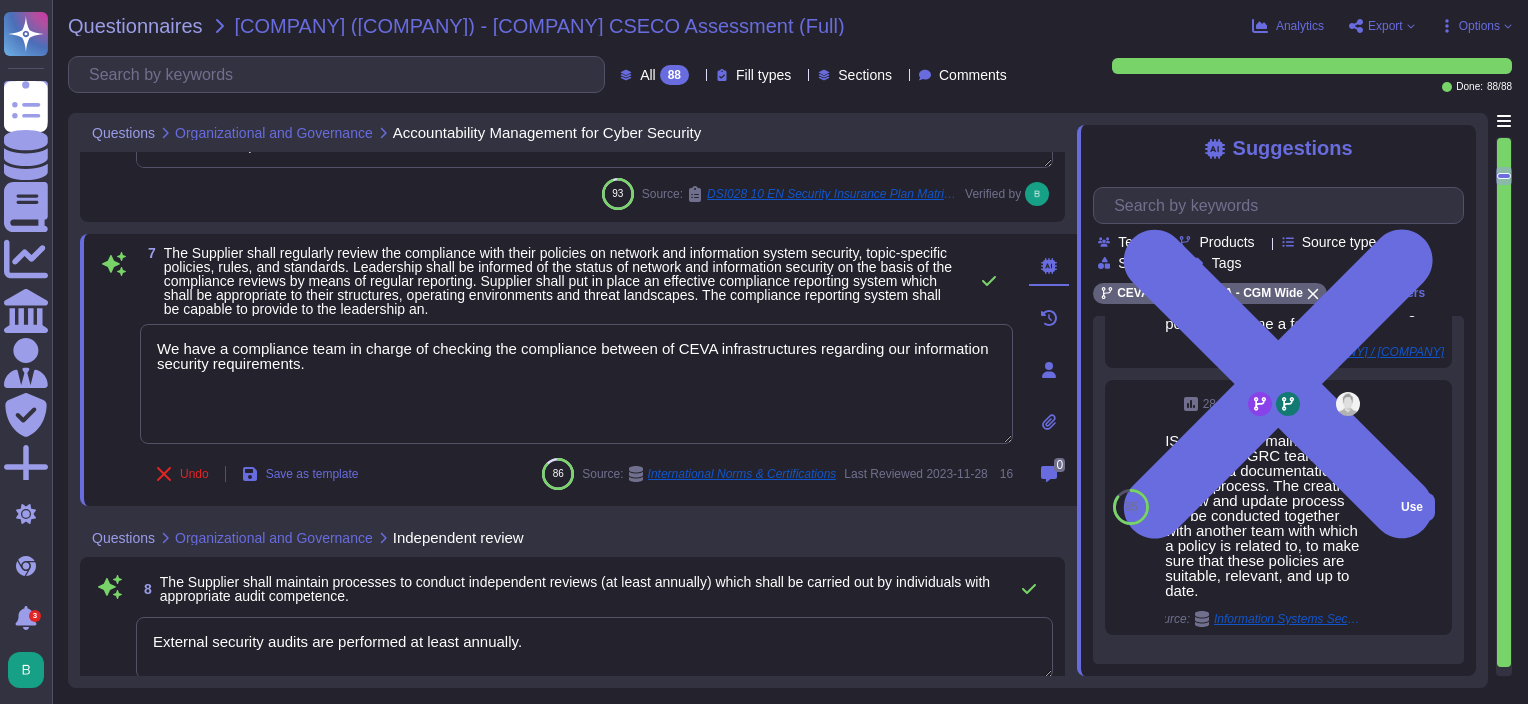 scroll, scrollTop: 763, scrollLeft: 0, axis: vertical 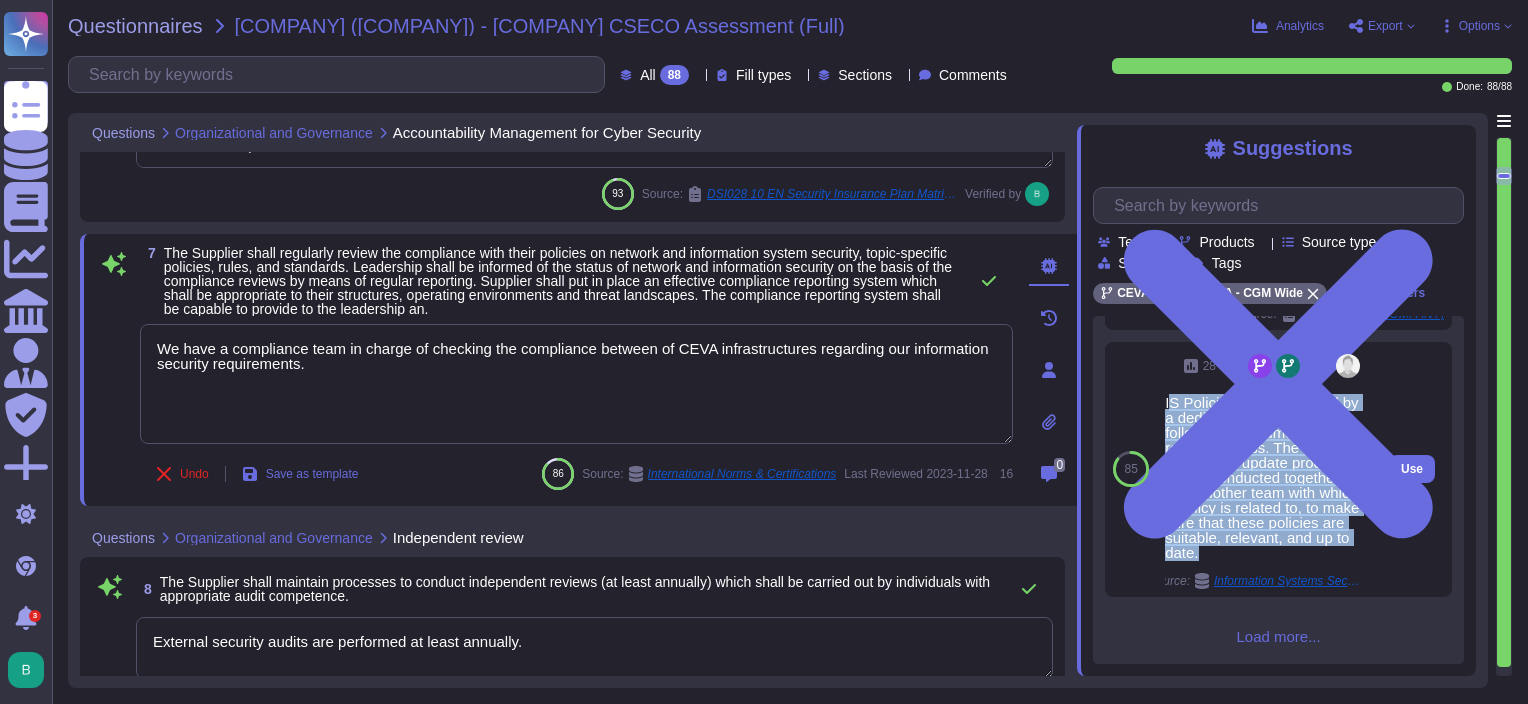 drag, startPoint x: 1169, startPoint y: 397, endPoint x: 1243, endPoint y: 562, distance: 180.83418 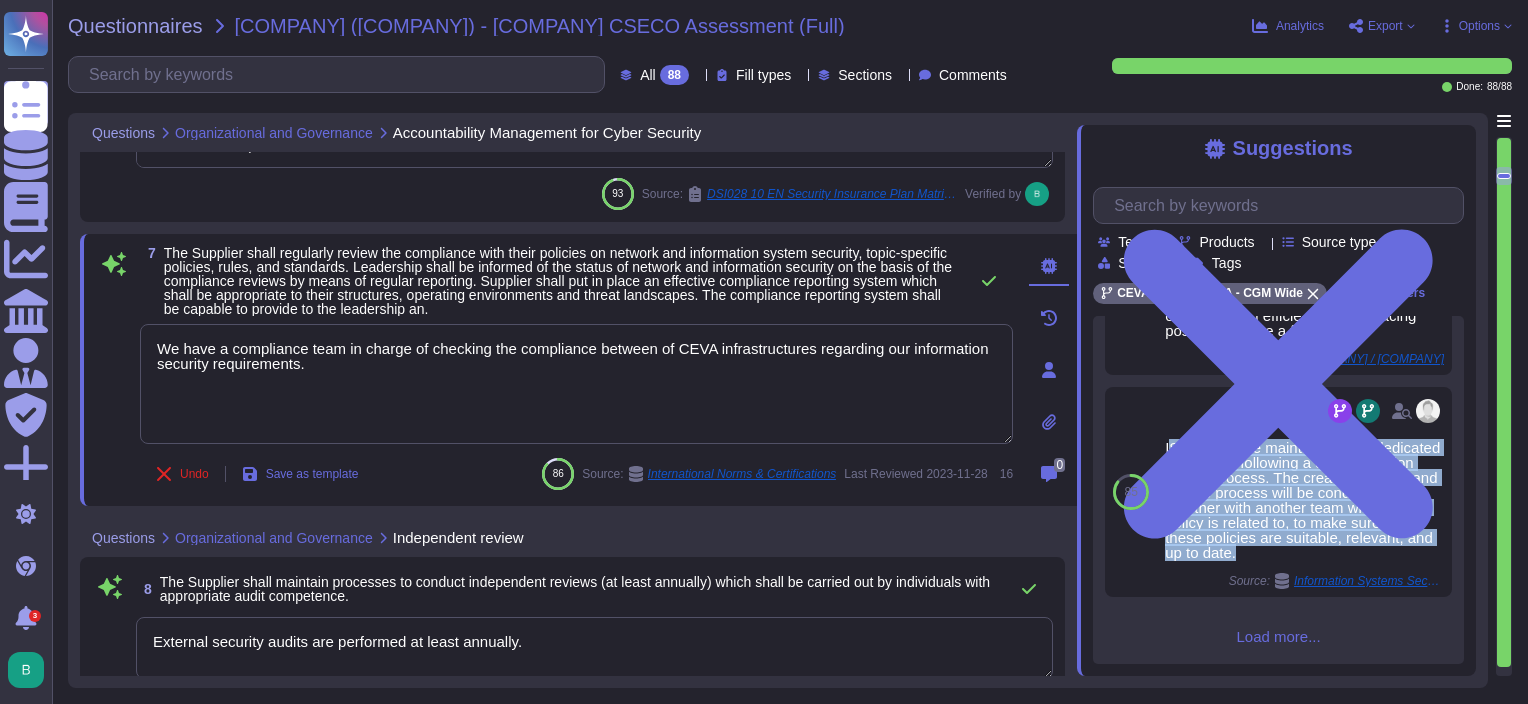 scroll, scrollTop: 726, scrollLeft: 0, axis: vertical 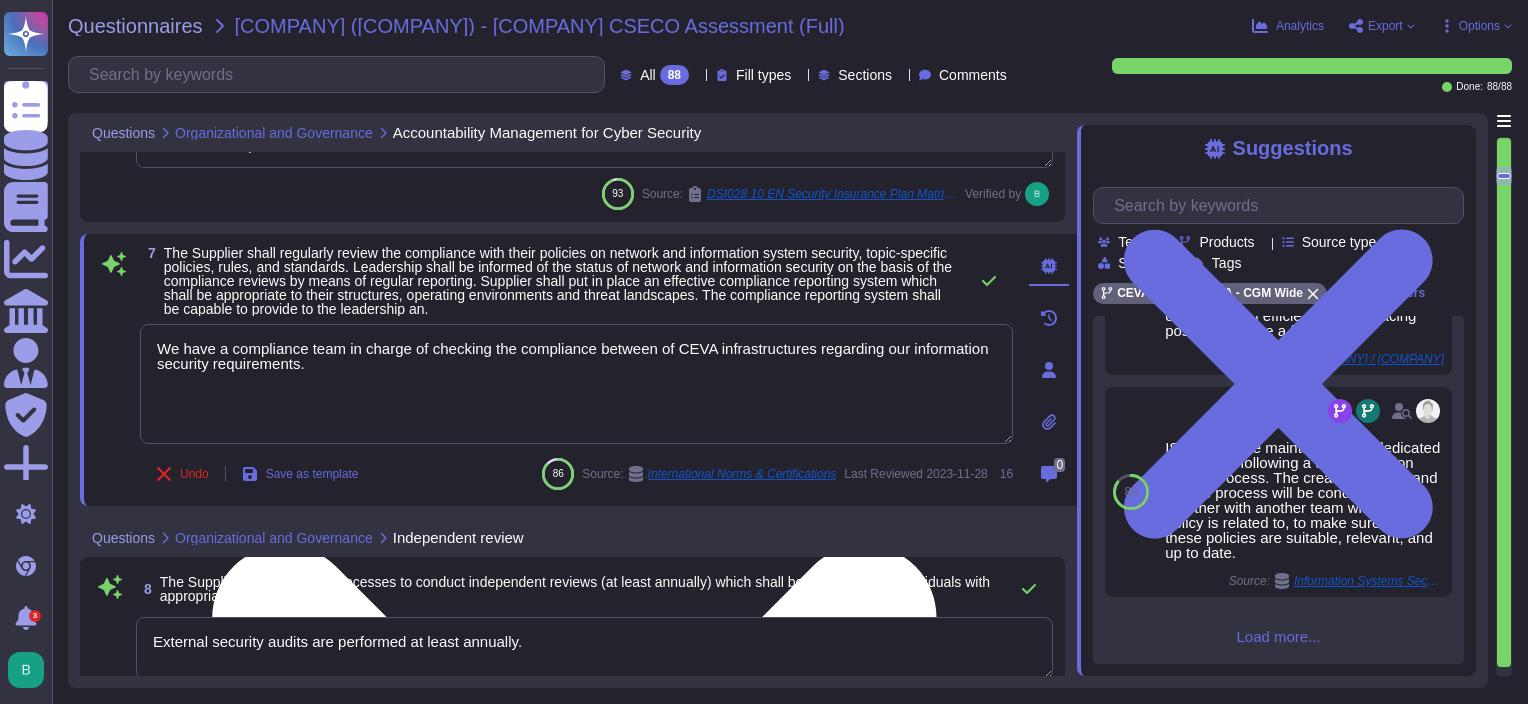 click on "We have a compliance team in charge of checking the compliance between of CEVA infrastructures regarding our information security requirements." at bounding box center [576, 384] 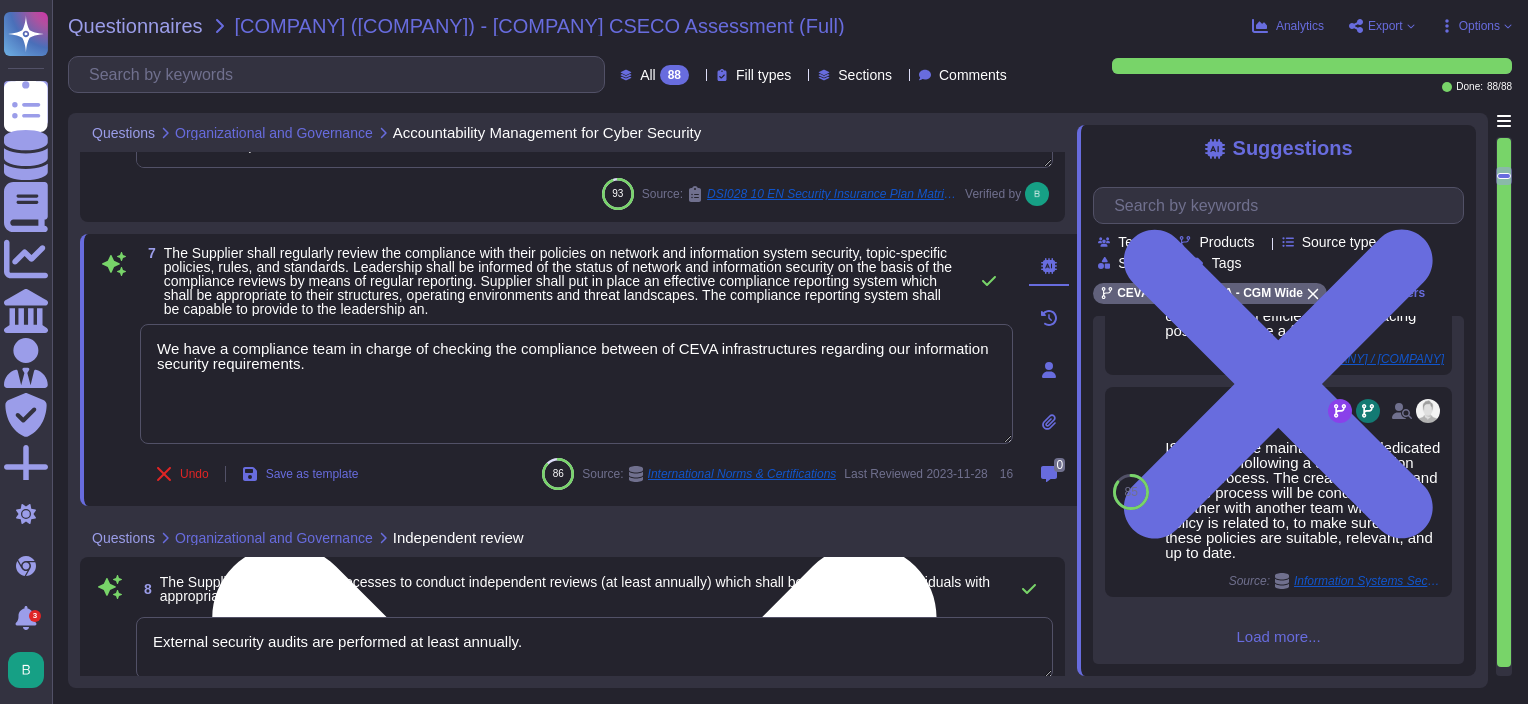paste on "S Policies are maintained by a dedicated GRC team following a documentation review process. The creation, review and update process will be conducted together with another team with which a policy is related to, to make sure that these policies are suitable, relevant, and up to date." 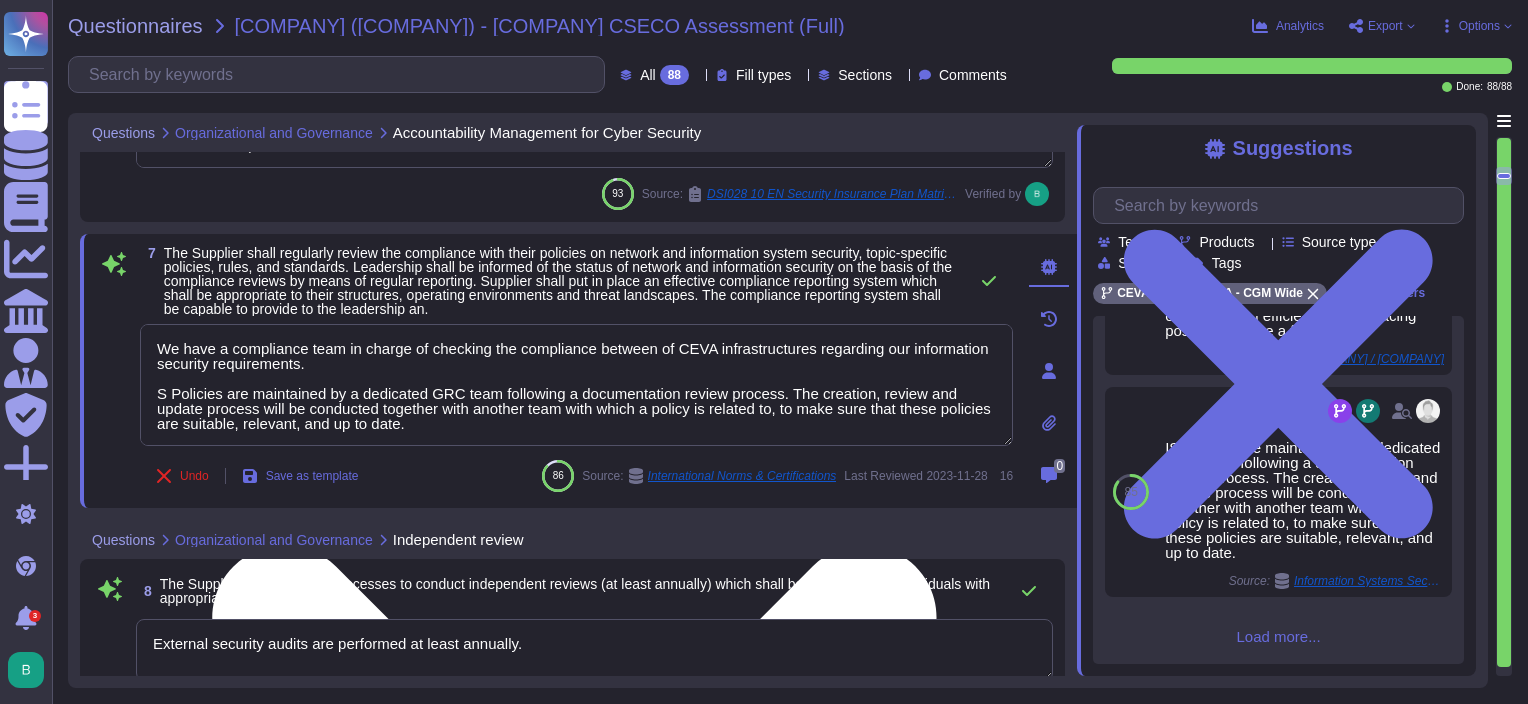 click on "We have a compliance team in charge of checking the compliance between of CEVA infrastructures regarding our information security requirements.
S Policies are maintained by a dedicated GRC team following a documentation review process. The creation, review and update process will be conducted together with another team with which a policy is related to, to make sure that these policies are suitable, relevant, and up to date." at bounding box center (576, 385) 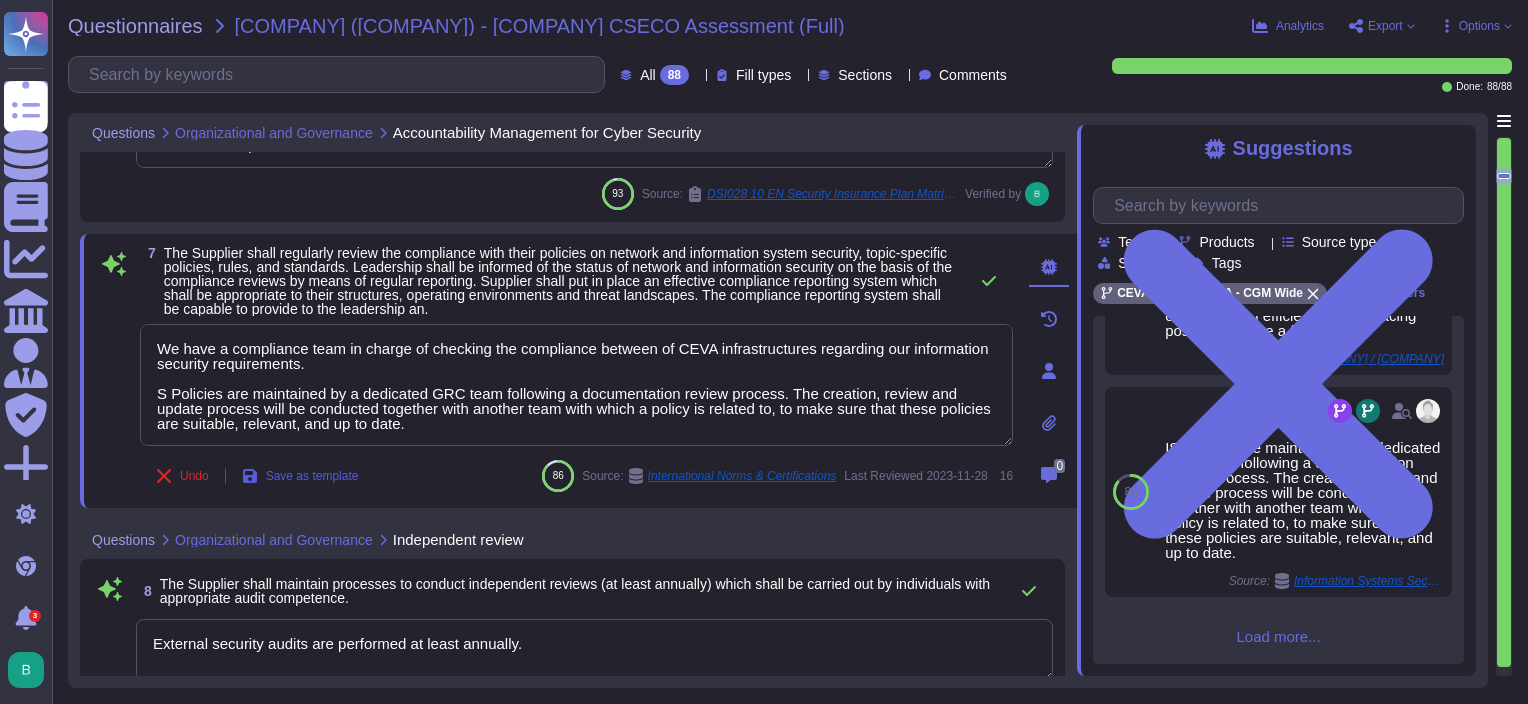 type on "We have a compliance team in charge of checking the compliance between of CEVA infrastructures regarding our information security requirements.
IS Policies are maintained by a dedicated GRC team following a documentation review process. The creation, review and update process will be conducted together with another team with which a policy is related to, to make sure that these policies are suitable, relevant, and up to date." 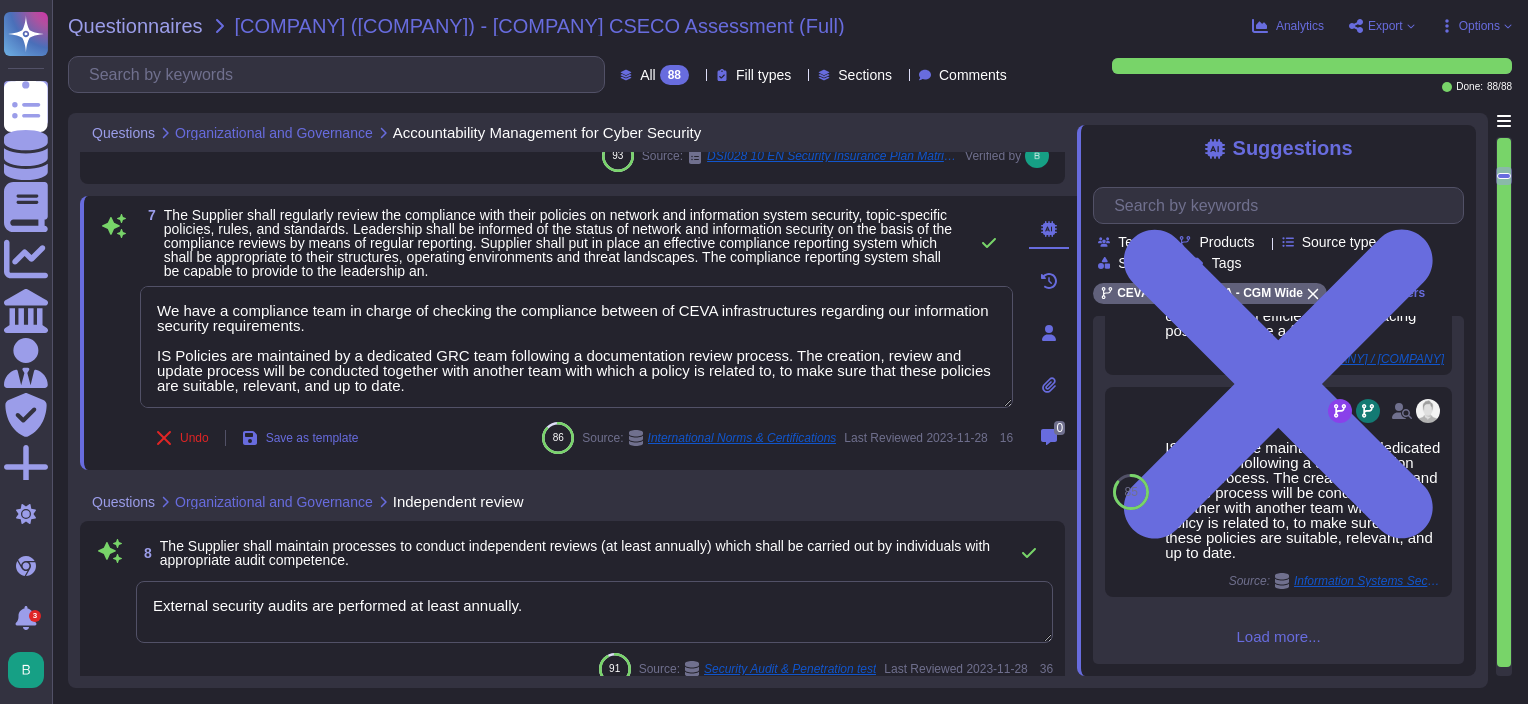 scroll, scrollTop: 1600, scrollLeft: 0, axis: vertical 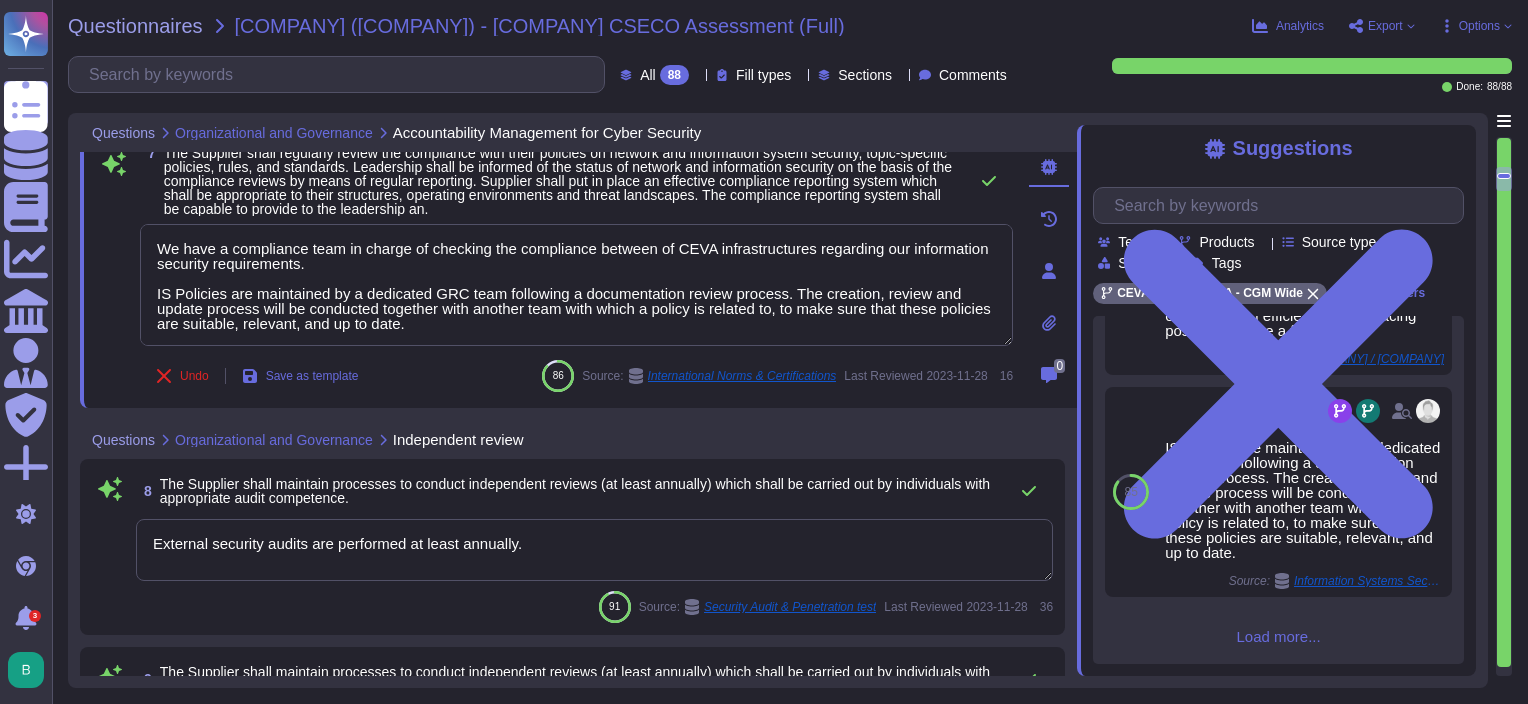 type on "We have an IS policy corpus, which is composed of several documents, including:
- The "Global Information Security Policy” (or GISP) which aims to provide a reference basement for the protection of information assets for all the company's activities and actors.
- Thematic policies which are the declination of the GISP throughout key themes, aiming to specify the processes and technical measures to be implemented to comply with the principles of the GISP.
- Technical standards and operational guides which are the declination of operational rules by IS themes.
- A user charter which sets up clear and straightforward rules that all users should follow when using the Group’s information systems.
- A reference security framework that serves as a common baseline of reference in terms of IS requirements." 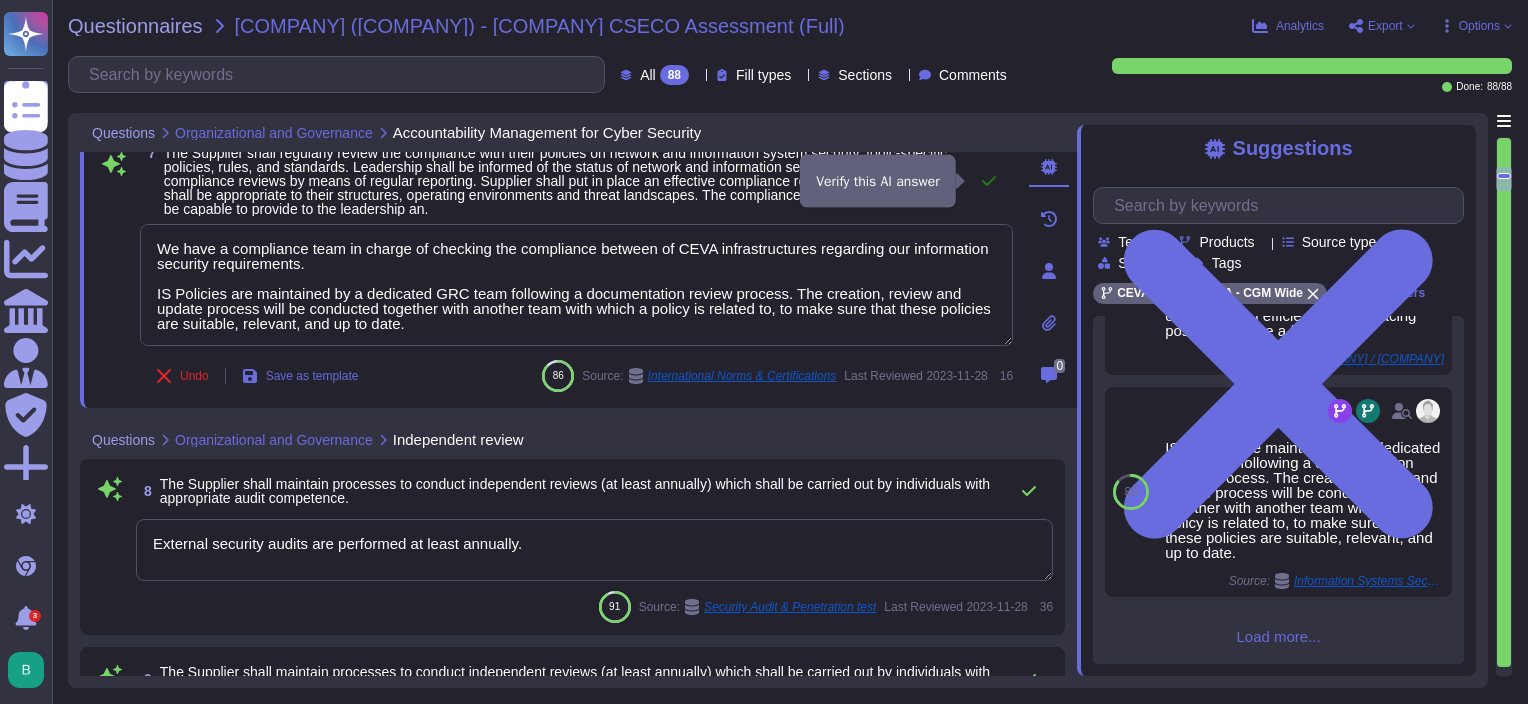 type on "We have a compliance team in charge of checking the compliance between of CEVA infrastructures regarding our information security requirements.
IS Policies are maintained by a dedicated GRC team following a documentation review process. The creation, review and update process will be conducted together with another team with which a policy is related to, to make sure that these policies are suitable, relevant, and up to date." 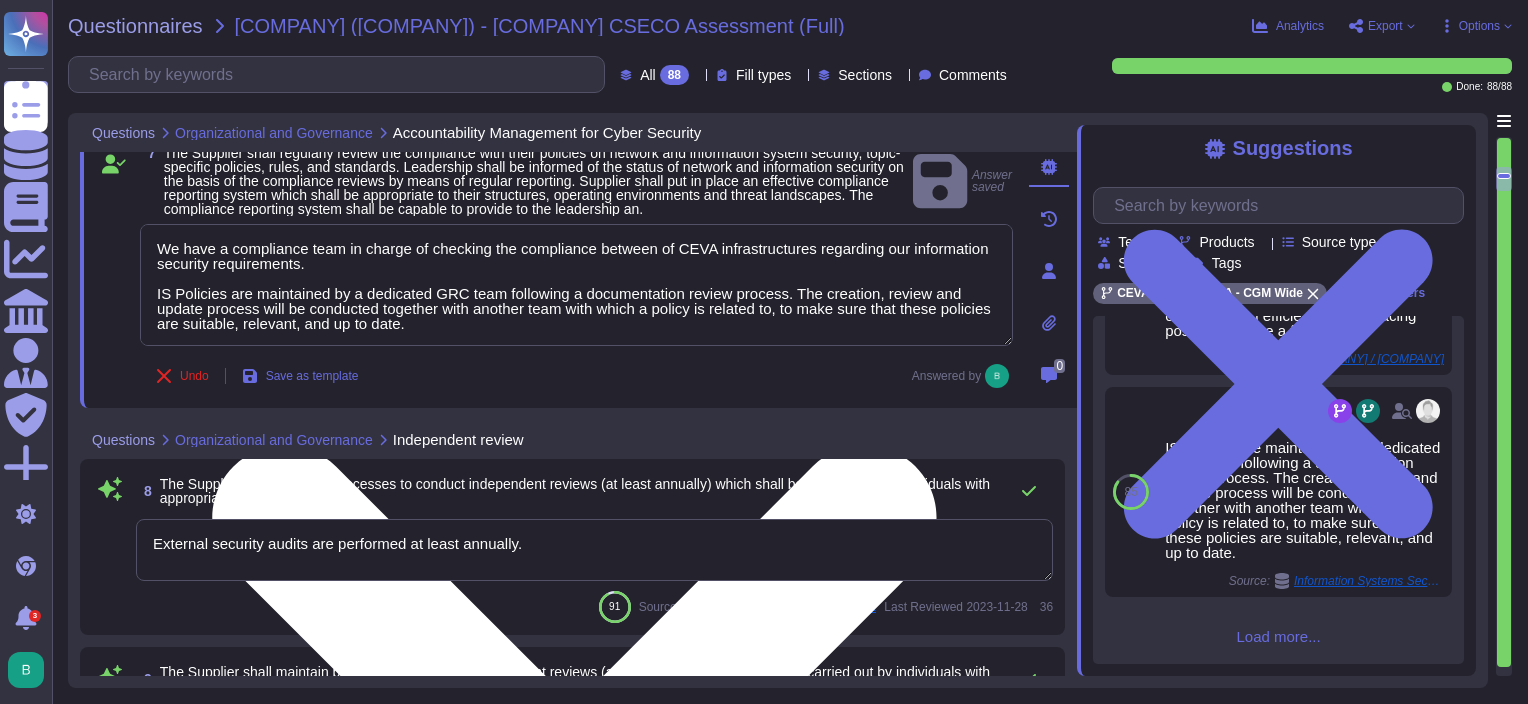 scroll, scrollTop: 1, scrollLeft: 0, axis: vertical 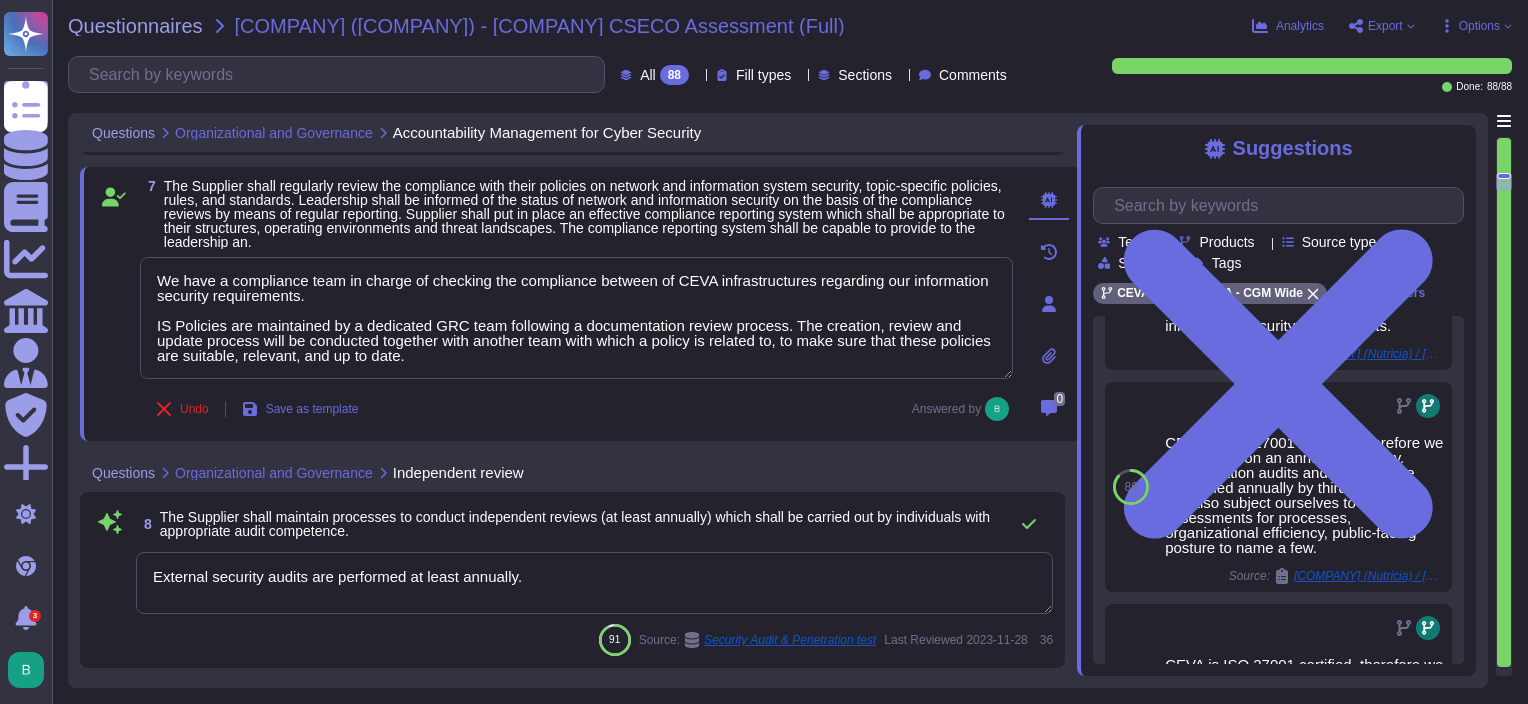 type on "We have an IS policy corpus, which is composed of several documents, including:
- The "Global Information Security Policy” (or GISP) which aims to provide a reference basement for the protection of information assets for all the company's activities and actors.
- Thematic policies which are the declination of the GISP throughout key themes, aiming to specify the processes and technical measures to be implemented to comply with the principles of the GISP.
- Technical standards and operational guides which are the declination of operational rules by IS themes.
- A user charter which sets up clear and straightforward rules that all users should follow when using the Group’s information systems.
- A reference security framework that serves as a common baseline of reference in terms of IS requirements." 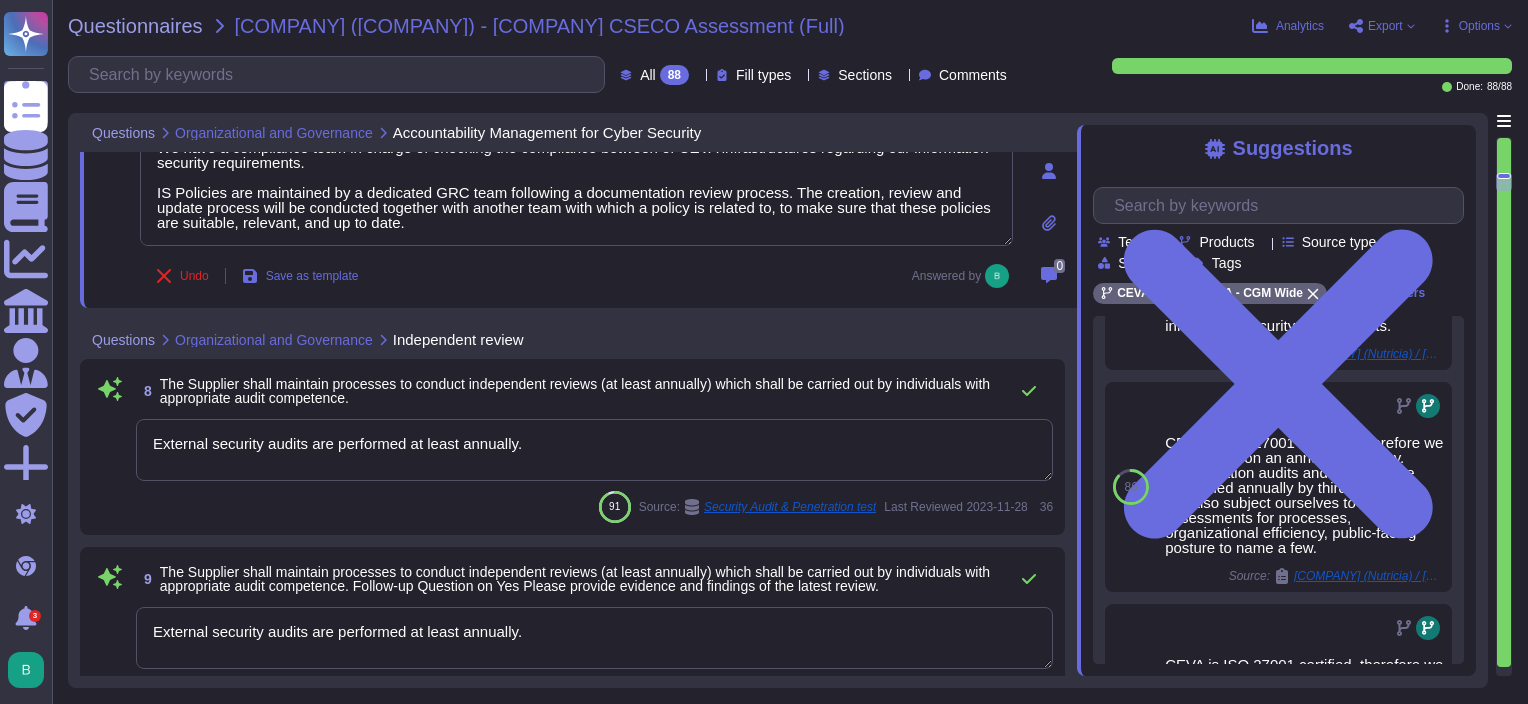click on "External security audits are performed at least annually." at bounding box center (594, 450) 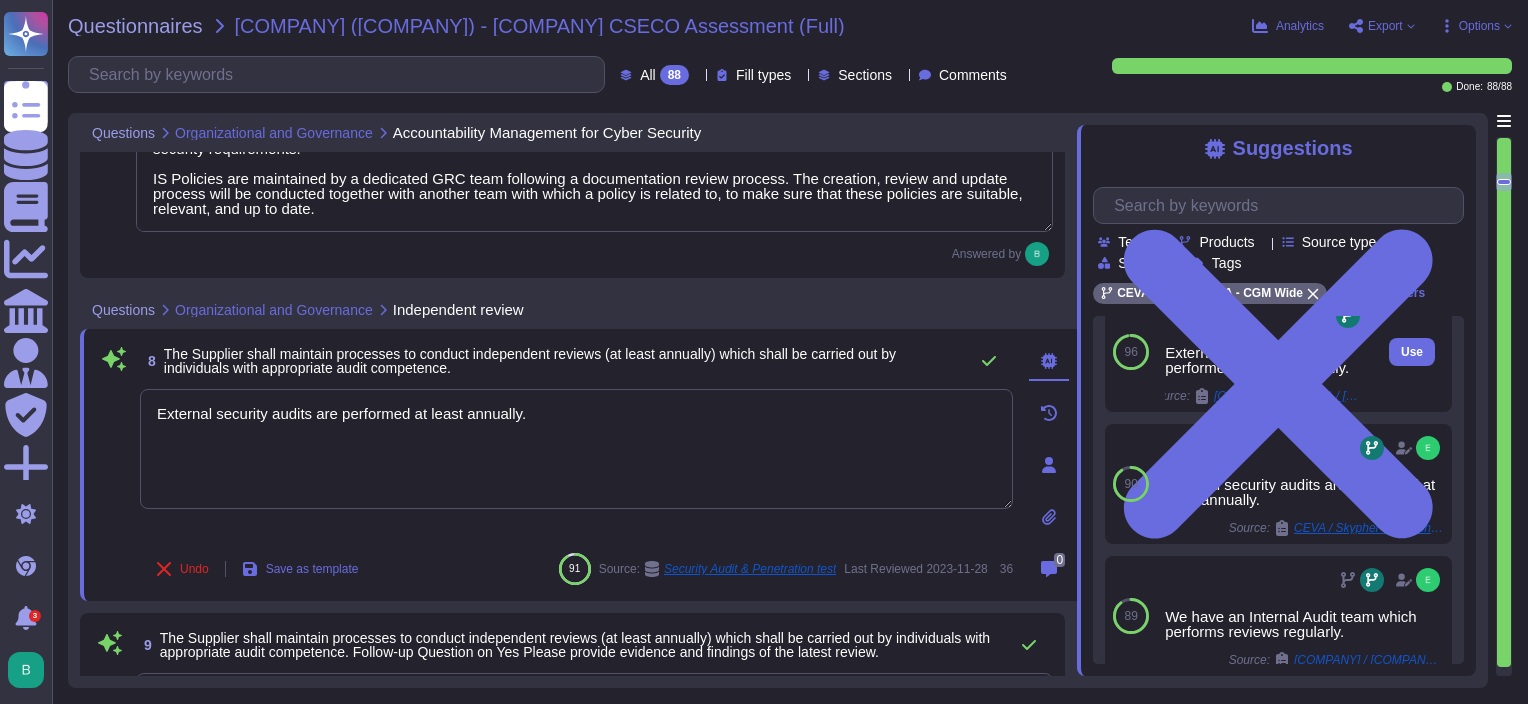 scroll, scrollTop: 380, scrollLeft: 0, axis: vertical 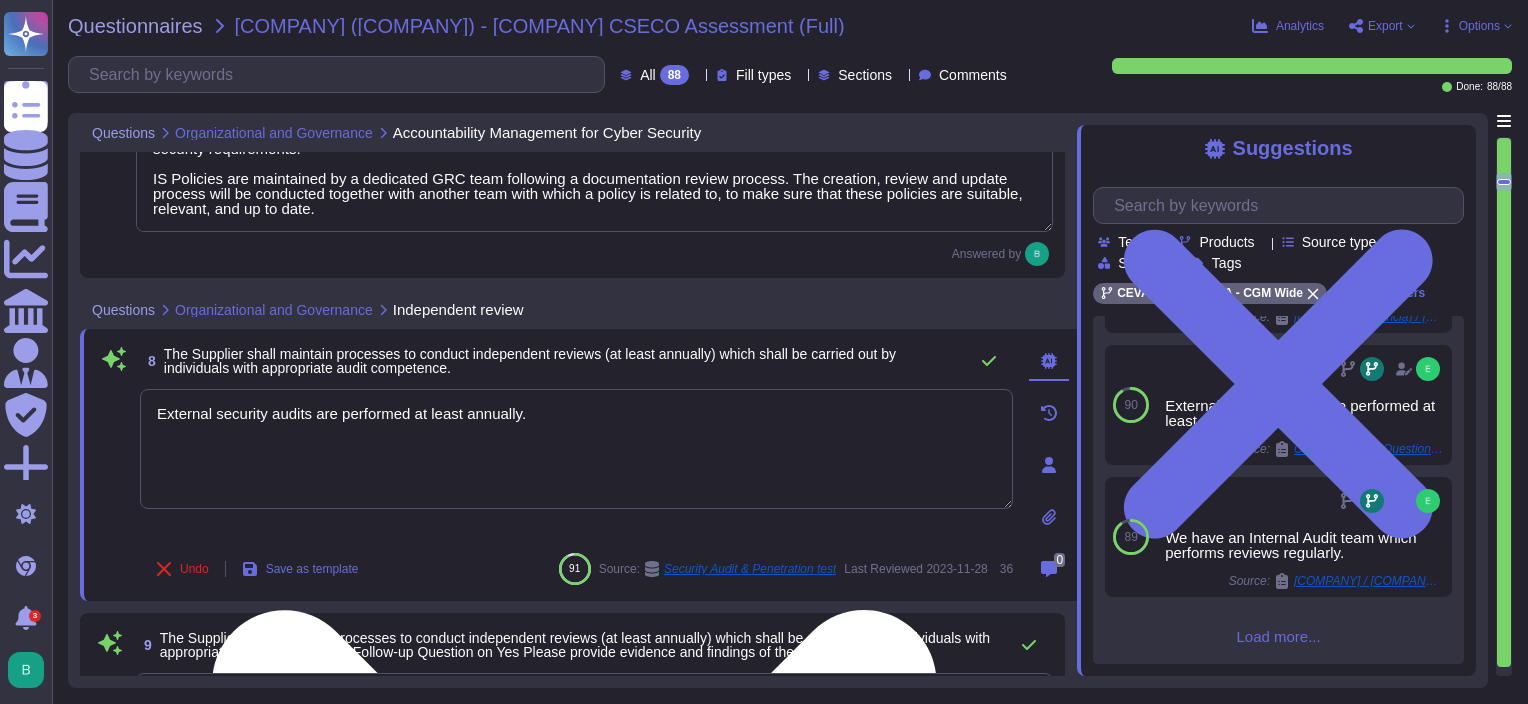 click on "External security audits are performed at least annually." at bounding box center (576, 449) 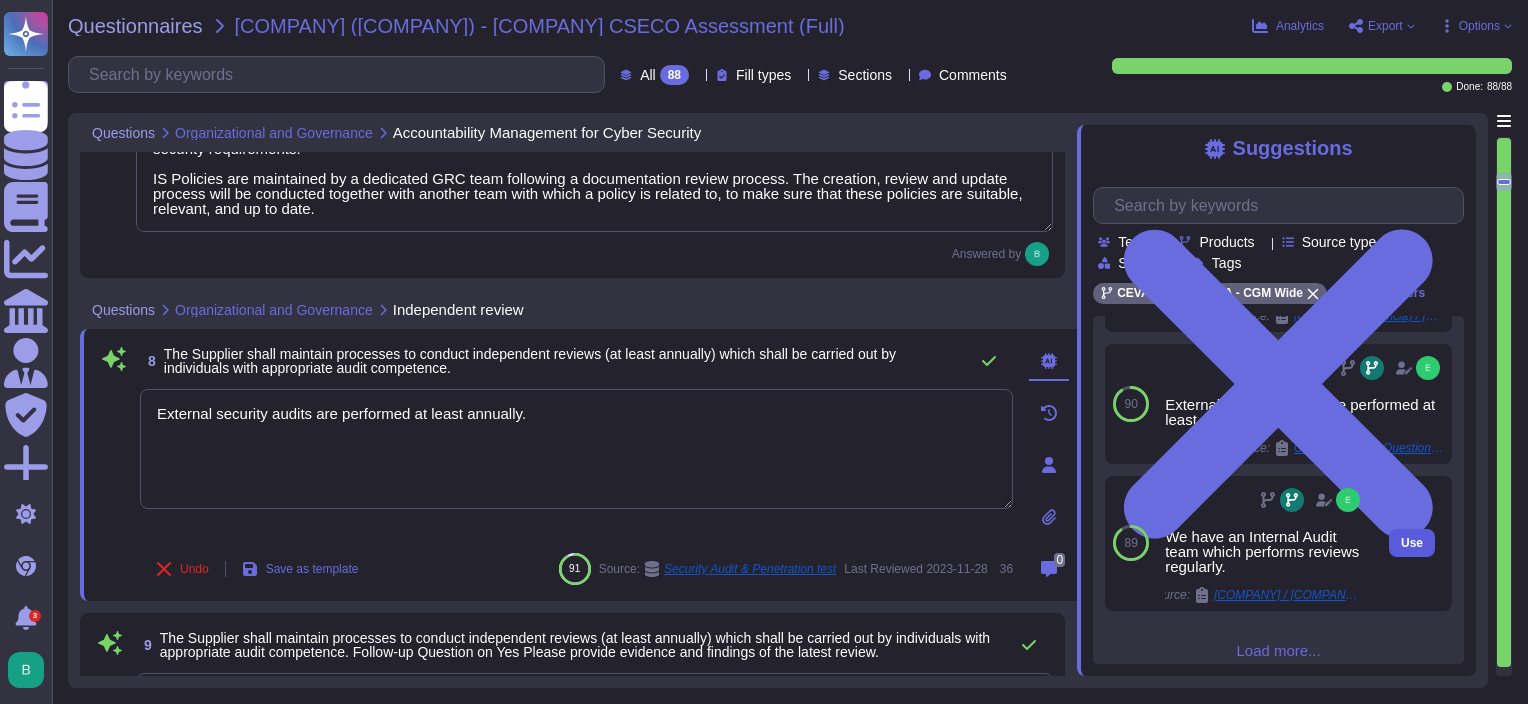 click on "Use" at bounding box center [1412, 543] 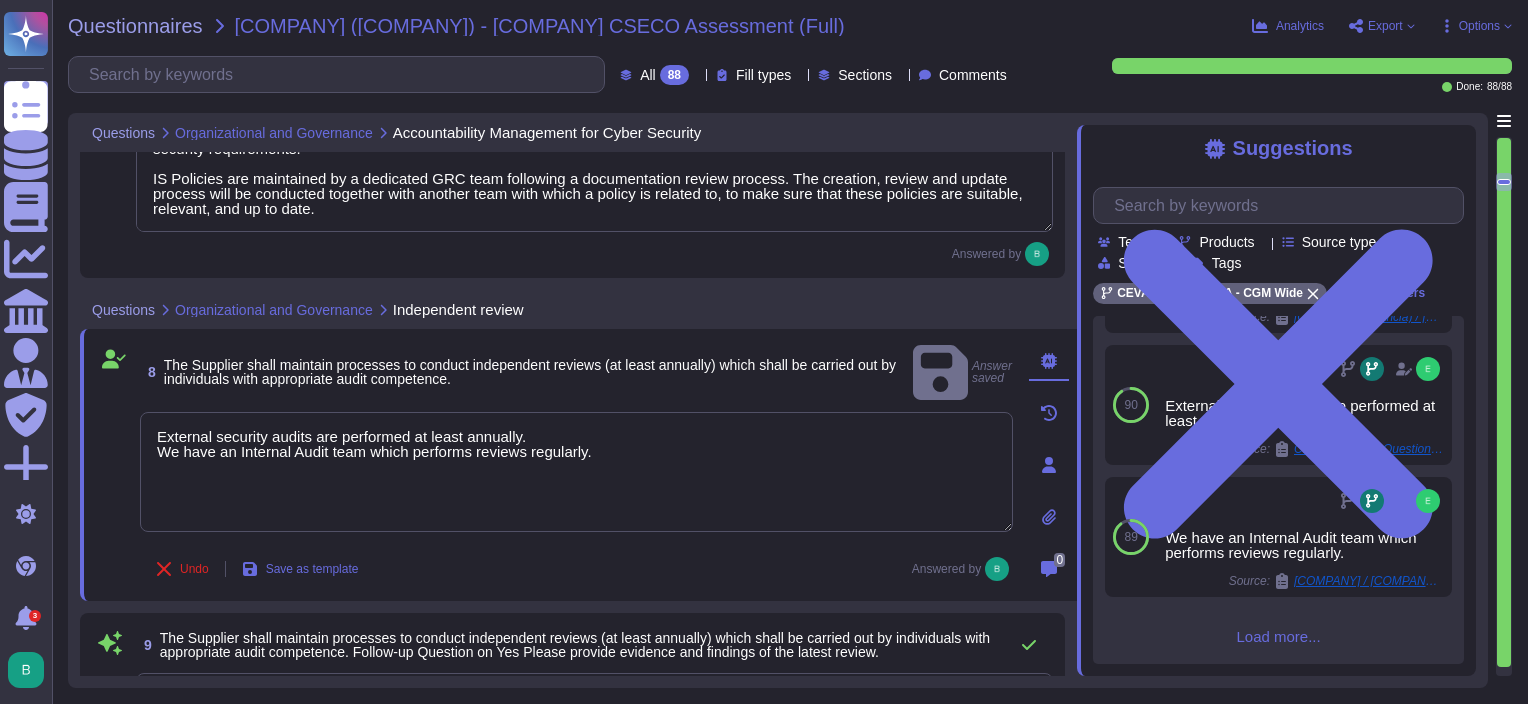 drag, startPoint x: 622, startPoint y: 439, endPoint x: 130, endPoint y: 458, distance: 492.36673 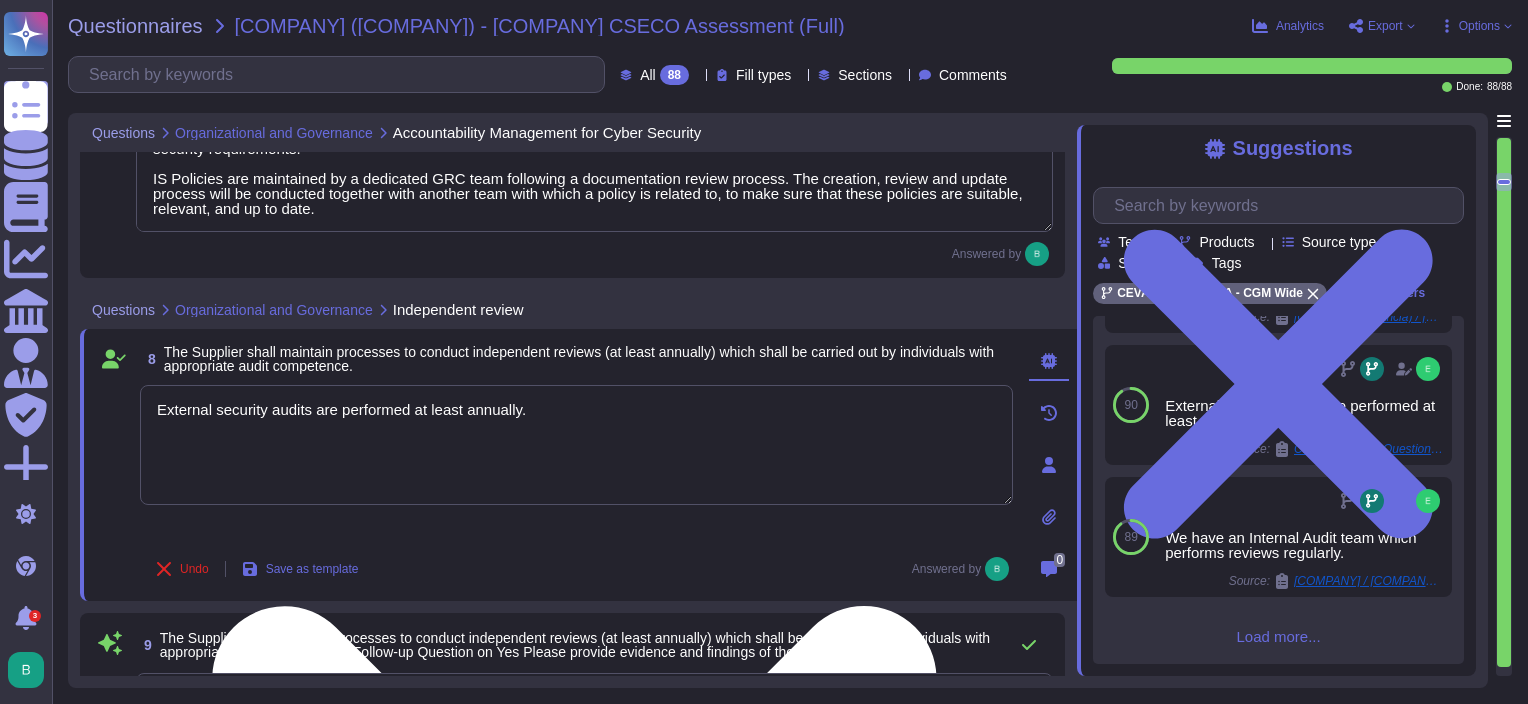 click on "External security audits are performed at least annually." at bounding box center (576, 445) 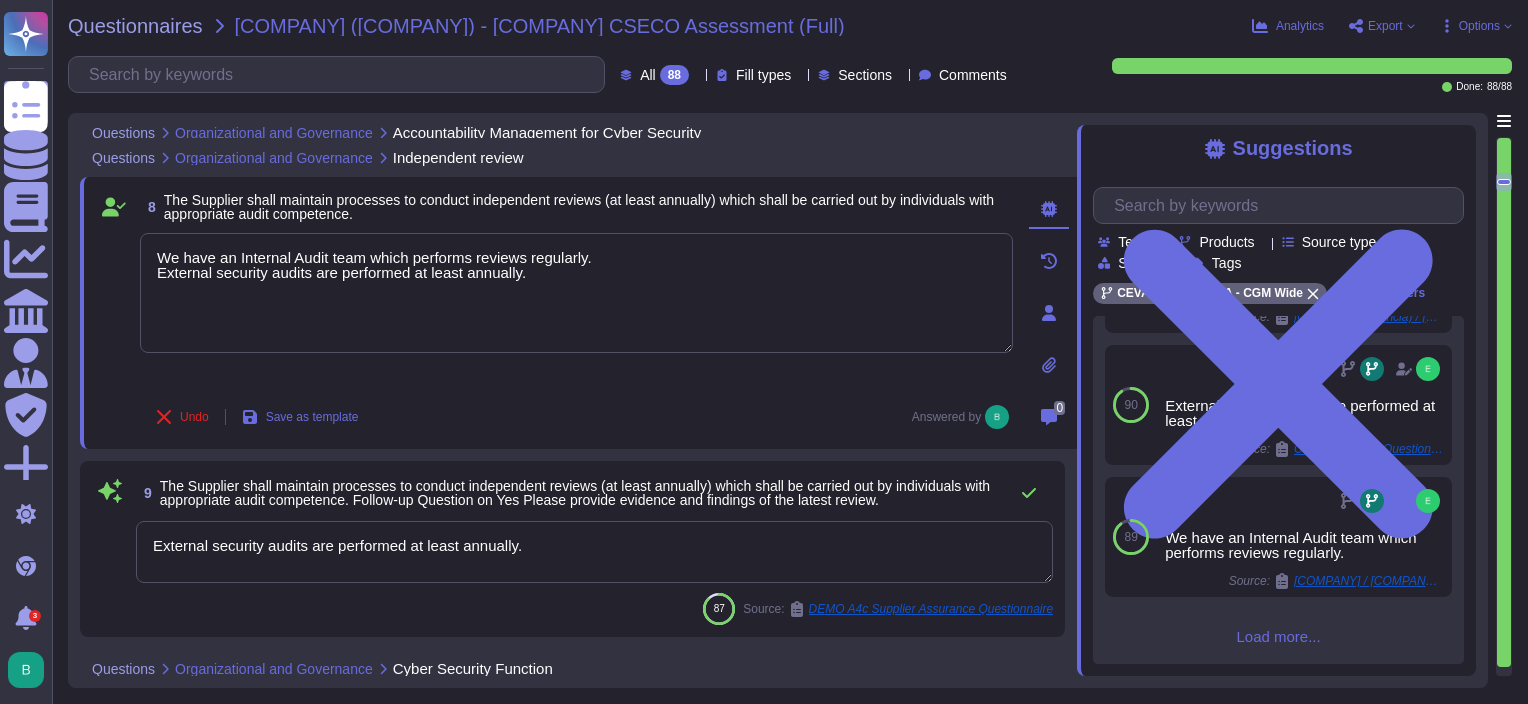 scroll, scrollTop: 1900, scrollLeft: 0, axis: vertical 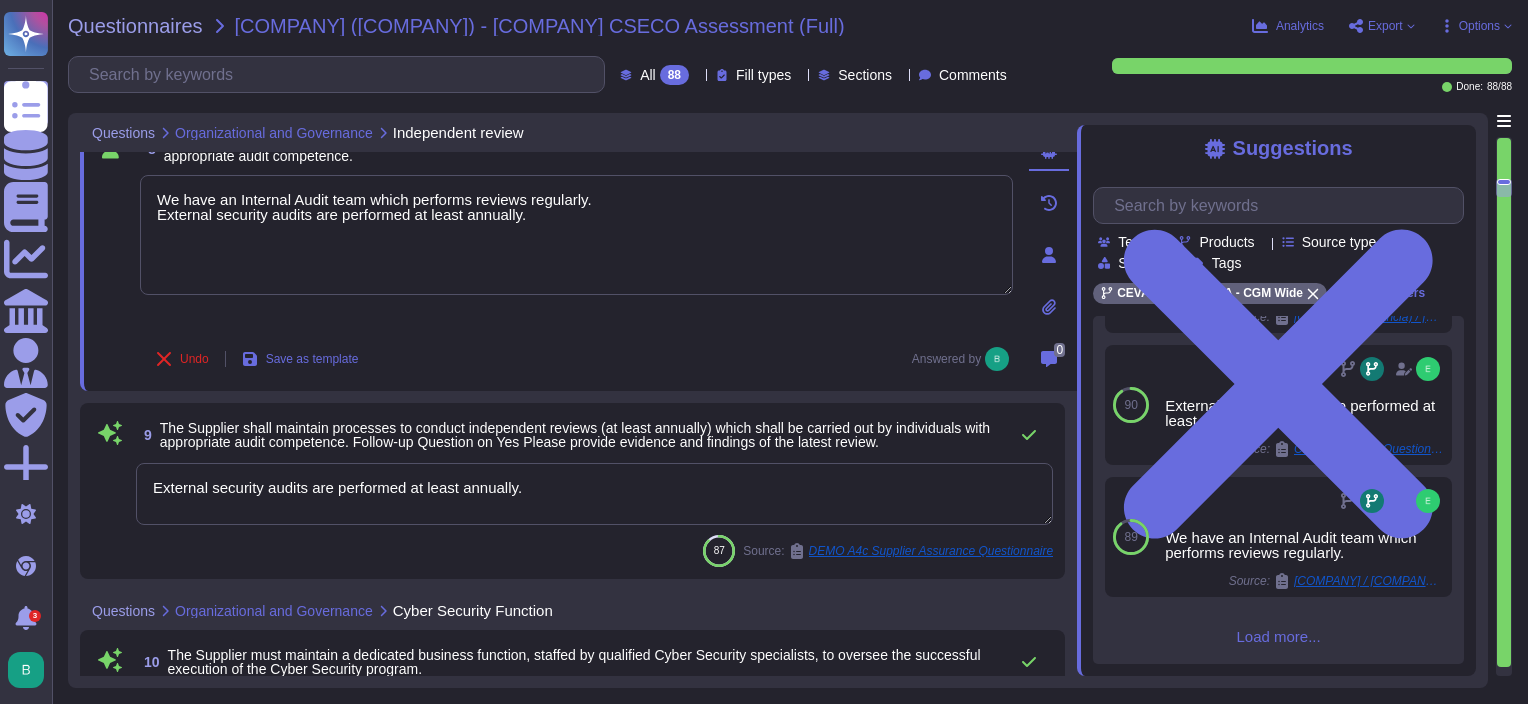 type on "We have an Internal Audit team which performs reviews regularly.
External security audits are performed at least annually." 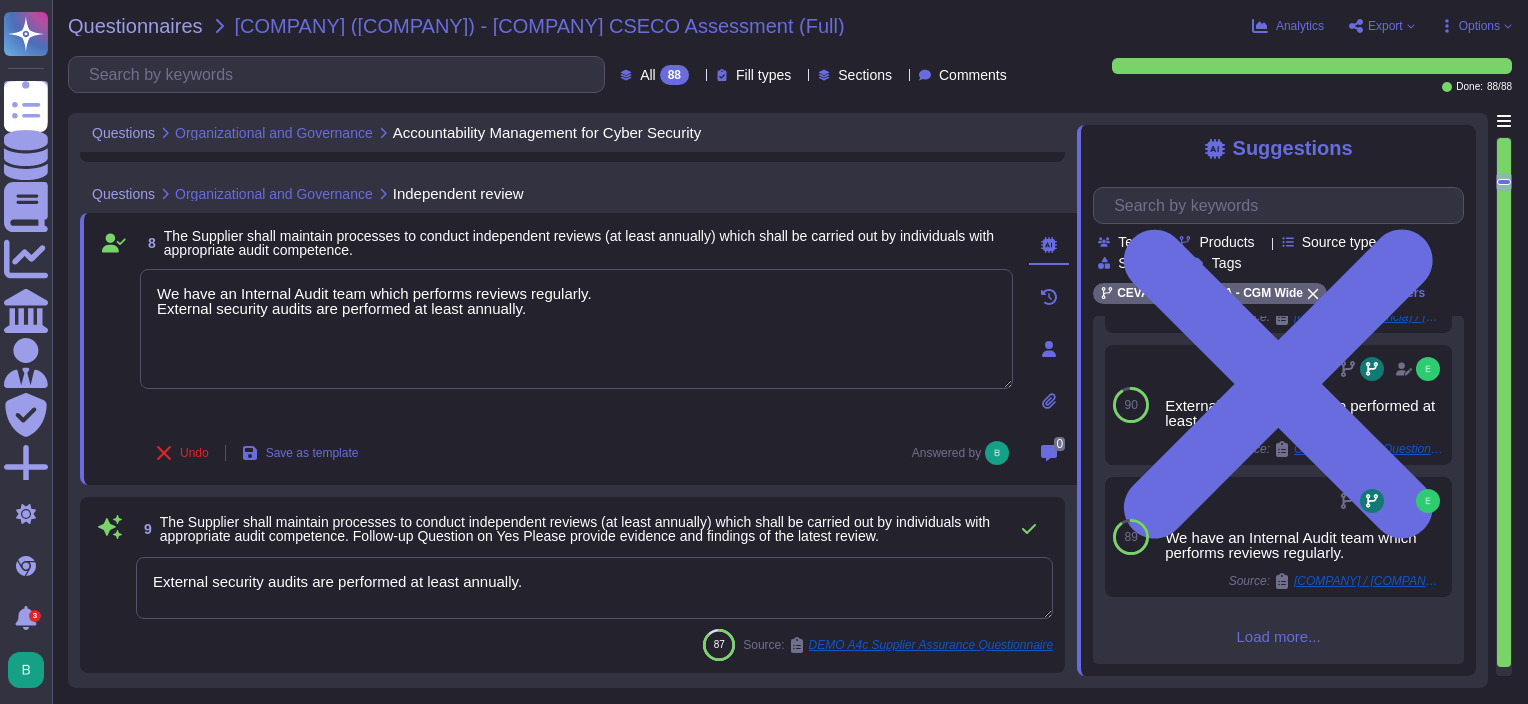 type on "Our Group has a full transversal and dedicated security departments with a defined organization oversighted by our Group CISO. Each subject are handle by various teams : (Regional CISO, GRC, SOC, CERT, APPSEC, SecOps, Architecture, NetSec, Projects, IAM and BISO)." 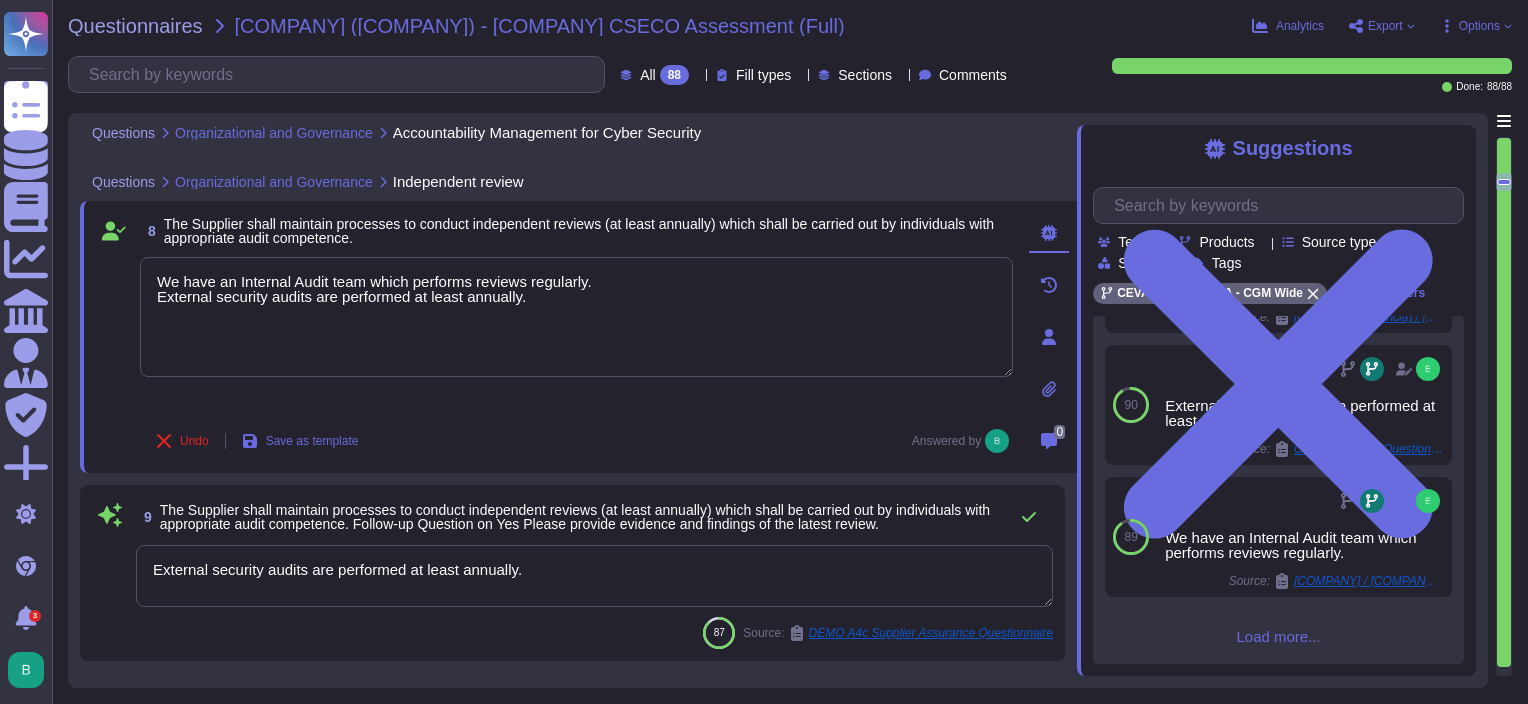 scroll, scrollTop: 1900, scrollLeft: 0, axis: vertical 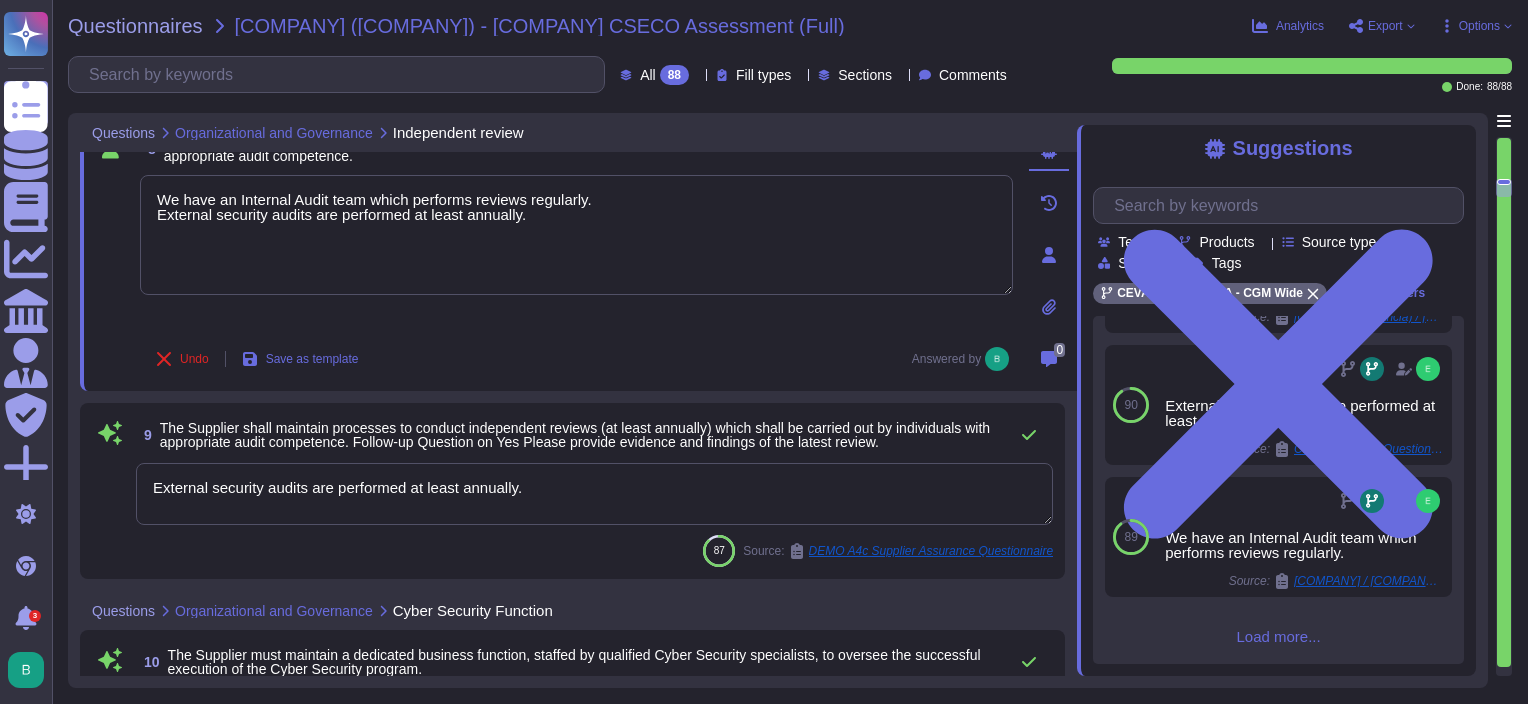 drag, startPoint x: 536, startPoint y: 488, endPoint x: 125, endPoint y: 477, distance: 411.1472 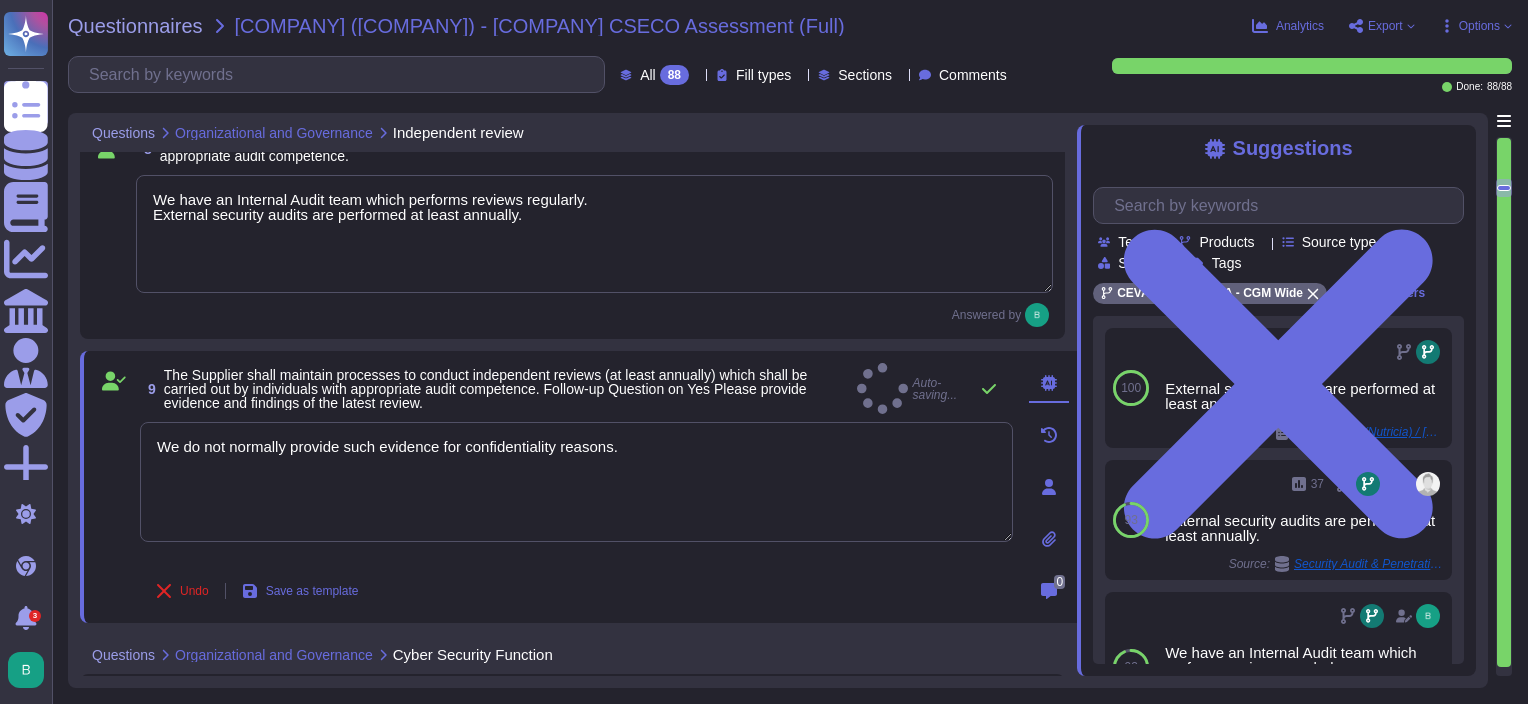 type on "We do not normally provide such evidence for confidentiality reasons." 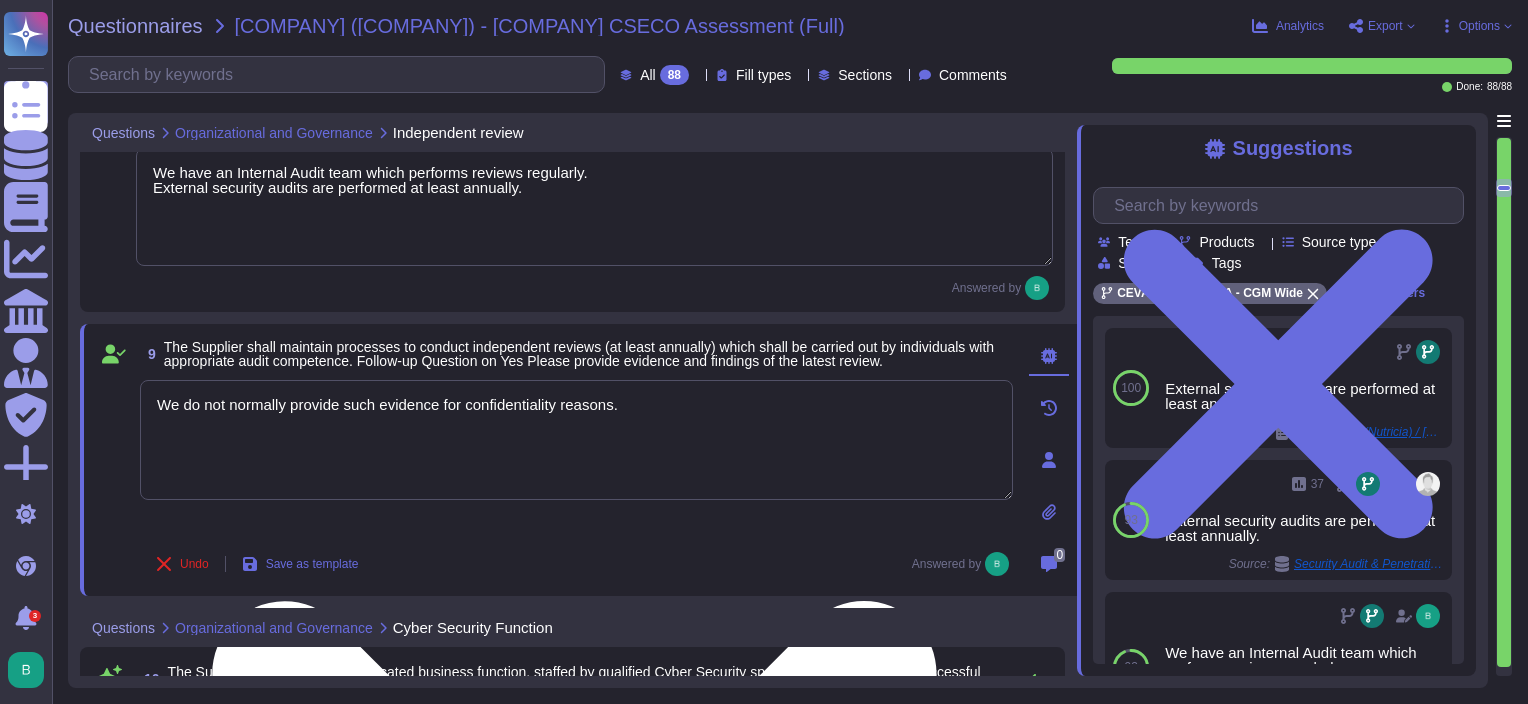 scroll, scrollTop: 2000, scrollLeft: 0, axis: vertical 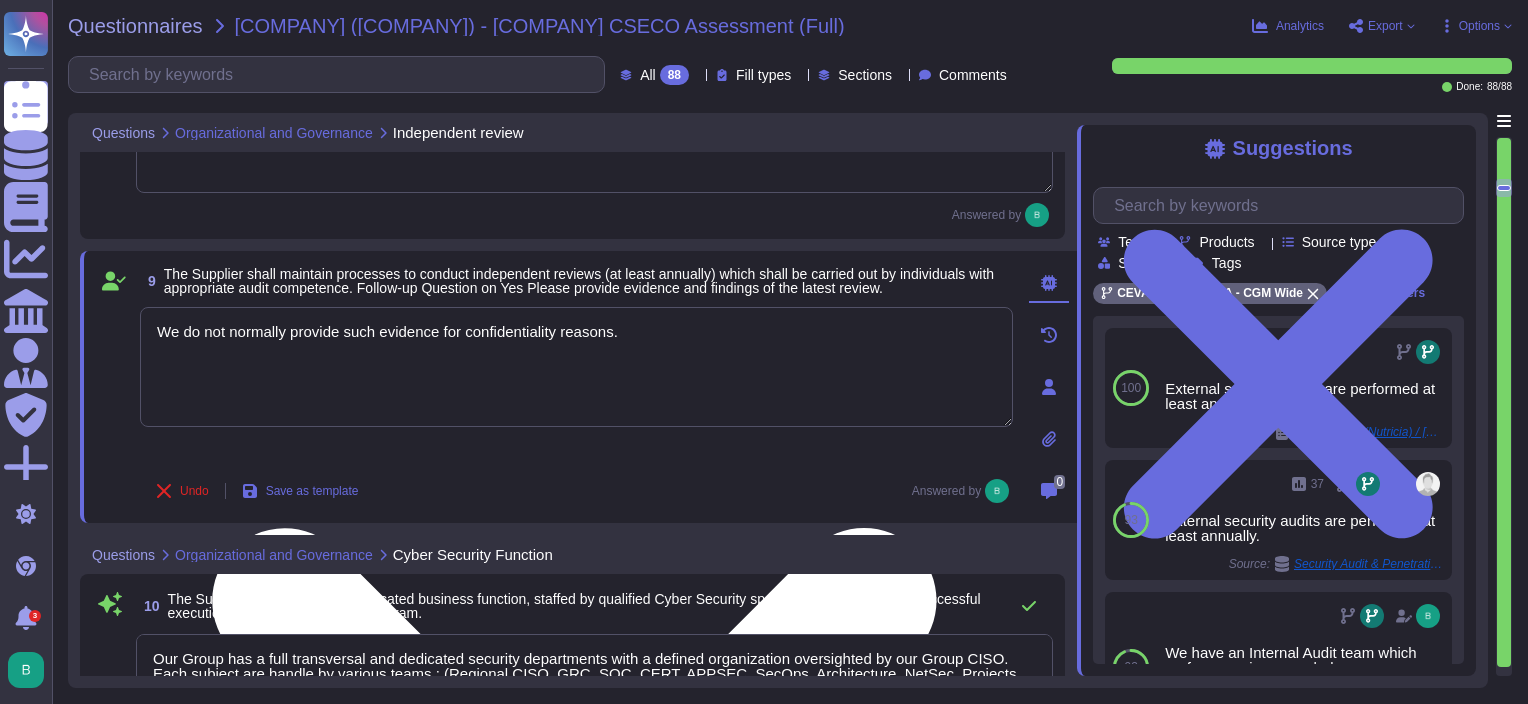 type on "We follow our own ISRA (Information Security Risk Assessment) methodology in compliance with the ISO 27005 norm and aligned with our Corporate Risk Management (CRM) methodology, which is based on COSO, and risk levels are determined through a matrix of impacts.
Recommendation -- The ISRA team at the CMA CGM Group, which operates globally, employs top-tier methodologies from ISO 27005, OCTAVE, and other industry standards. This approach ensure alignment with our Corporate Risk methodology, which is based on the COSO Framework." 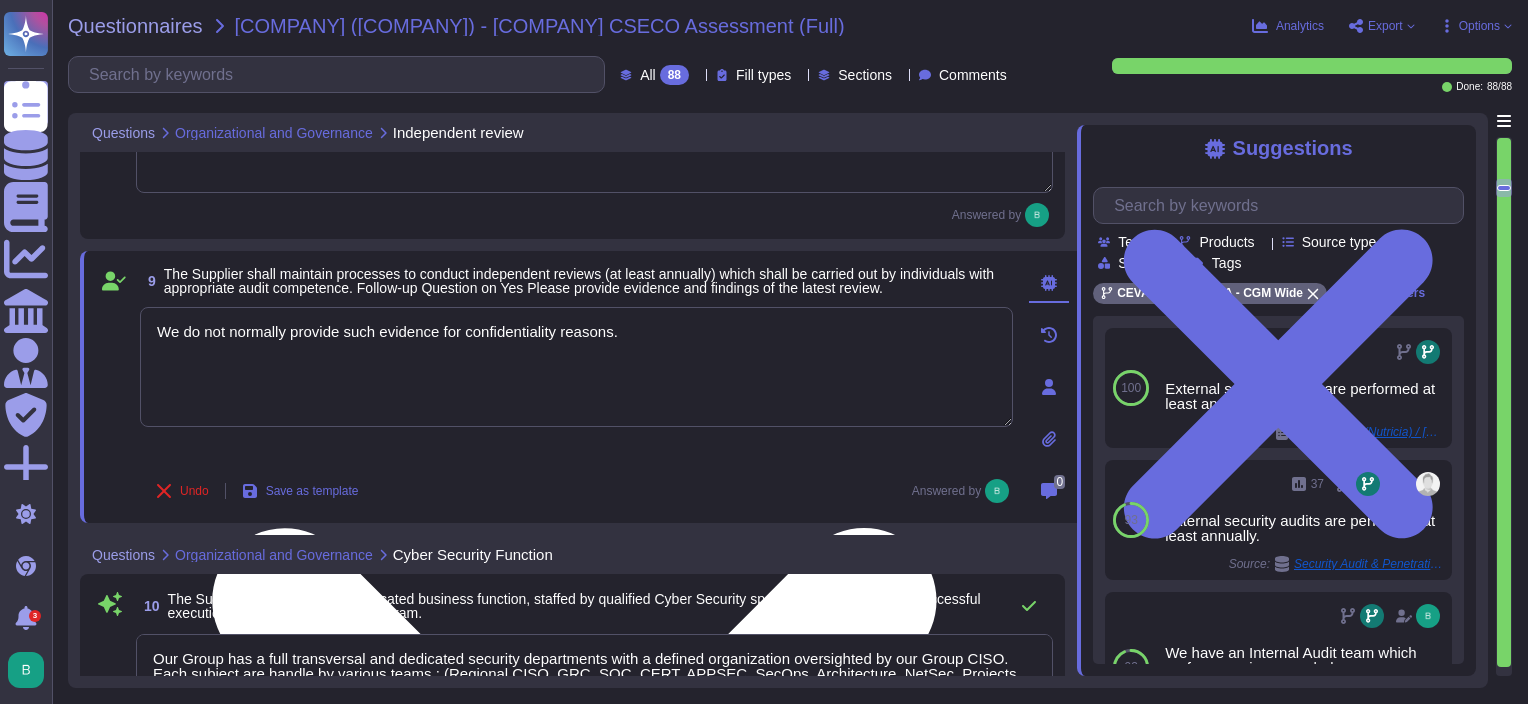 click on "We do not normally provide such evidence for confidentiality reasons." at bounding box center [576, 367] 